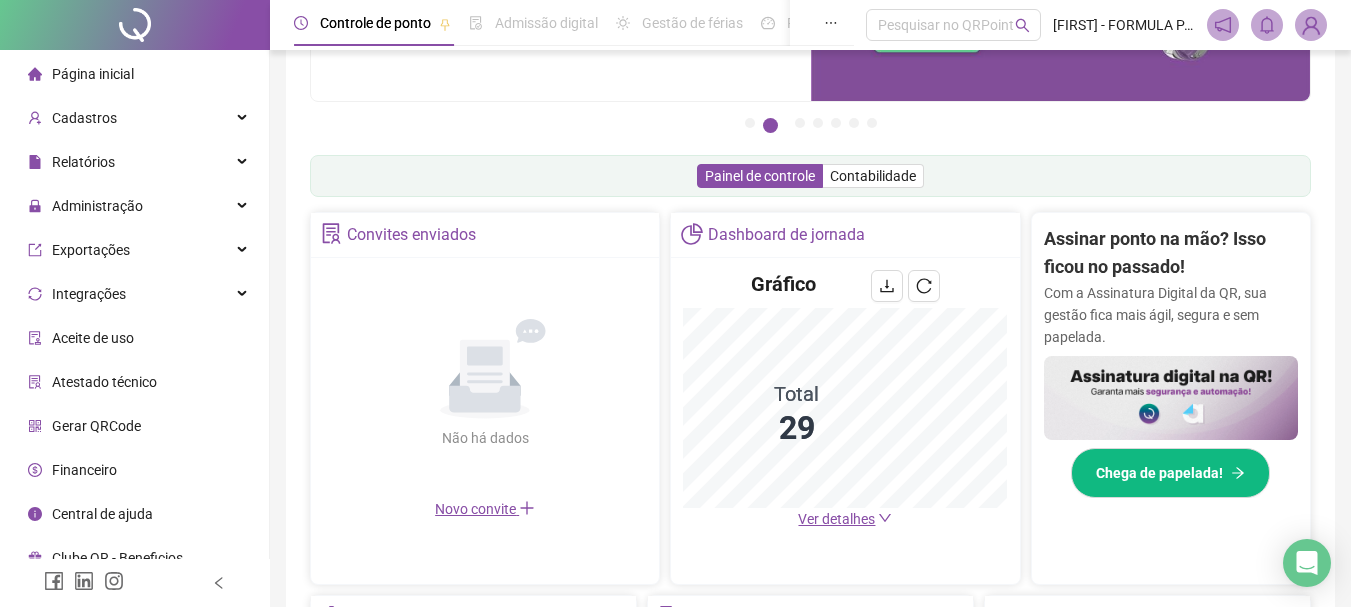 scroll, scrollTop: 0, scrollLeft: 0, axis: both 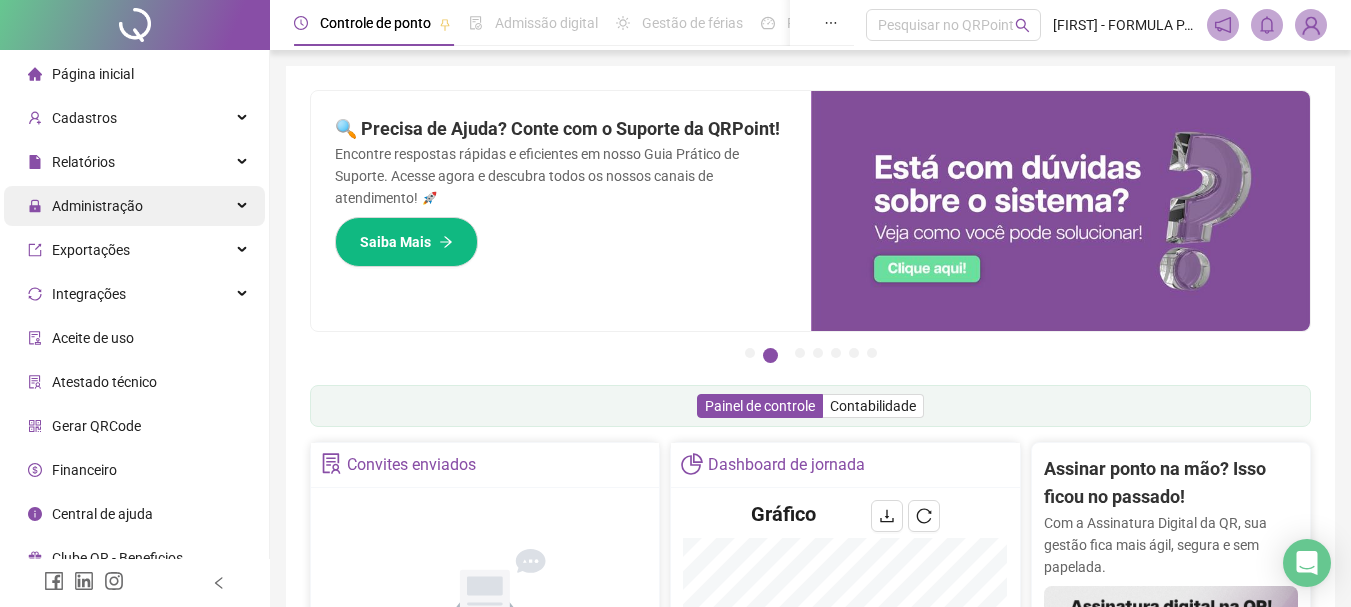click on "Administração" at bounding box center (134, 206) 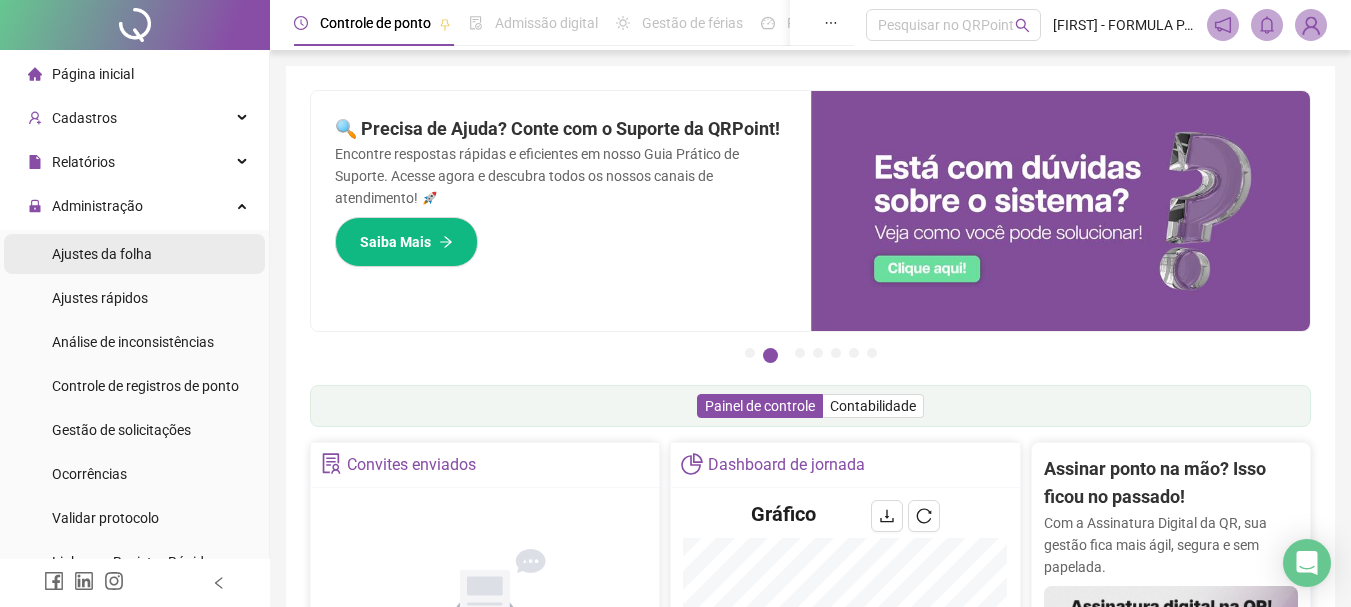 click on "Ajustes da folha" at bounding box center (102, 254) 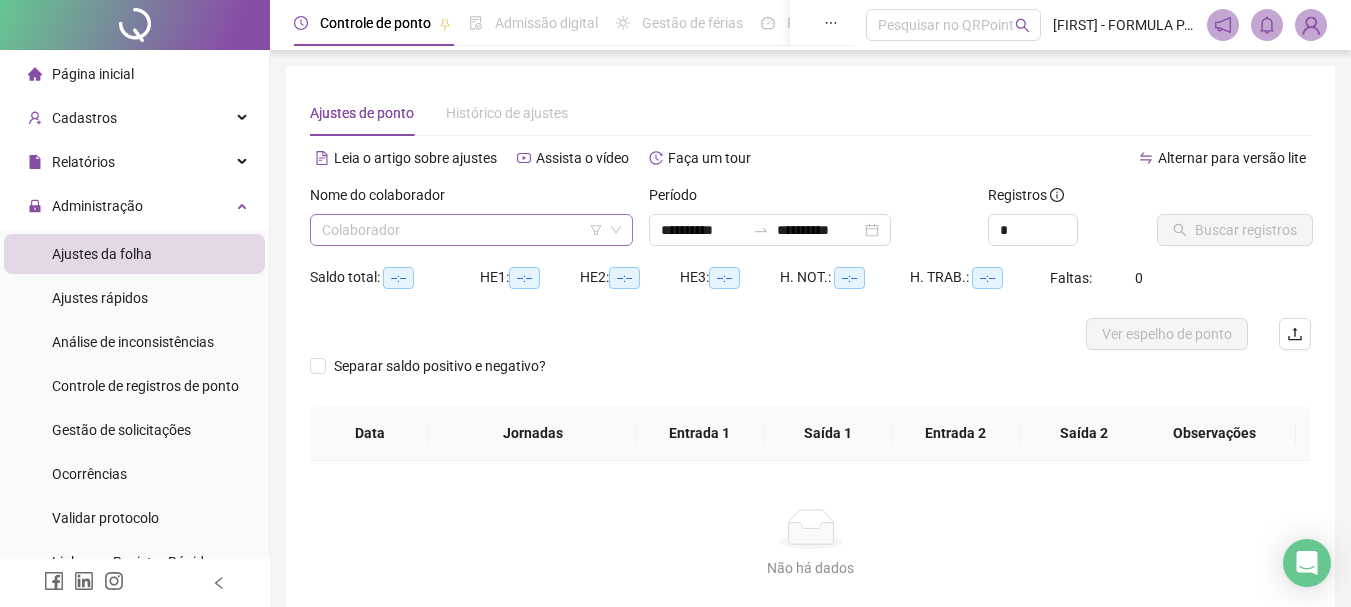 click at bounding box center [465, 230] 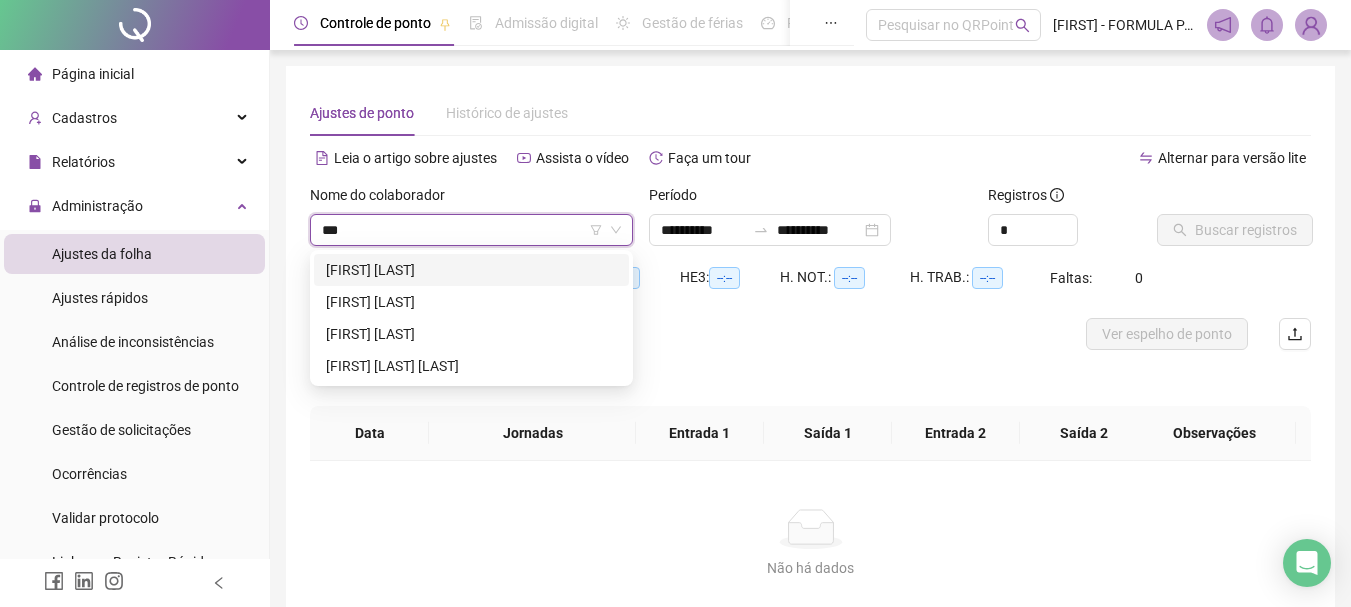 type on "****" 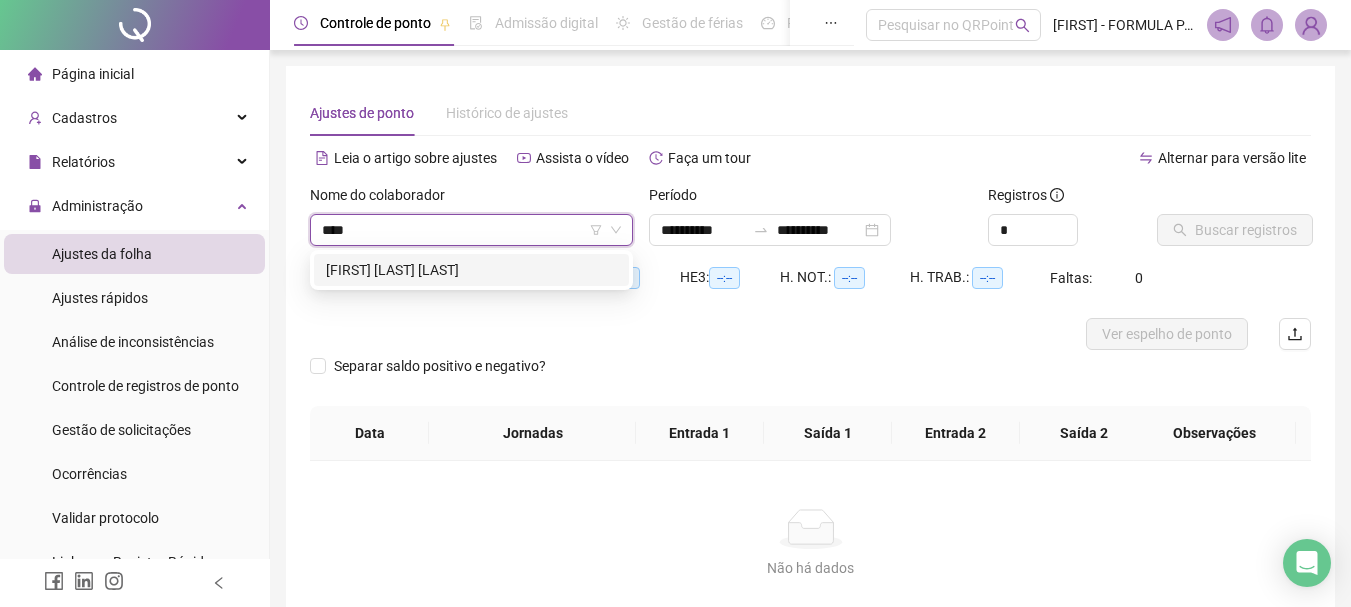 click on "[FIRST] [LAST] [LAST]" at bounding box center (471, 270) 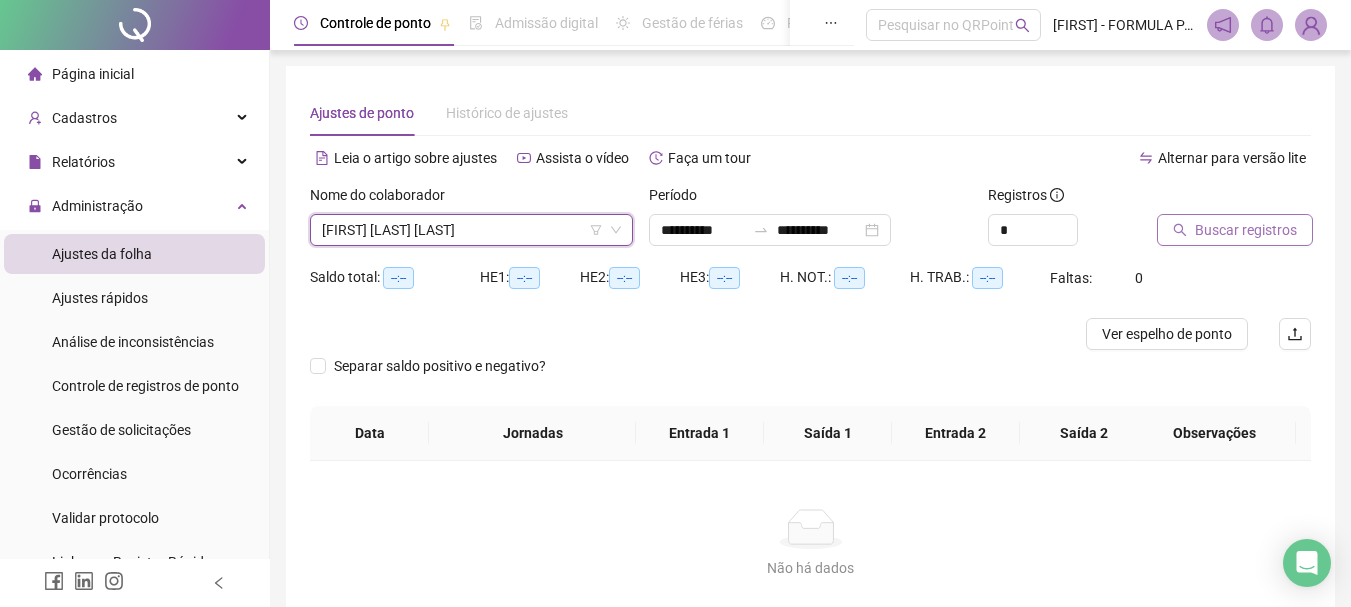 click on "Buscar registros" at bounding box center (1246, 230) 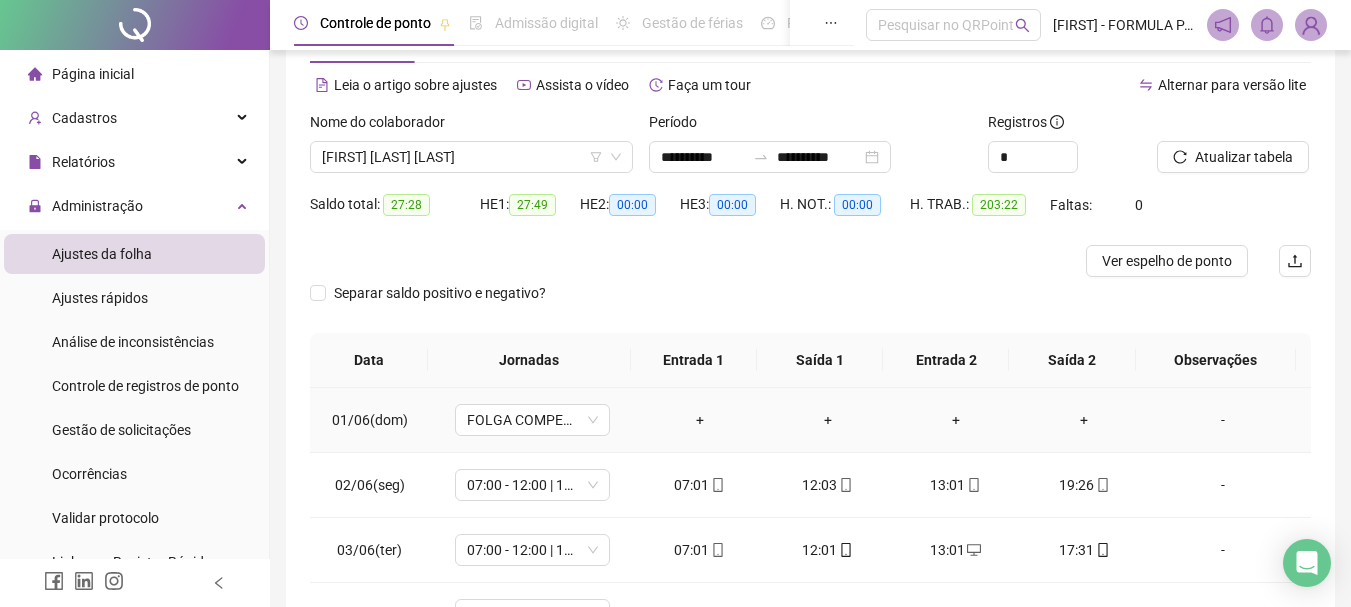 scroll, scrollTop: 0, scrollLeft: 0, axis: both 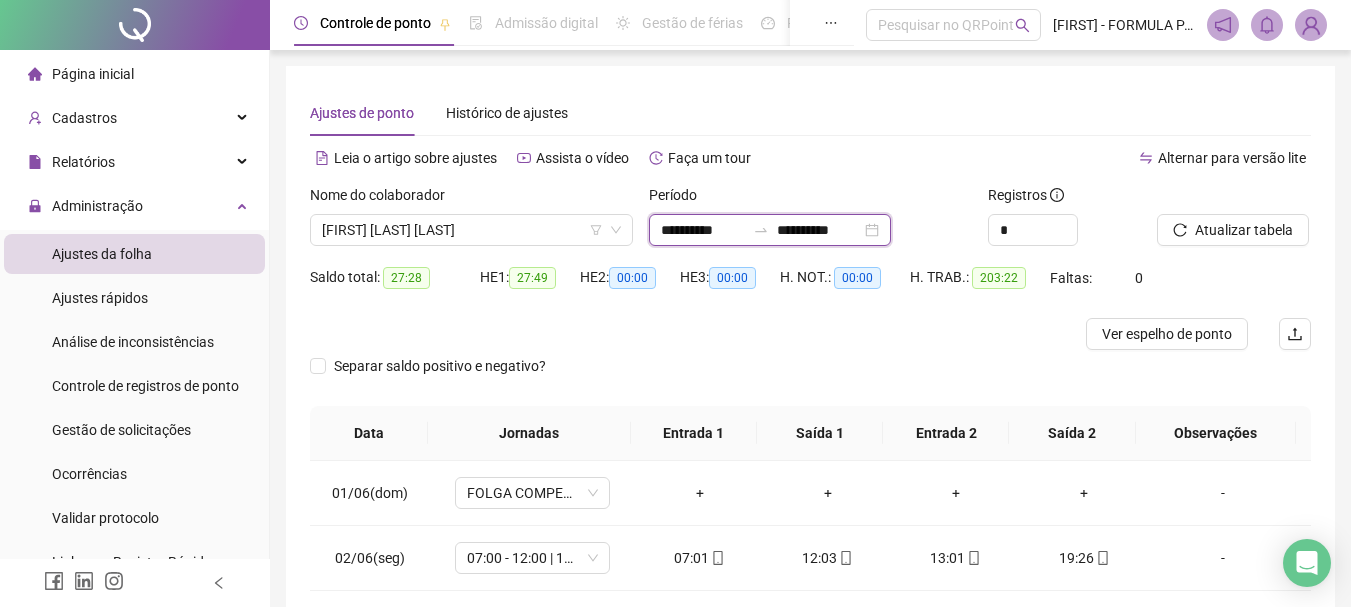 click on "**********" at bounding box center [703, 230] 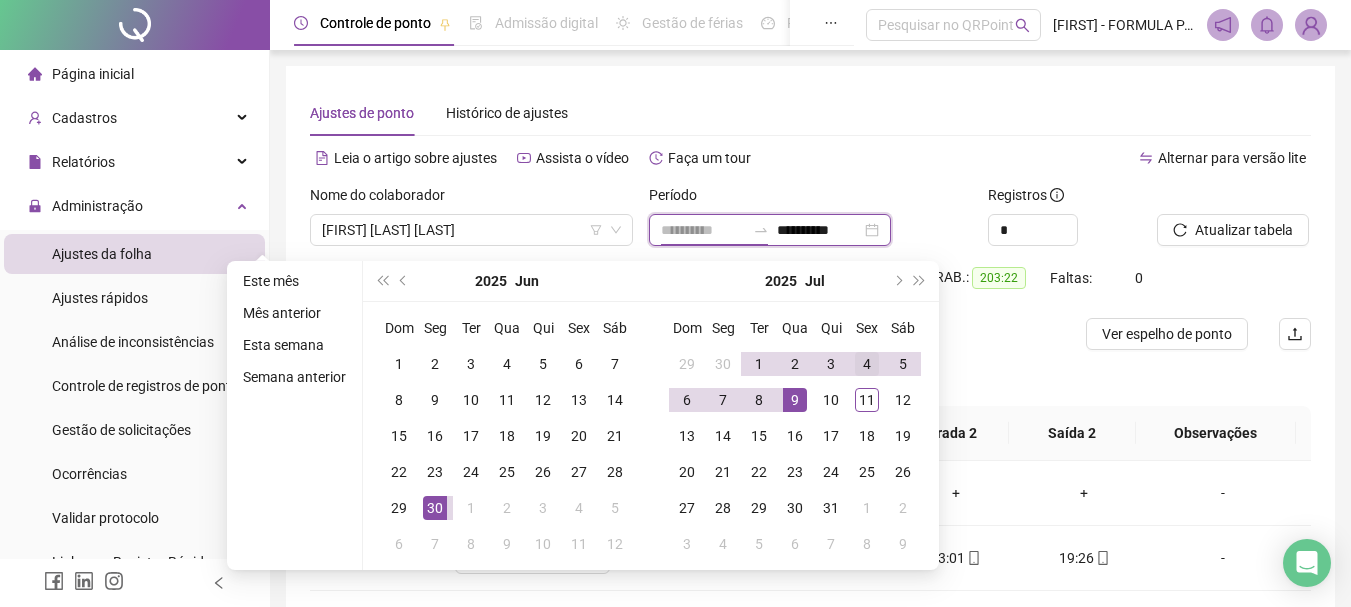 type on "**********" 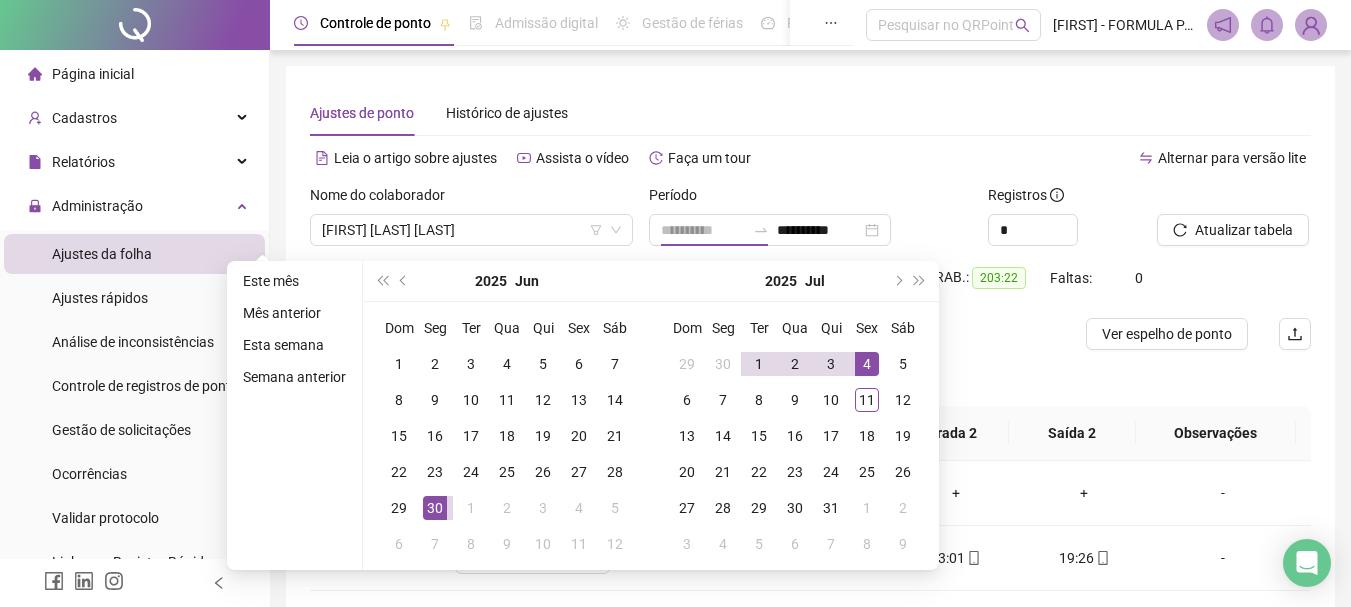 click on "4" at bounding box center (867, 364) 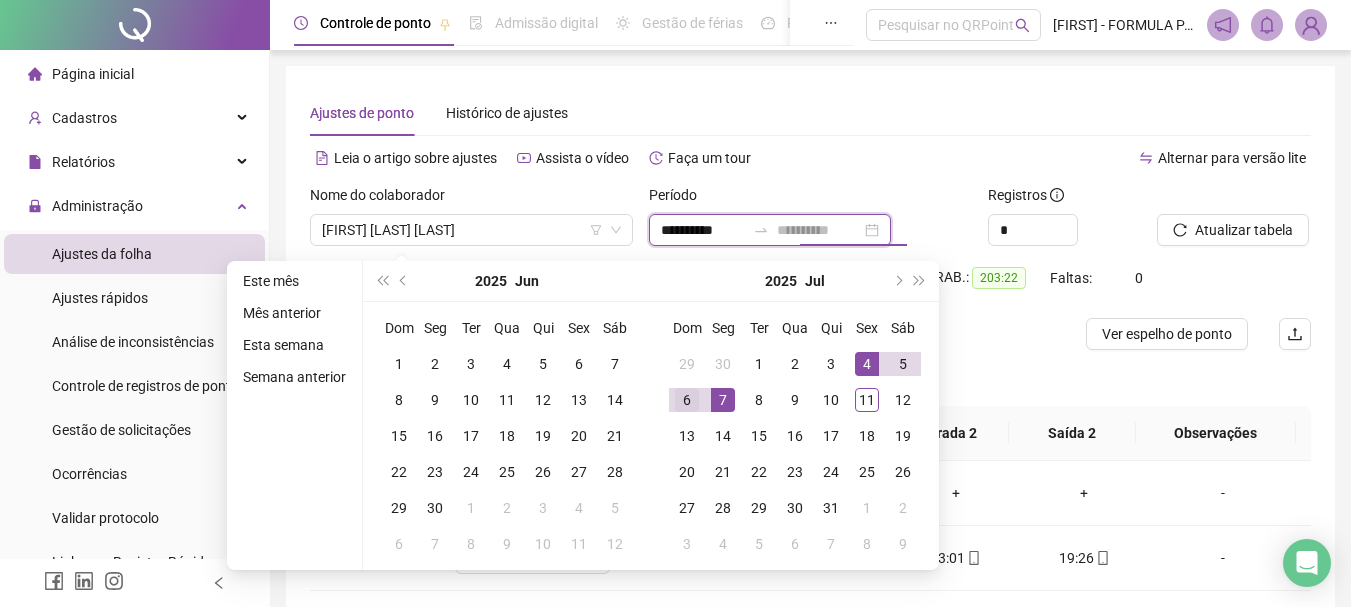 type on "**********" 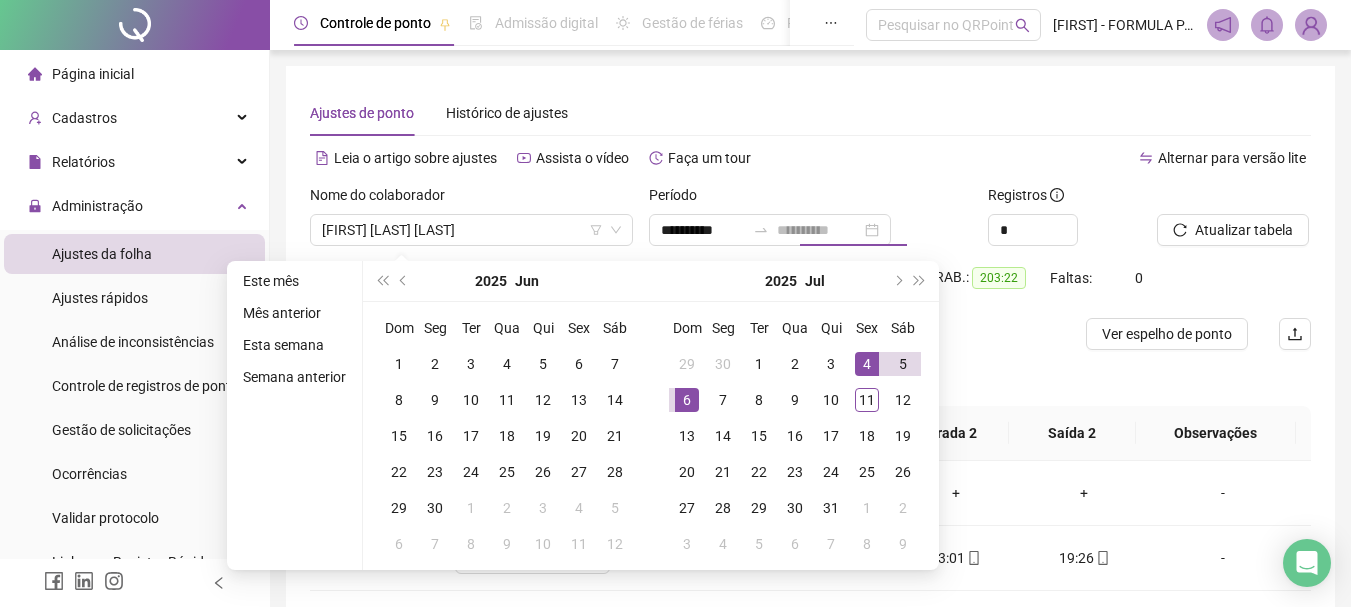 click on "6" at bounding box center (687, 400) 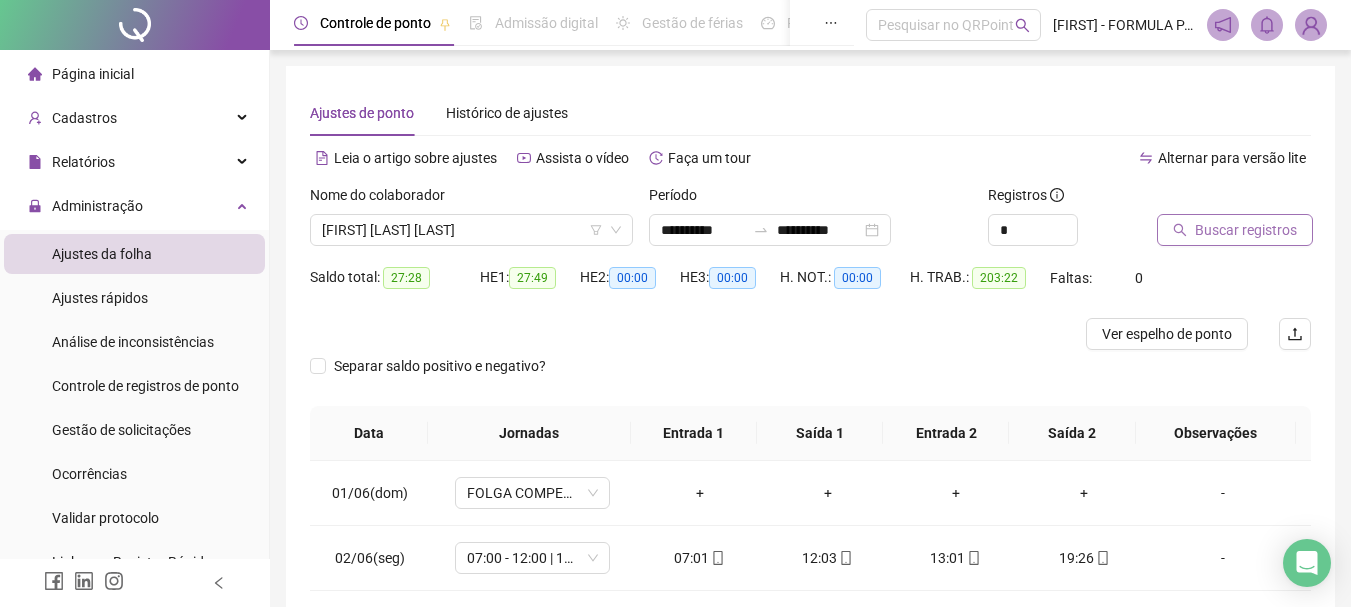 click on "Buscar registros" at bounding box center [1246, 230] 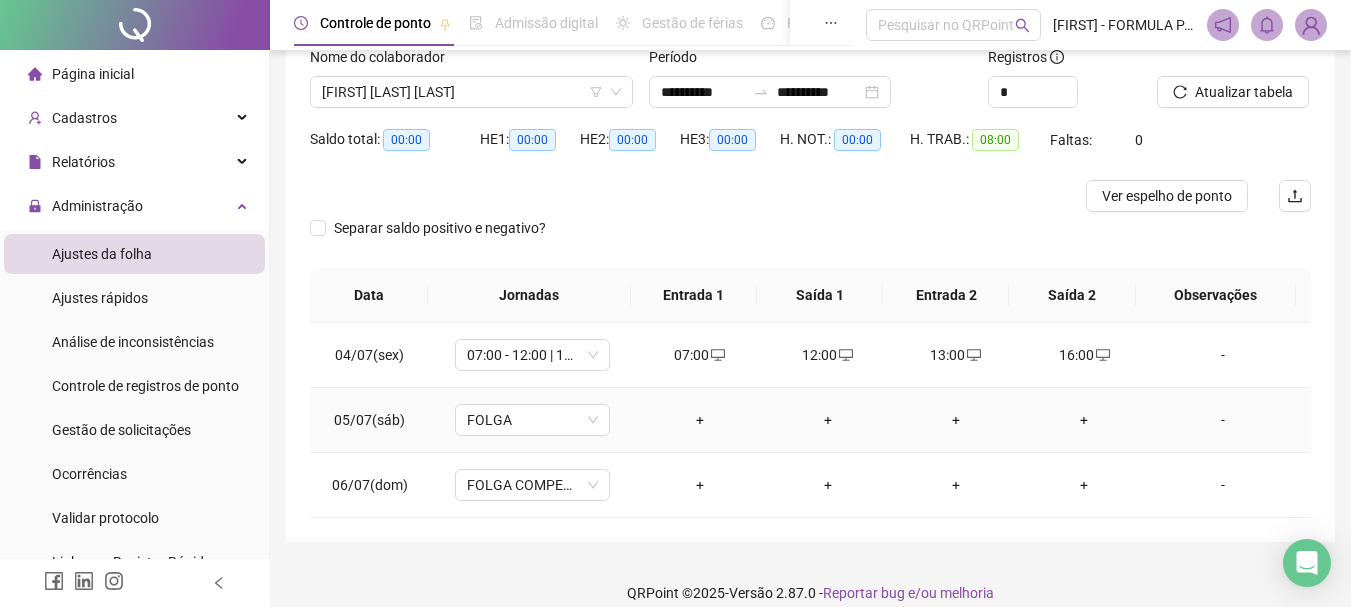 scroll, scrollTop: 159, scrollLeft: 0, axis: vertical 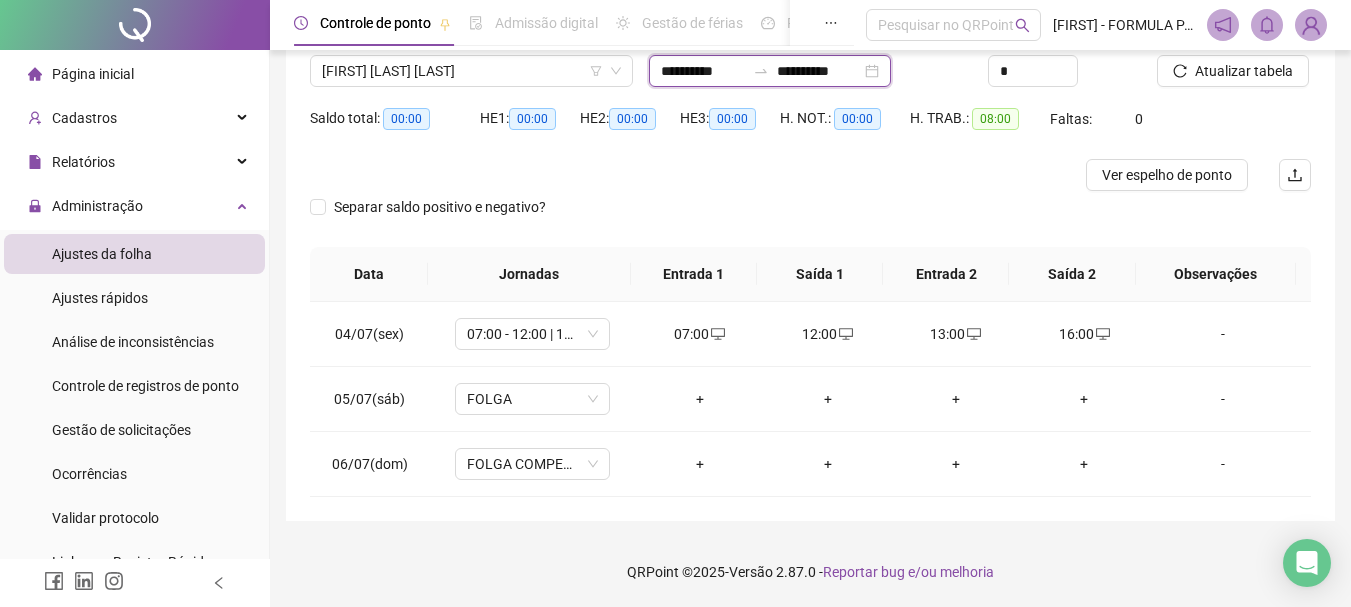 click on "**********" at bounding box center (703, 71) 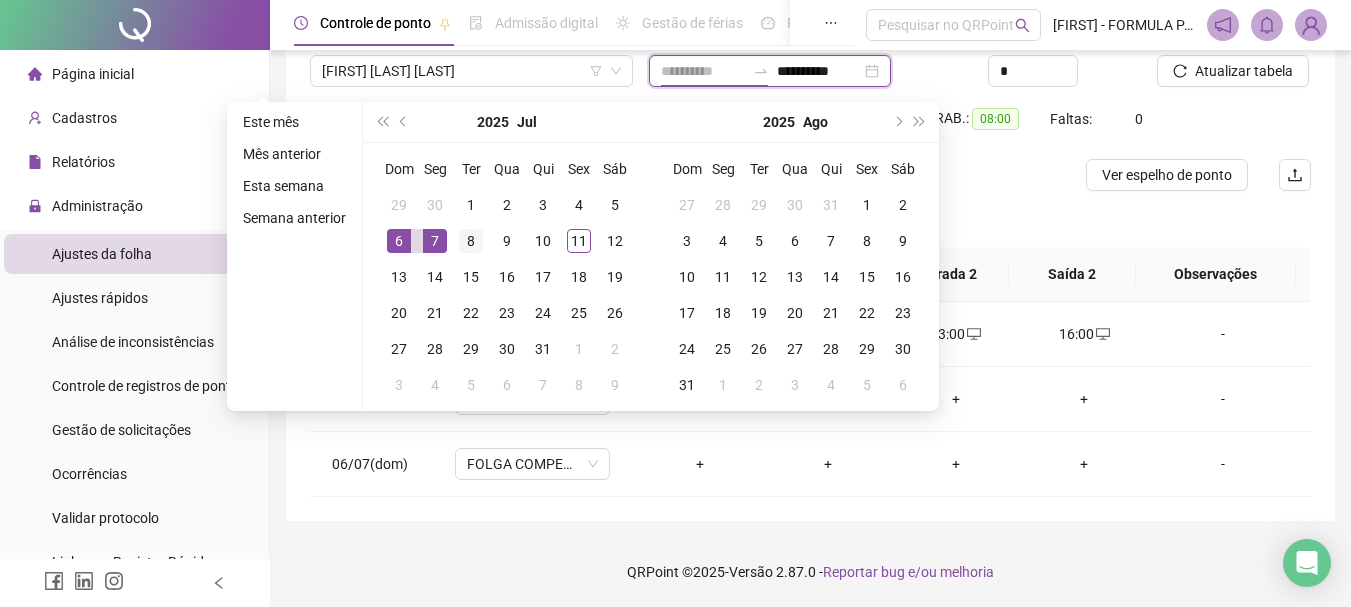type on "**********" 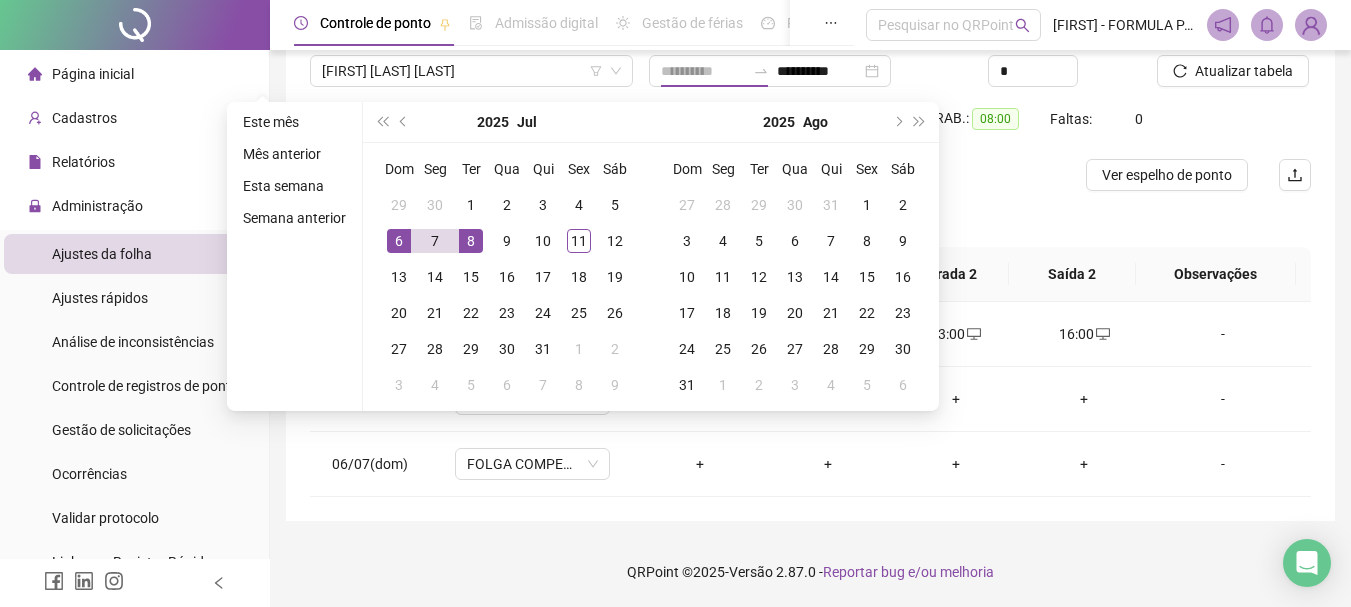 click on "8" at bounding box center [471, 241] 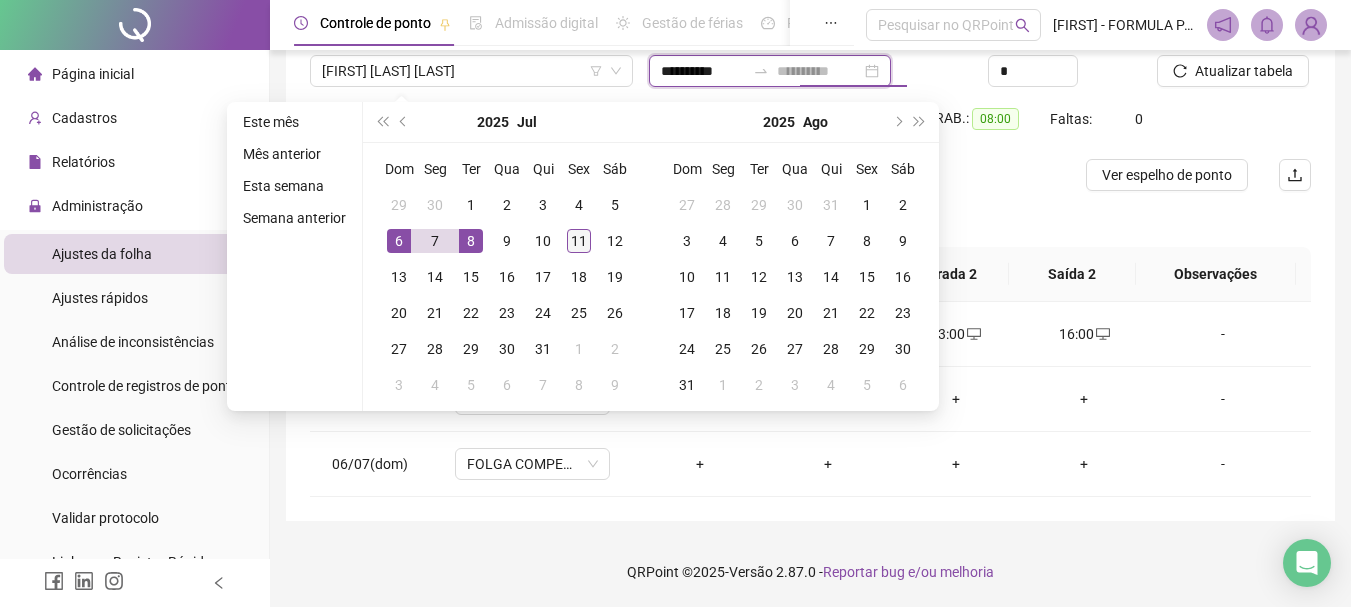 type on "**********" 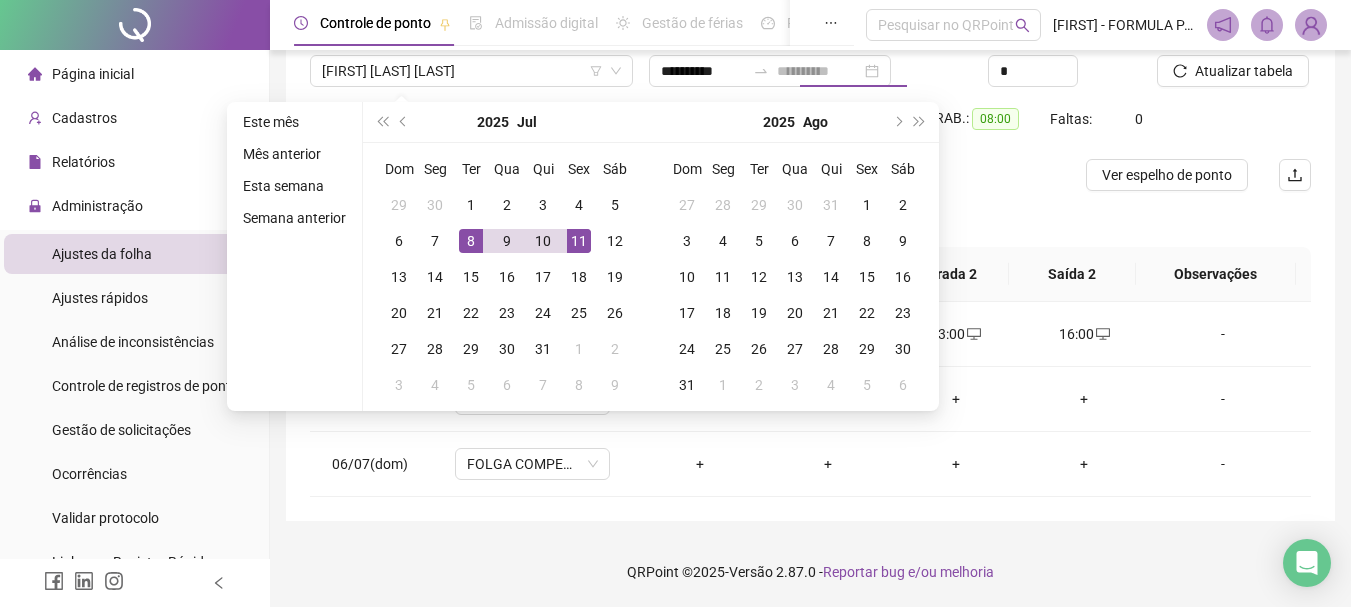 click on "11" at bounding box center [579, 241] 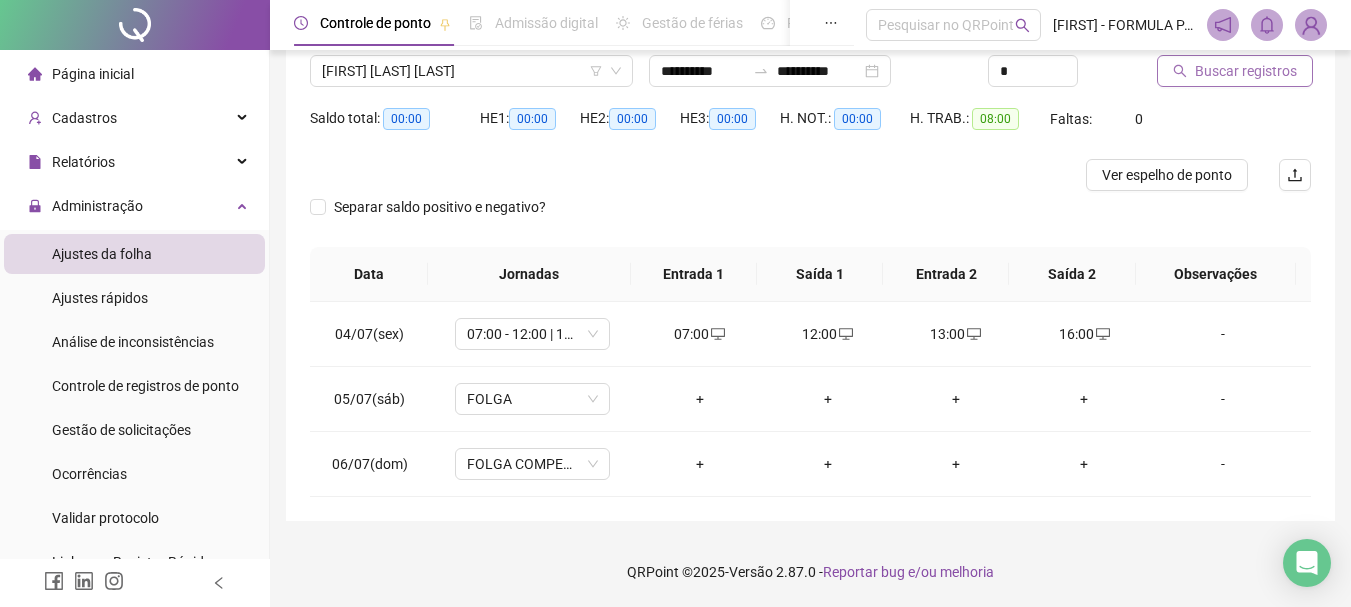 click on "Buscar registros" at bounding box center [1246, 71] 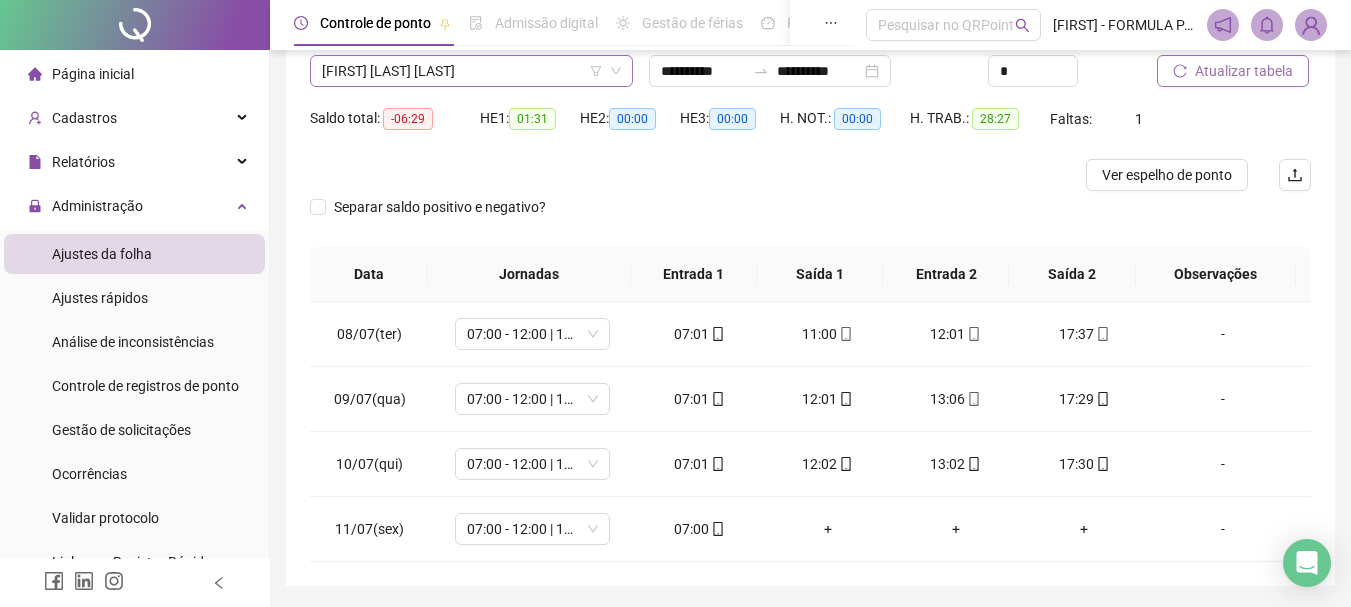 click on "[FIRST] [LAST] [LAST]" at bounding box center (471, 71) 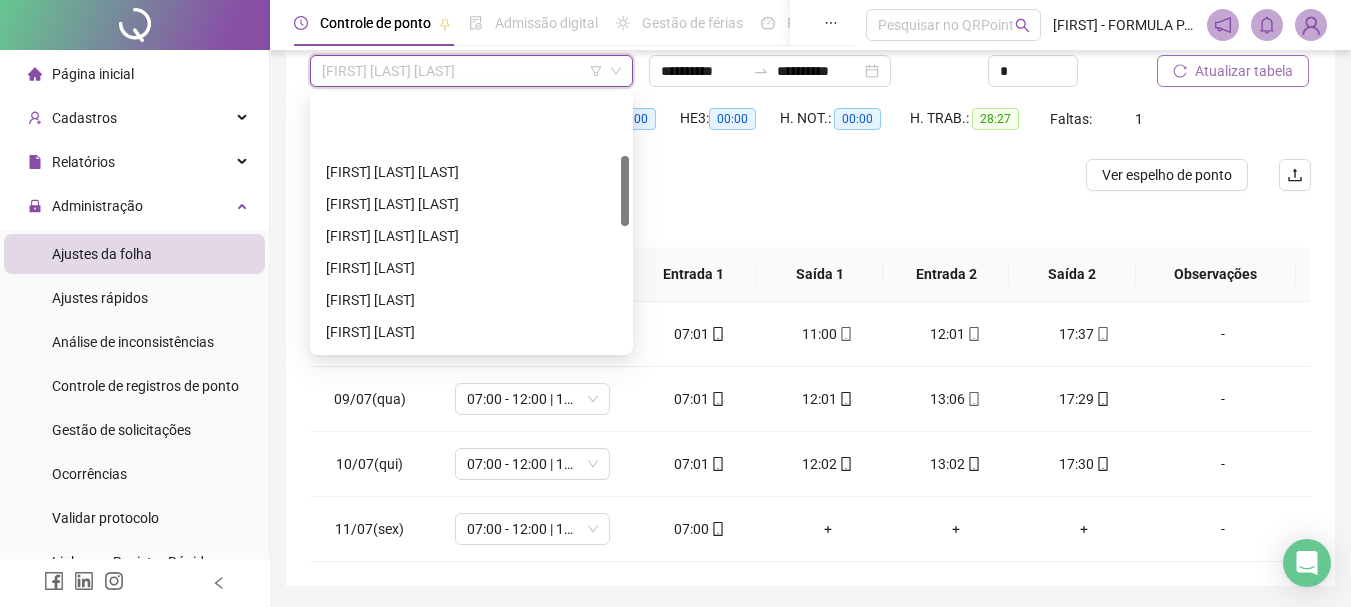 scroll, scrollTop: 0, scrollLeft: 0, axis: both 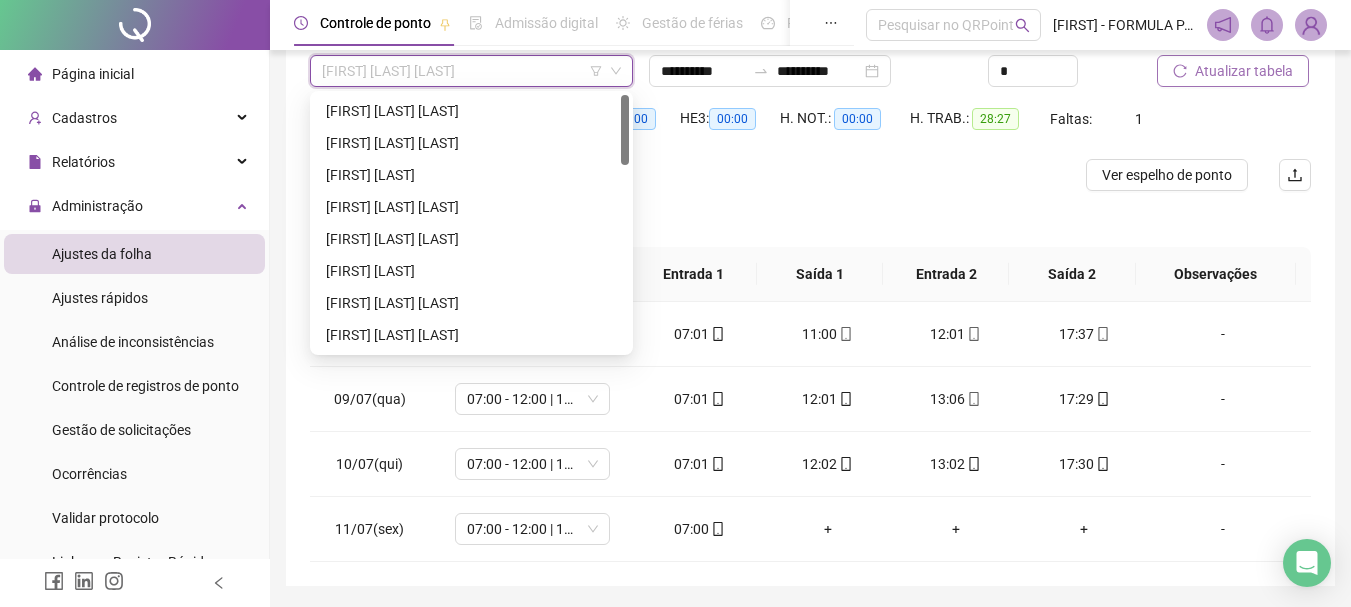 drag, startPoint x: 626, startPoint y: 304, endPoint x: 595, endPoint y: 110, distance: 196.4612 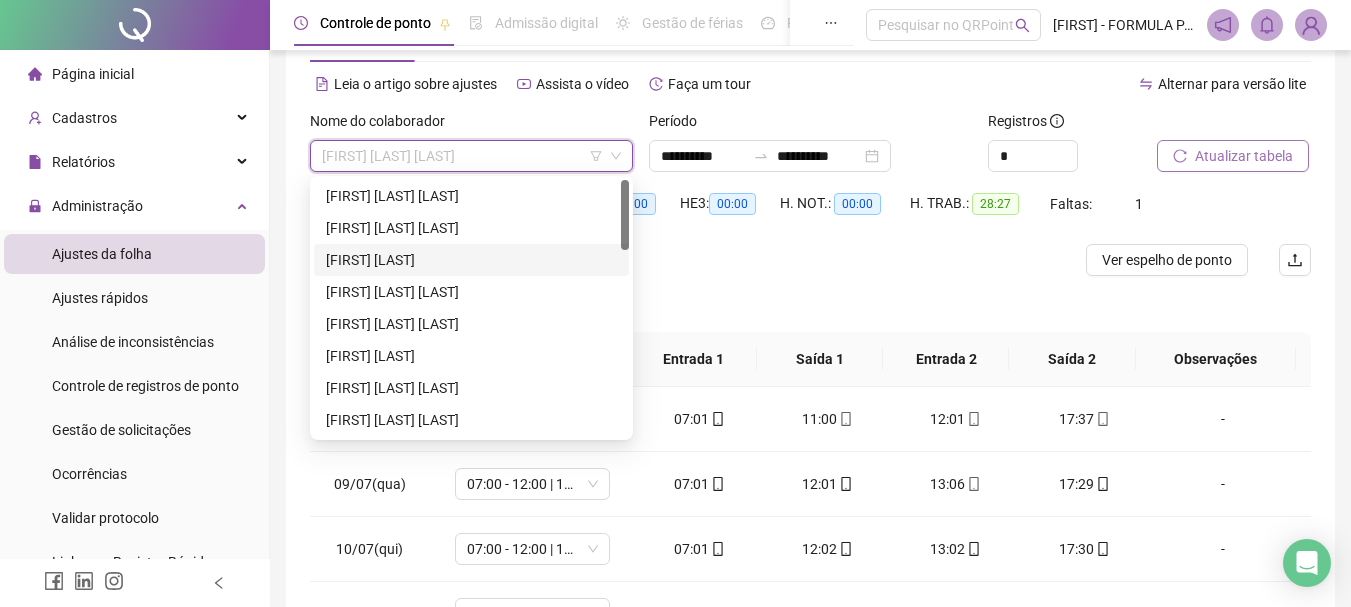 scroll, scrollTop: 0, scrollLeft: 0, axis: both 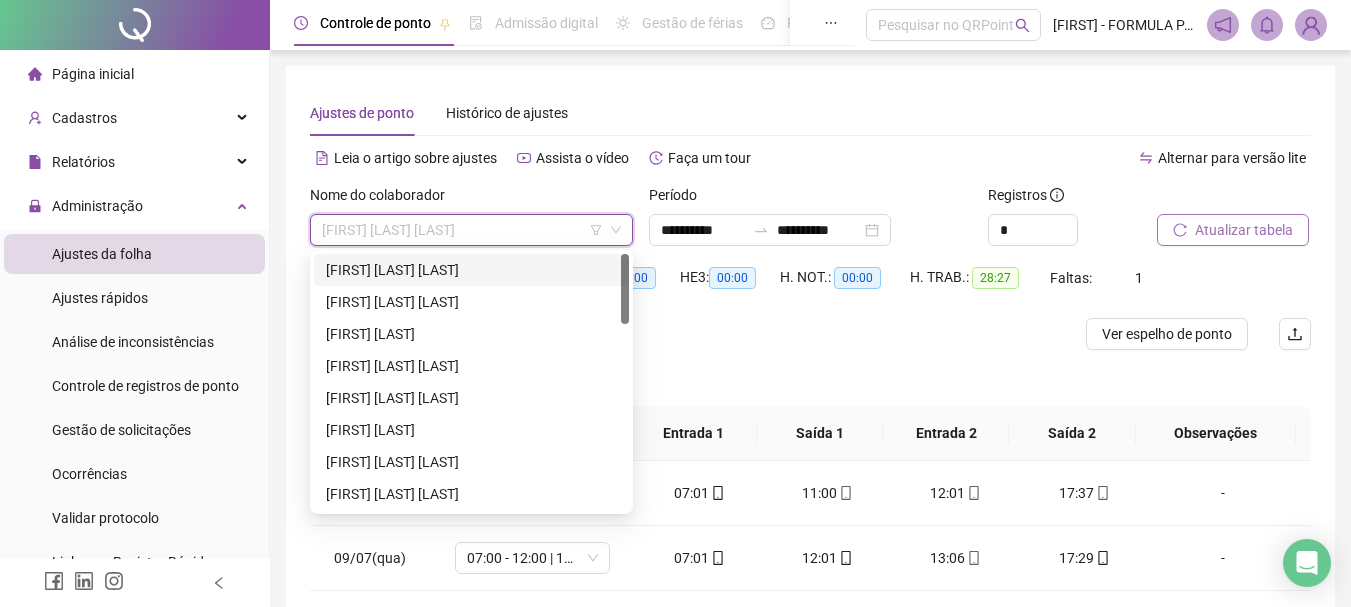 click on "[FIRST] [LAST] [LAST]" at bounding box center (471, 270) 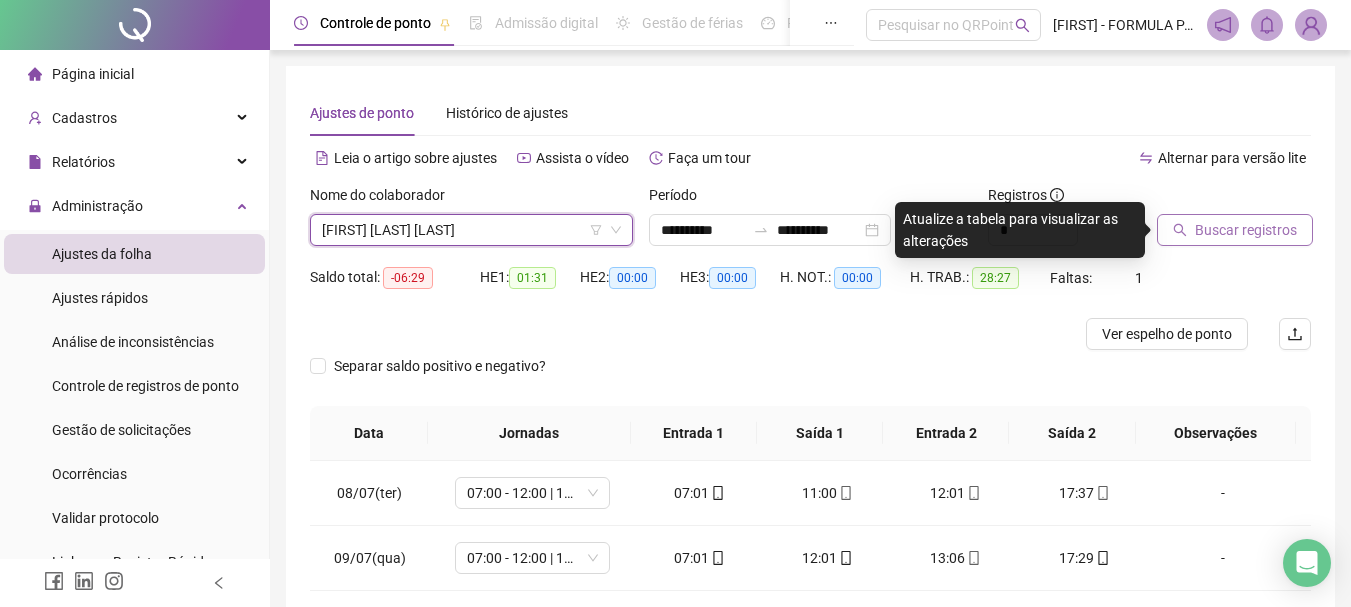 click on "Buscar registros" at bounding box center [1246, 230] 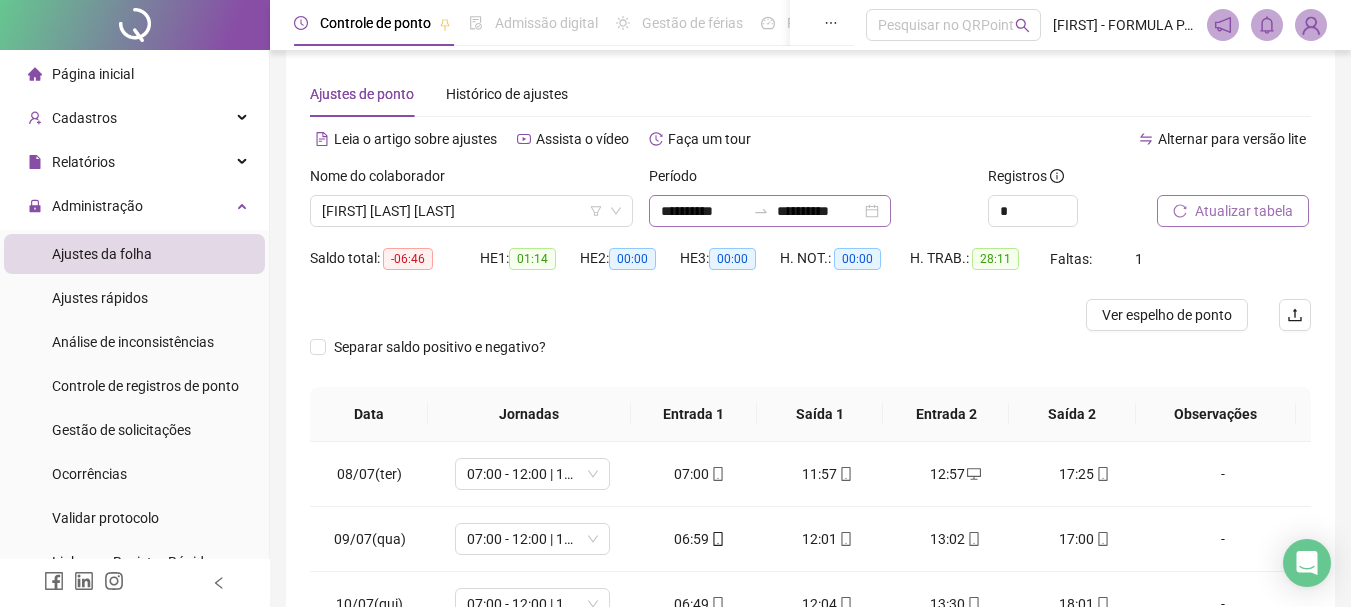 scroll, scrollTop: 0, scrollLeft: 0, axis: both 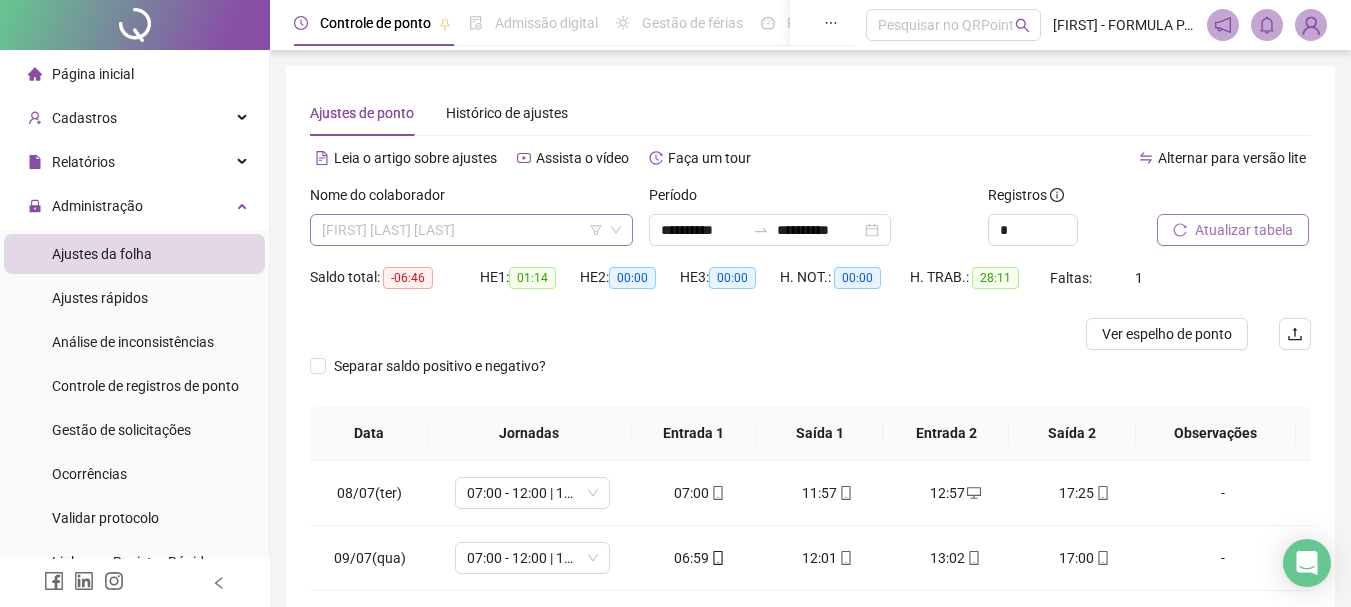 click on "[FIRST] [LAST] [LAST]" at bounding box center [471, 230] 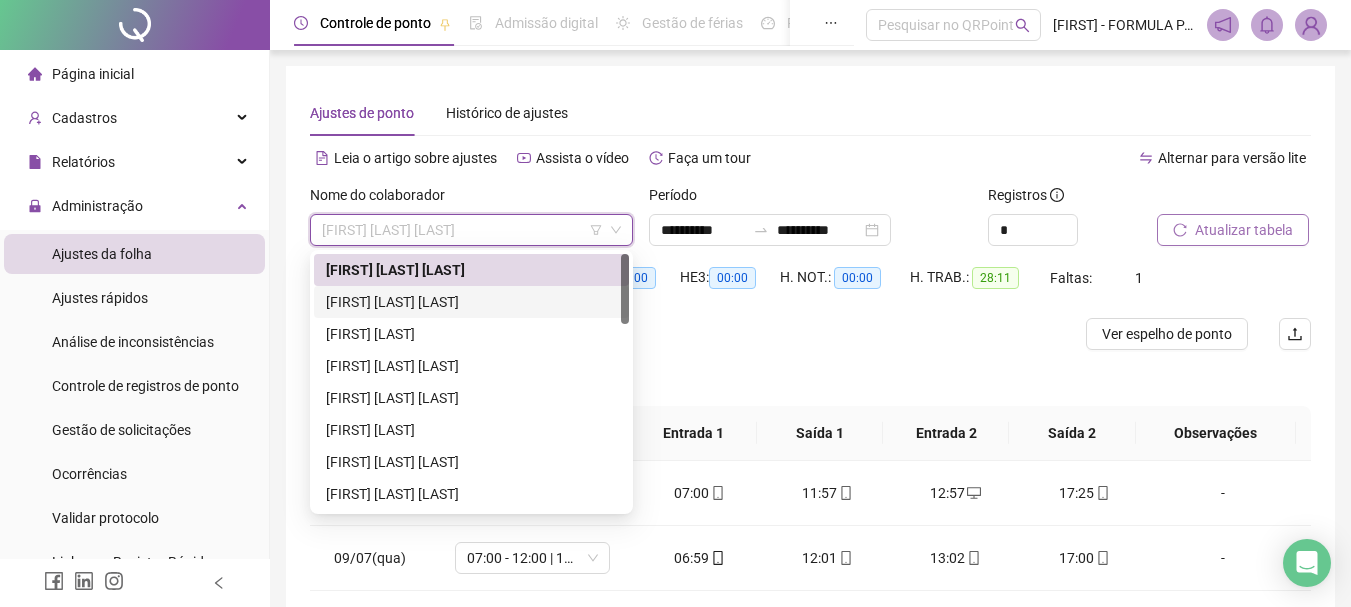 click on "[FIRST] [LAST] [LAST]" at bounding box center [471, 302] 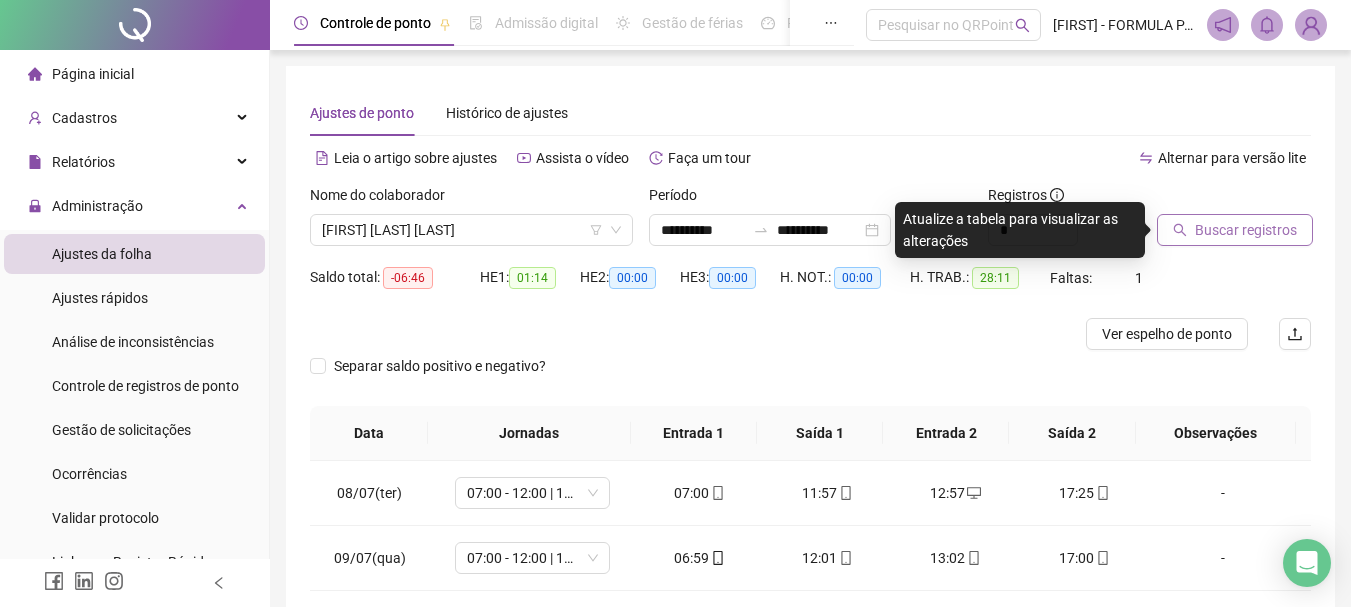 click on "Buscar registros" at bounding box center (1246, 230) 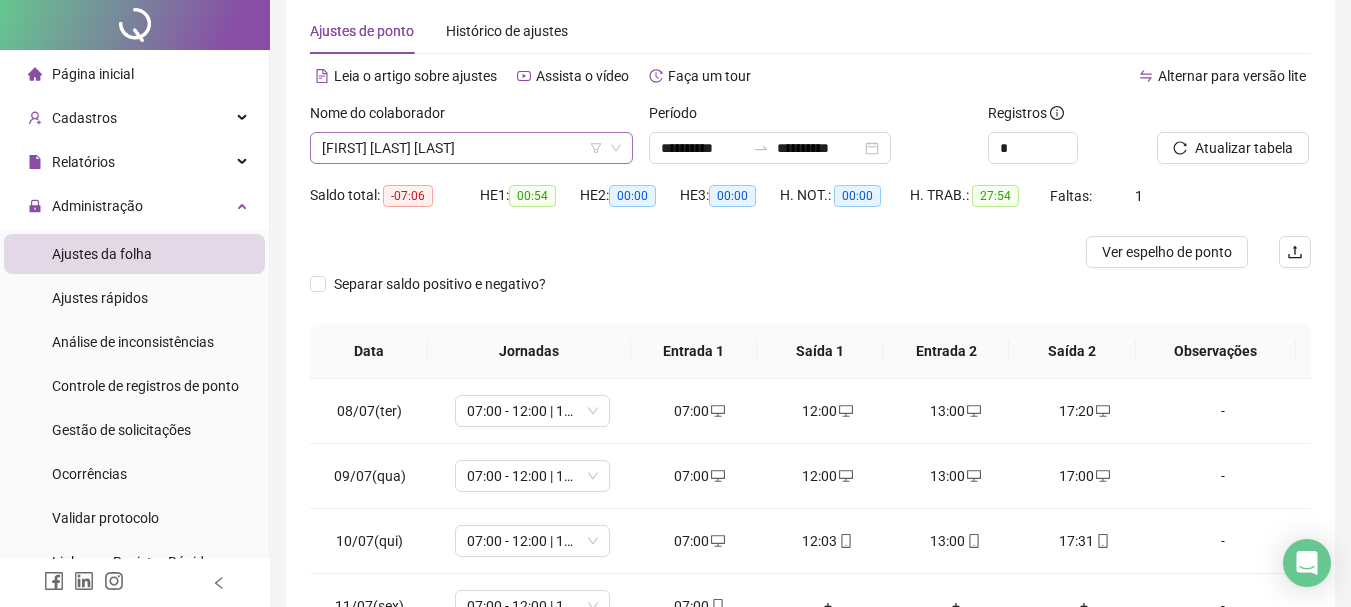 scroll, scrollTop: 0, scrollLeft: 0, axis: both 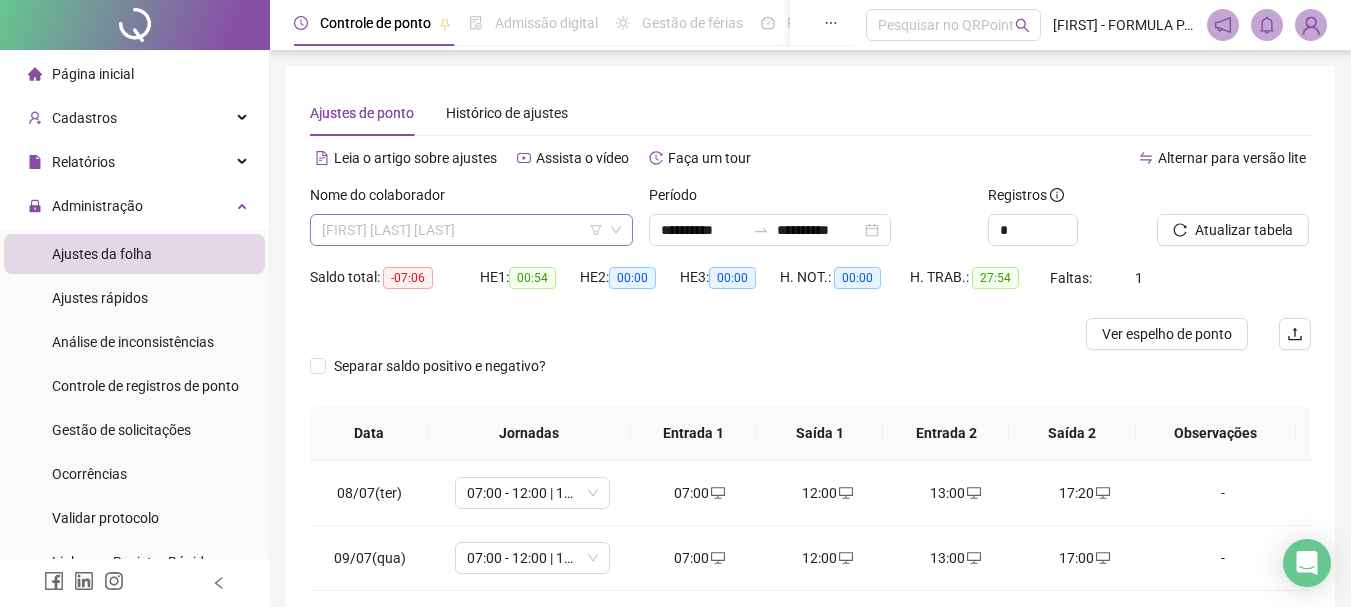 click on "[FIRST] [LAST] [LAST]" at bounding box center (471, 230) 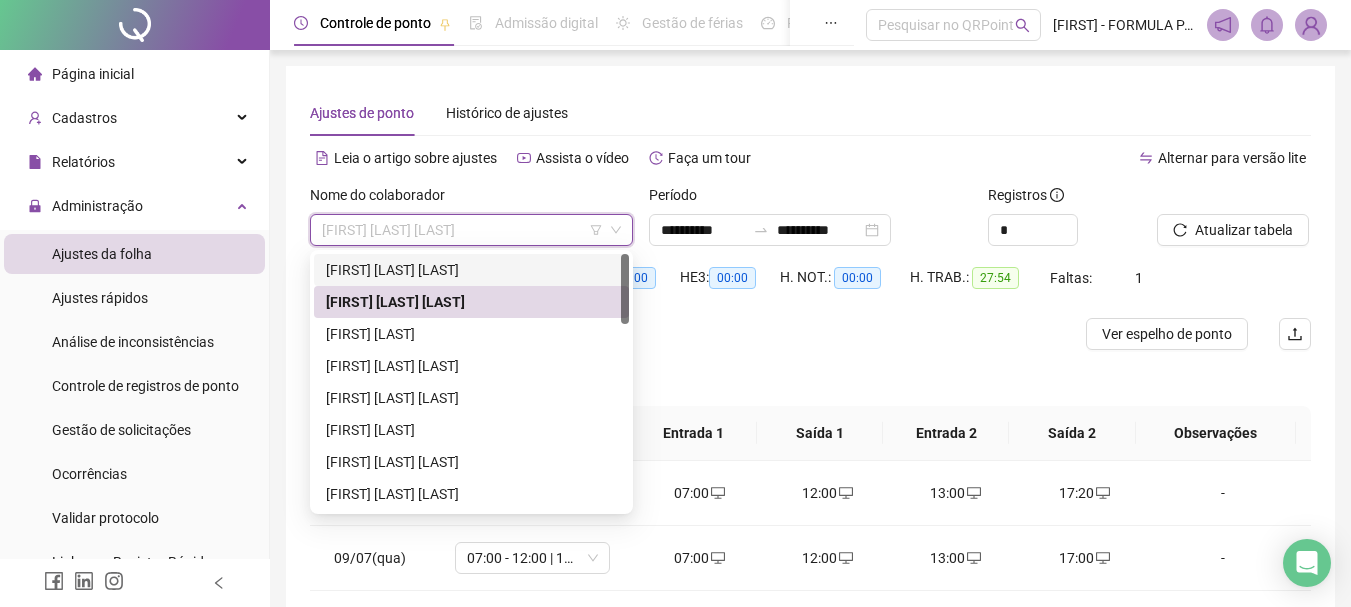 click on "[FIRST] [LAST] [LAST]" at bounding box center [471, 270] 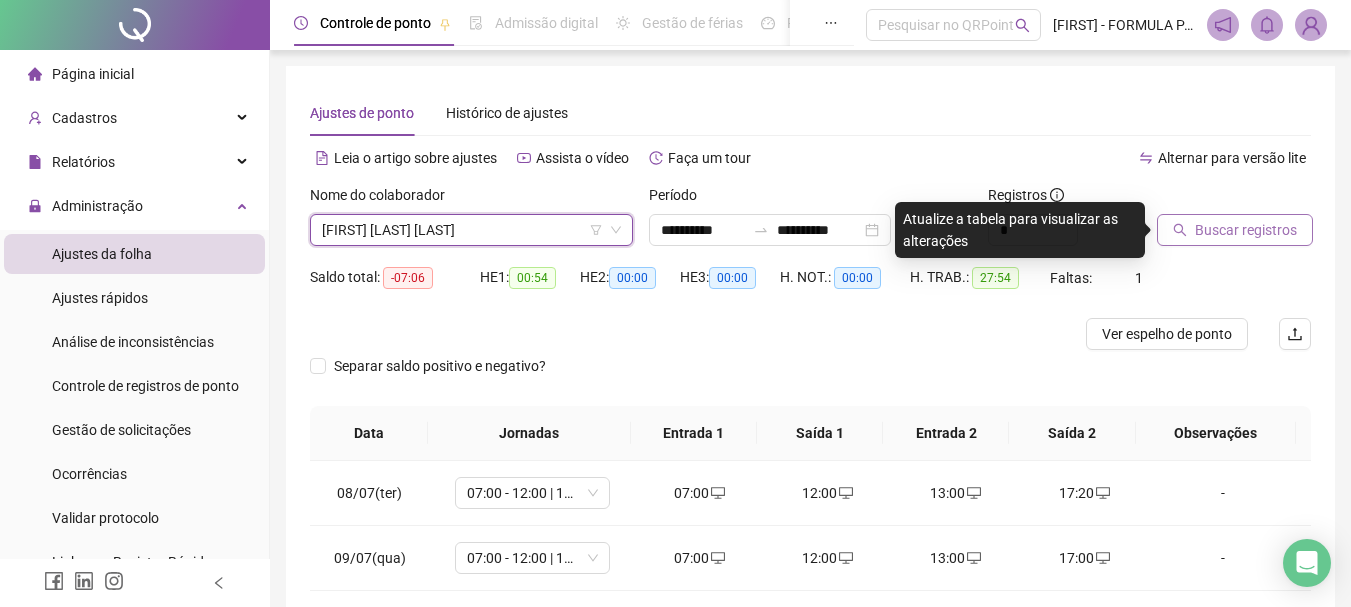 click on "Buscar registros" at bounding box center [1235, 230] 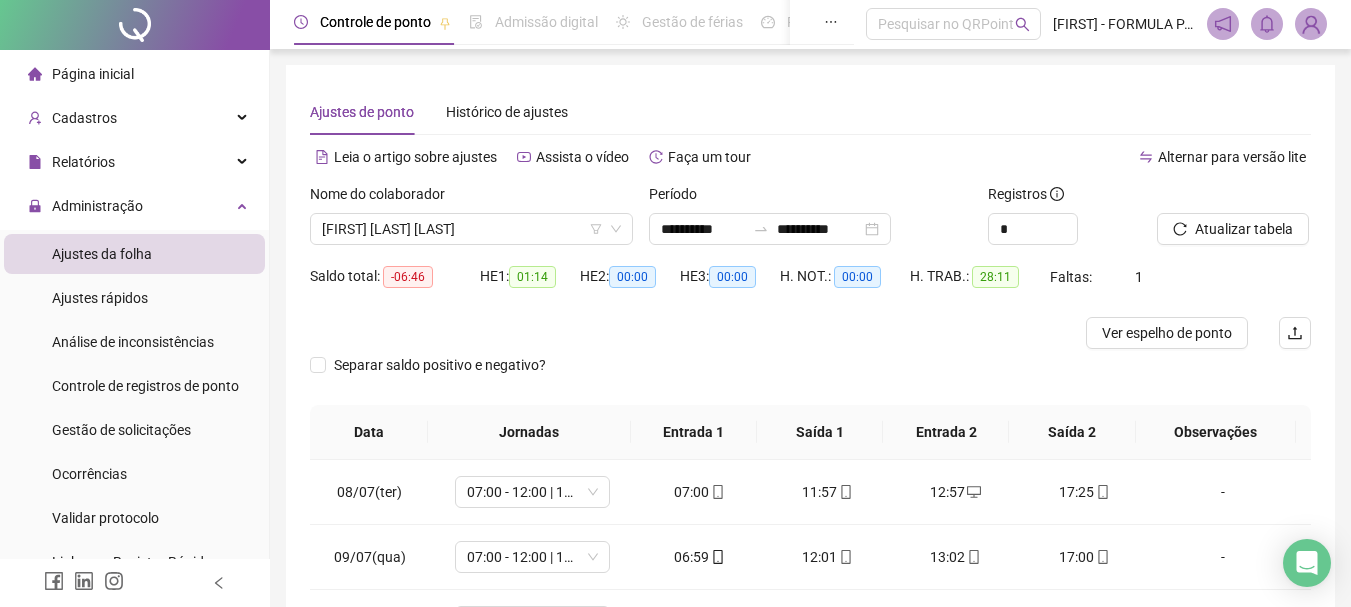 scroll, scrollTop: 0, scrollLeft: 0, axis: both 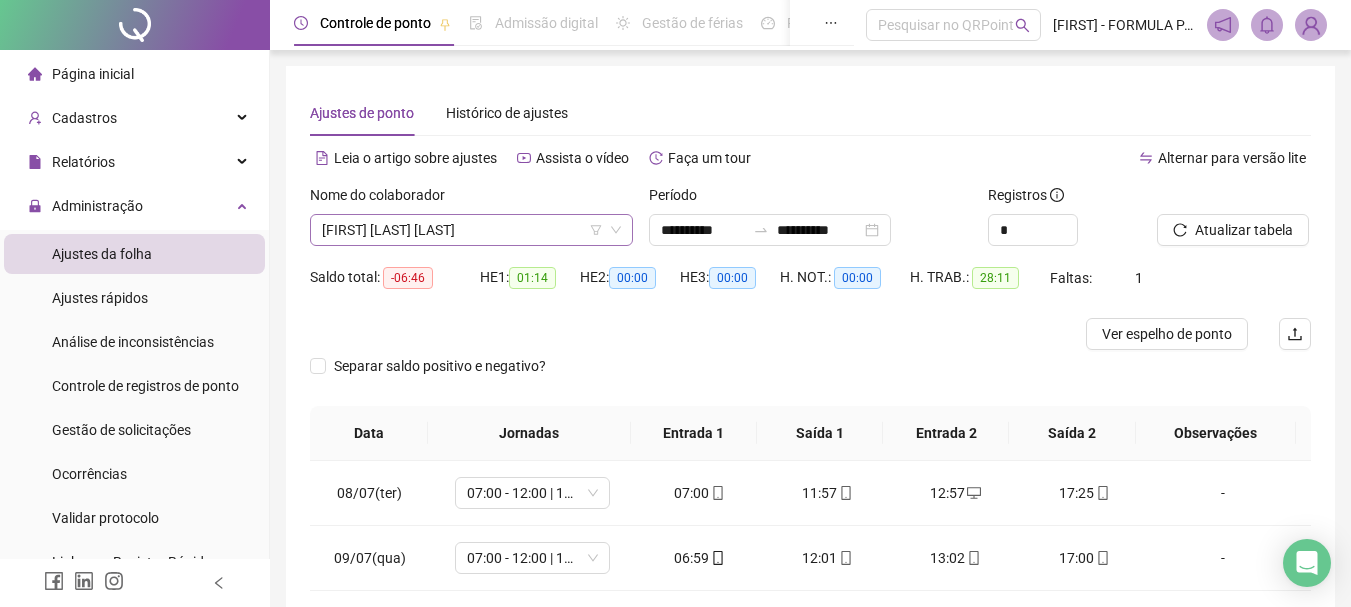 click on "[FIRST] [LAST] [LAST]" at bounding box center (471, 230) 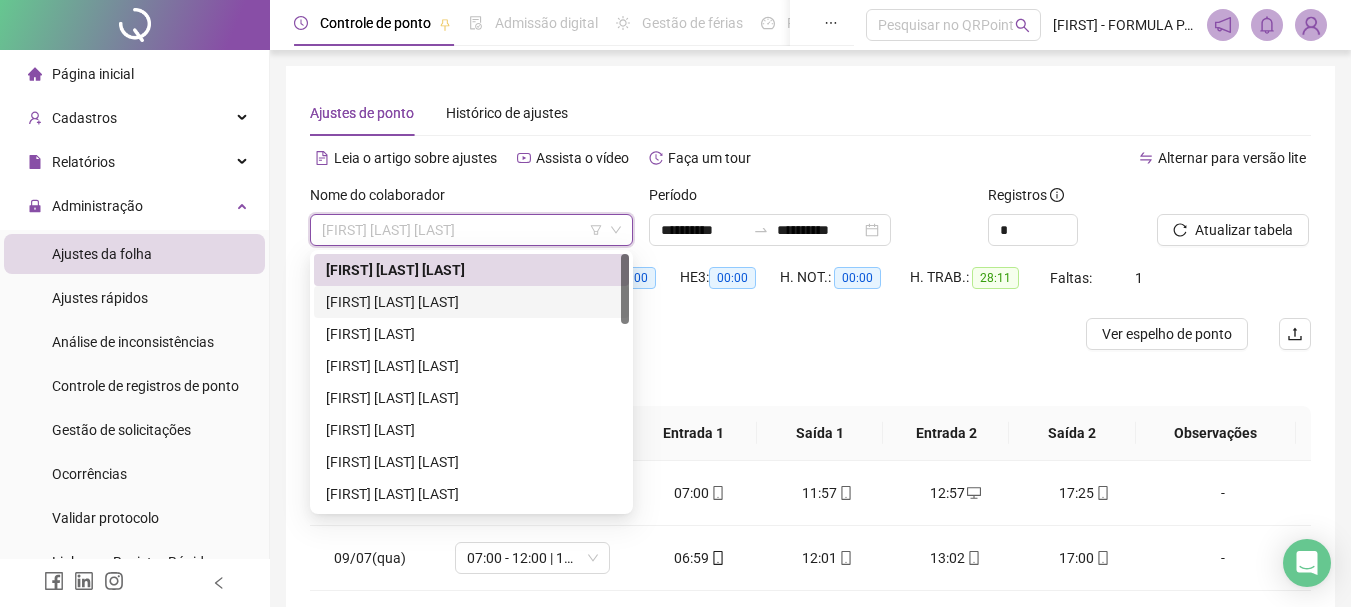 click on "[FIRST] [LAST] [LAST]" at bounding box center (471, 302) 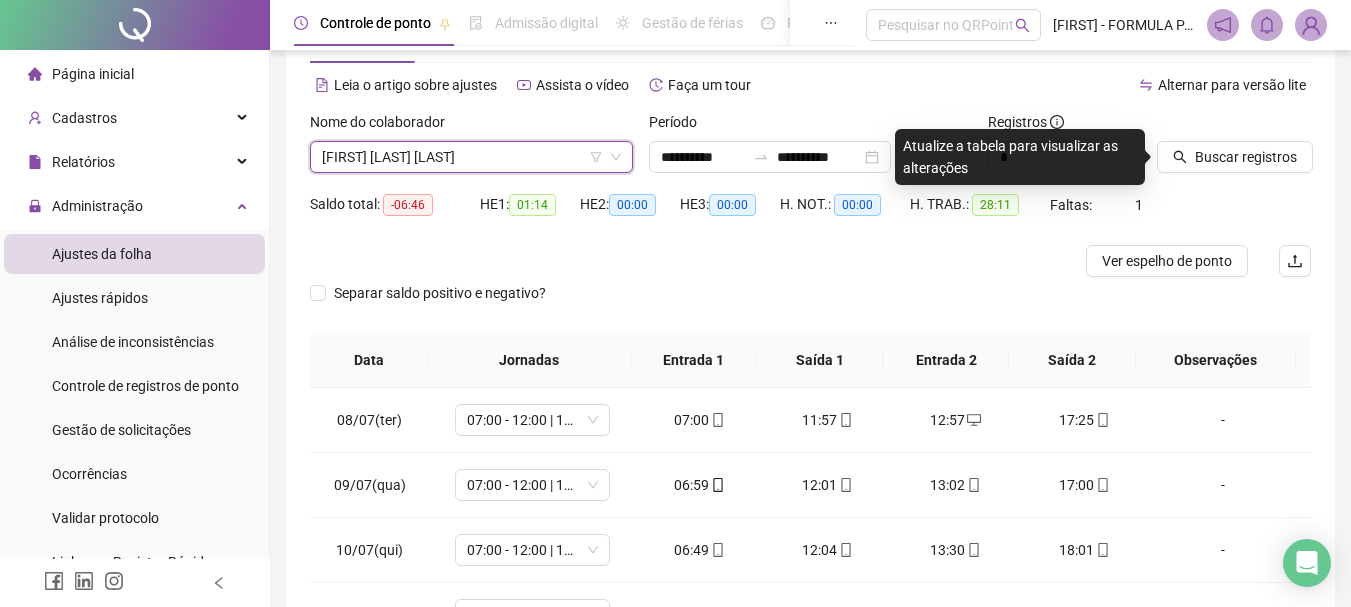 scroll, scrollTop: 0, scrollLeft: 0, axis: both 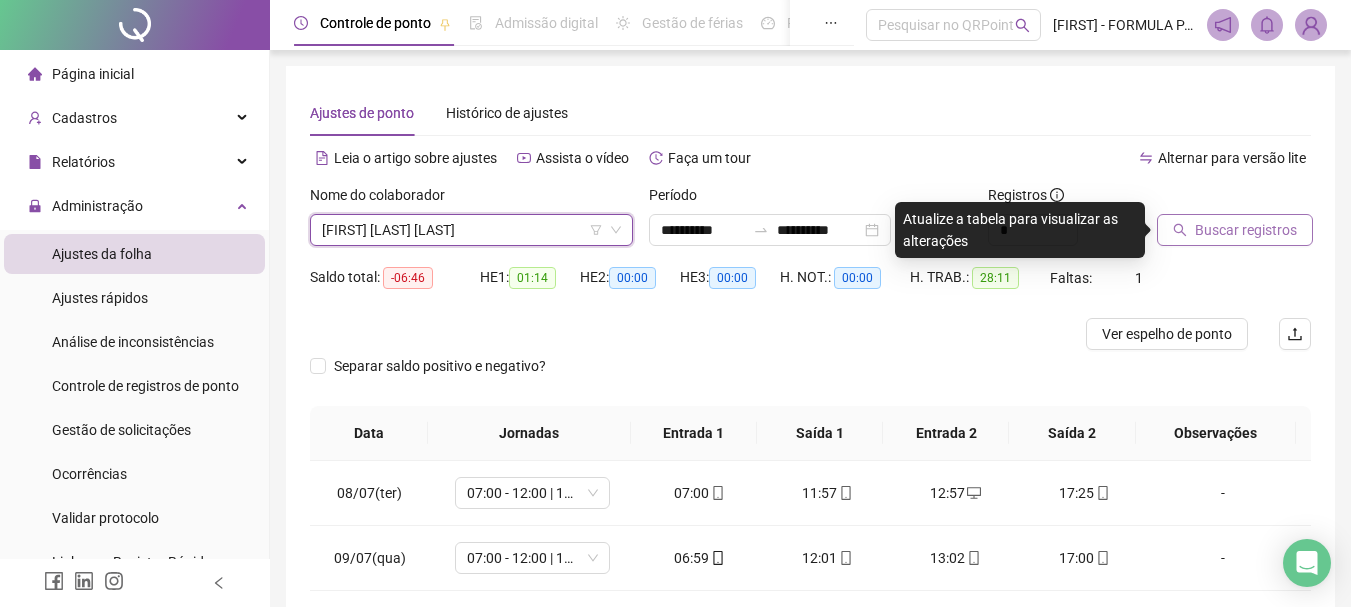 click on "Buscar registros" at bounding box center (1246, 230) 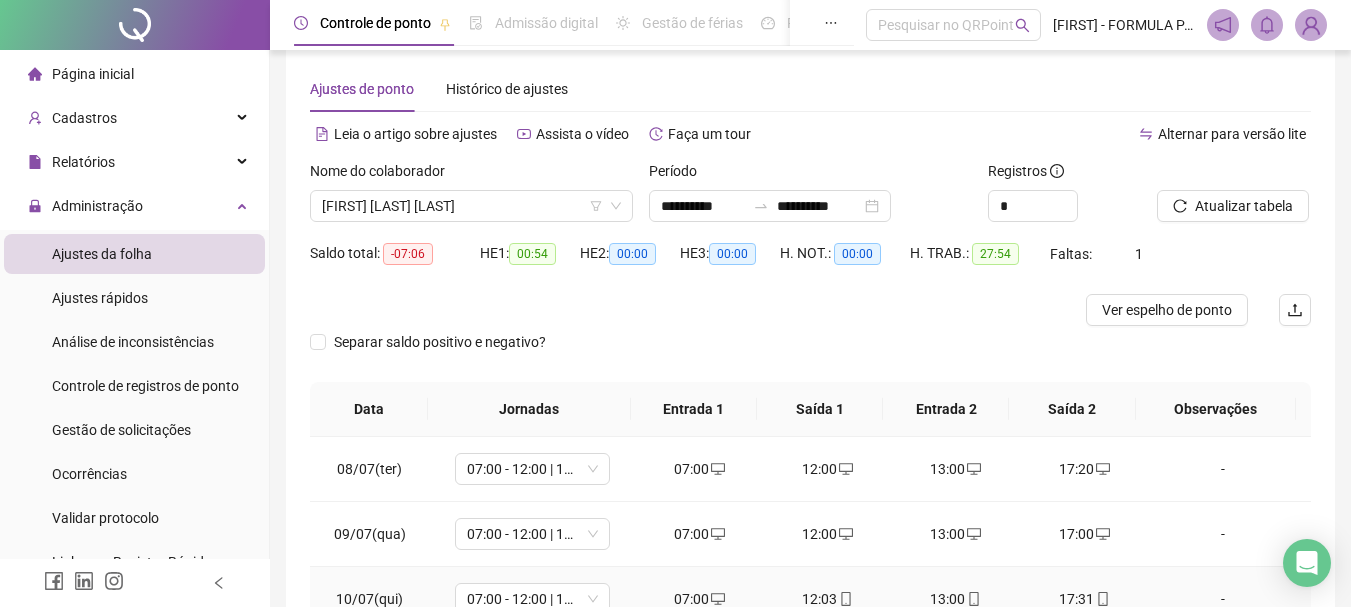 scroll, scrollTop: 0, scrollLeft: 0, axis: both 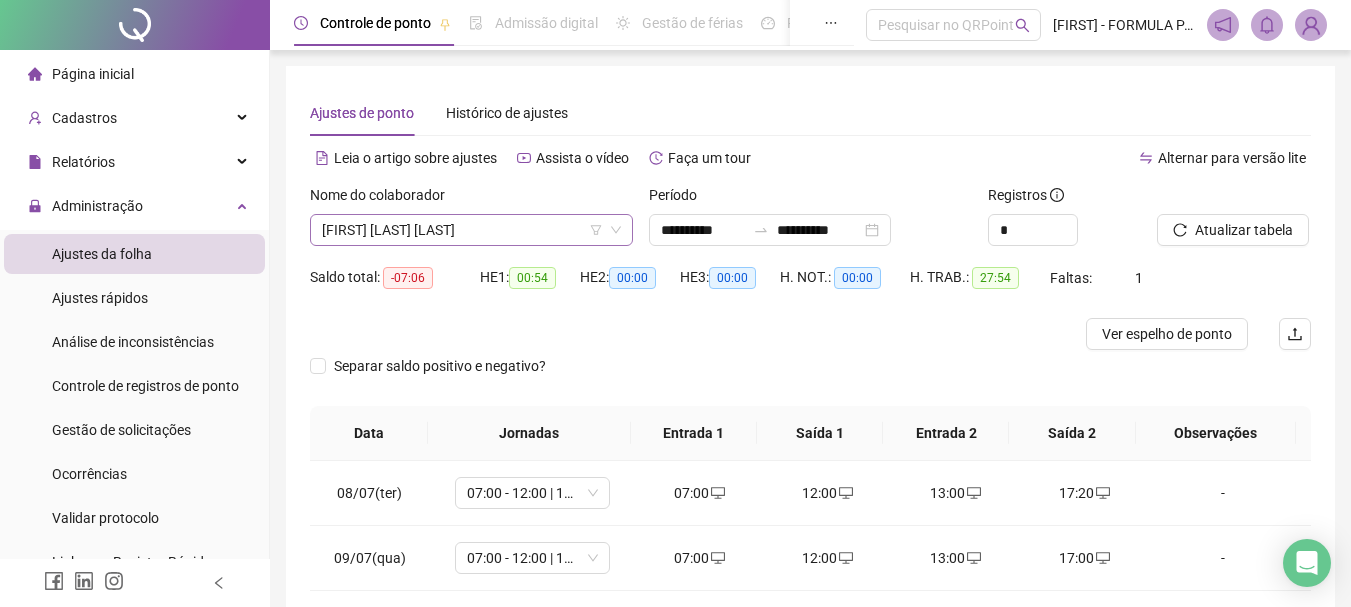 click on "[FIRST] [LAST] [LAST]" at bounding box center (471, 230) 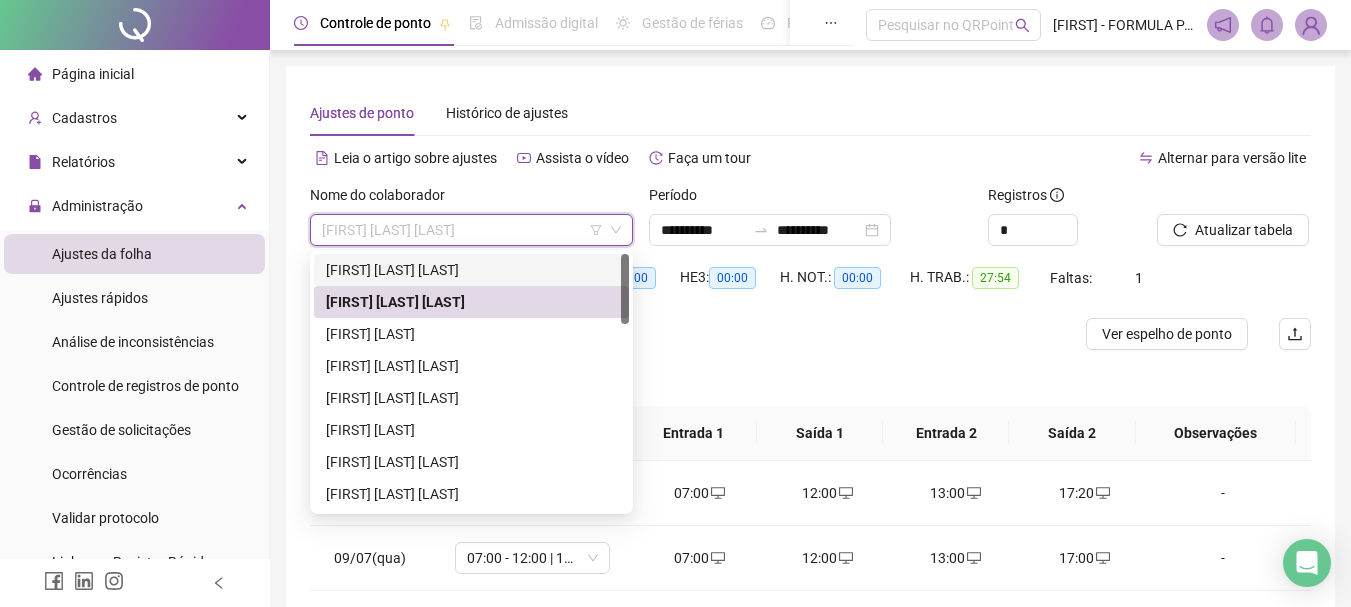 click on "[FIRST] [LAST] [LAST]" at bounding box center (471, 270) 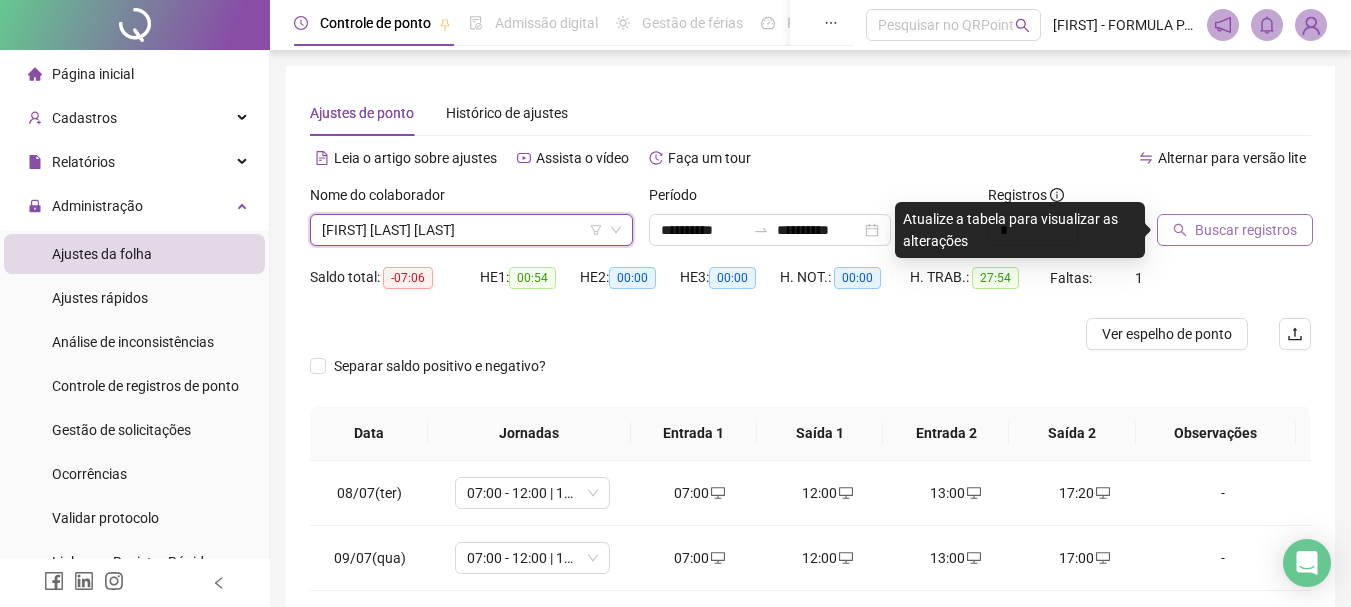 click on "Buscar registros" at bounding box center [1246, 230] 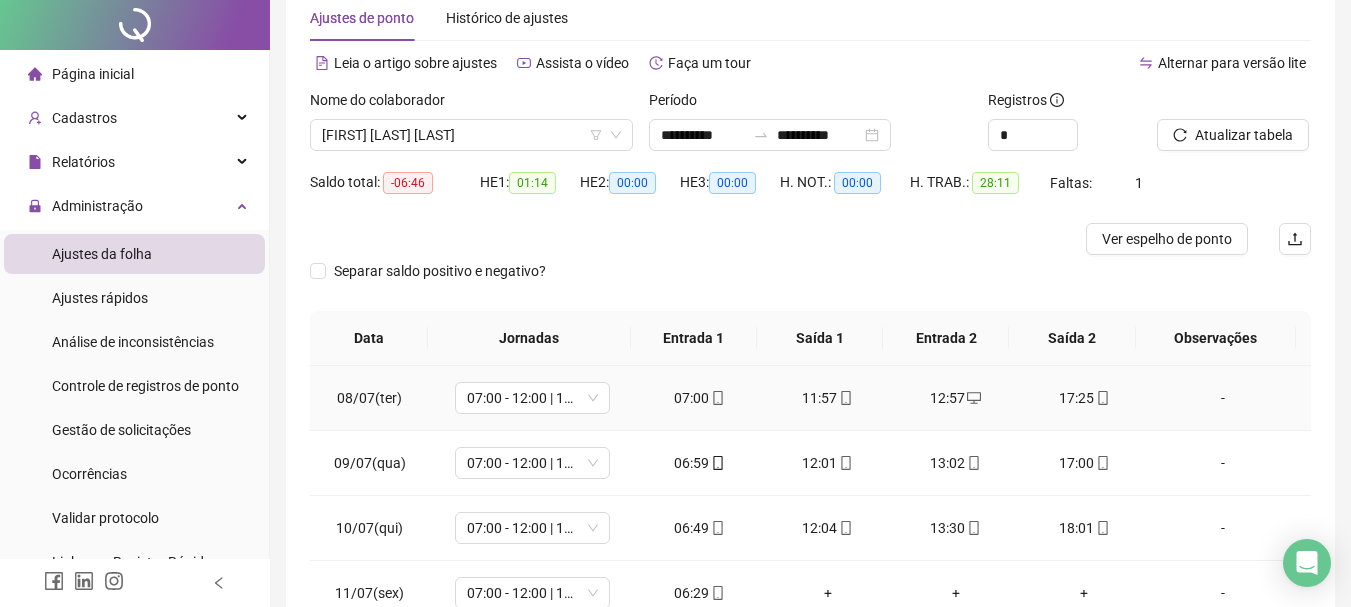 scroll, scrollTop: 224, scrollLeft: 0, axis: vertical 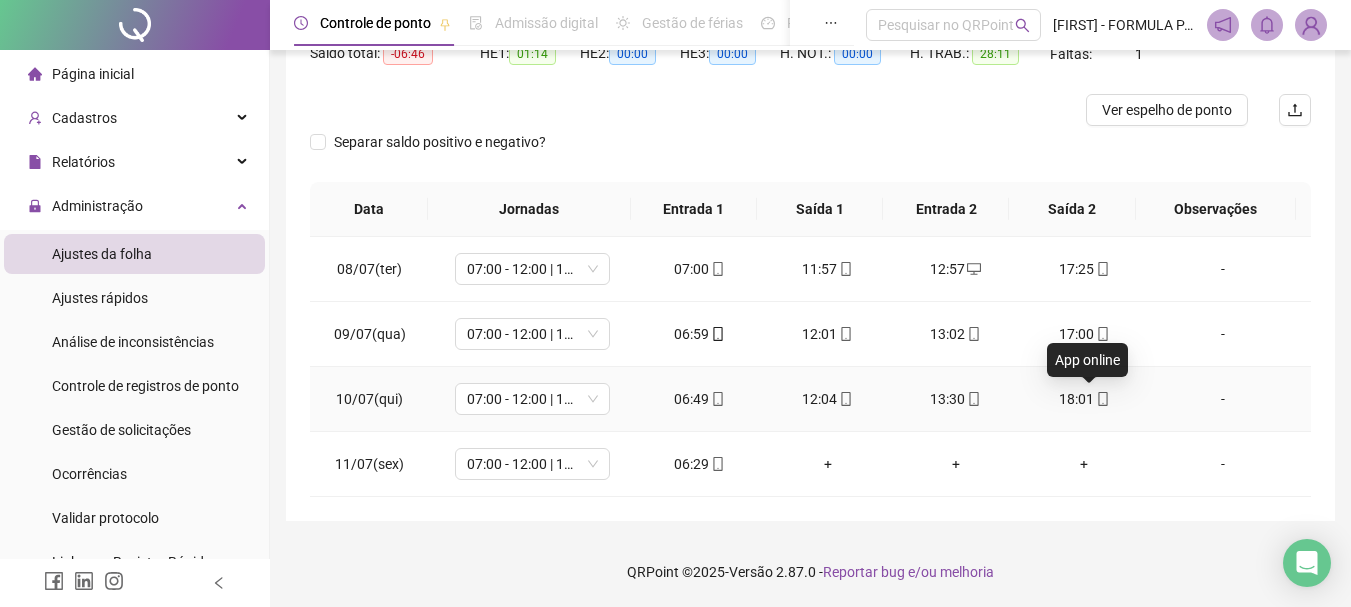 click 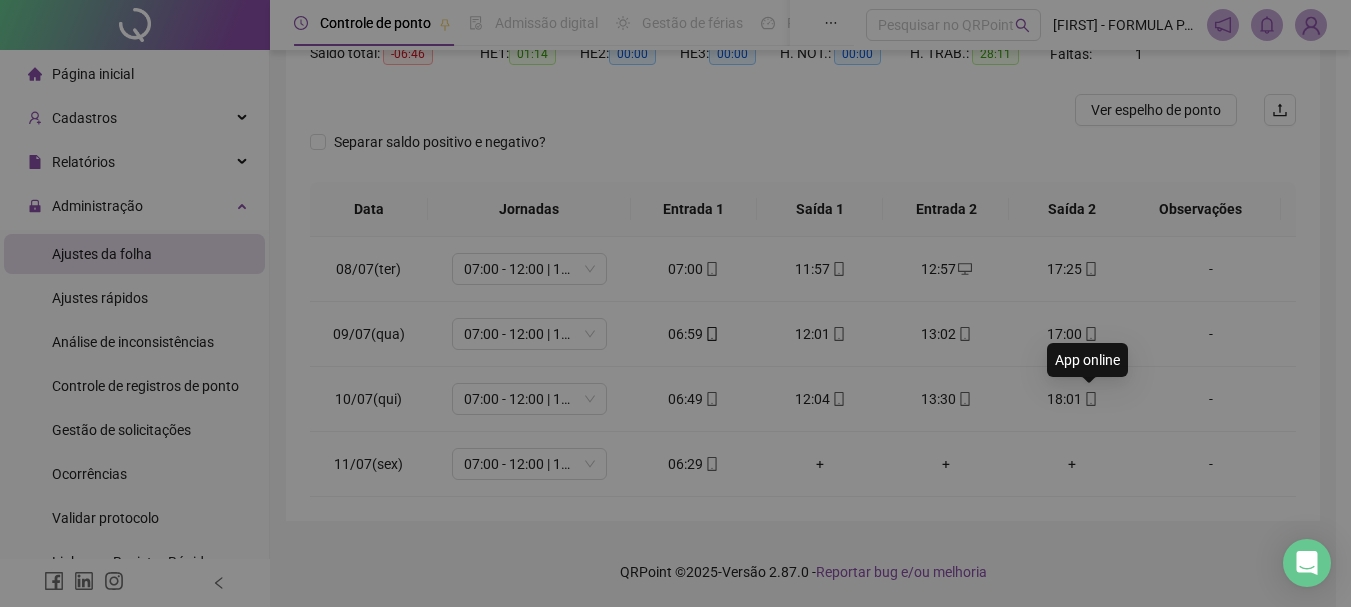 type on "**********" 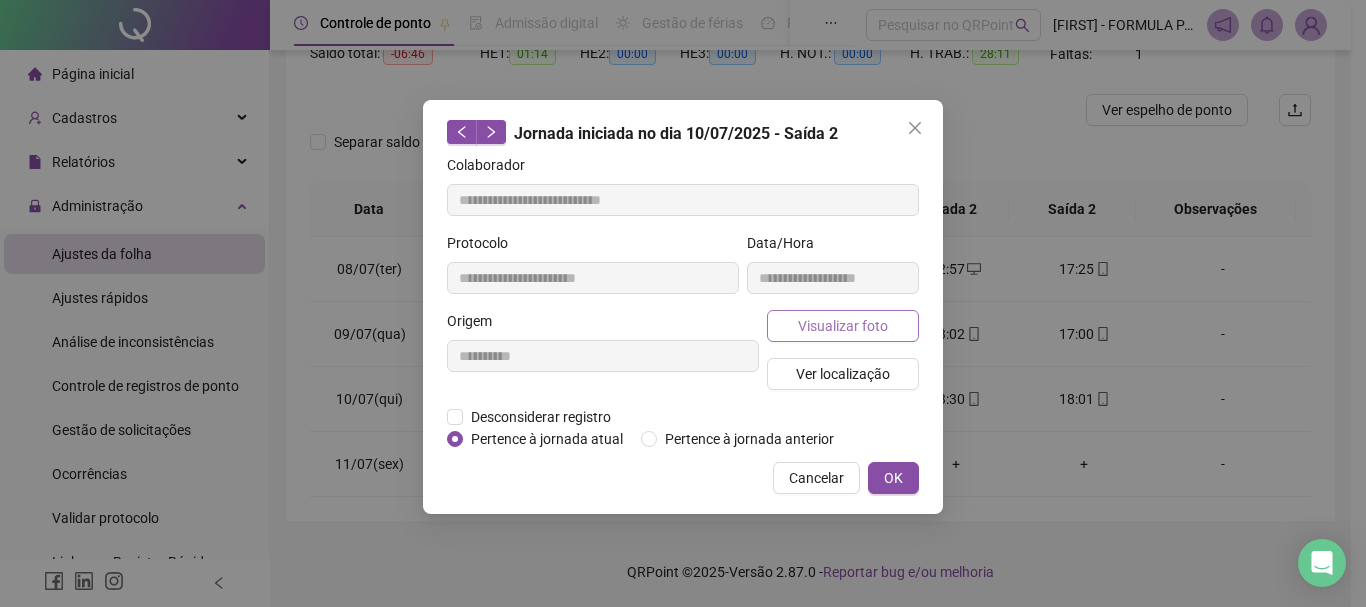 click on "Visualizar foto" at bounding box center [843, 326] 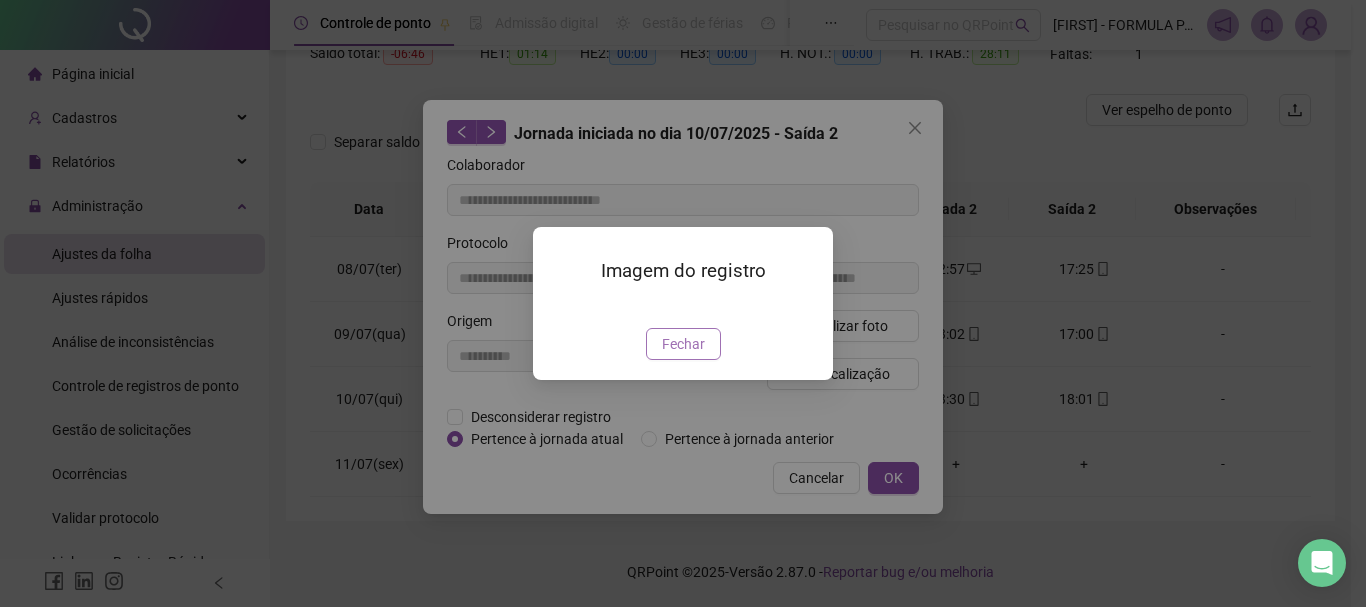 click on "Fechar" at bounding box center [683, 344] 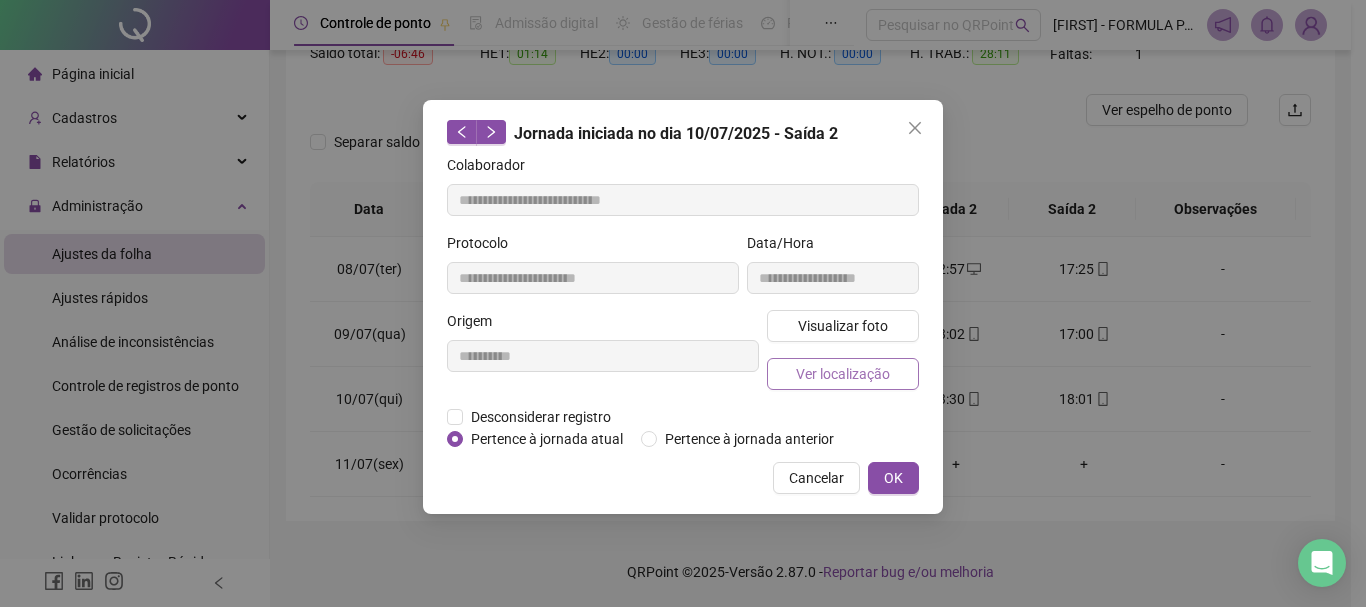 click on "Ver localização" at bounding box center (843, 374) 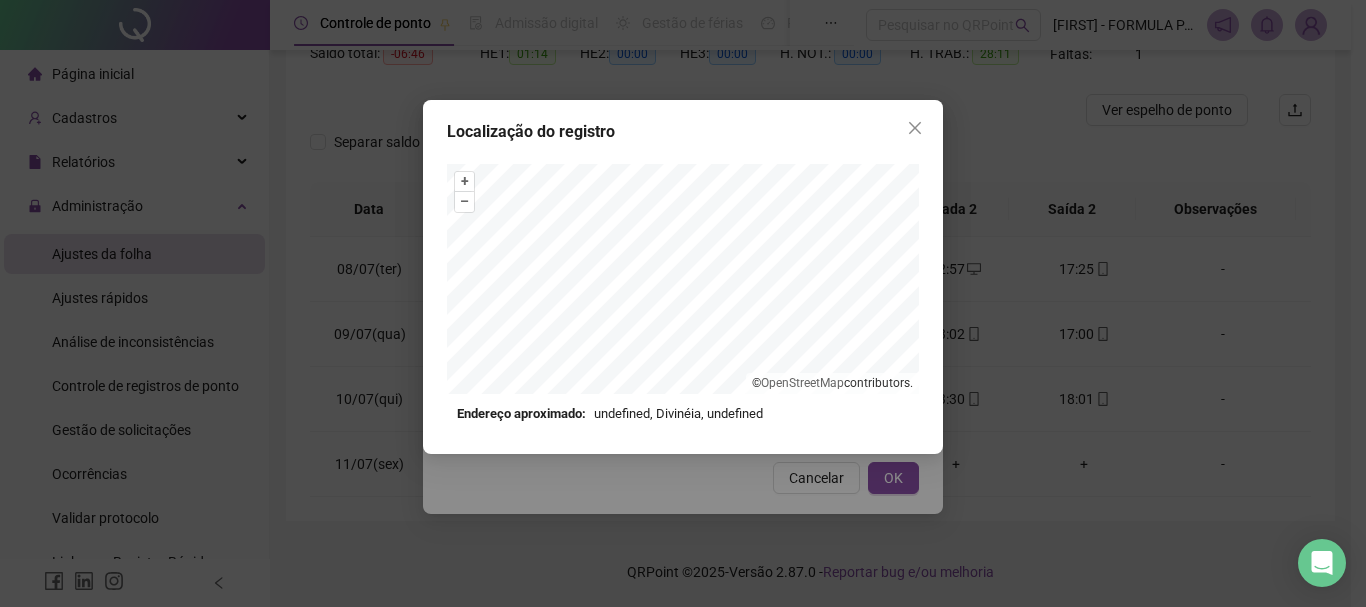 click 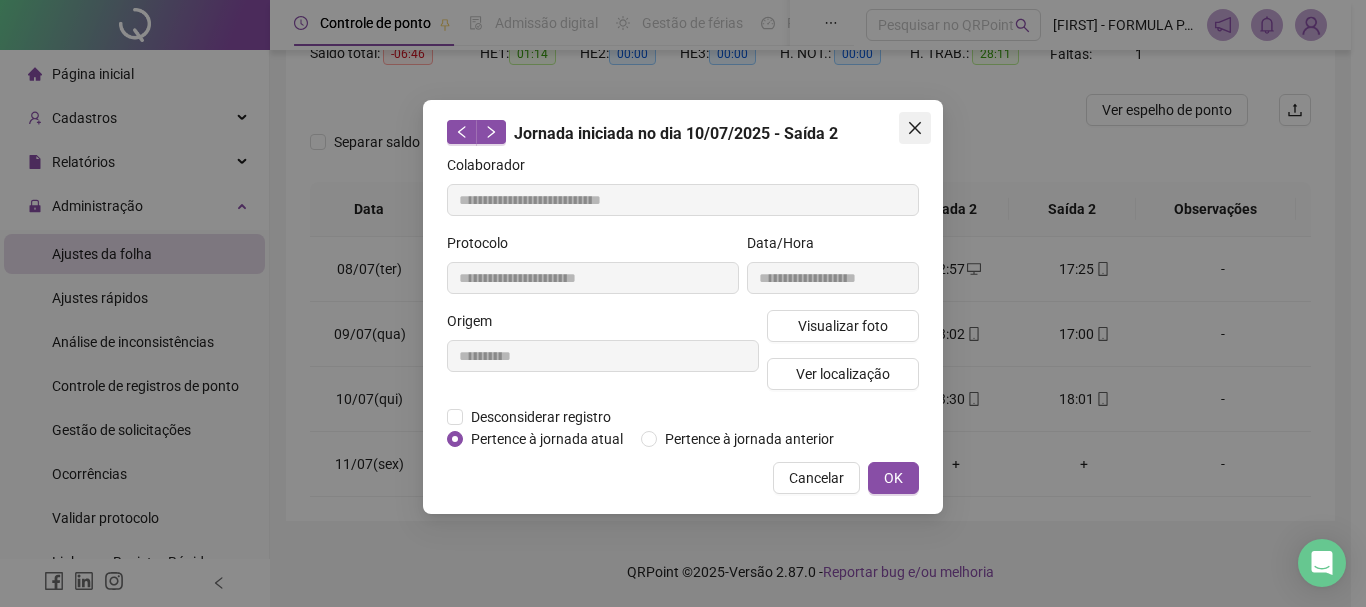 click 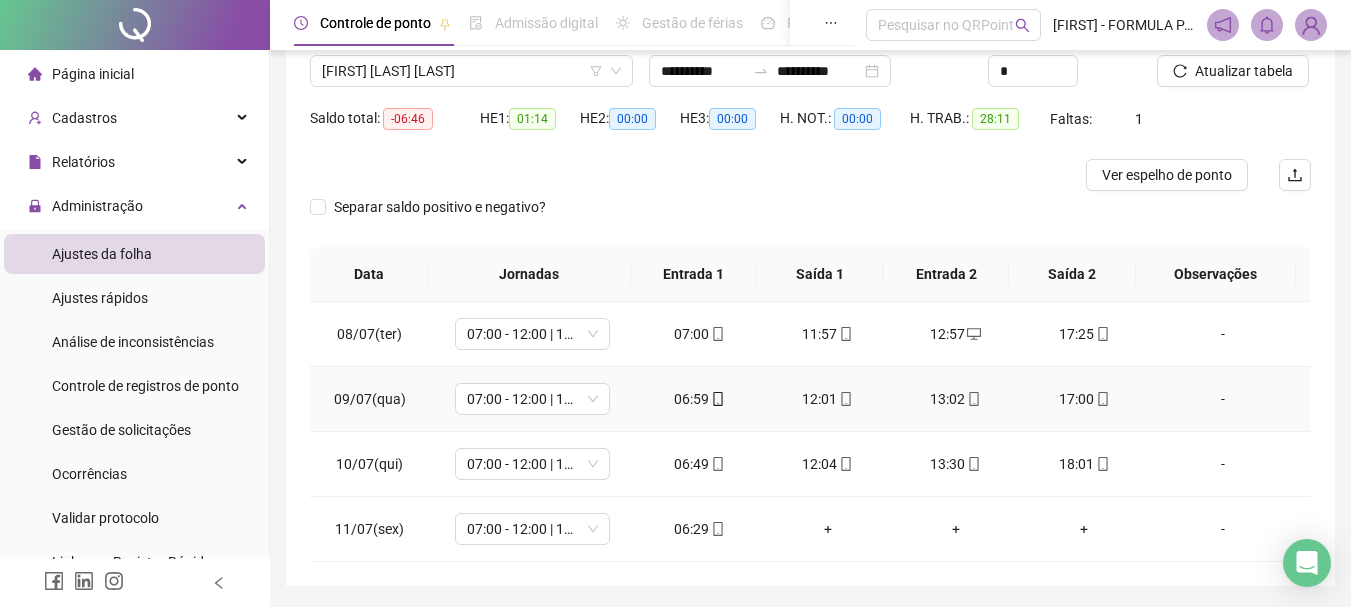 scroll, scrollTop: 124, scrollLeft: 0, axis: vertical 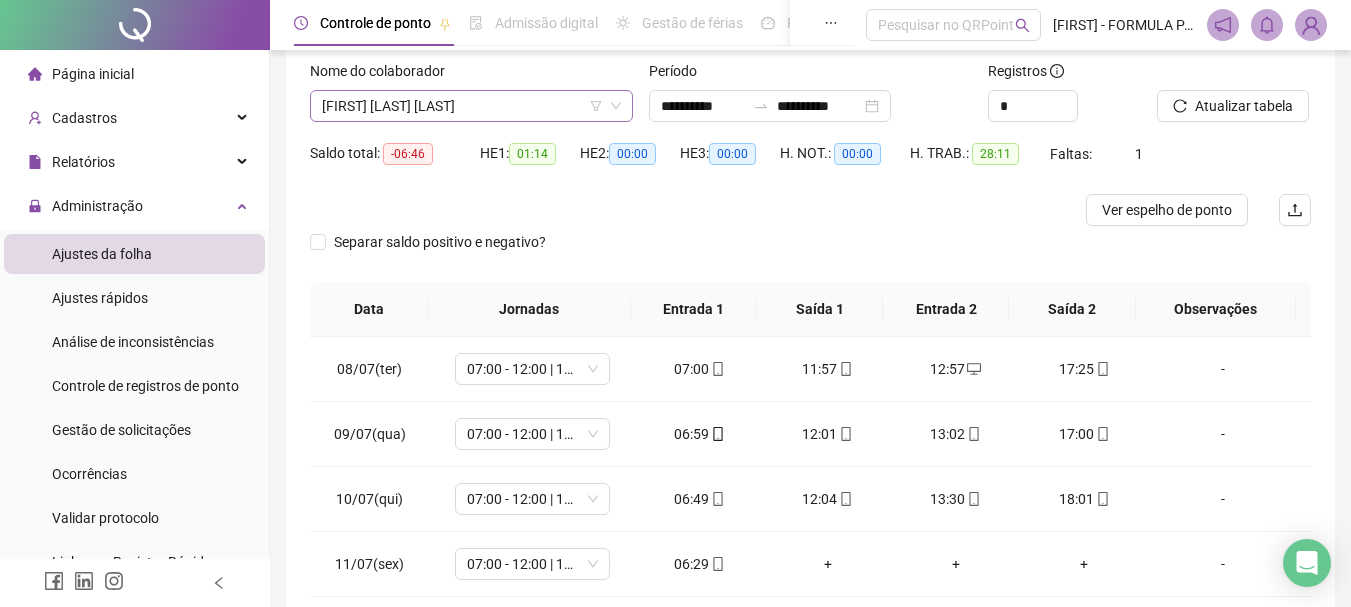 click on "[FIRST] [LAST] [LAST]" at bounding box center [471, 106] 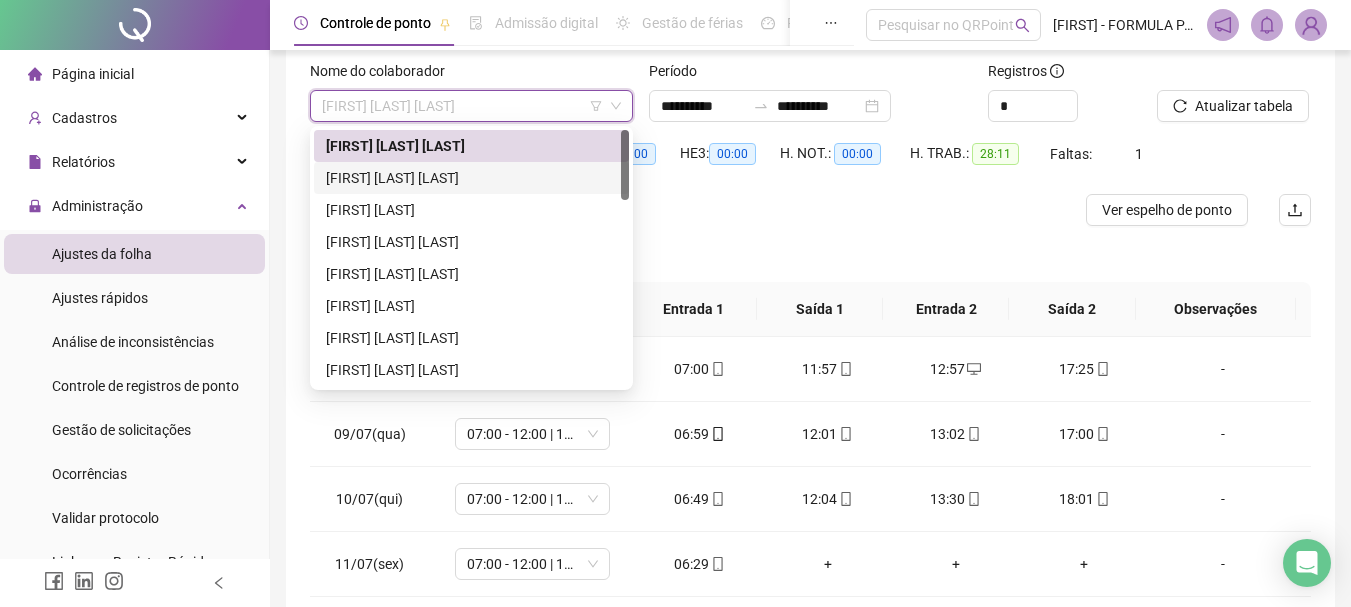 click on "[FIRST] [LAST] [LAST]" at bounding box center [471, 178] 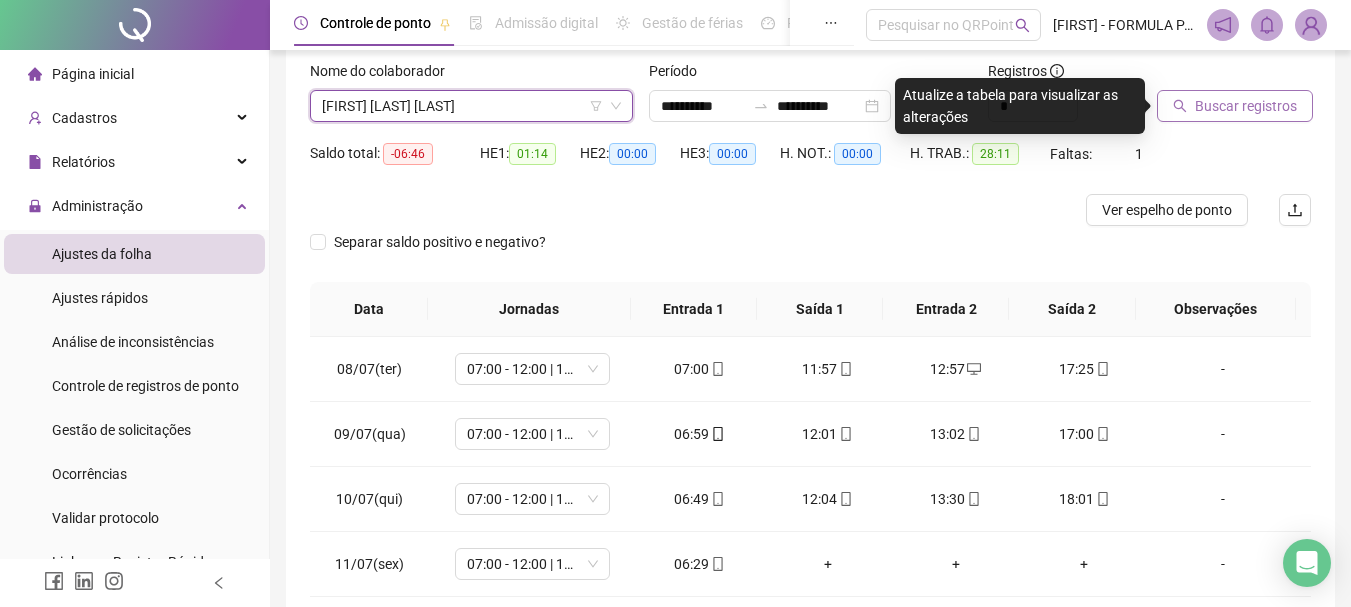 click on "Buscar registros" at bounding box center [1246, 106] 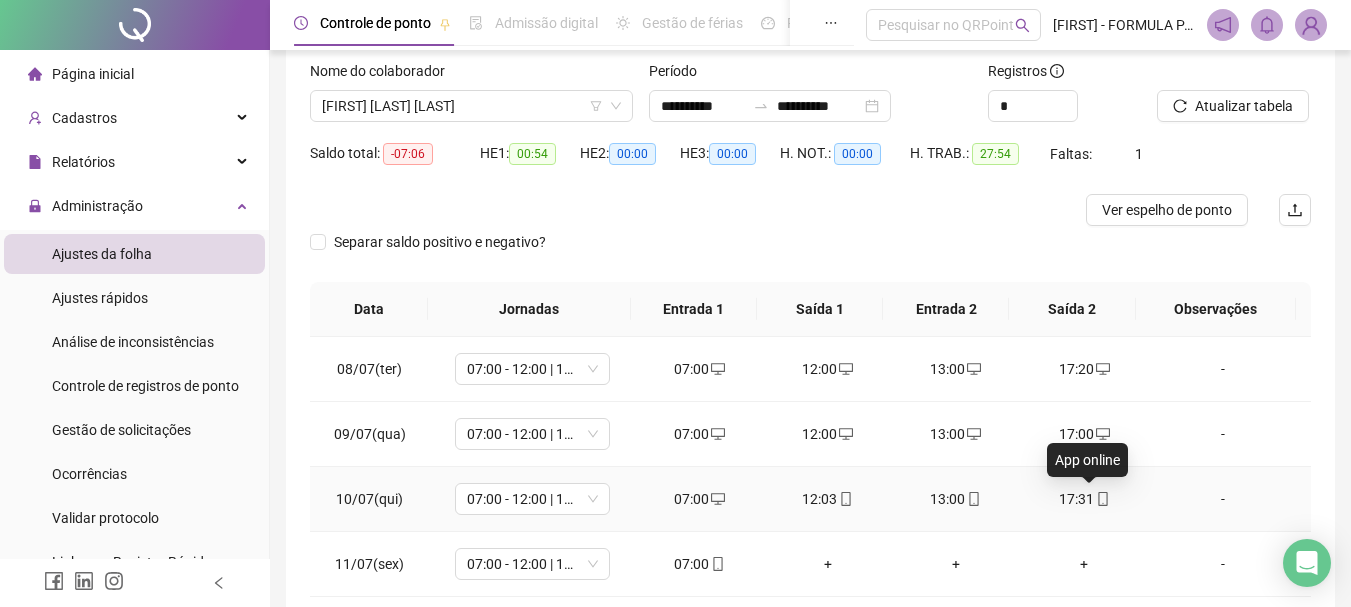 click 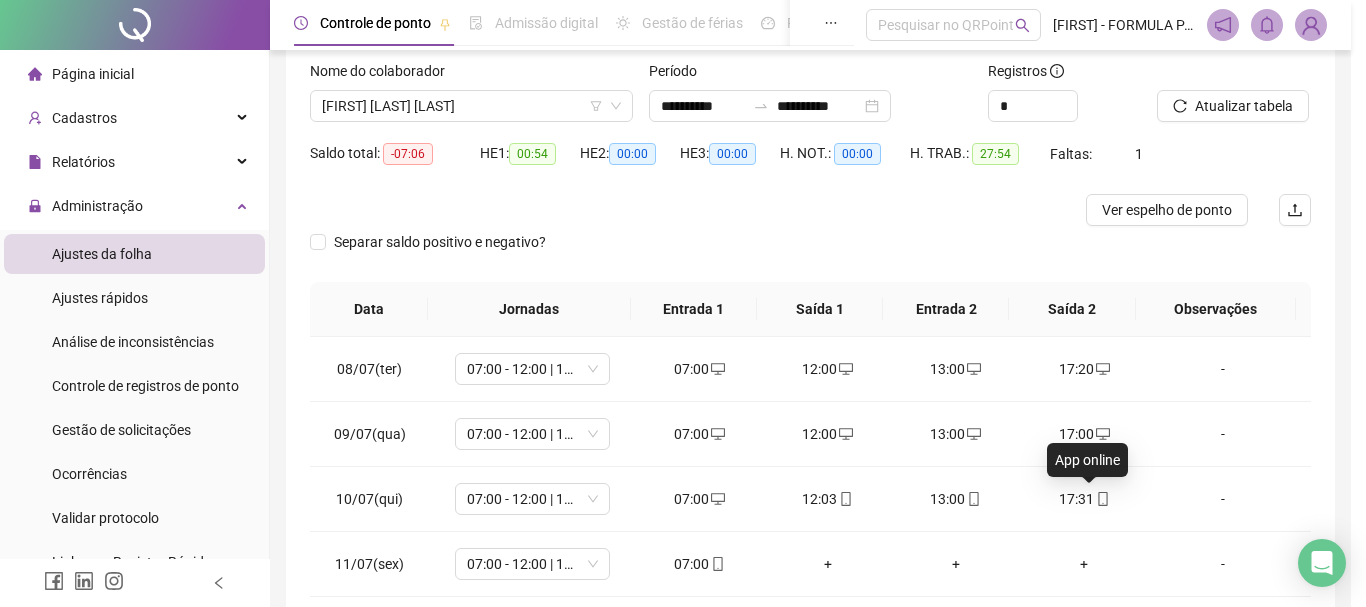 type on "**********" 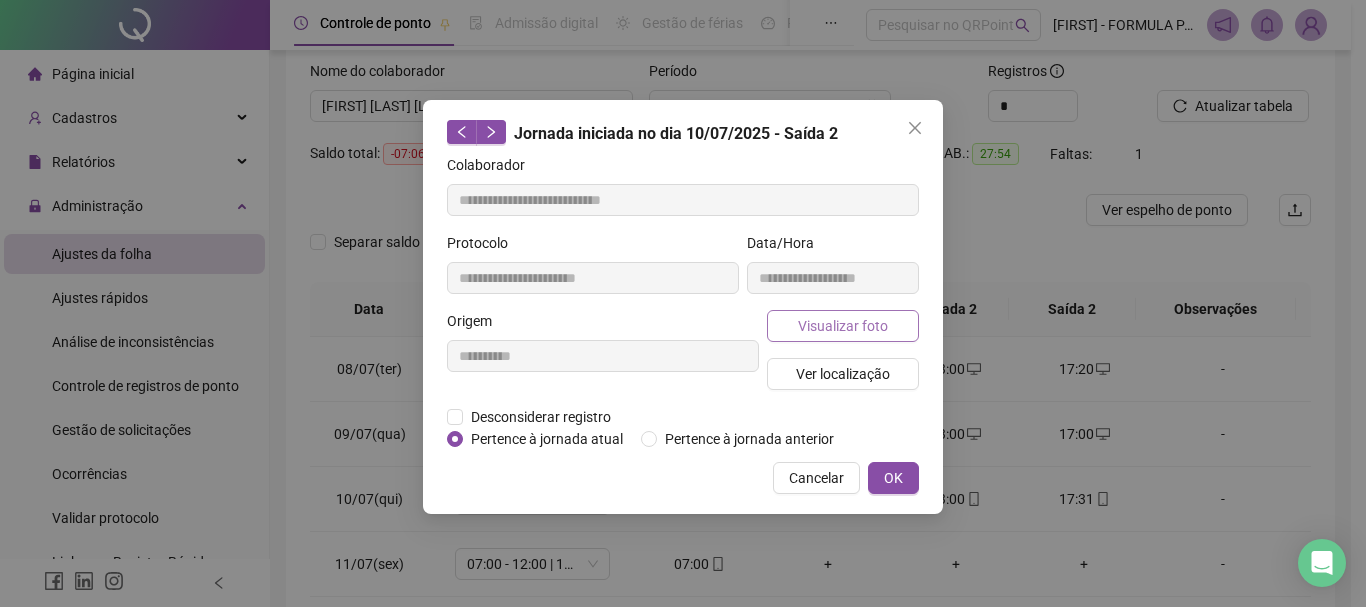 click on "Visualizar foto" at bounding box center (843, 326) 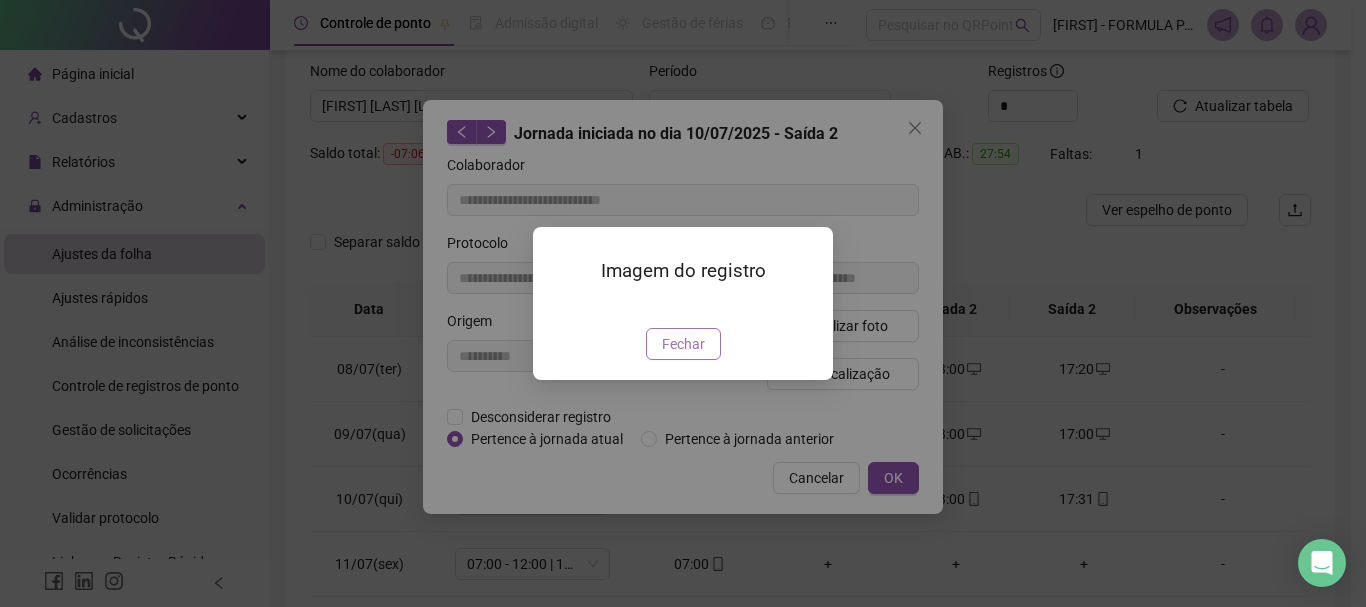 click on "Fechar" at bounding box center (683, 344) 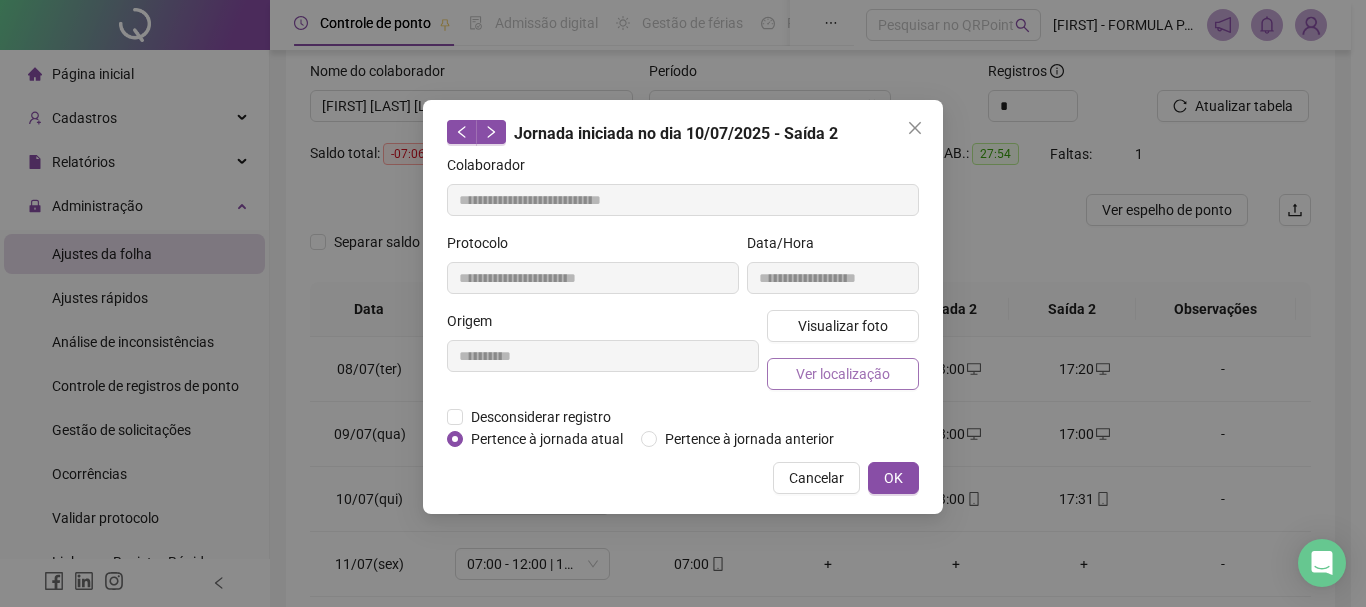 click on "Ver localização" at bounding box center (843, 374) 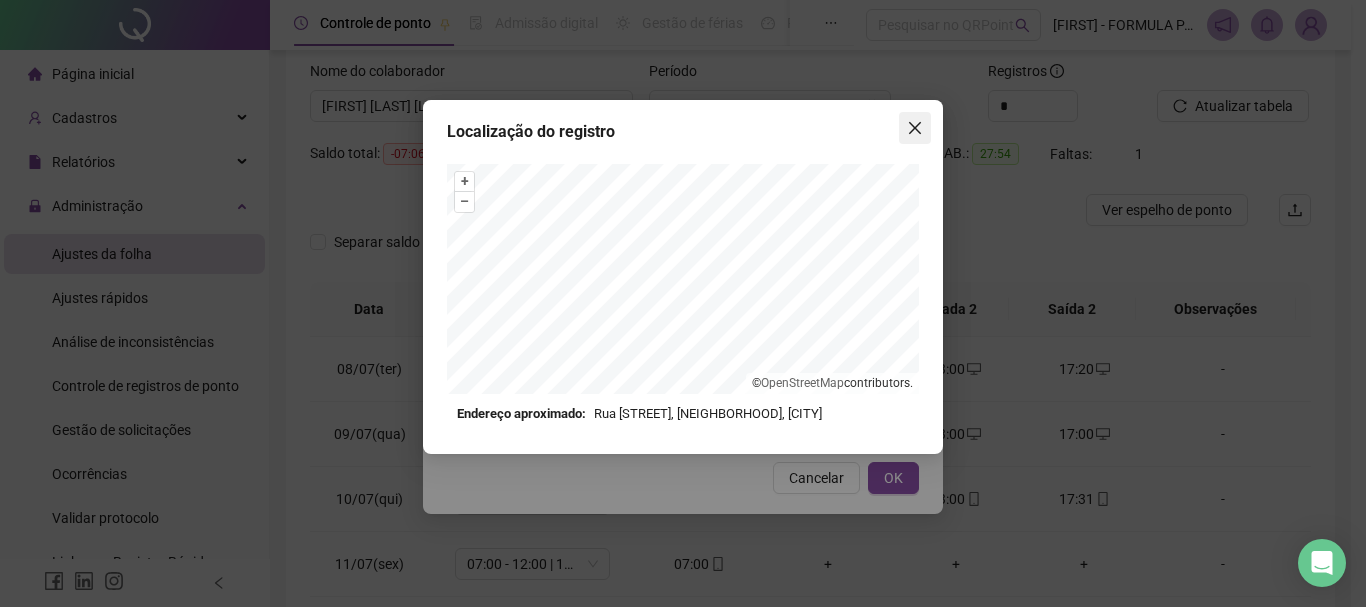 click 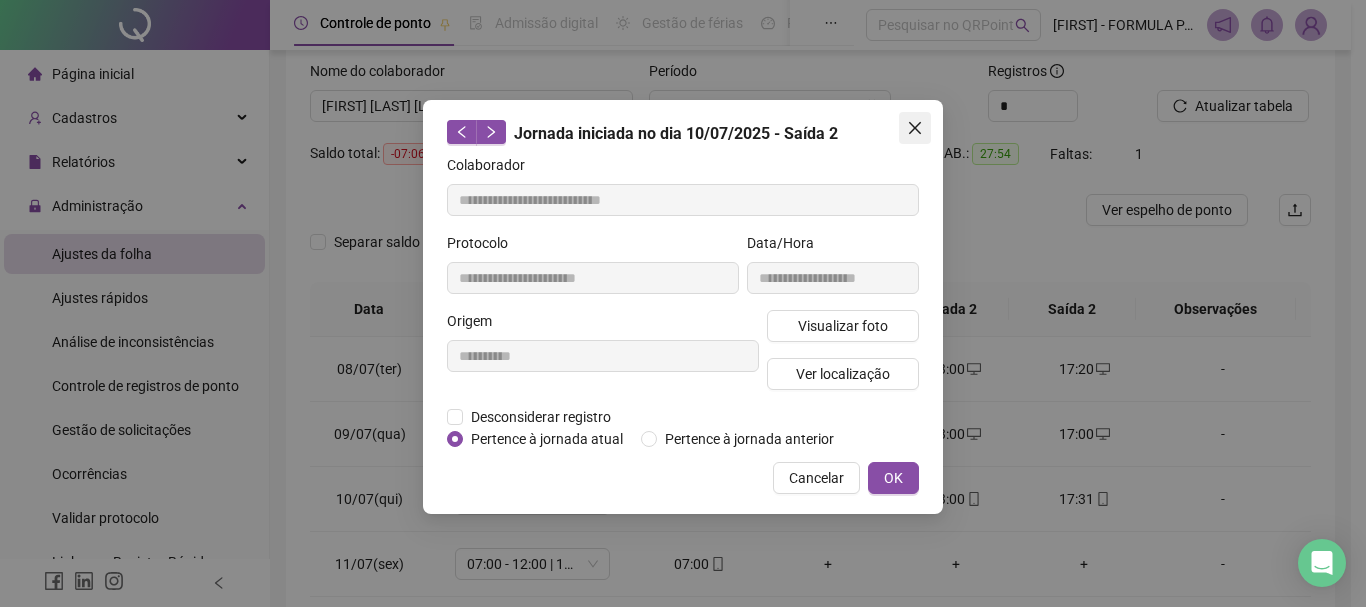 click 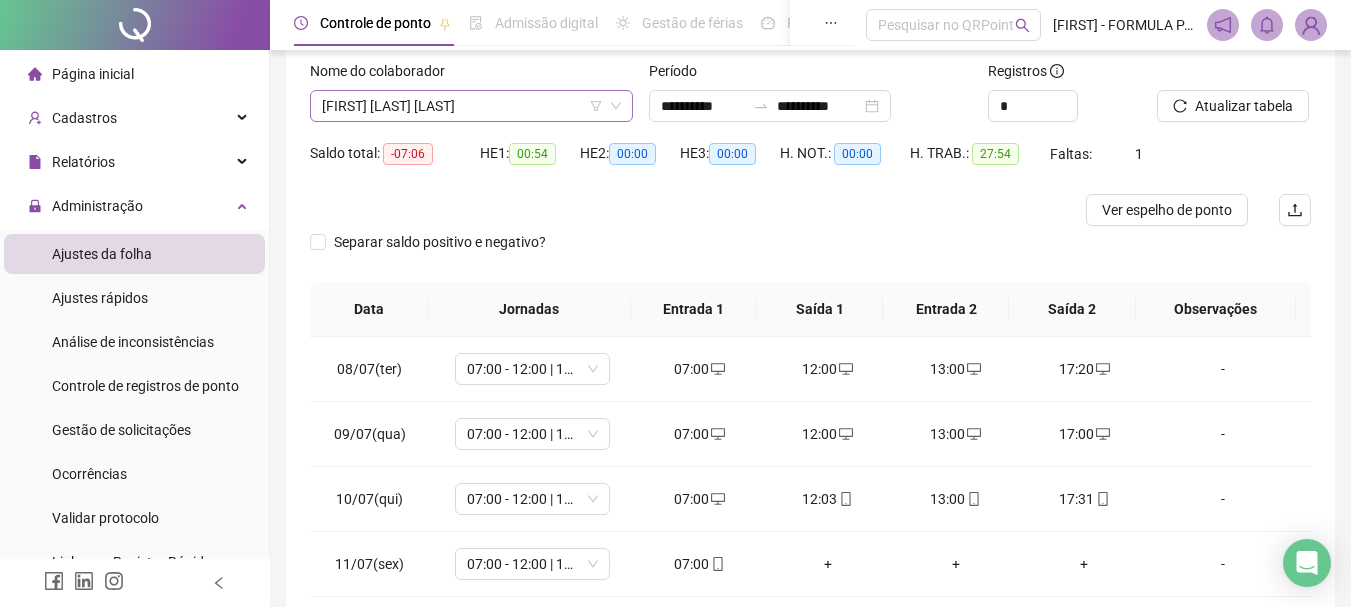 click on "[FIRST] [LAST] [LAST]" at bounding box center (471, 106) 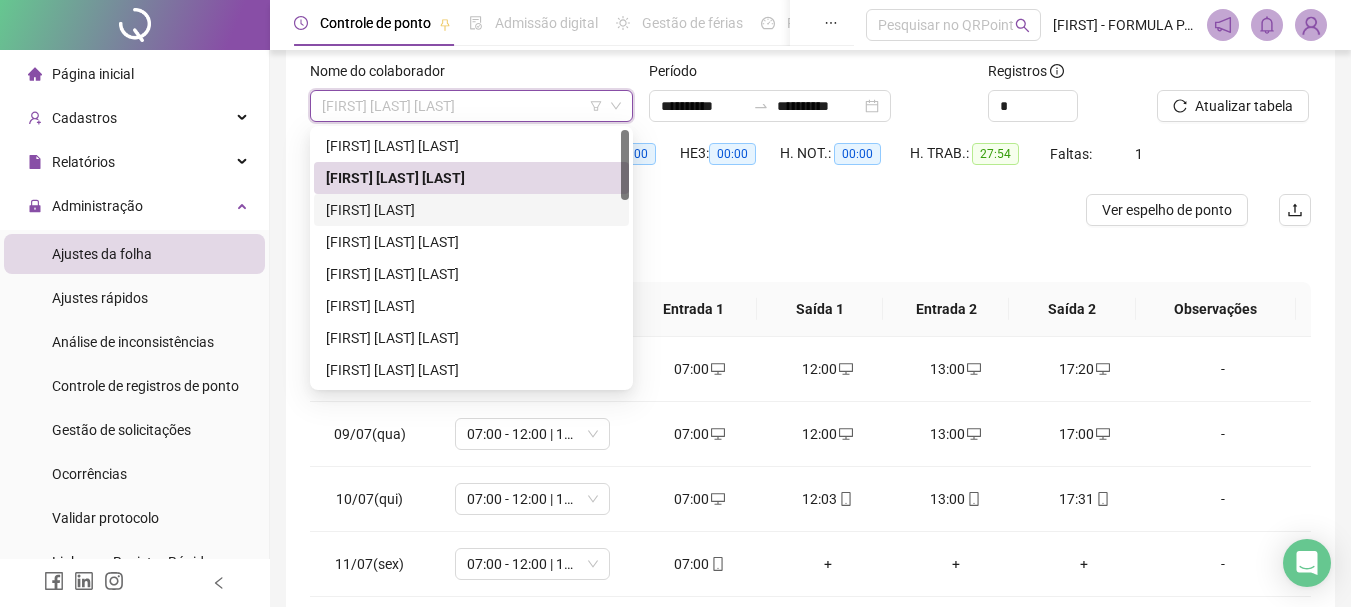 click on "[FIRST] [LAST]" at bounding box center [471, 210] 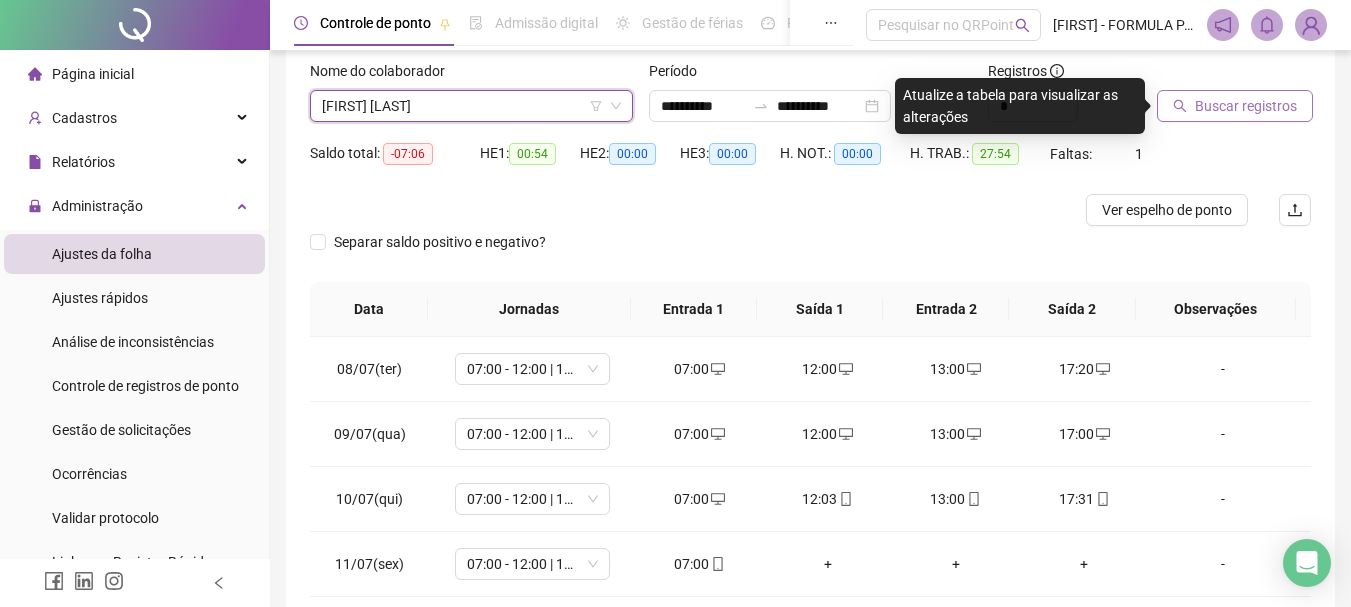 click on "Buscar registros" at bounding box center [1246, 106] 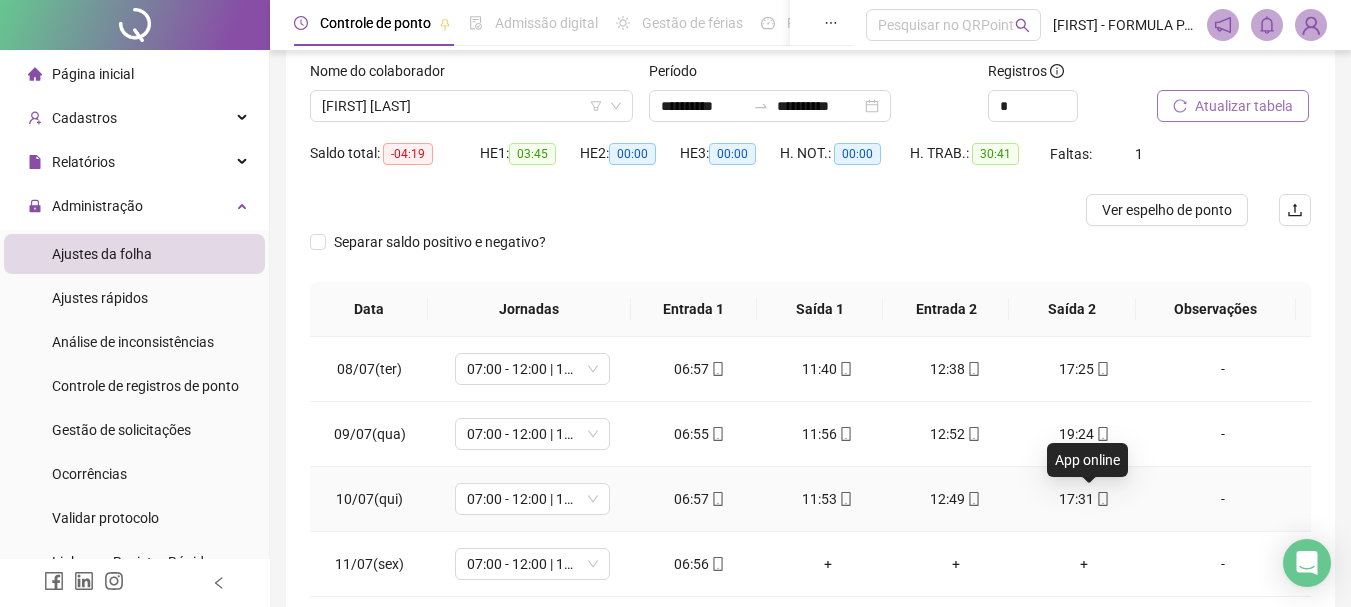 click 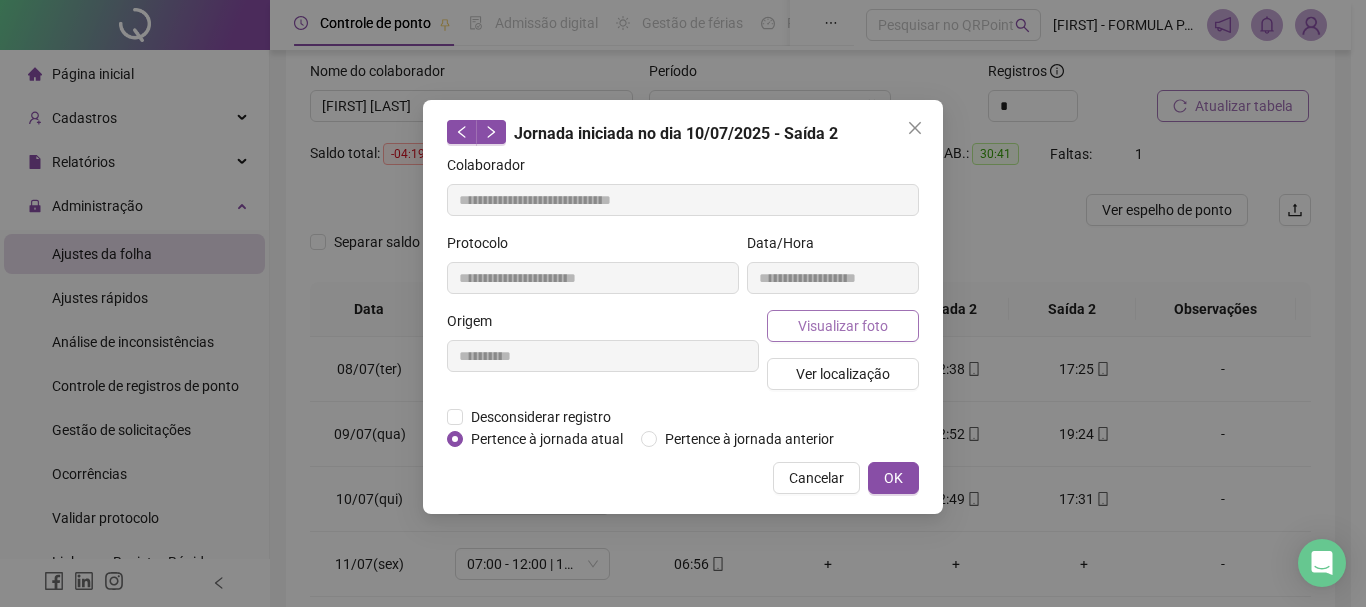 click on "Visualizar foto" at bounding box center [843, 326] 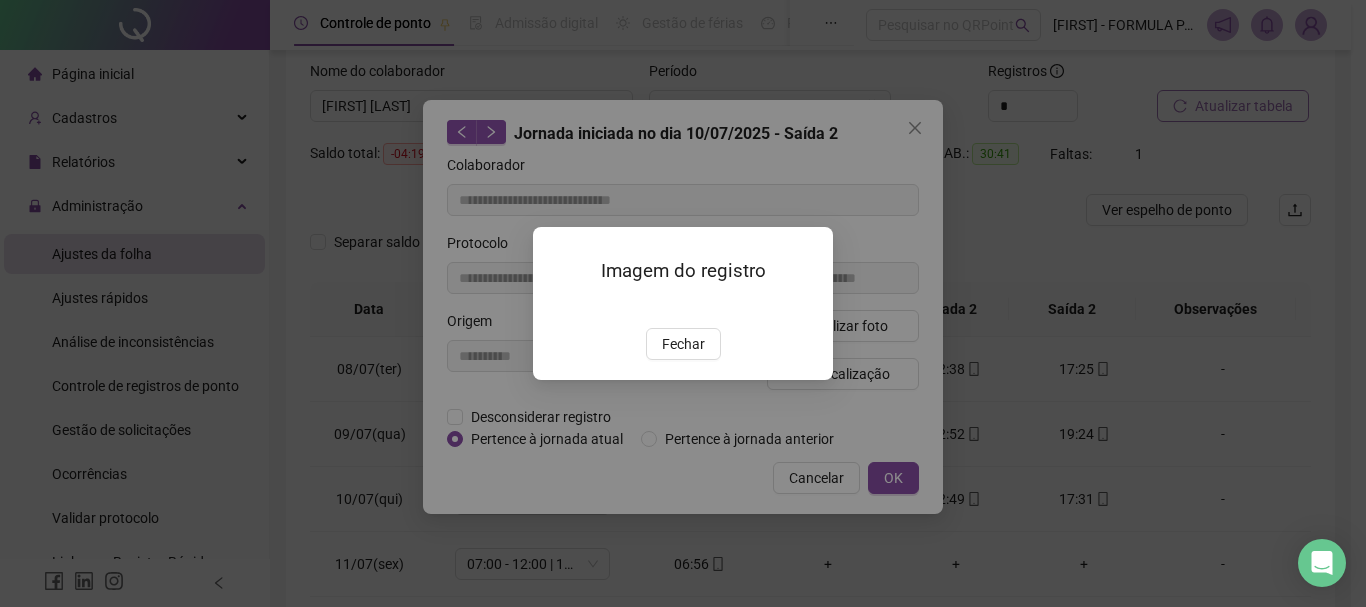 type on "**********" 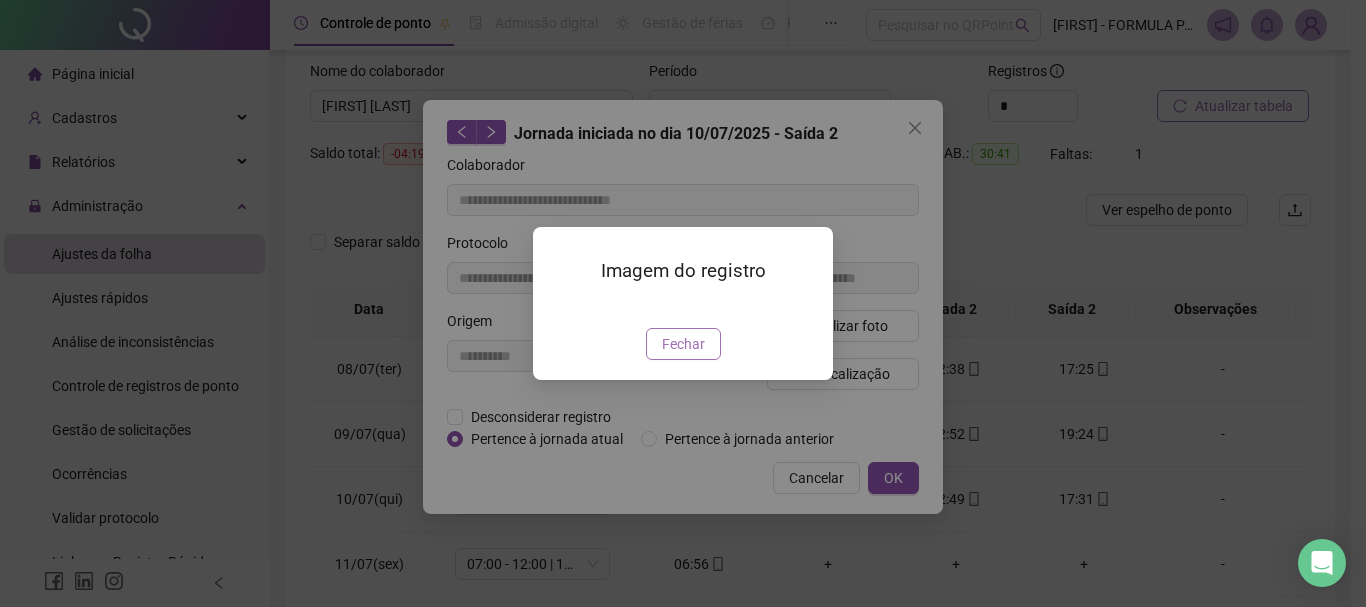click on "Fechar" at bounding box center (683, 344) 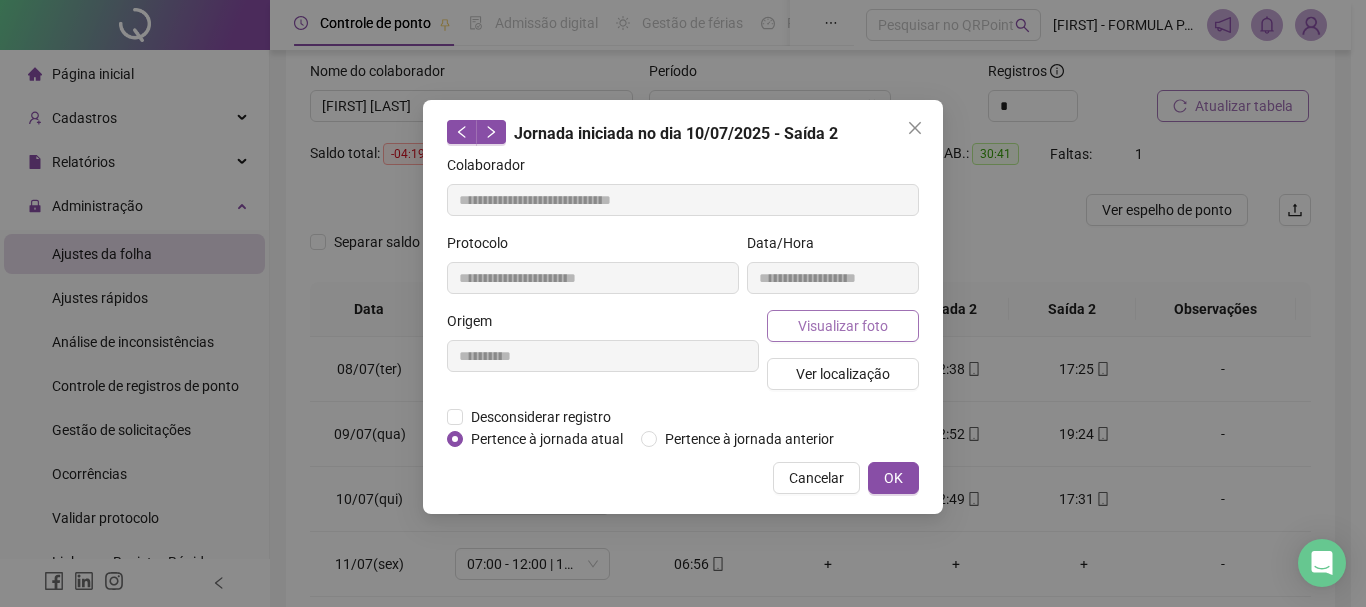 click on "Visualizar foto" at bounding box center (843, 326) 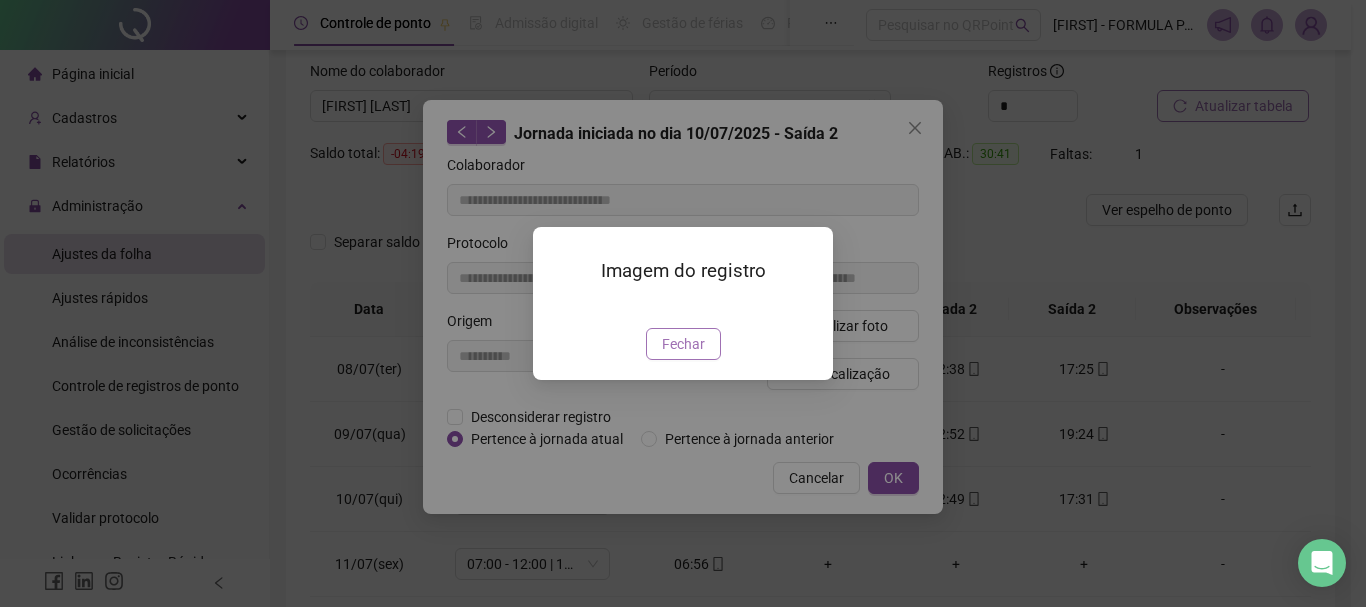 click on "Fechar" at bounding box center (683, 344) 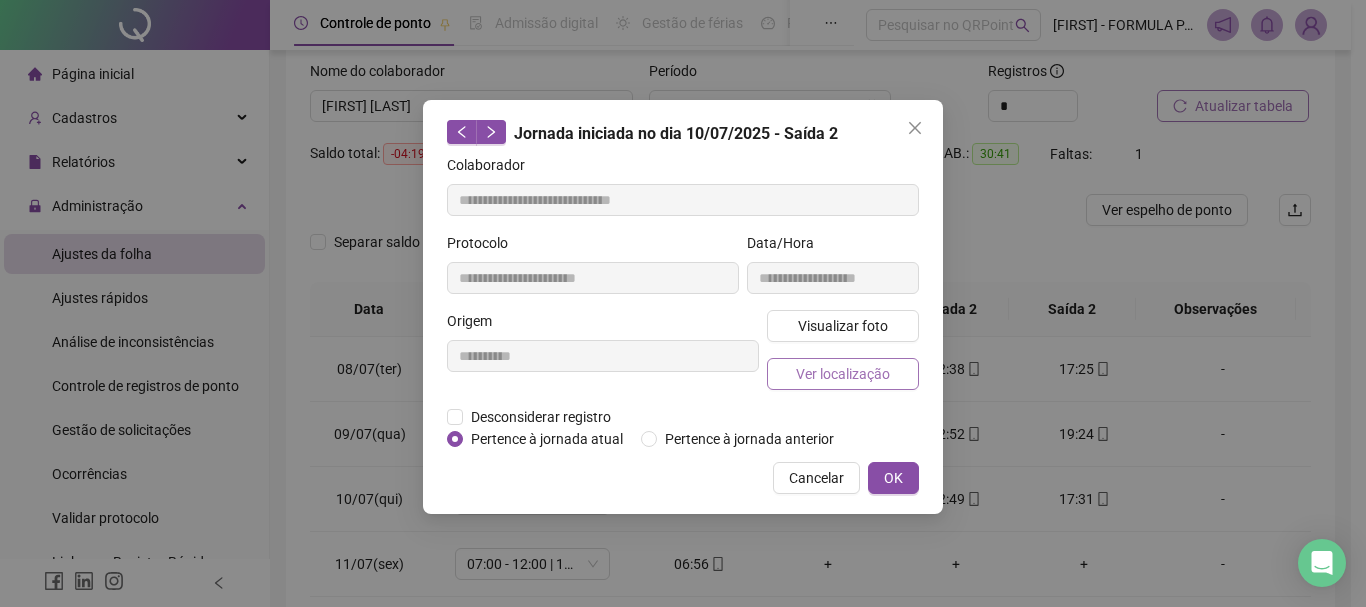 click on "Ver localização" at bounding box center [843, 374] 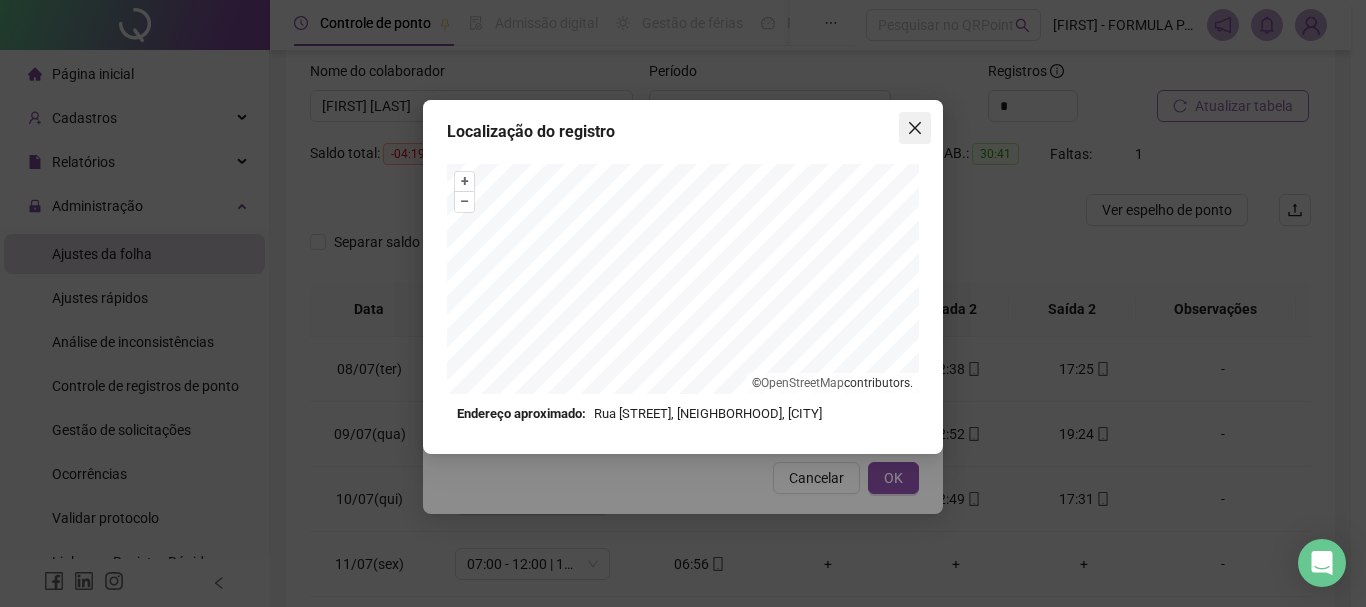 click 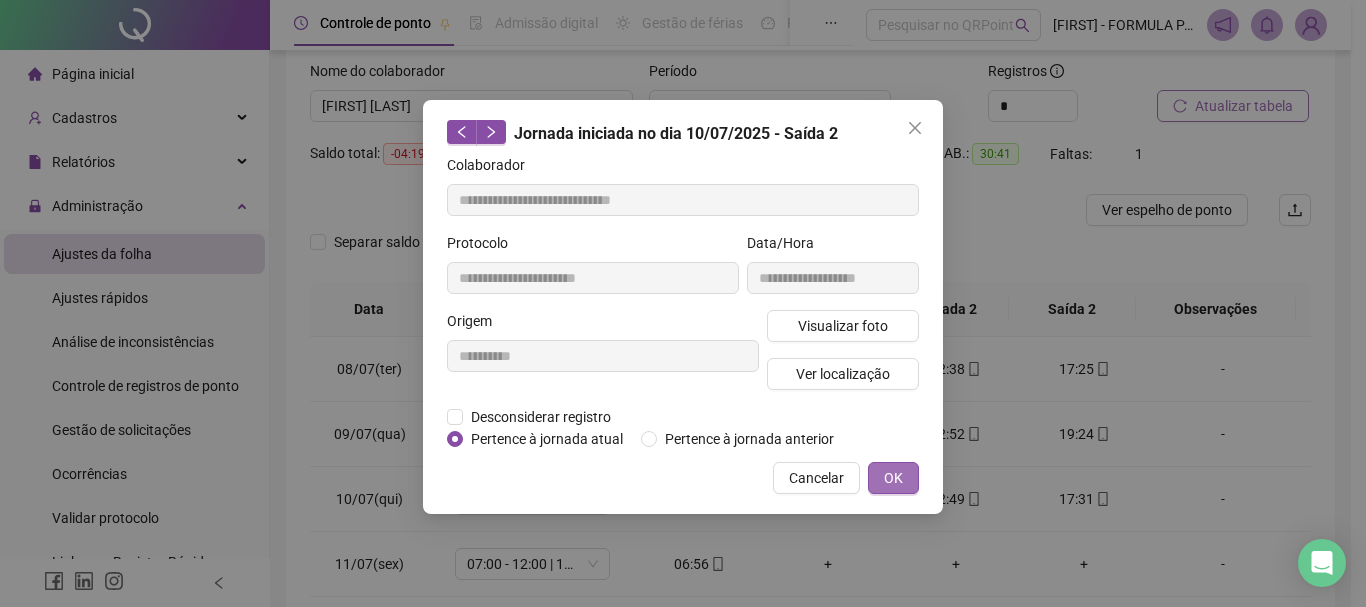 click on "OK" at bounding box center (893, 478) 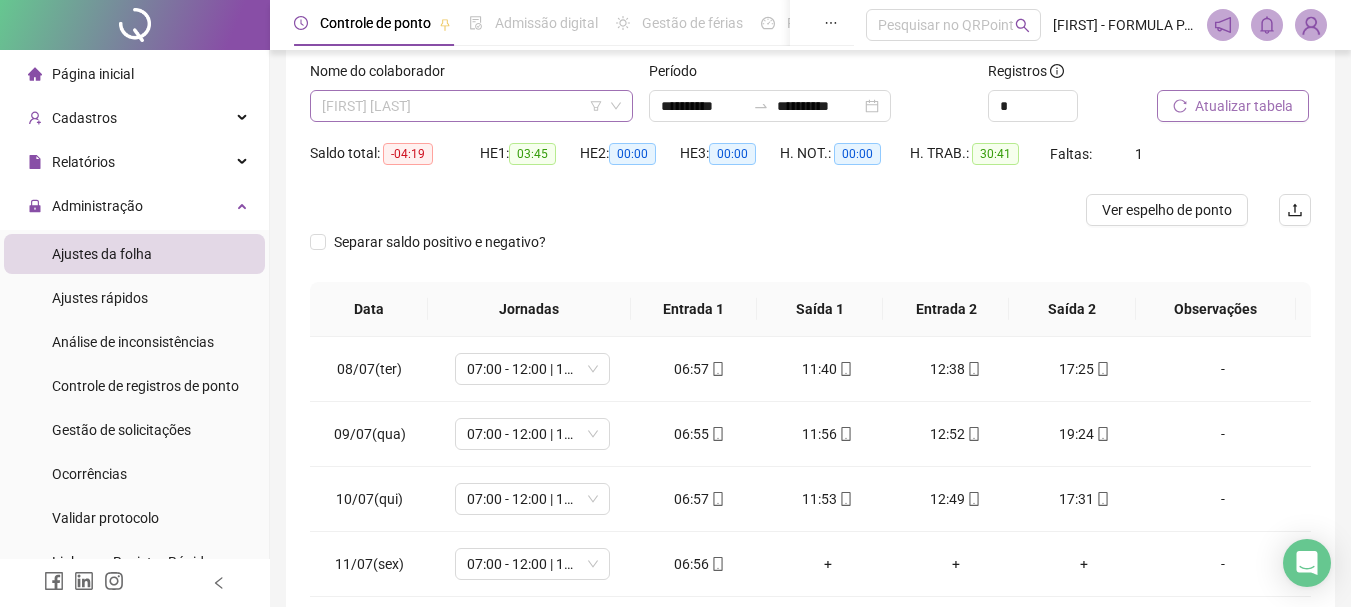 click on "[FIRST] [LAST]" at bounding box center (471, 106) 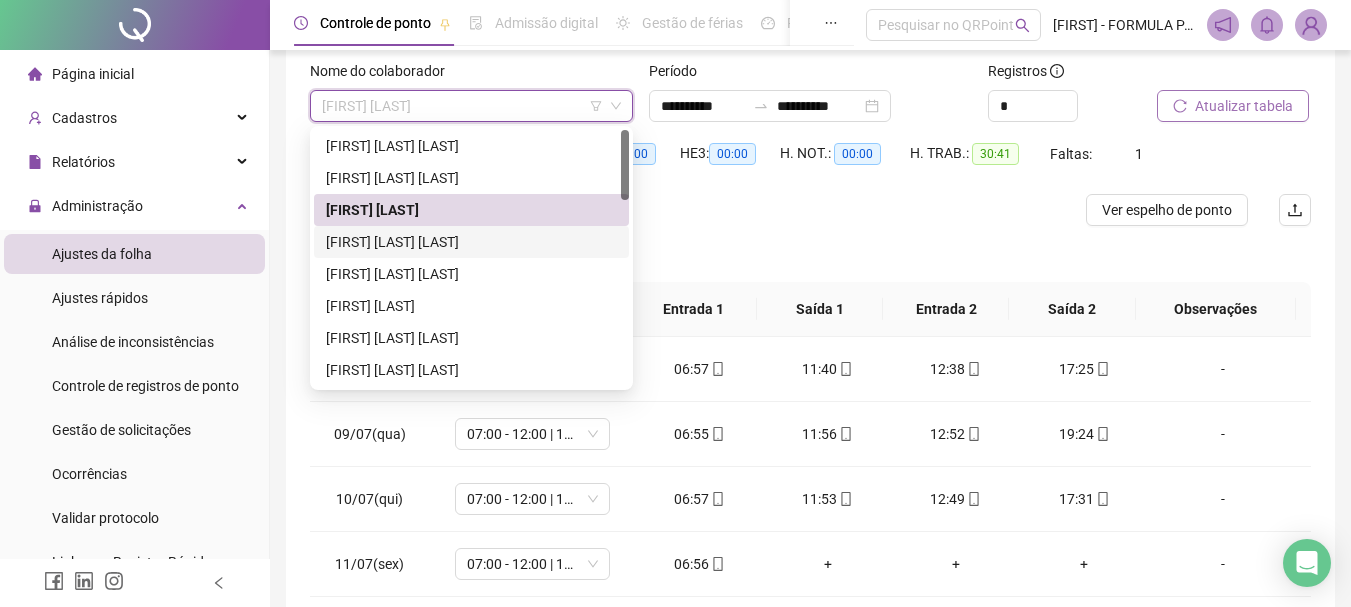 click on "[FIRST] [LAST] [LAST]" at bounding box center [471, 242] 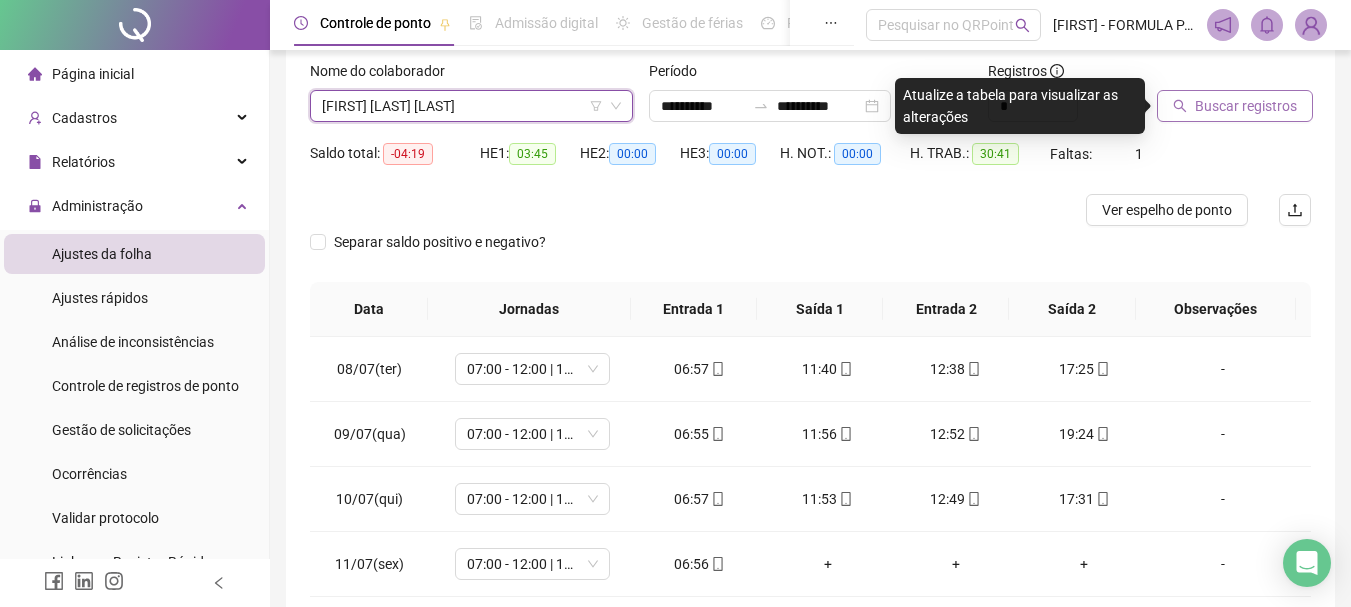 click on "Buscar registros" at bounding box center [1246, 106] 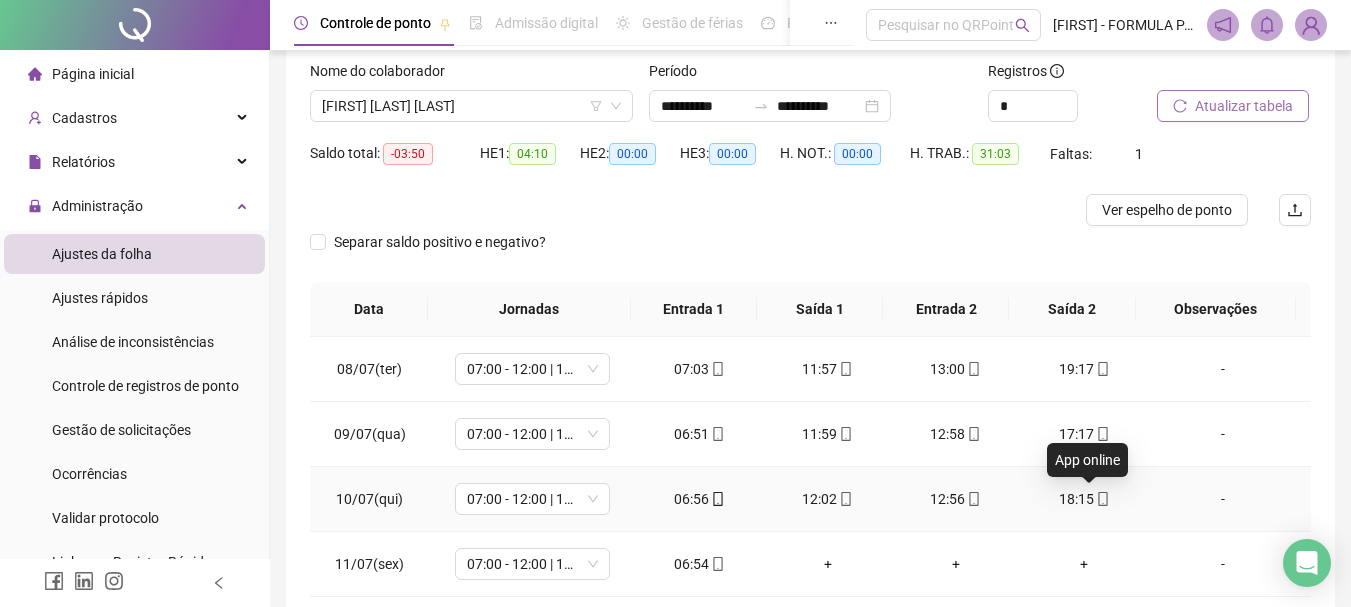 click 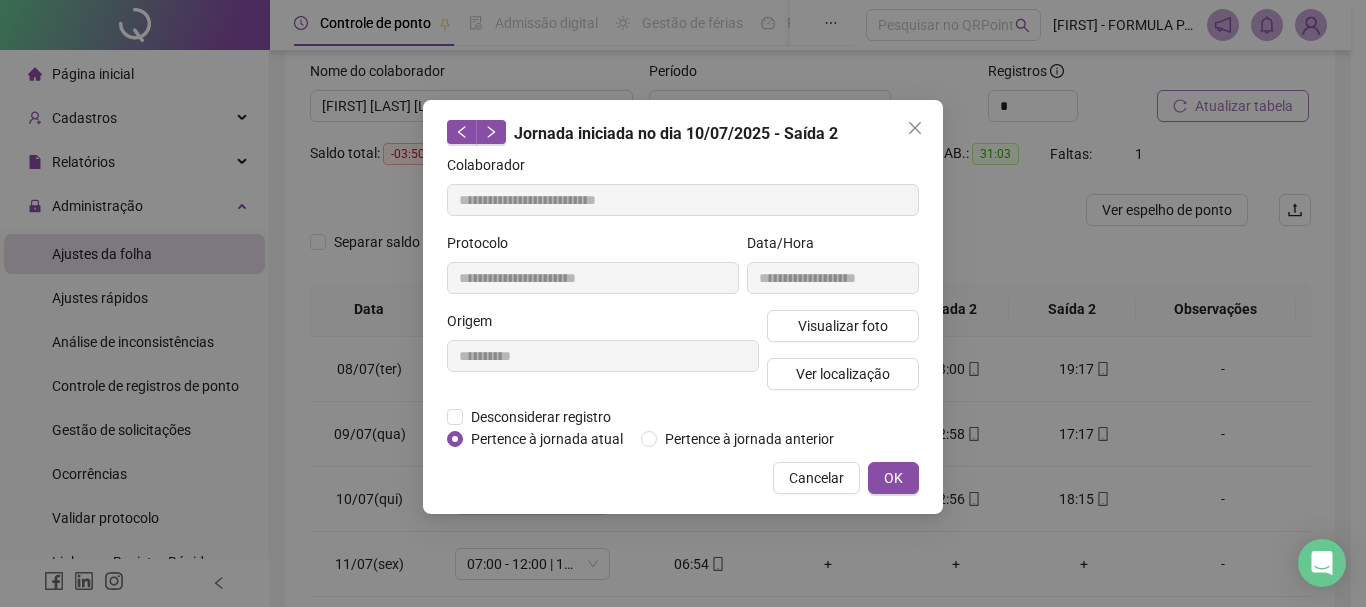 type on "**********" 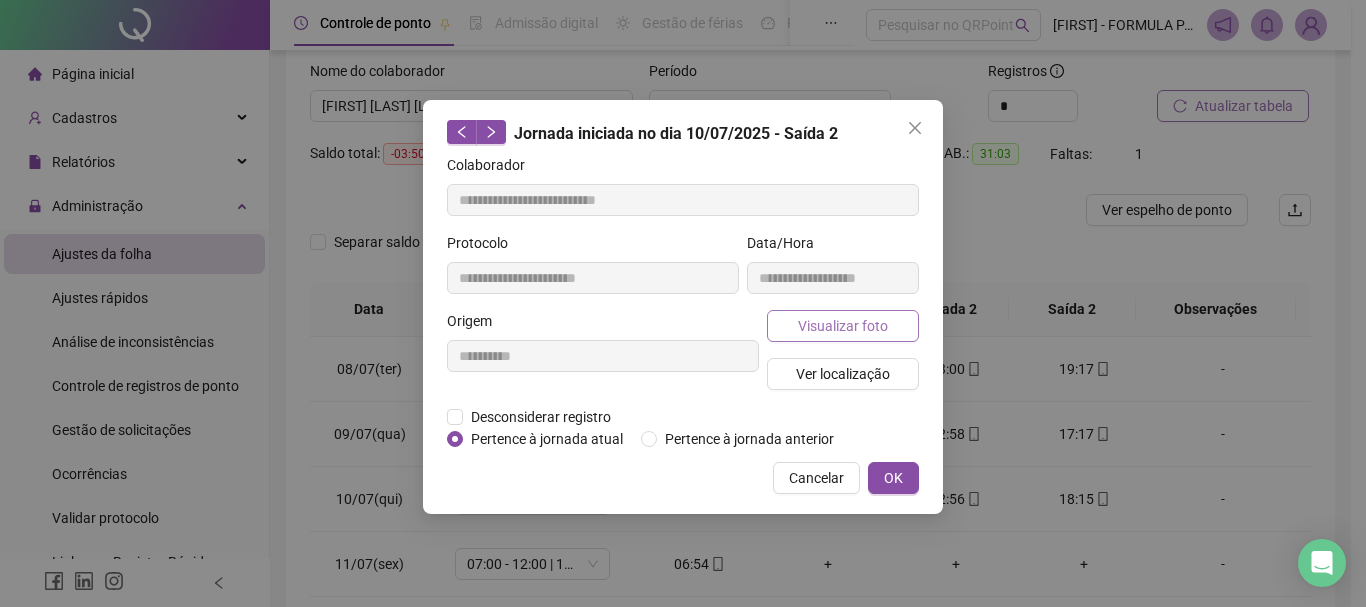 click on "Visualizar foto" at bounding box center (843, 326) 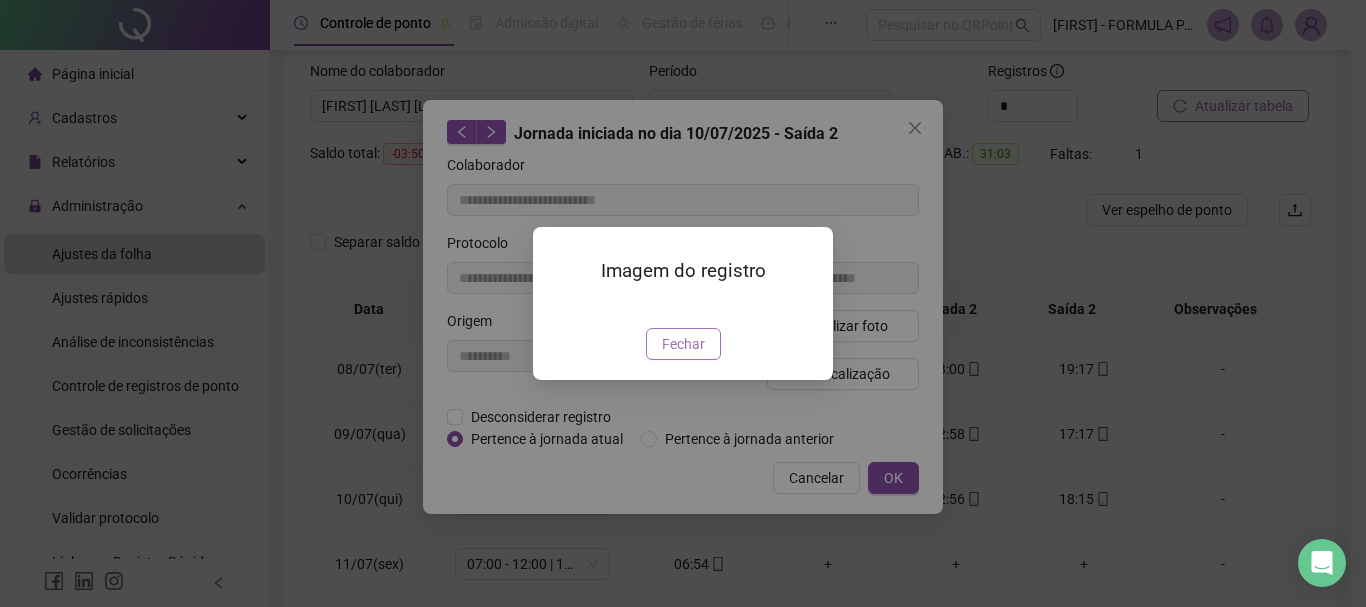 click on "Fechar" at bounding box center [683, 344] 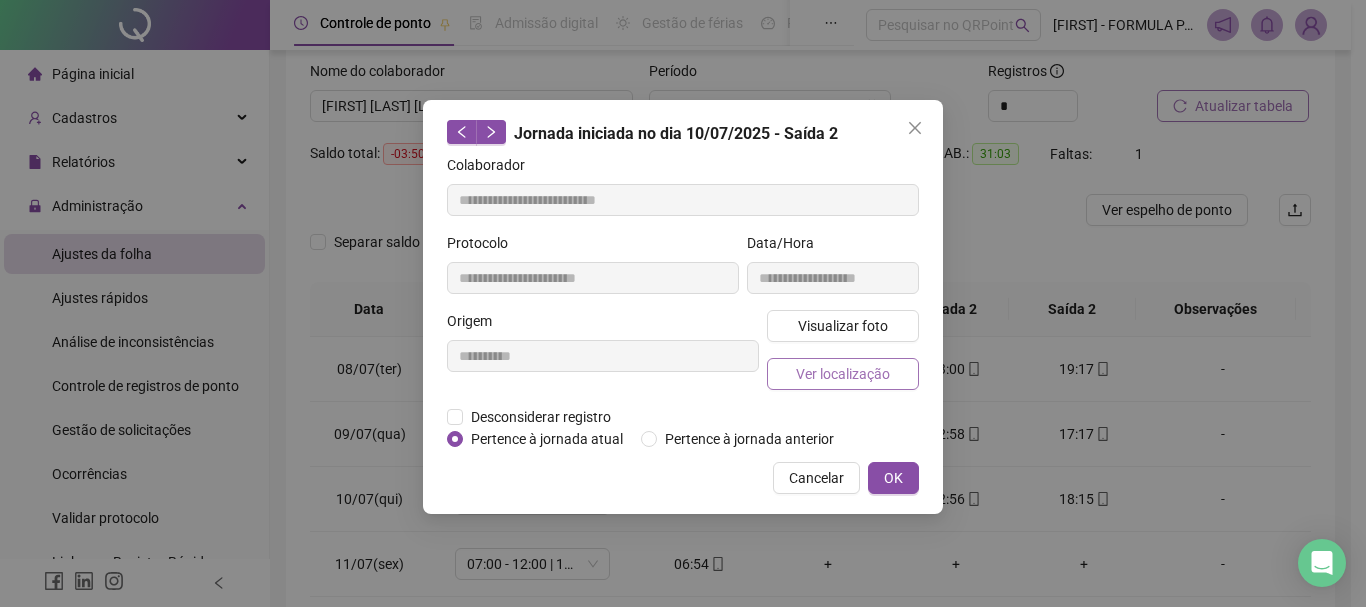 click on "Ver localização" at bounding box center (843, 374) 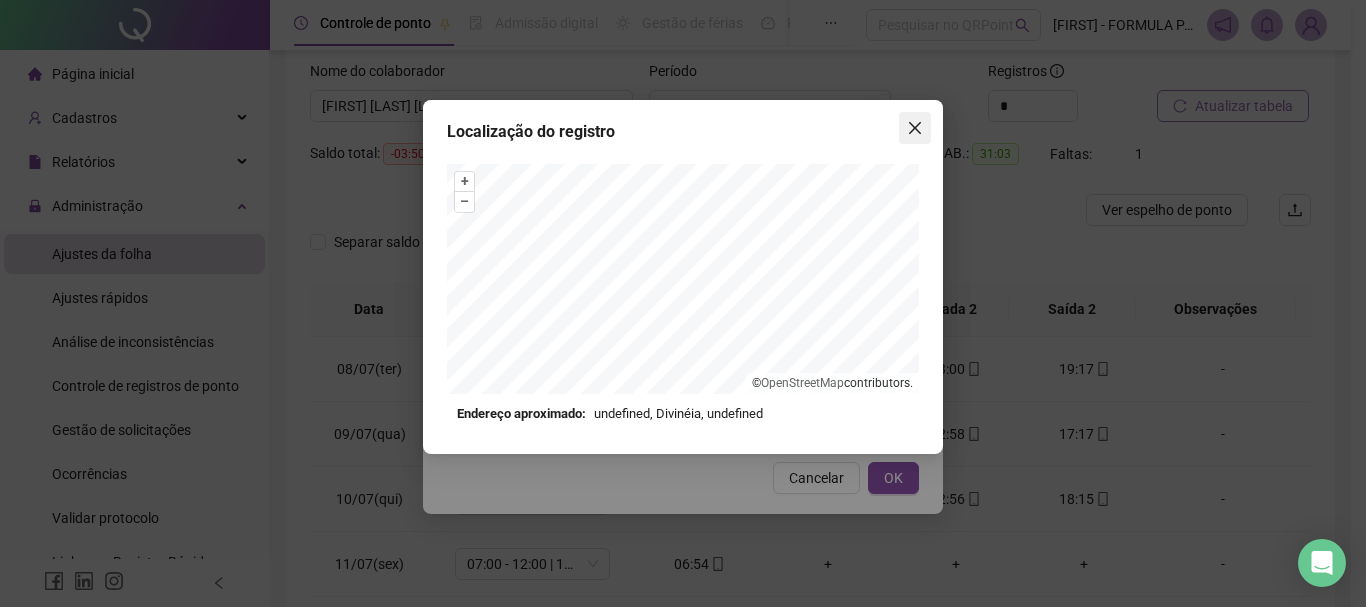 click 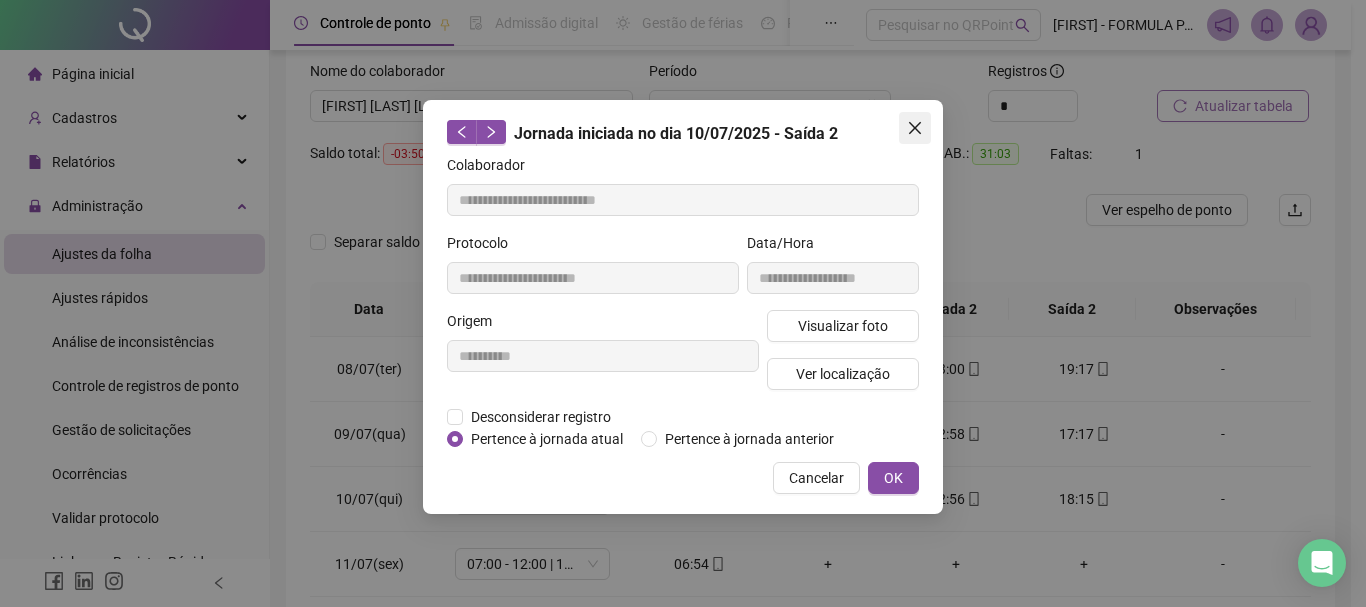 click 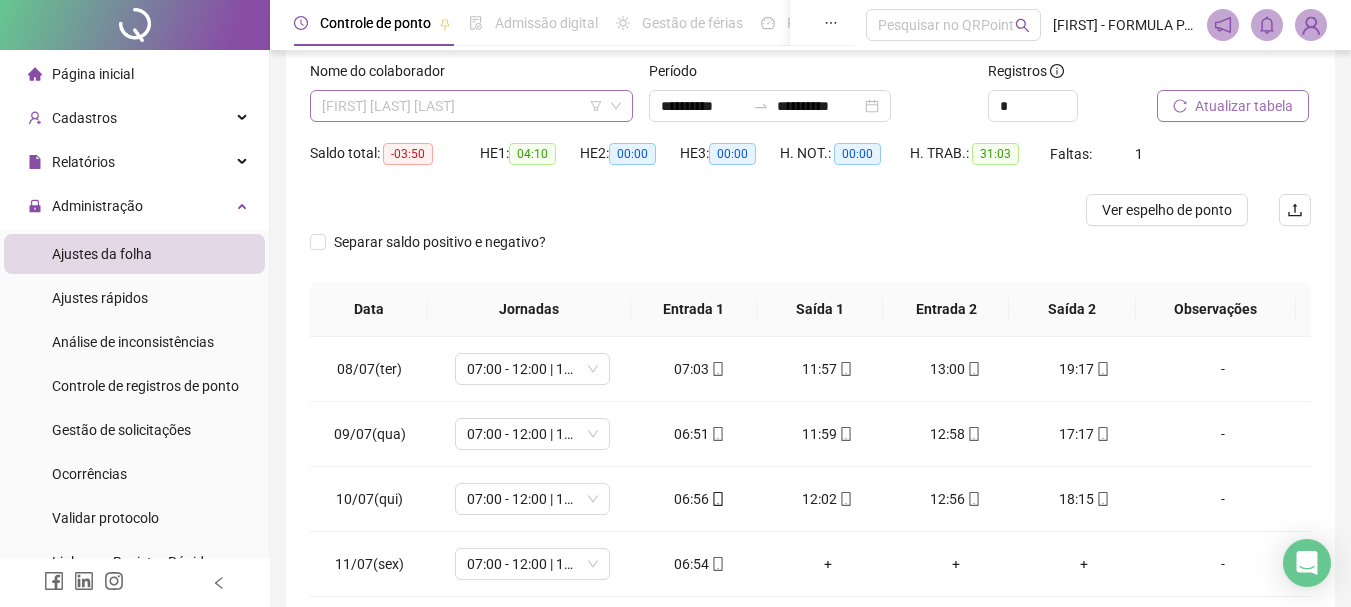 click on "[FIRST] [LAST] [LAST]" at bounding box center (471, 106) 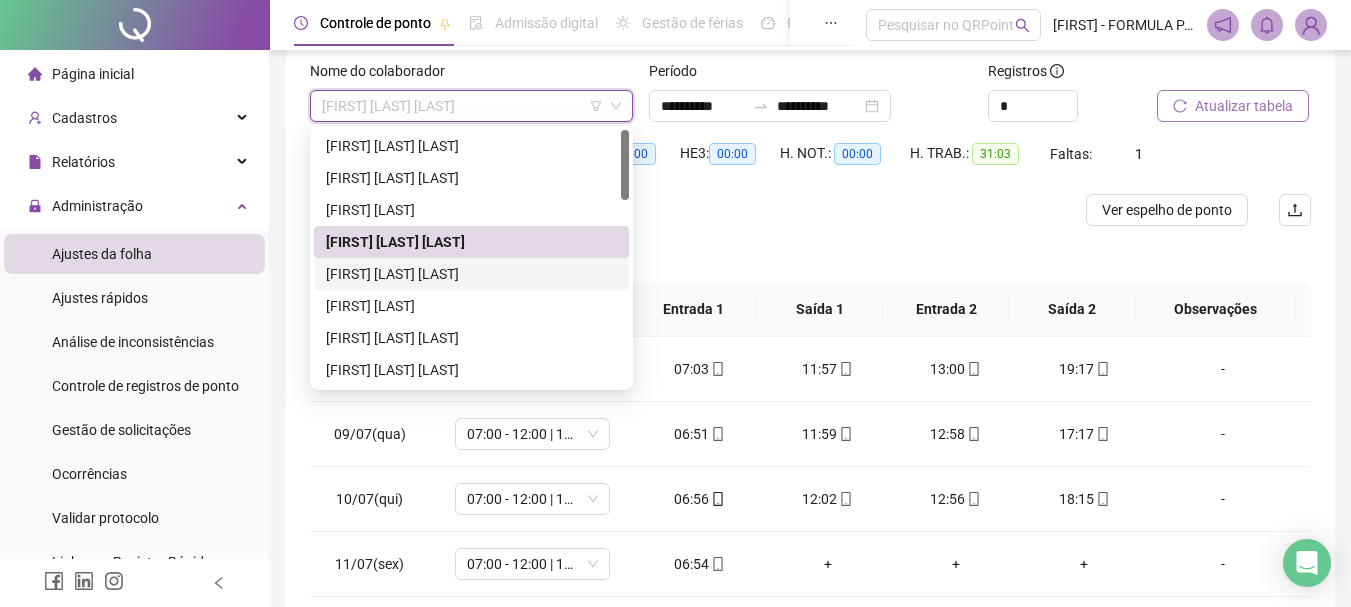 click on "[FIRST] [LAST] [LAST]" at bounding box center [471, 274] 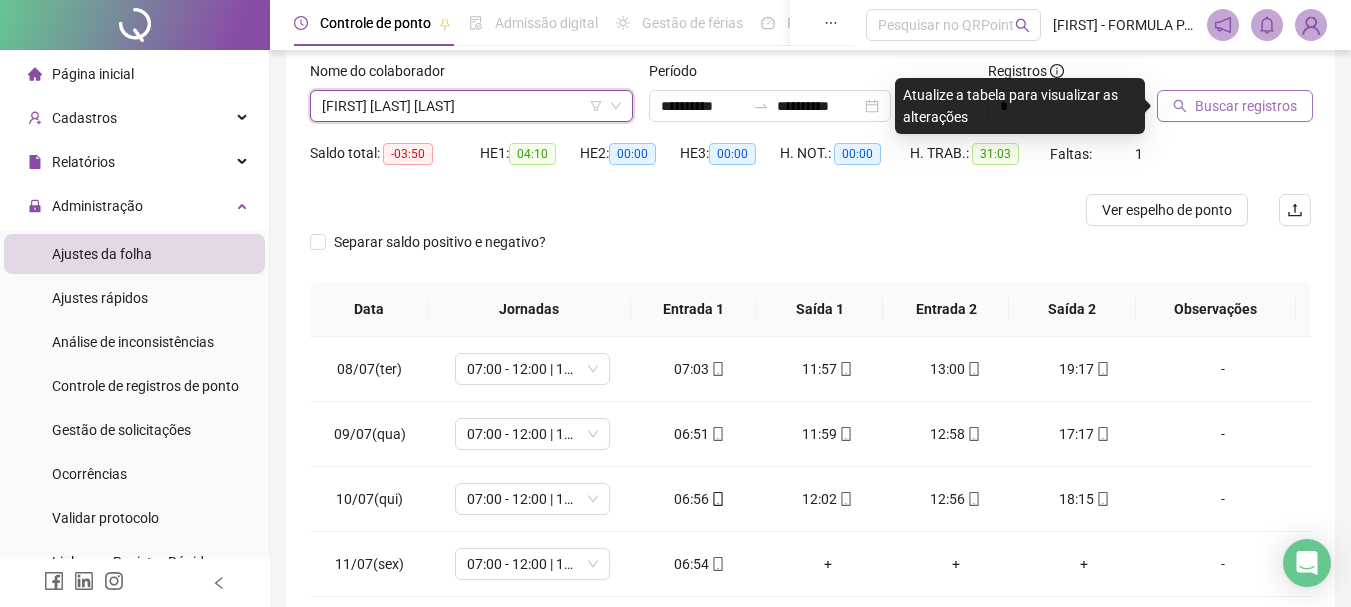 click on "Buscar registros" at bounding box center (1246, 106) 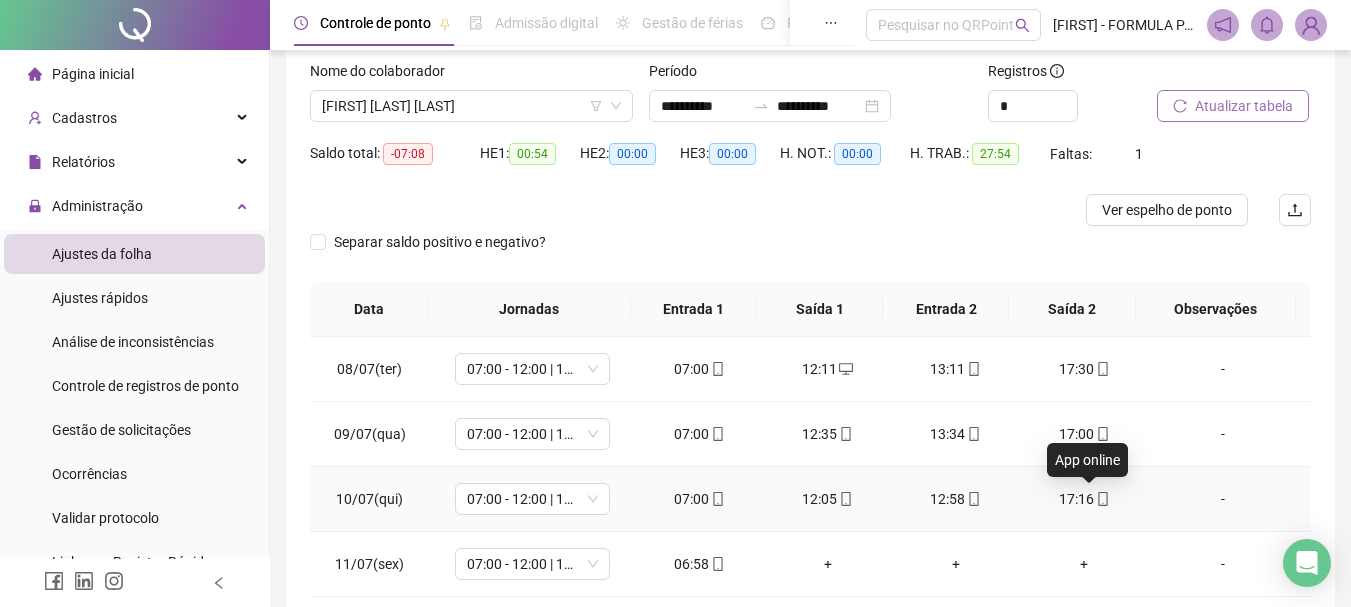 click 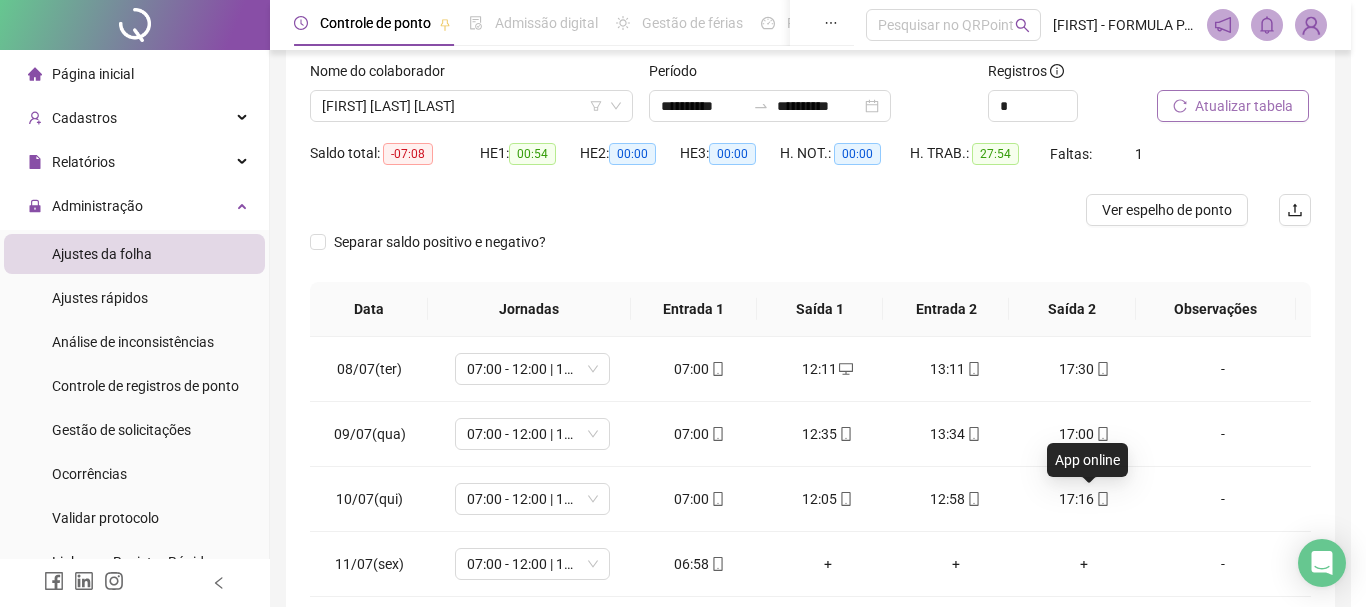 type on "**********" 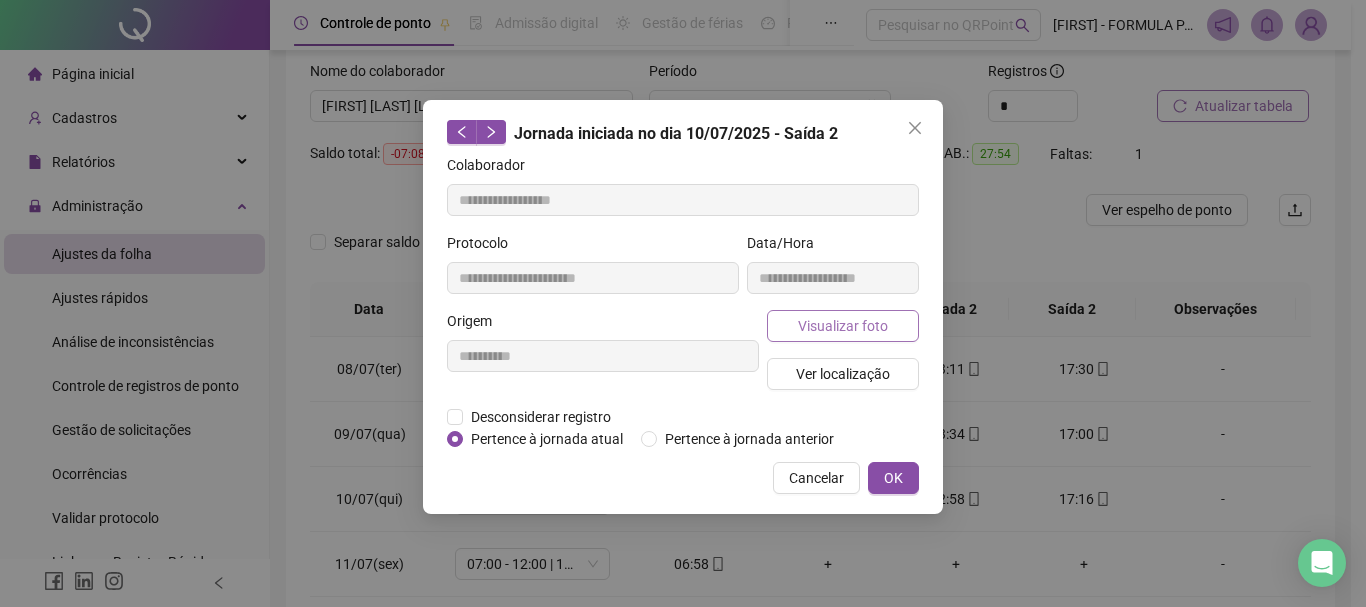 click on "Visualizar foto" at bounding box center [843, 326] 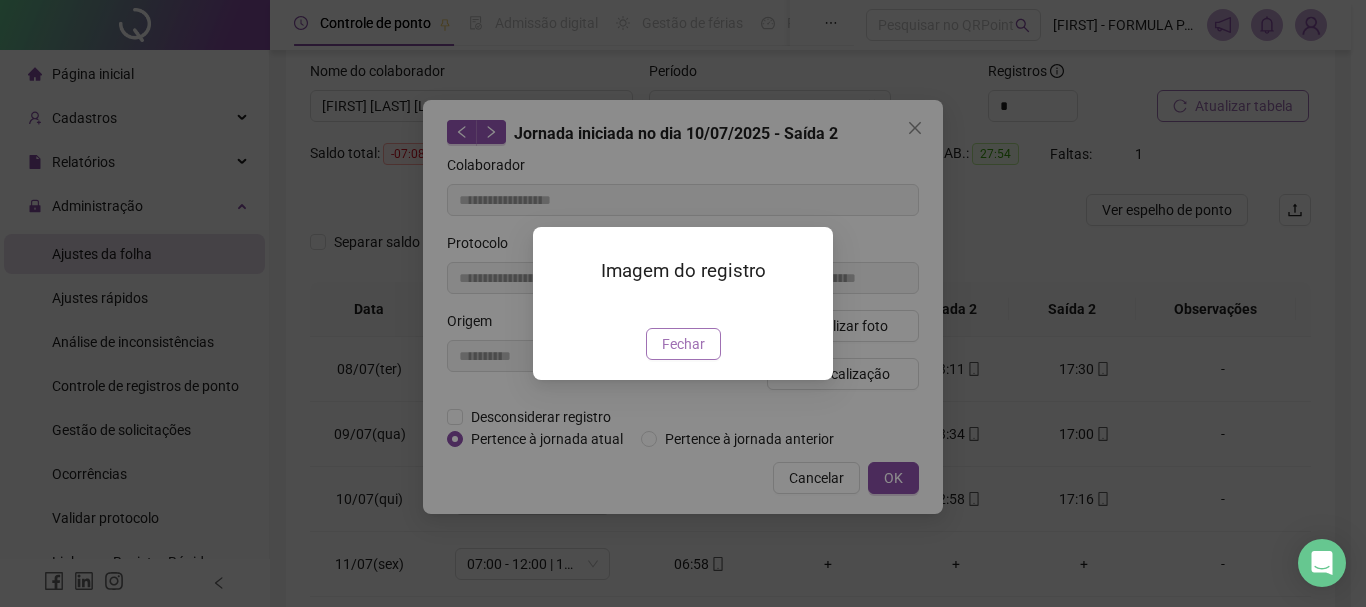 click on "Fechar" at bounding box center [683, 344] 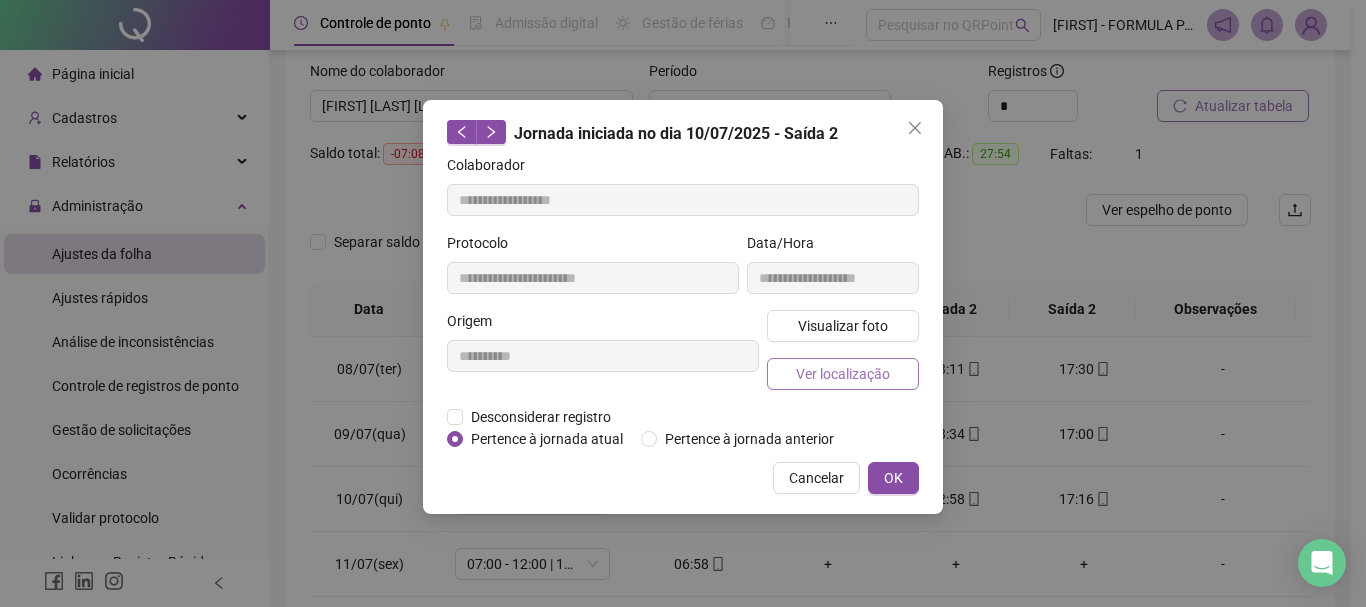click on "Ver localização" at bounding box center [843, 374] 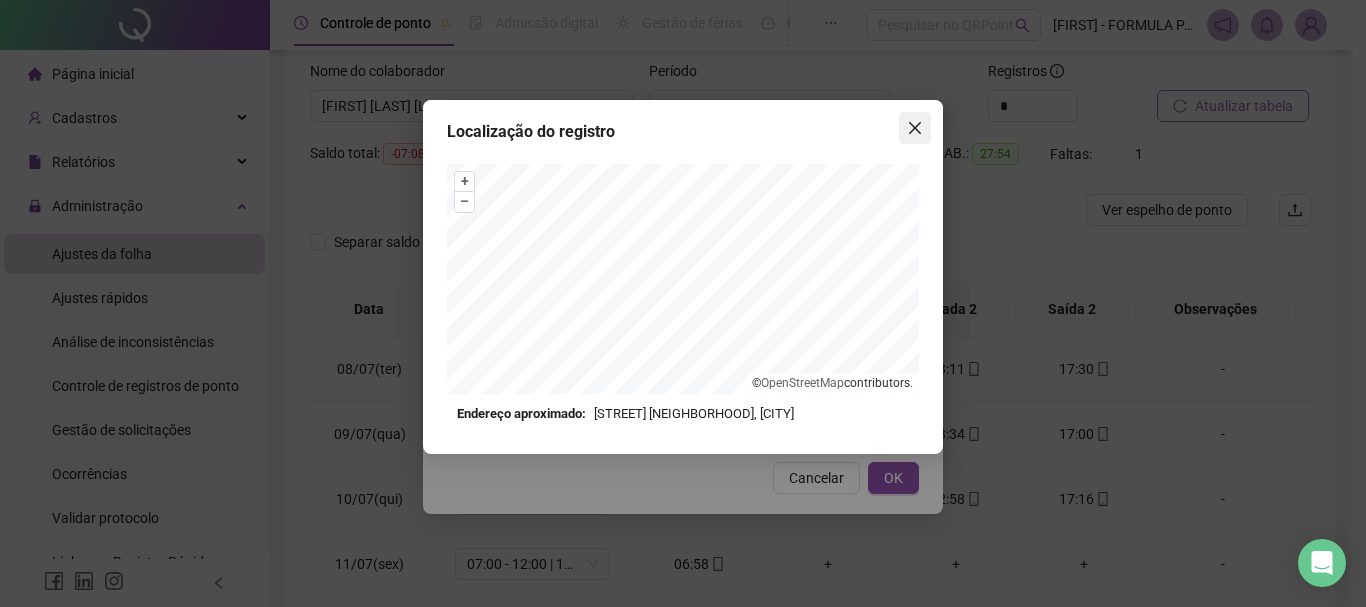 click 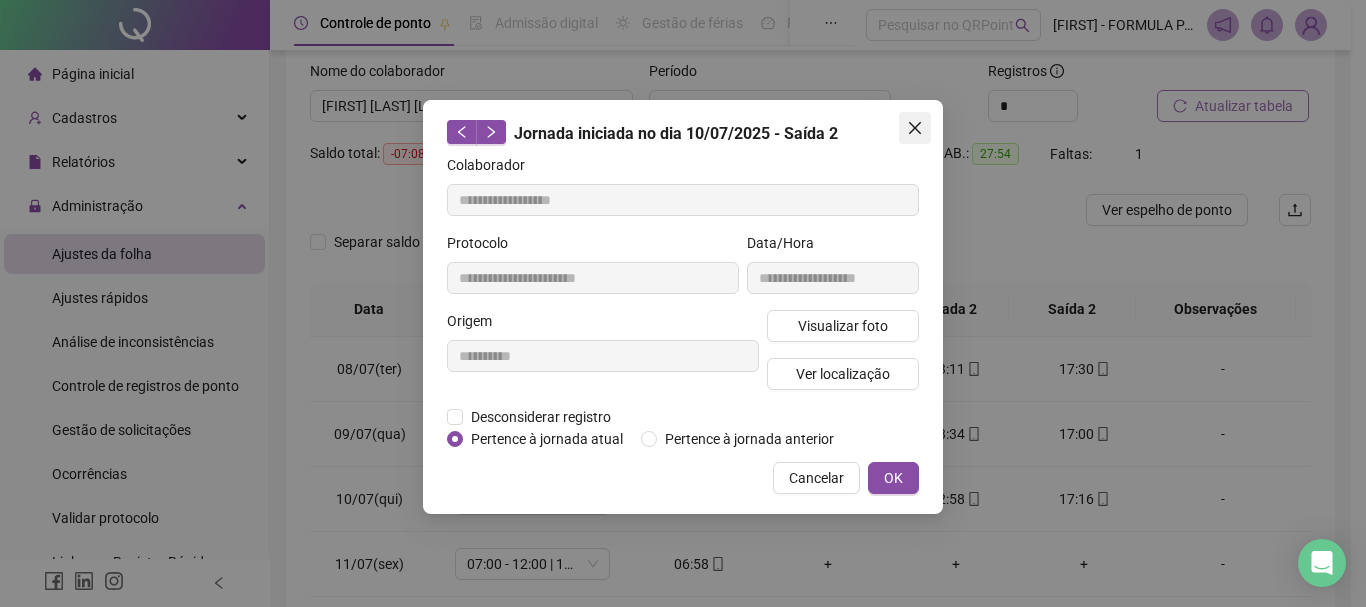 click 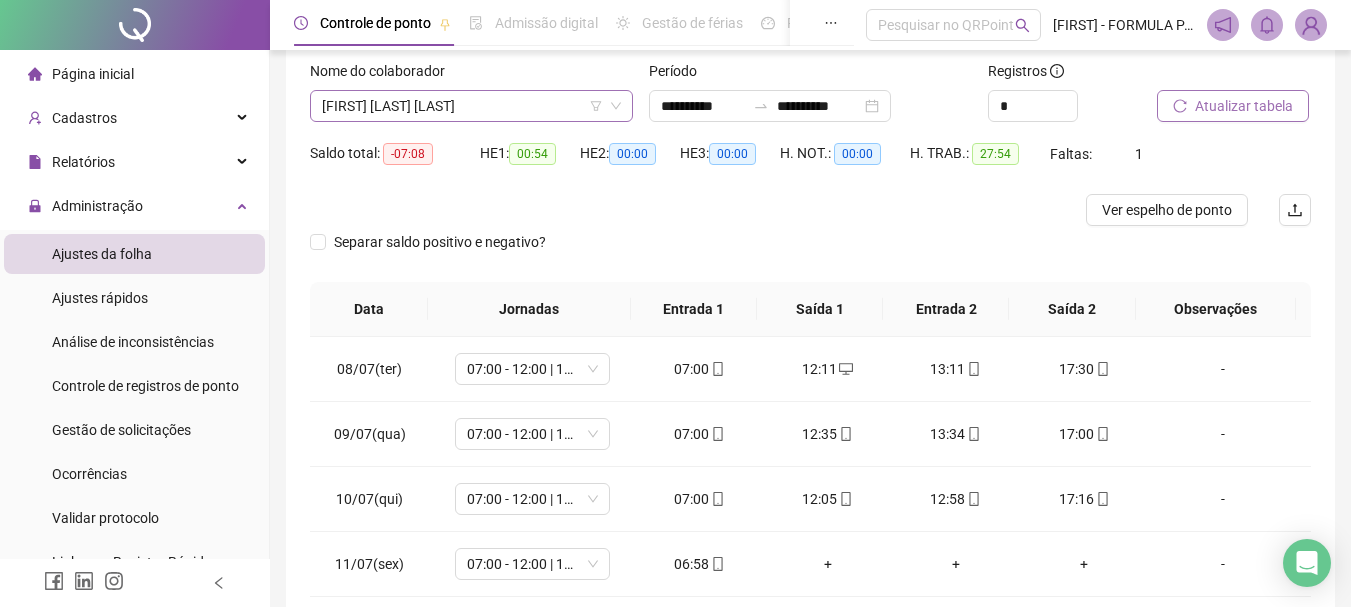 click on "[FIRST] [LAST] [LAST]" at bounding box center [471, 106] 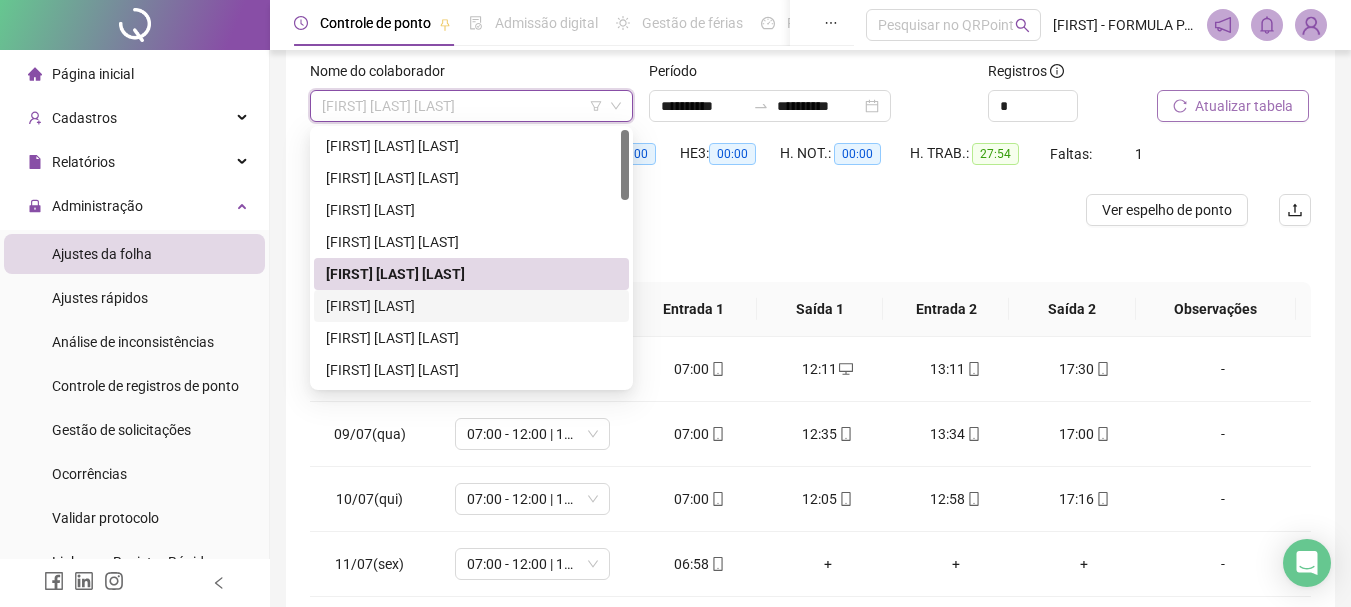 click on "[FIRST] [LAST]" at bounding box center [471, 306] 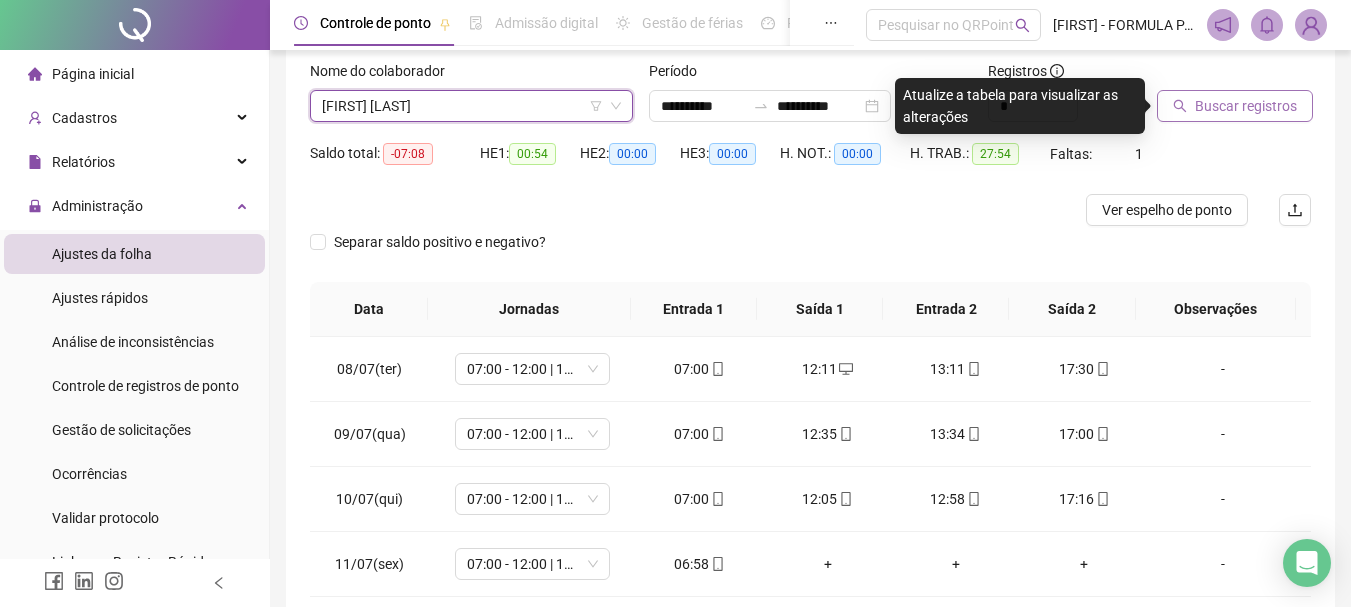 click on "Buscar registros" at bounding box center (1246, 106) 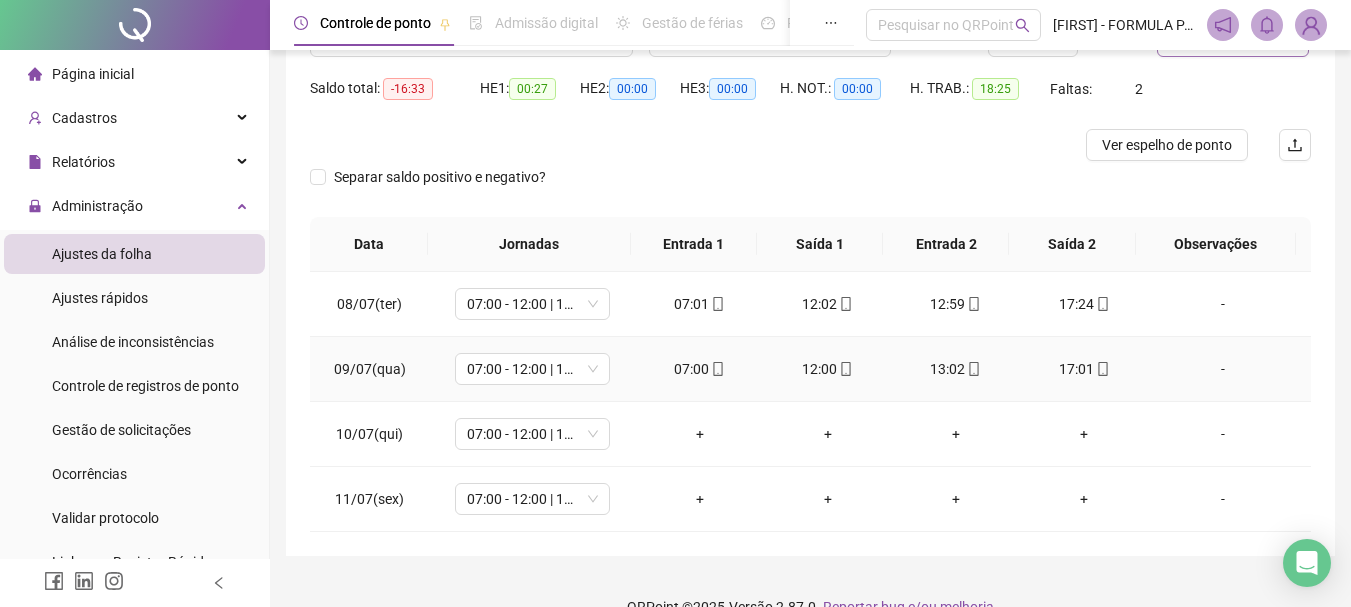 scroll, scrollTop: 224, scrollLeft: 0, axis: vertical 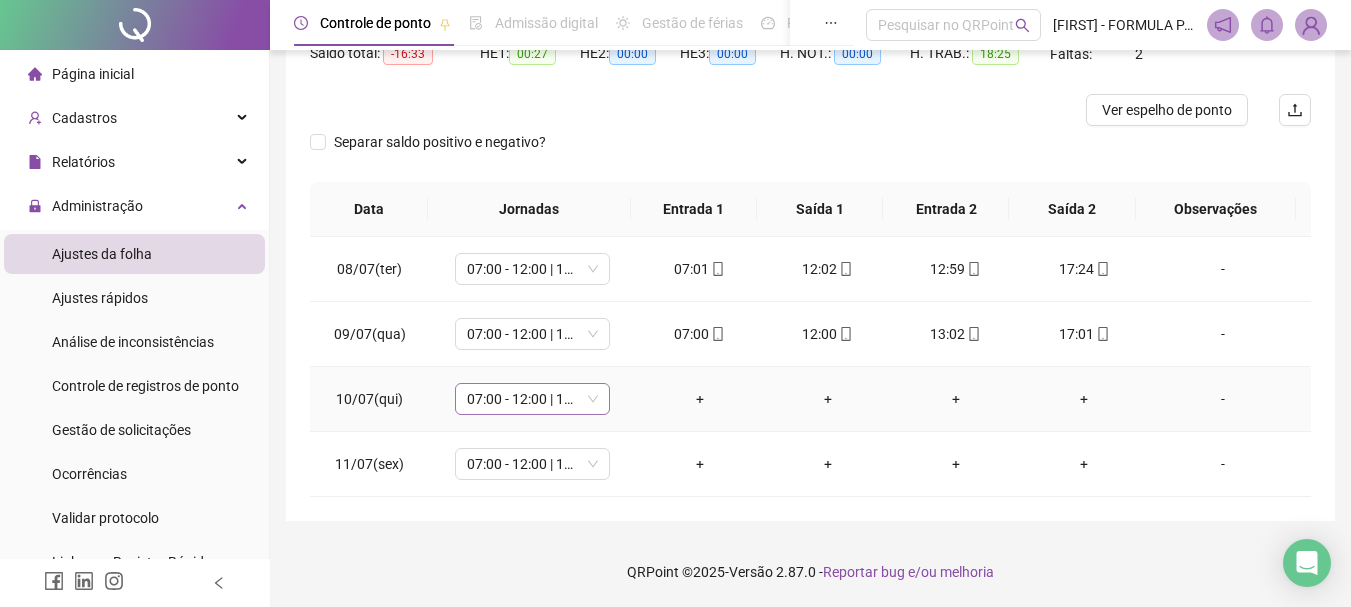click on "07:00 - 12:00 | 13:00 - 17:00" at bounding box center (532, 399) 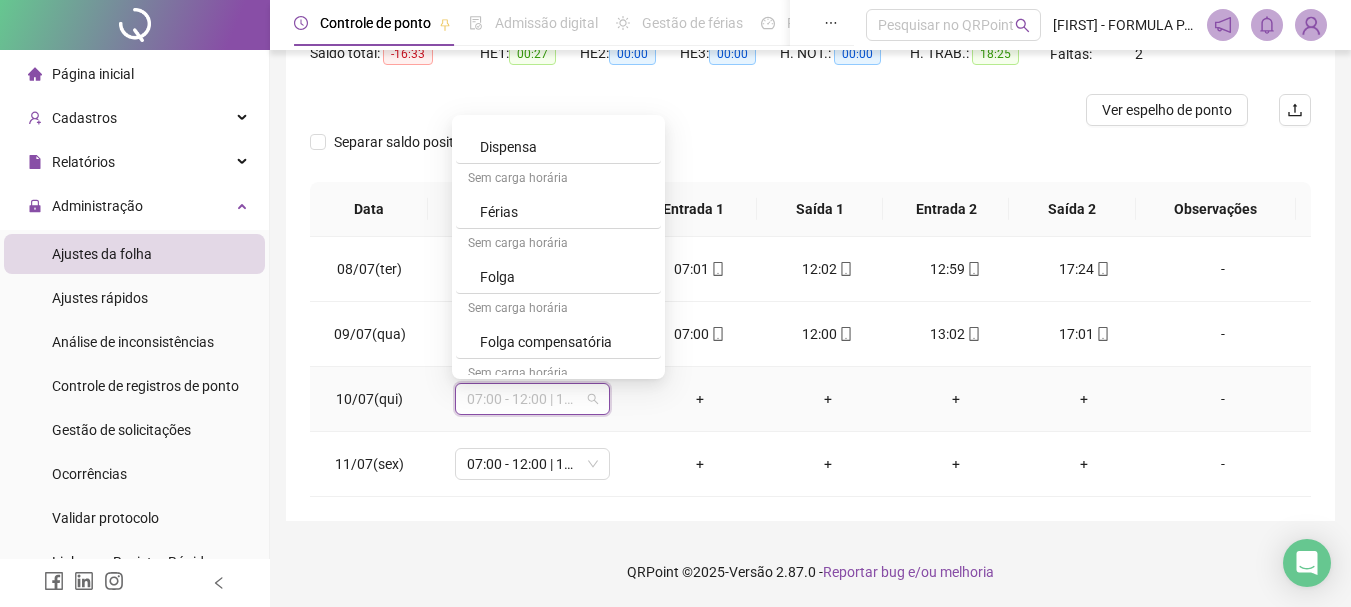 scroll, scrollTop: 589, scrollLeft: 0, axis: vertical 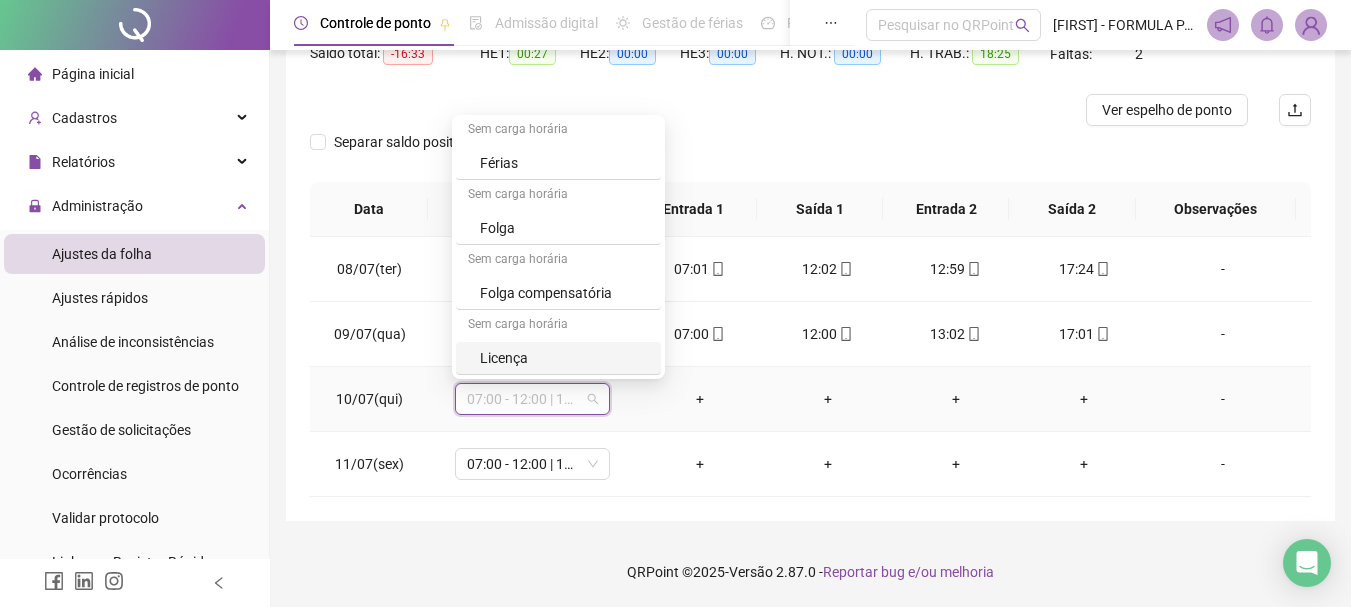 click on "Licença" at bounding box center (564, 358) 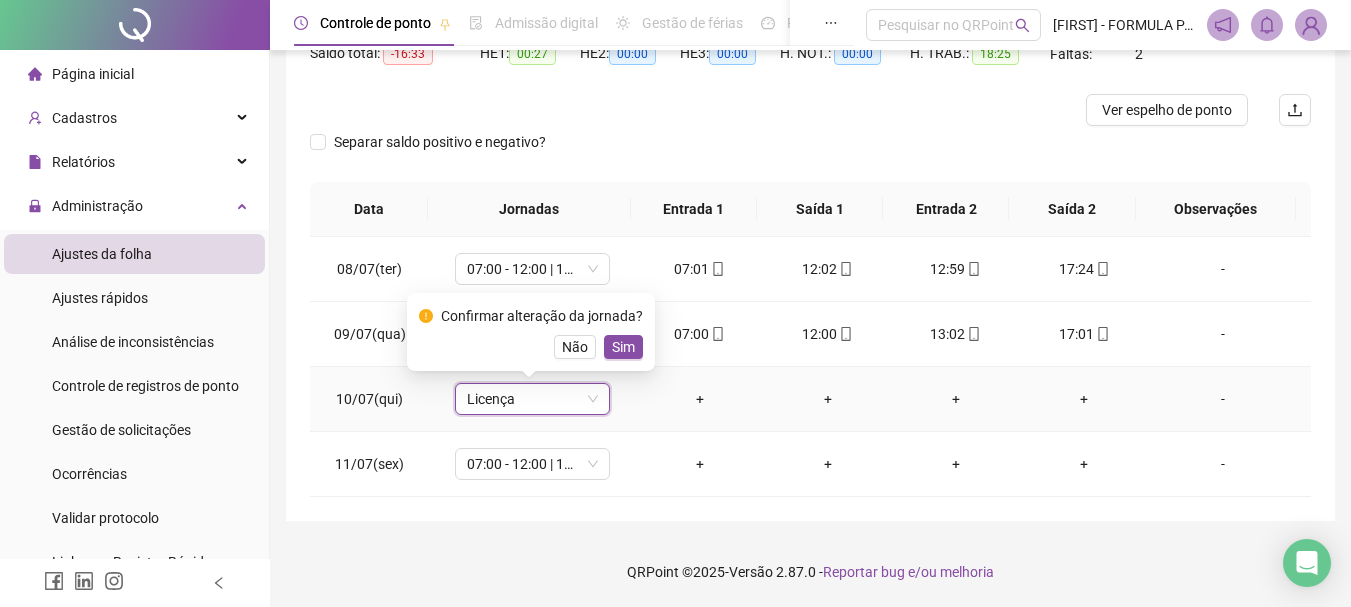 click on "Sim" at bounding box center (623, 347) 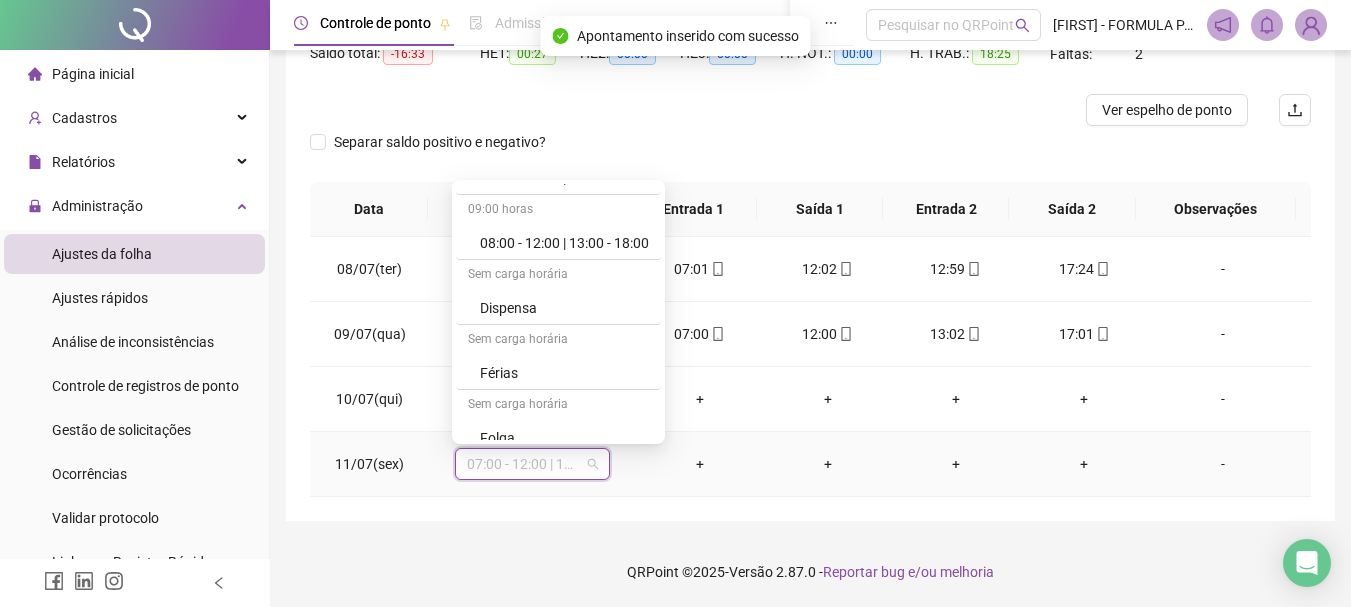 scroll, scrollTop: 589, scrollLeft: 0, axis: vertical 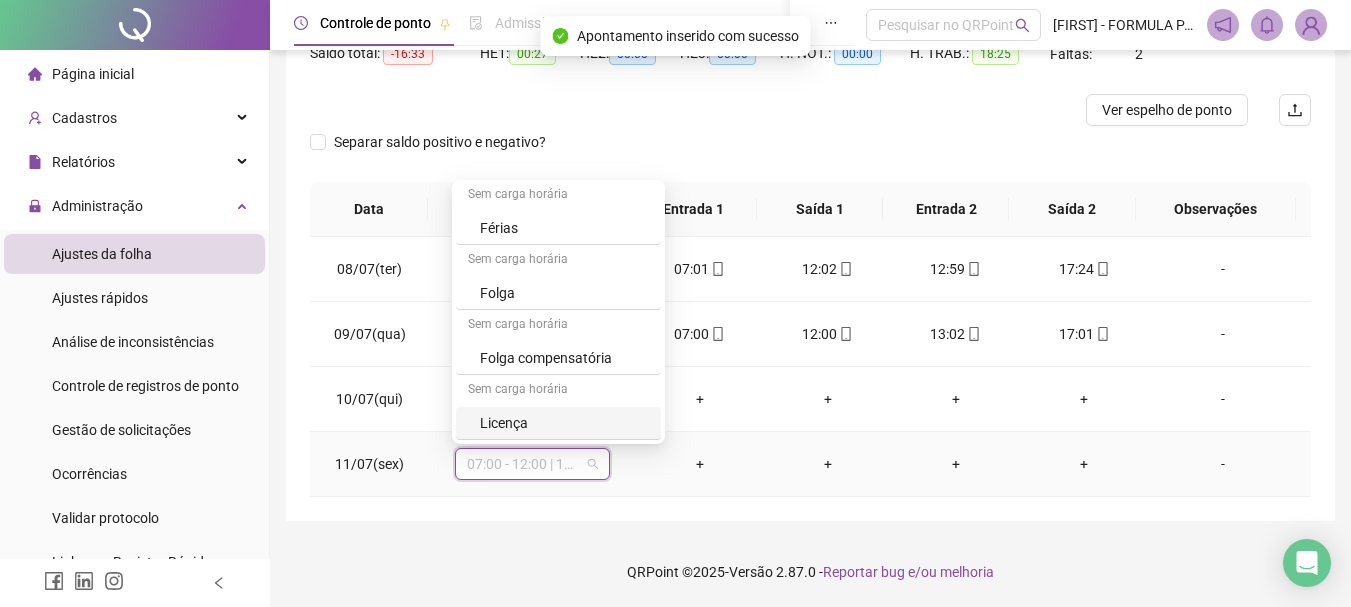 click on "Licença" at bounding box center [558, 423] 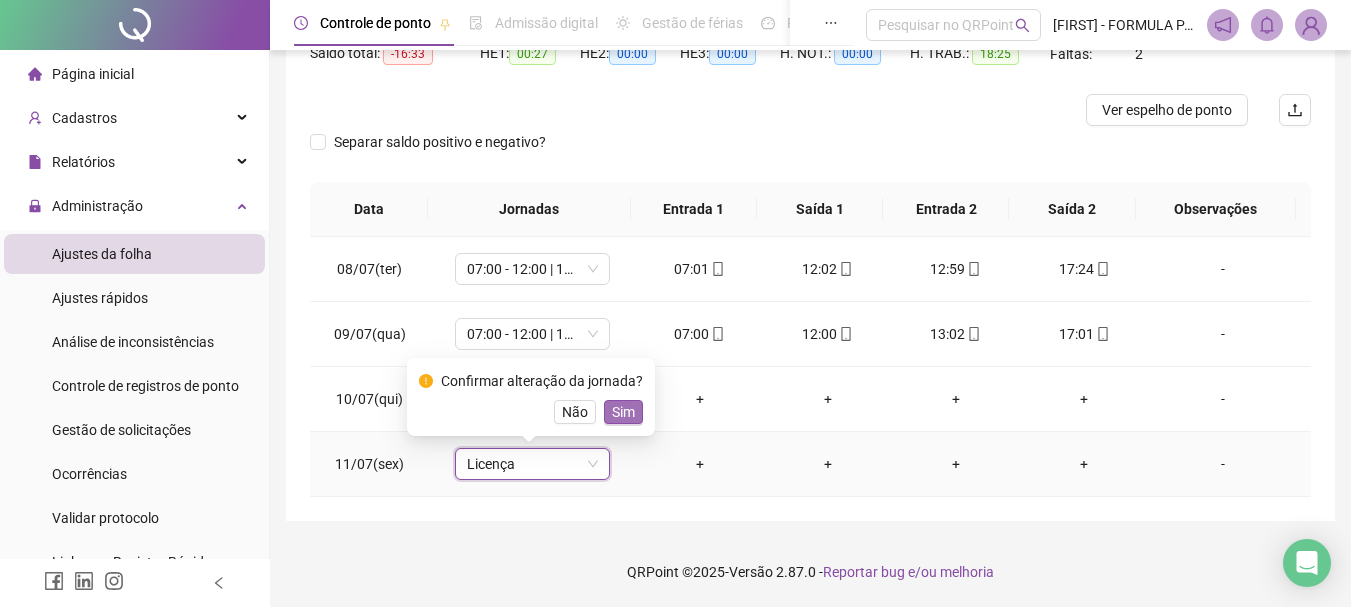click on "Sim" at bounding box center (623, 412) 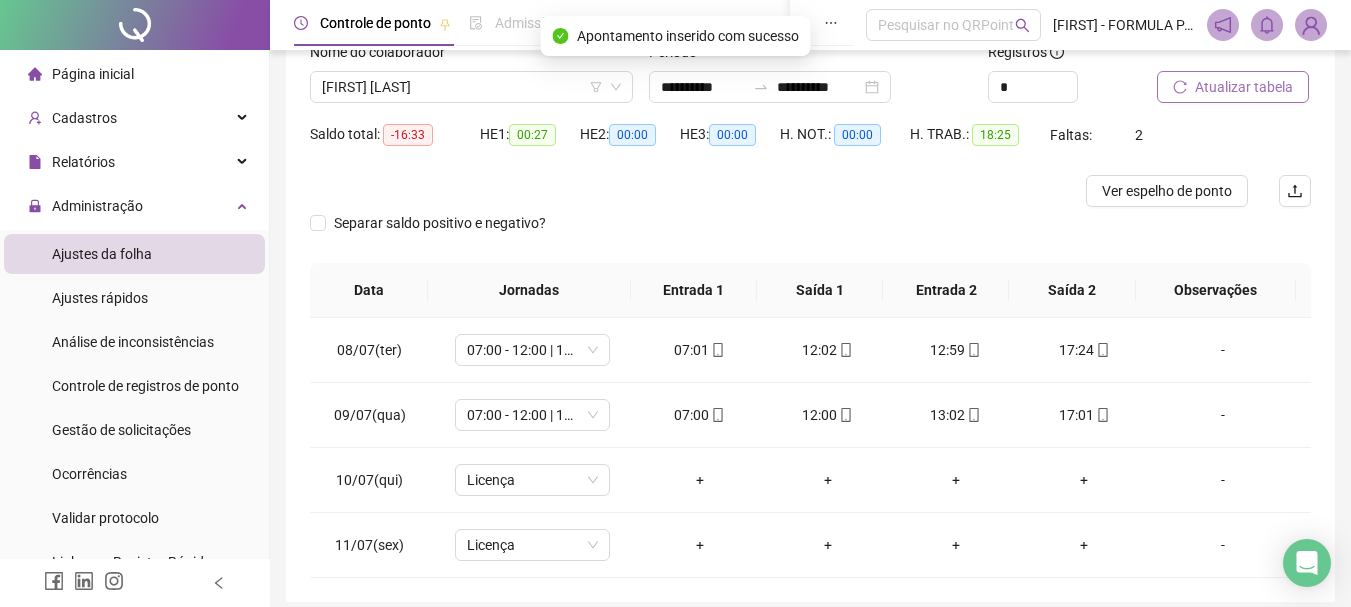 scroll, scrollTop: 24, scrollLeft: 0, axis: vertical 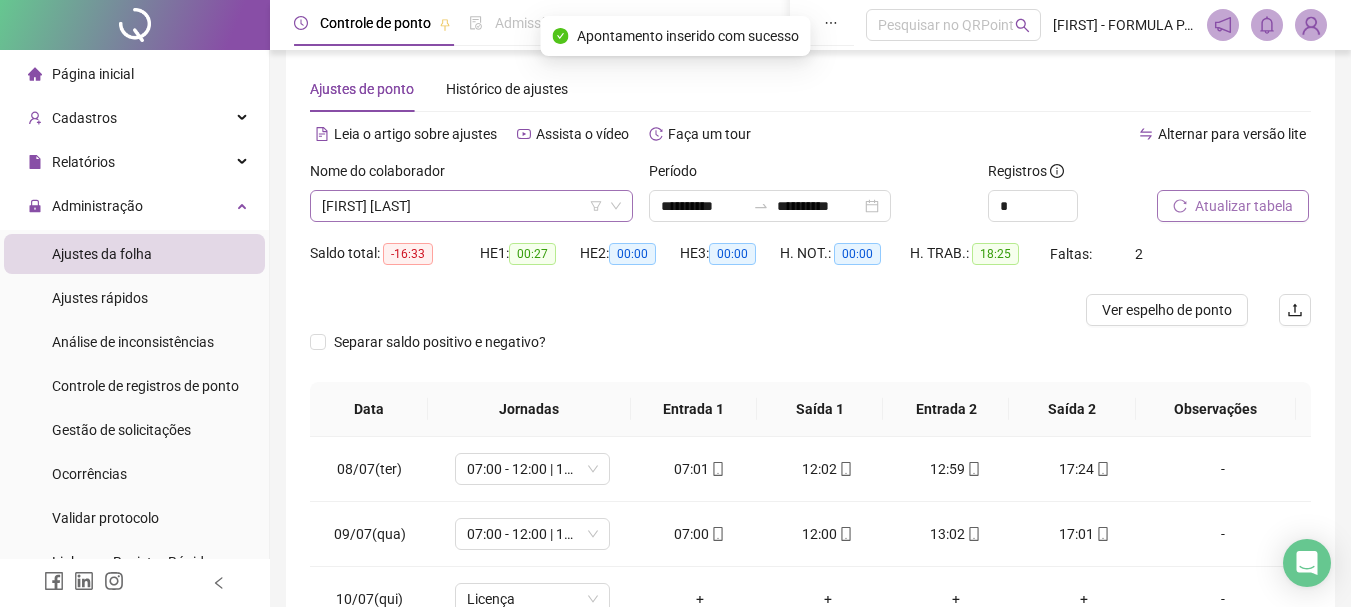 click on "[FIRST] [LAST]" at bounding box center (471, 206) 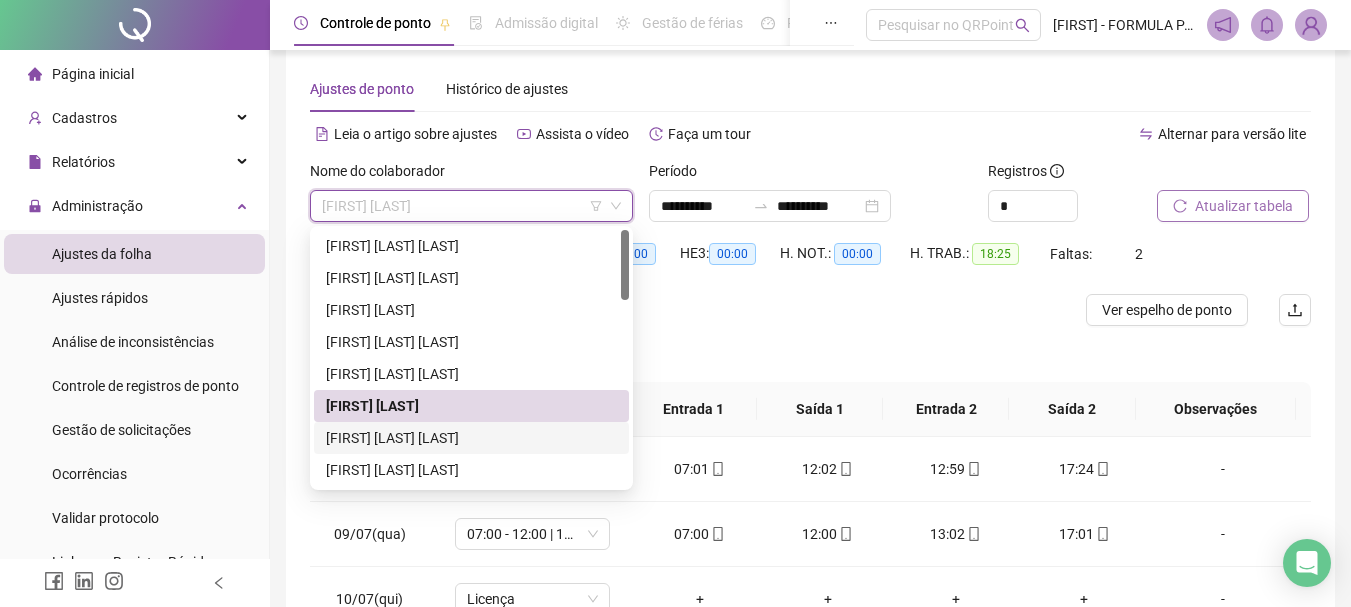 click on "[FIRST] [LAST] [LAST]" at bounding box center (471, 438) 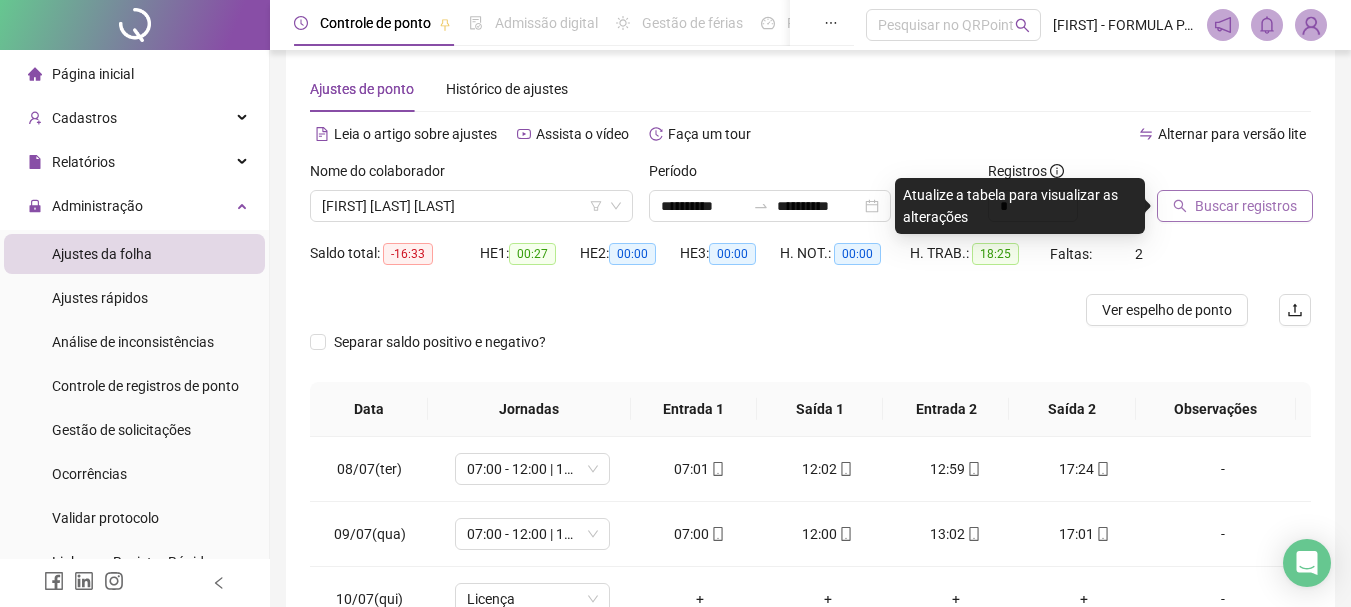 click on "Buscar registros" at bounding box center [1246, 206] 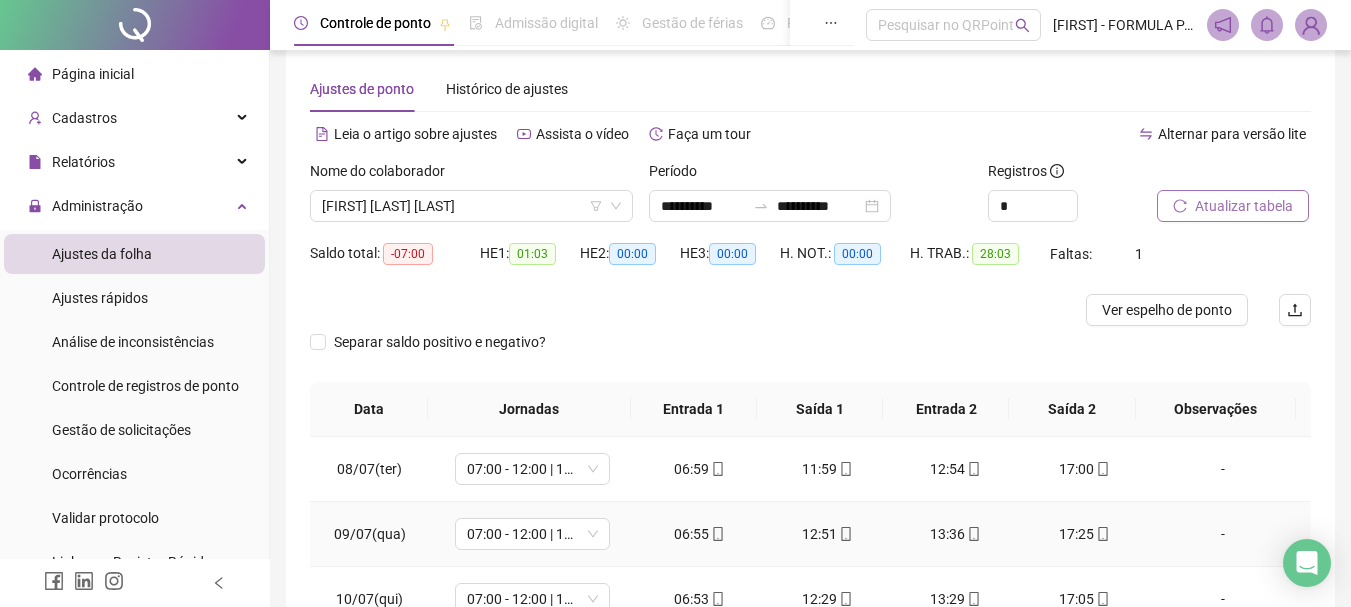 scroll, scrollTop: 224, scrollLeft: 0, axis: vertical 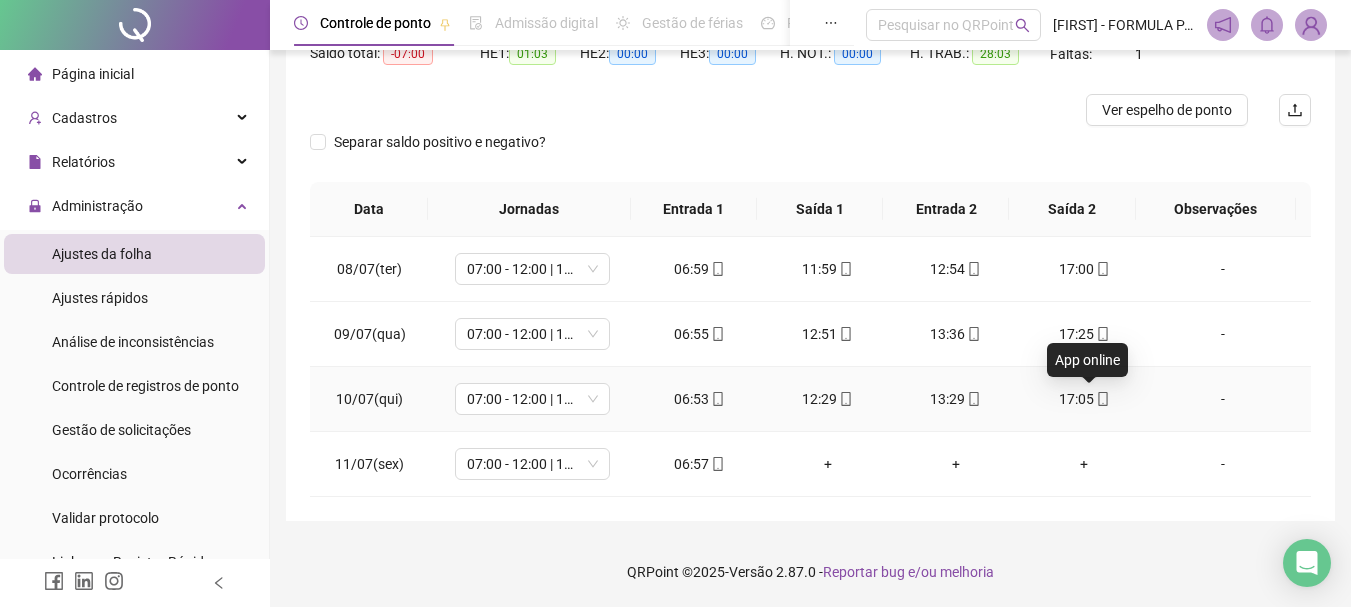 click 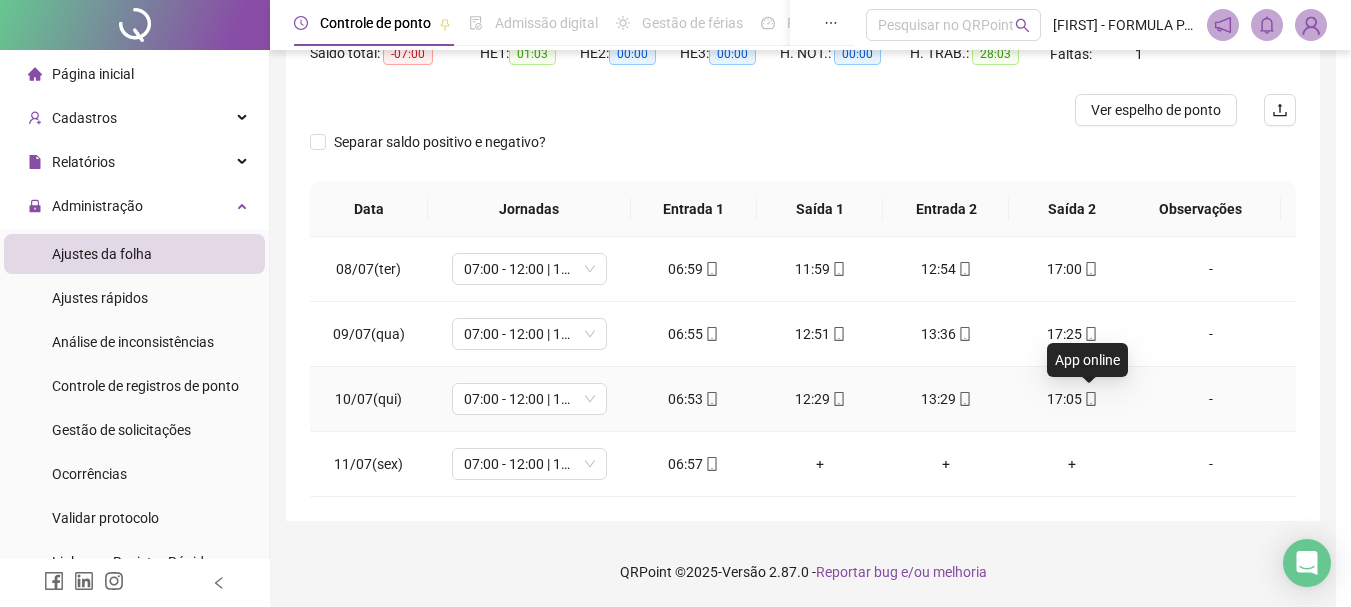 type on "**********" 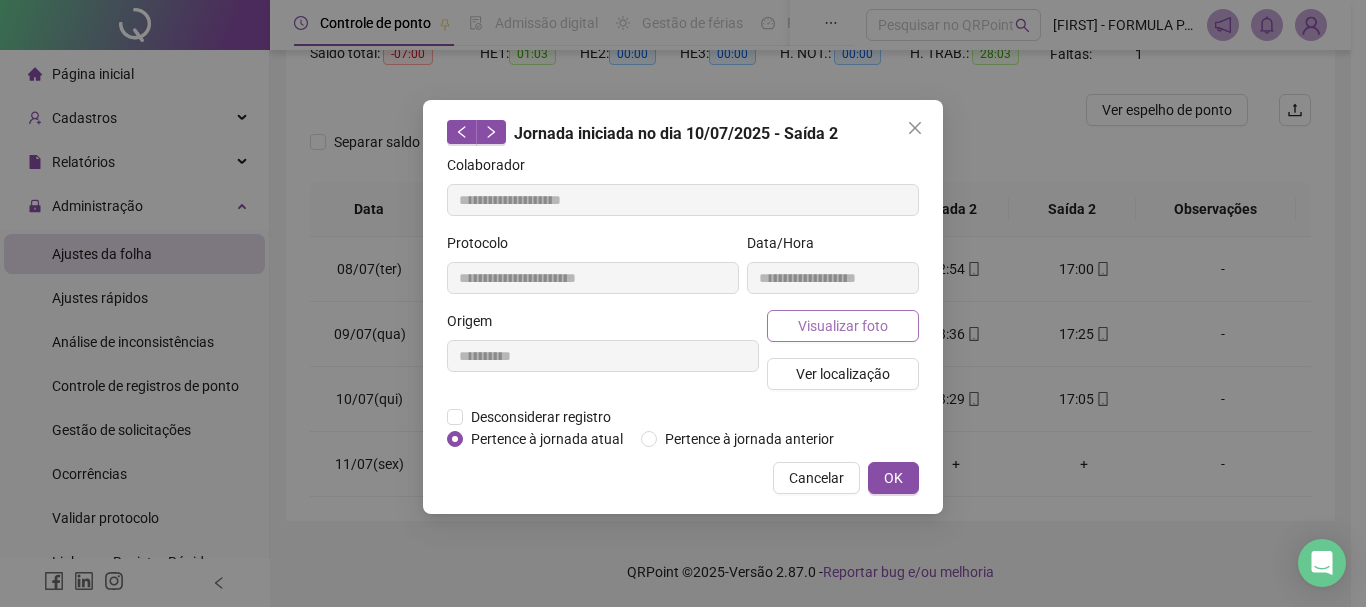 click on "Visualizar foto" at bounding box center [843, 326] 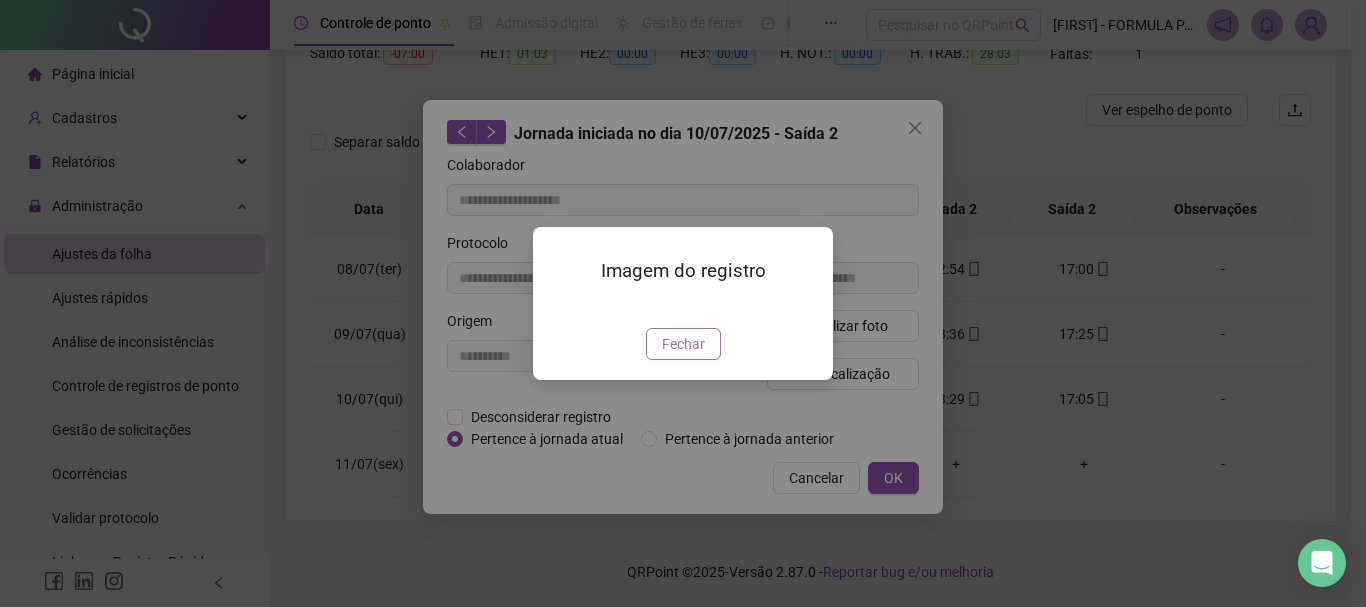 click on "Fechar" at bounding box center [683, 344] 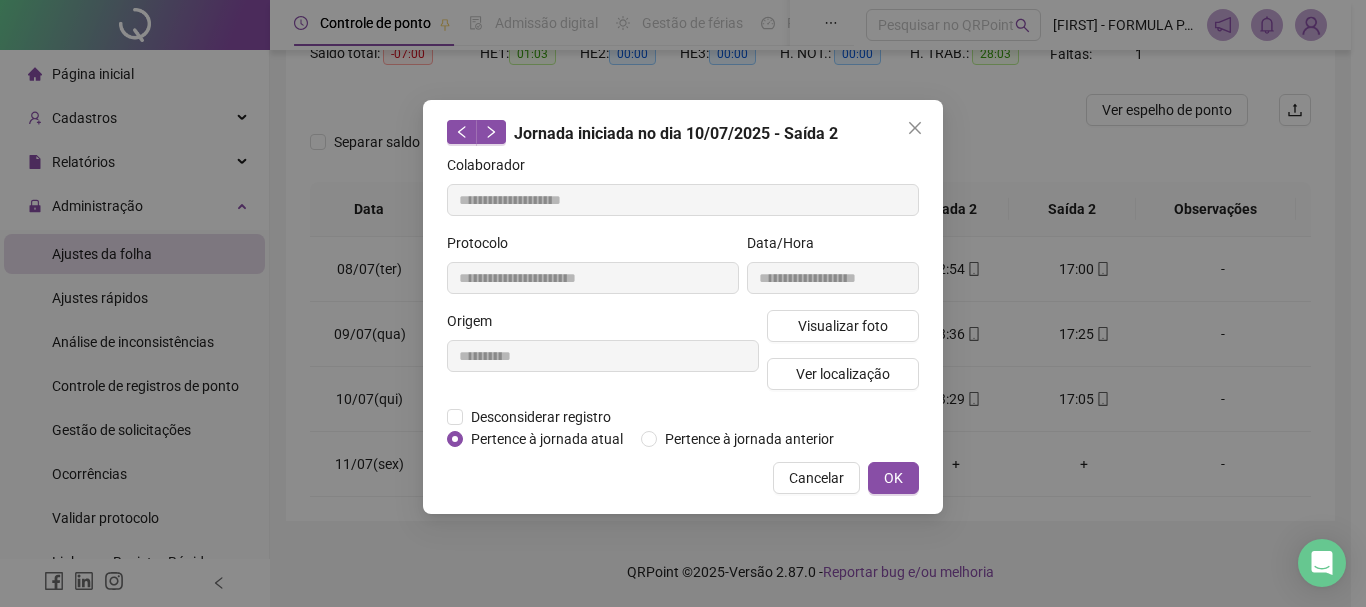 click 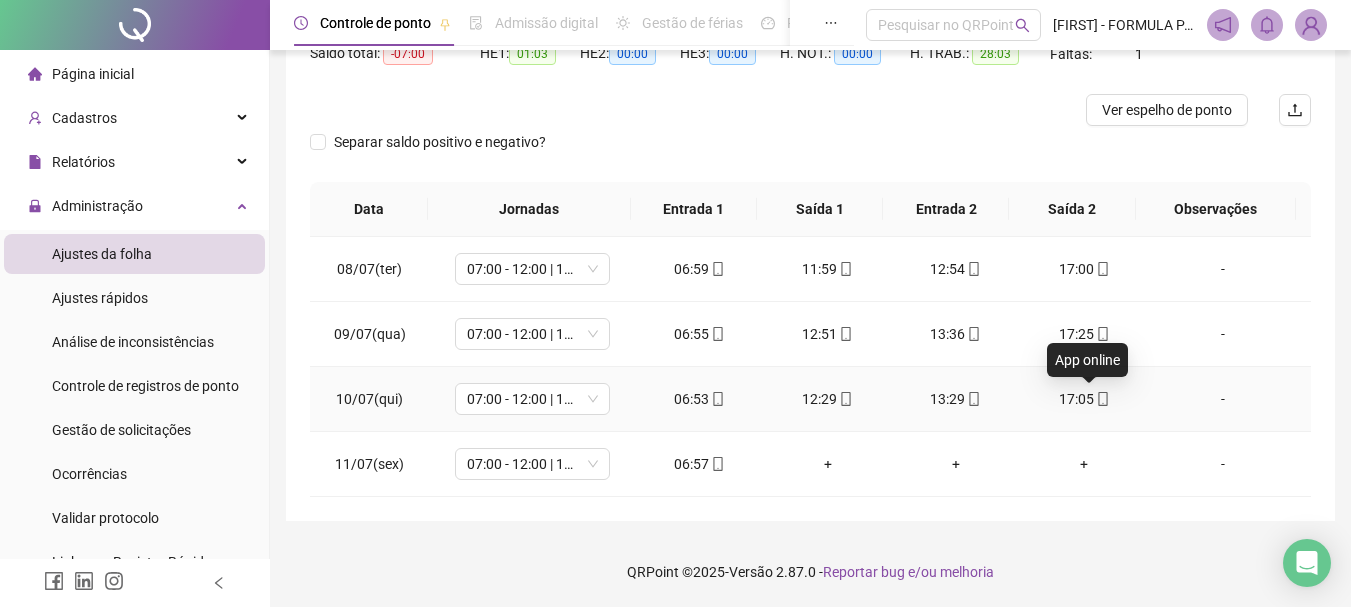 click 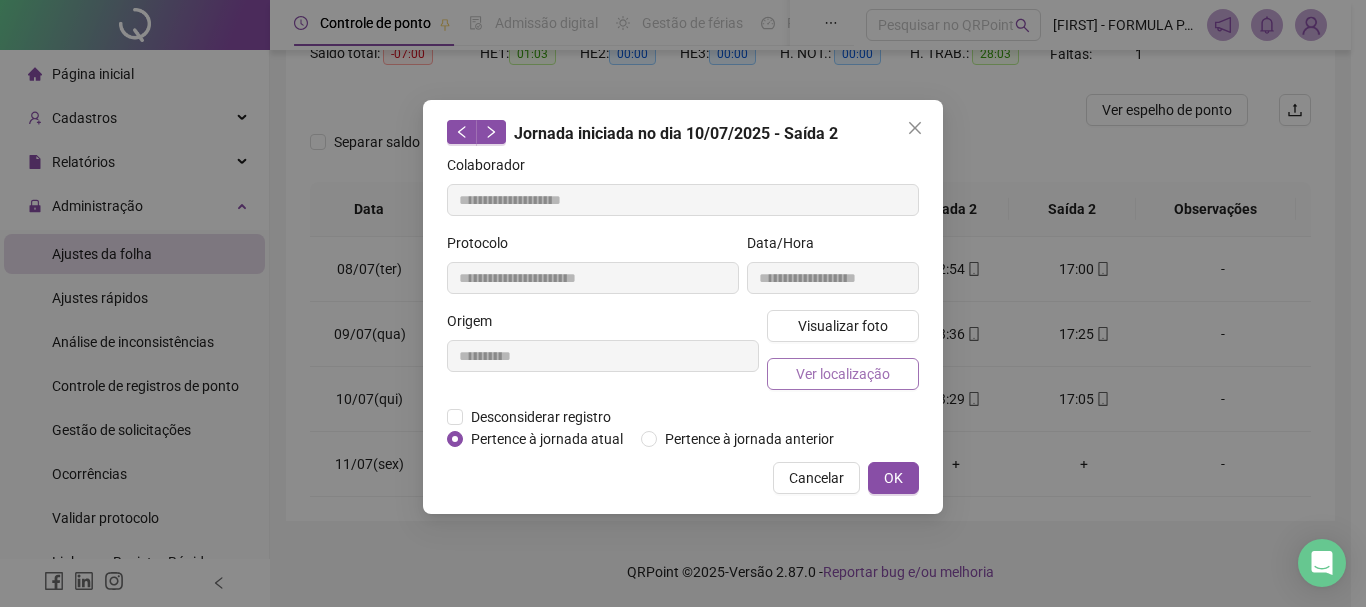click on "Ver localização" at bounding box center (843, 374) 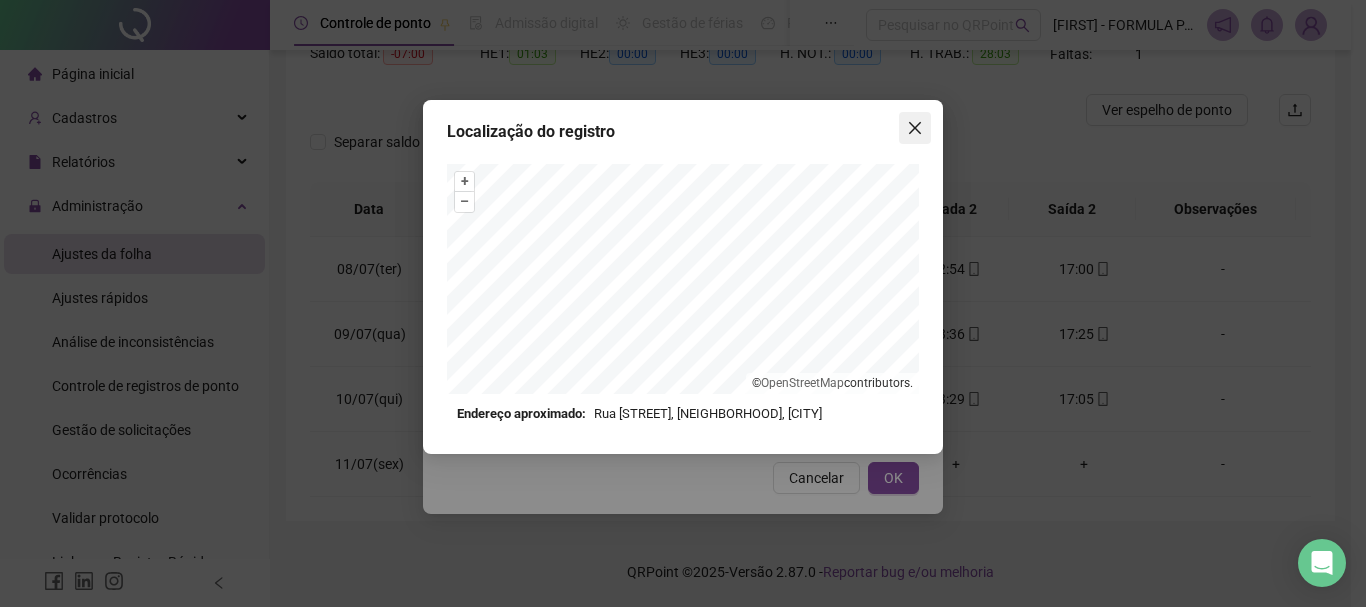click 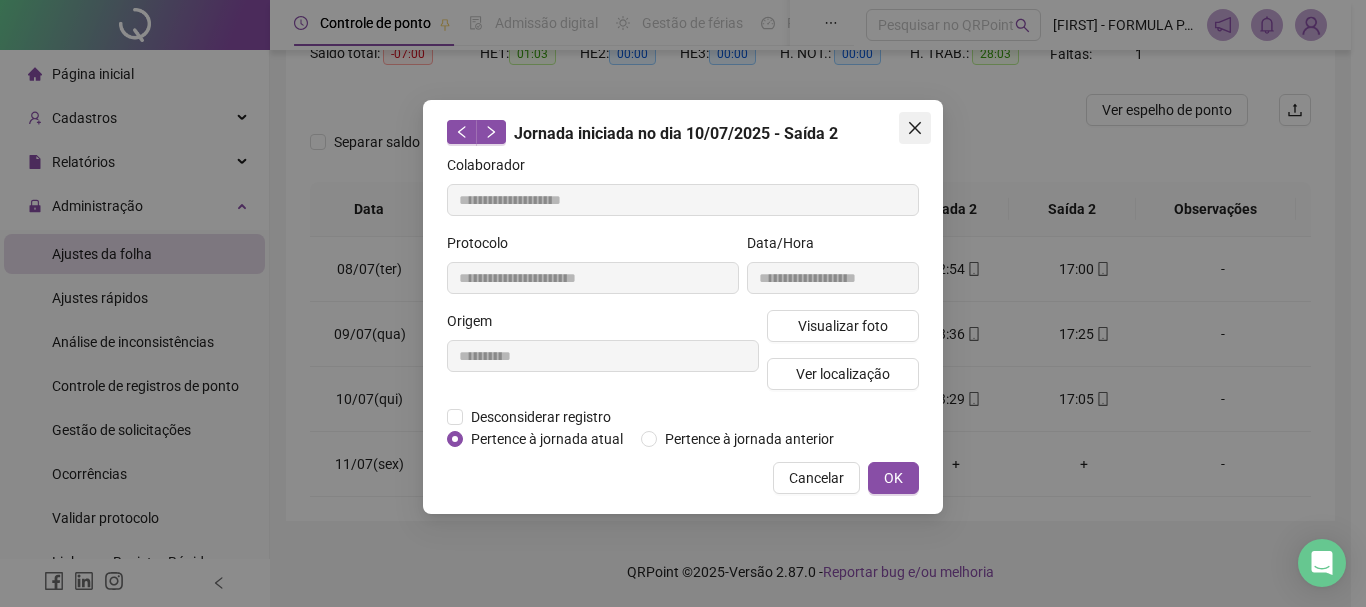 click 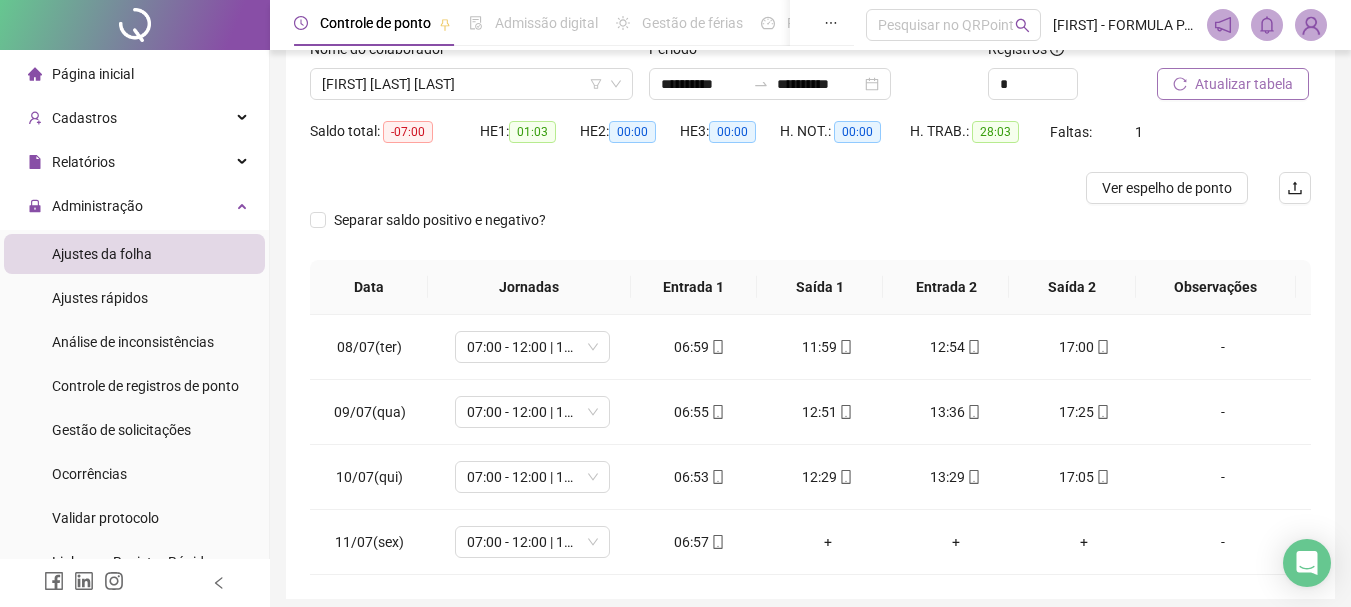 scroll, scrollTop: 124, scrollLeft: 0, axis: vertical 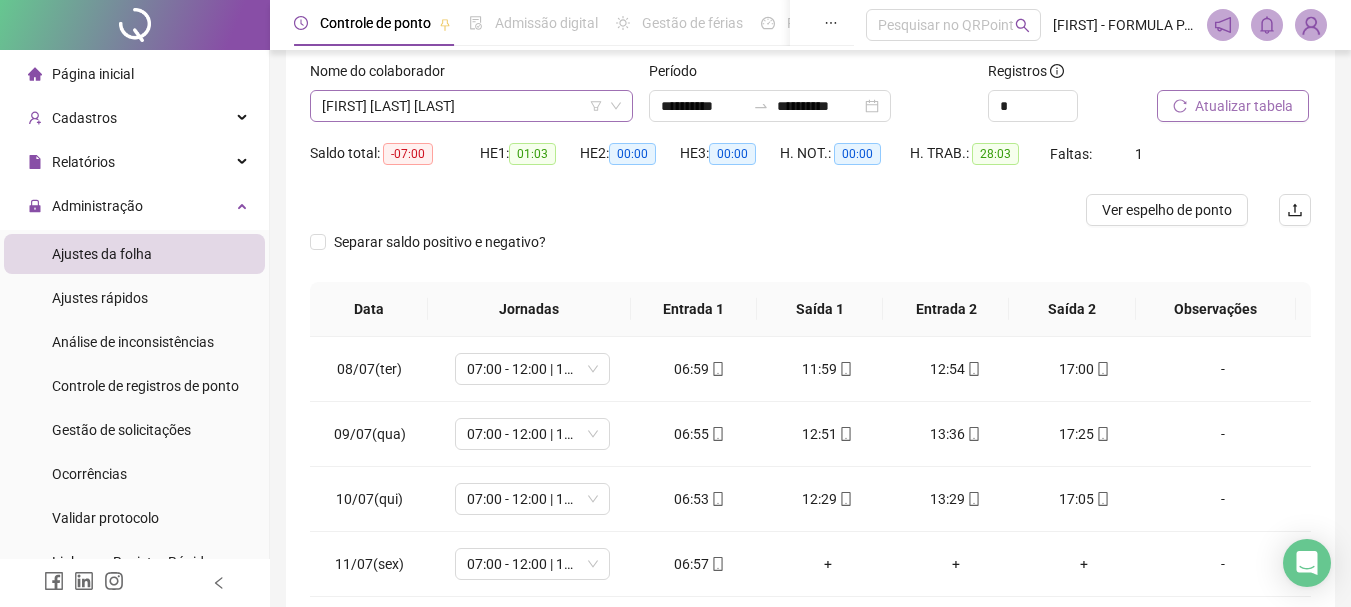 click on "[FIRST] [LAST] [LAST]" at bounding box center [471, 106] 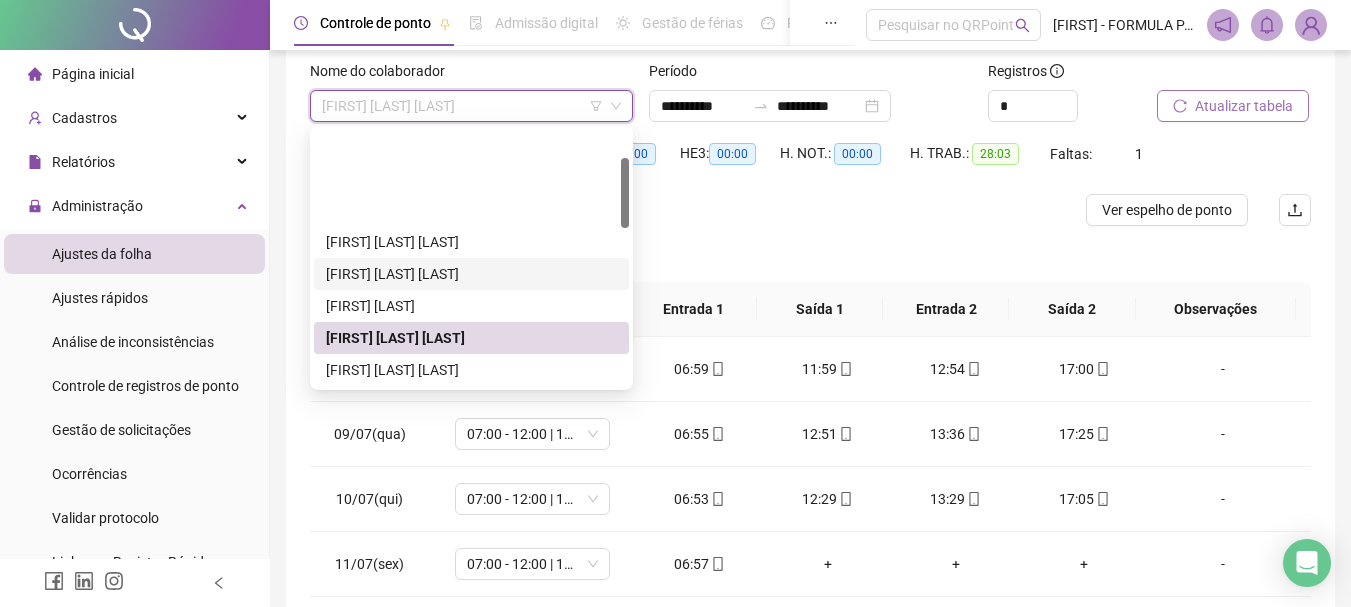 scroll, scrollTop: 100, scrollLeft: 0, axis: vertical 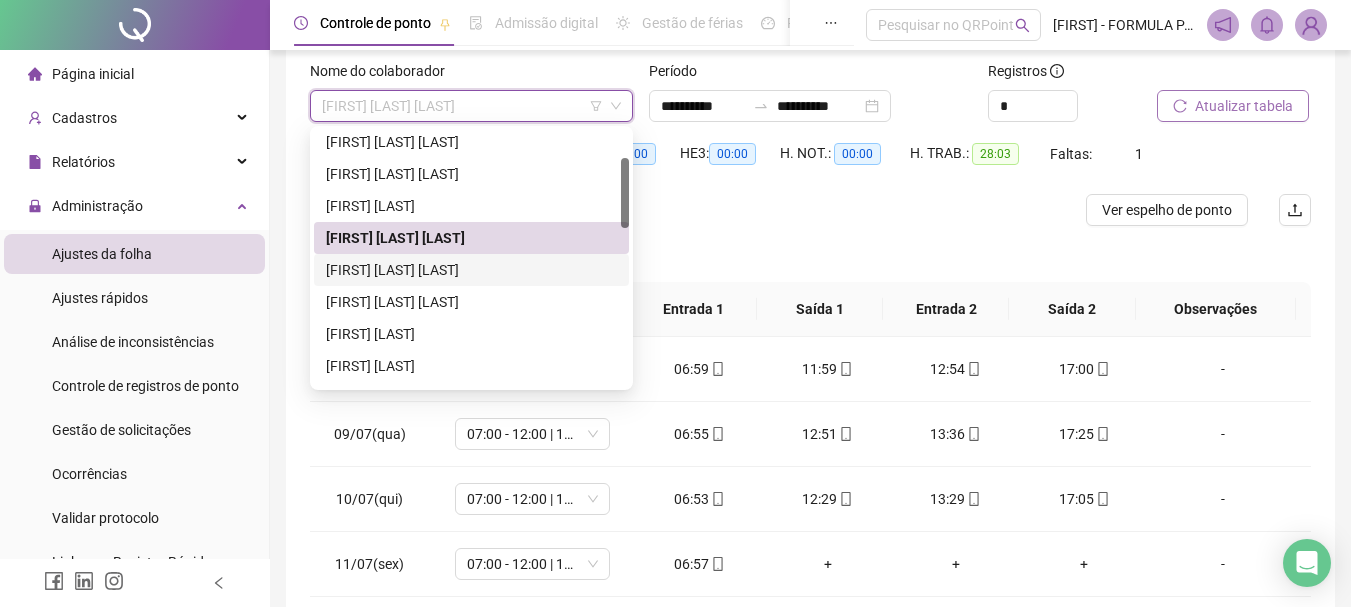 click on "[FIRST] [LAST] [LAST]" at bounding box center (471, 270) 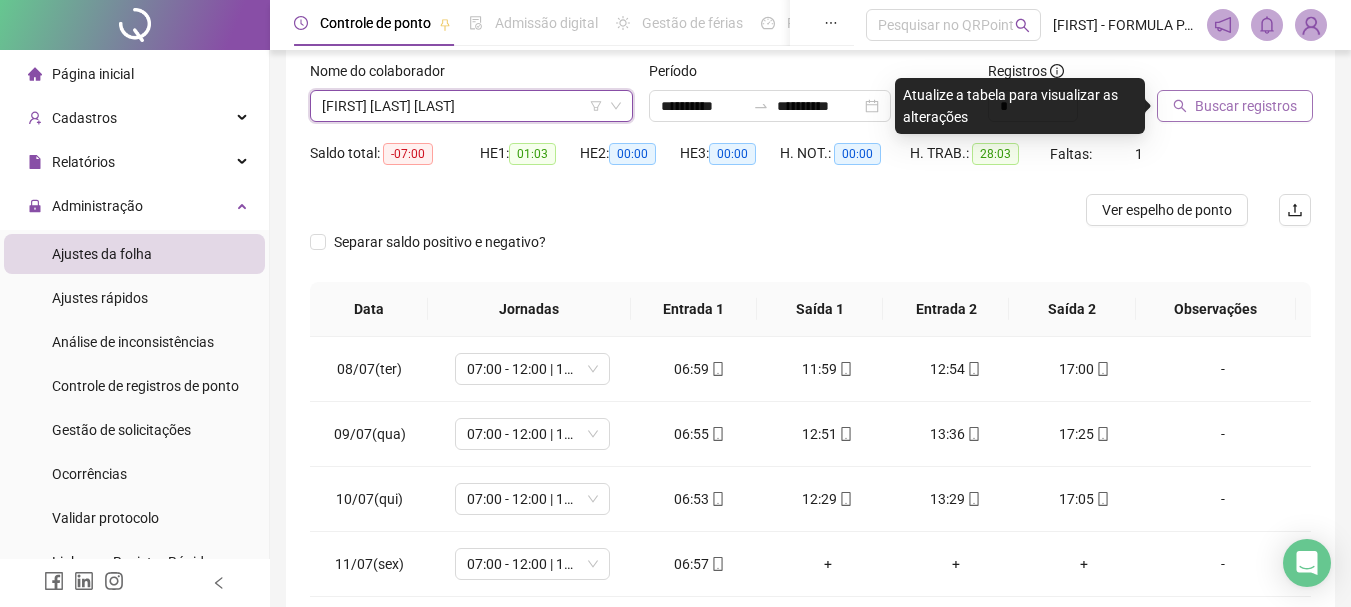click on "Buscar registros" at bounding box center [1246, 106] 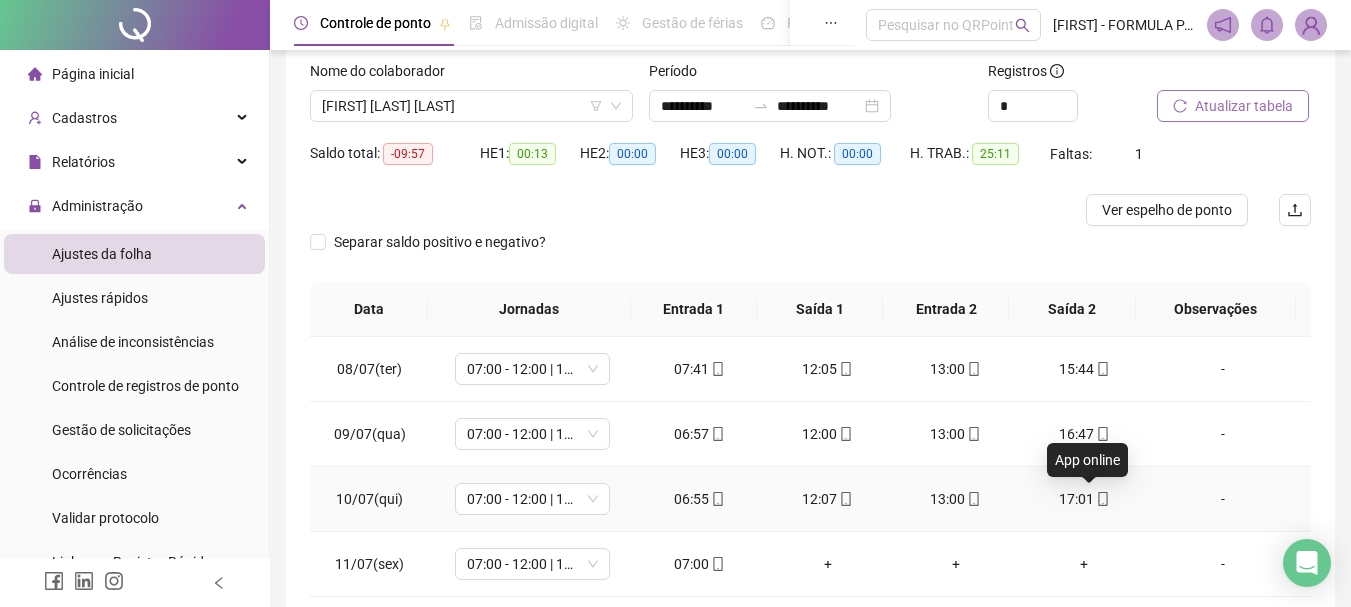 click 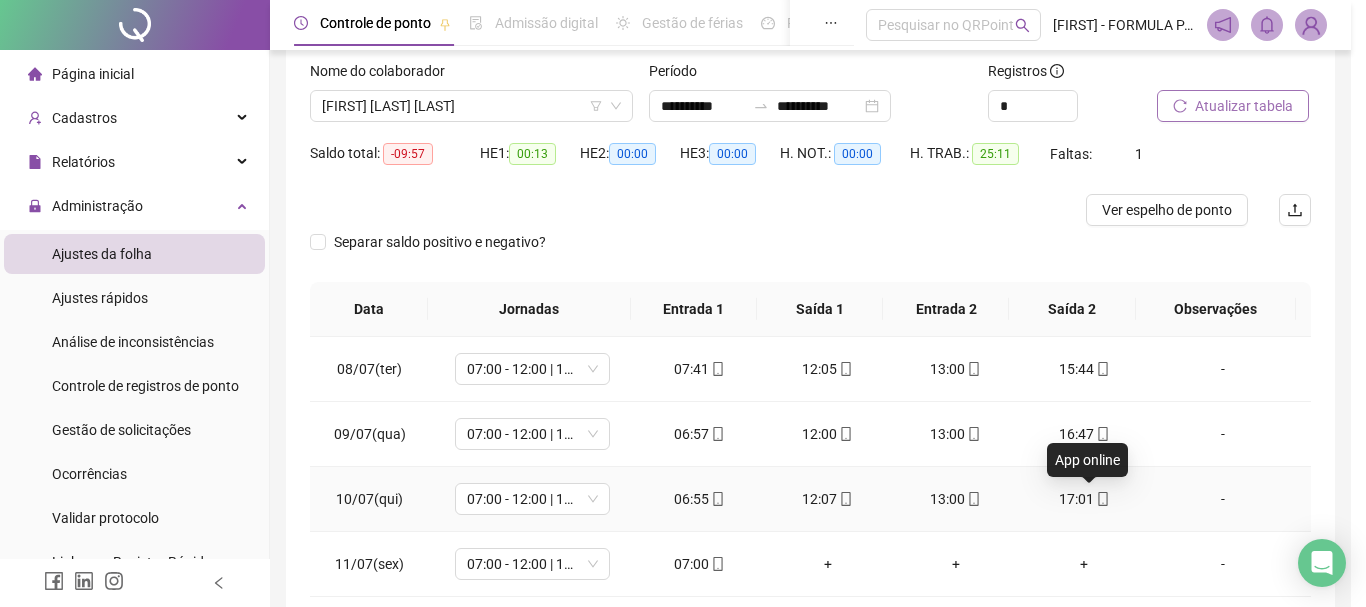 type on "**********" 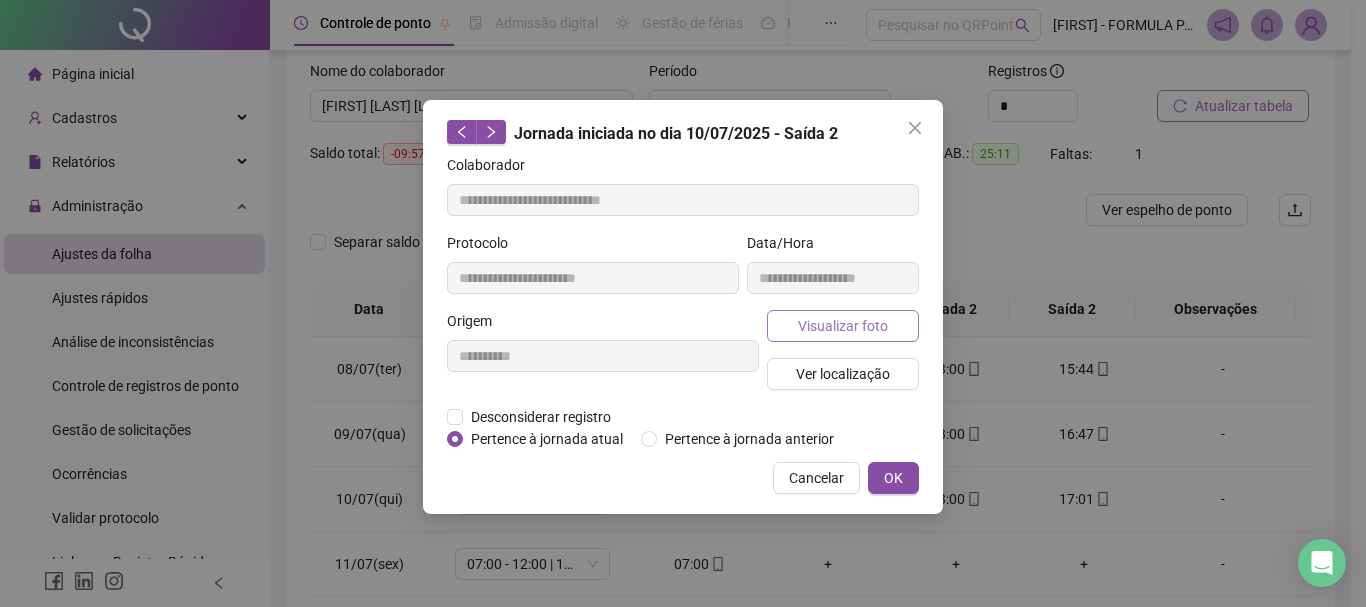 click on "Visualizar foto" at bounding box center (843, 326) 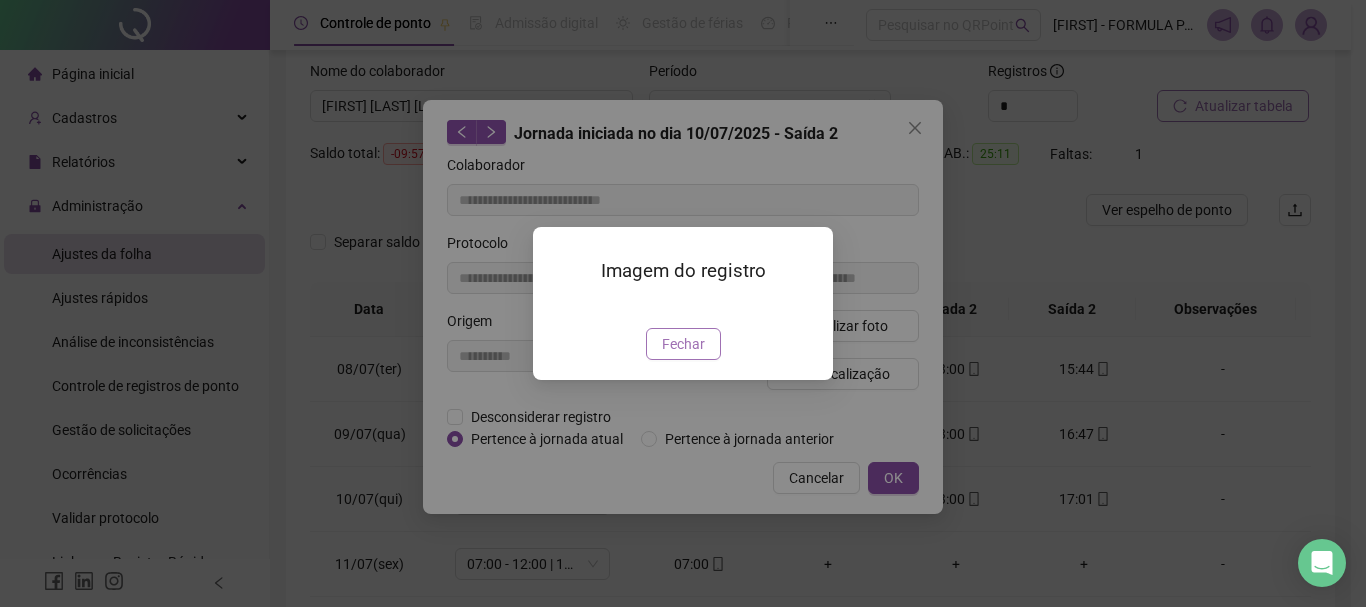 click on "Fechar" at bounding box center [683, 344] 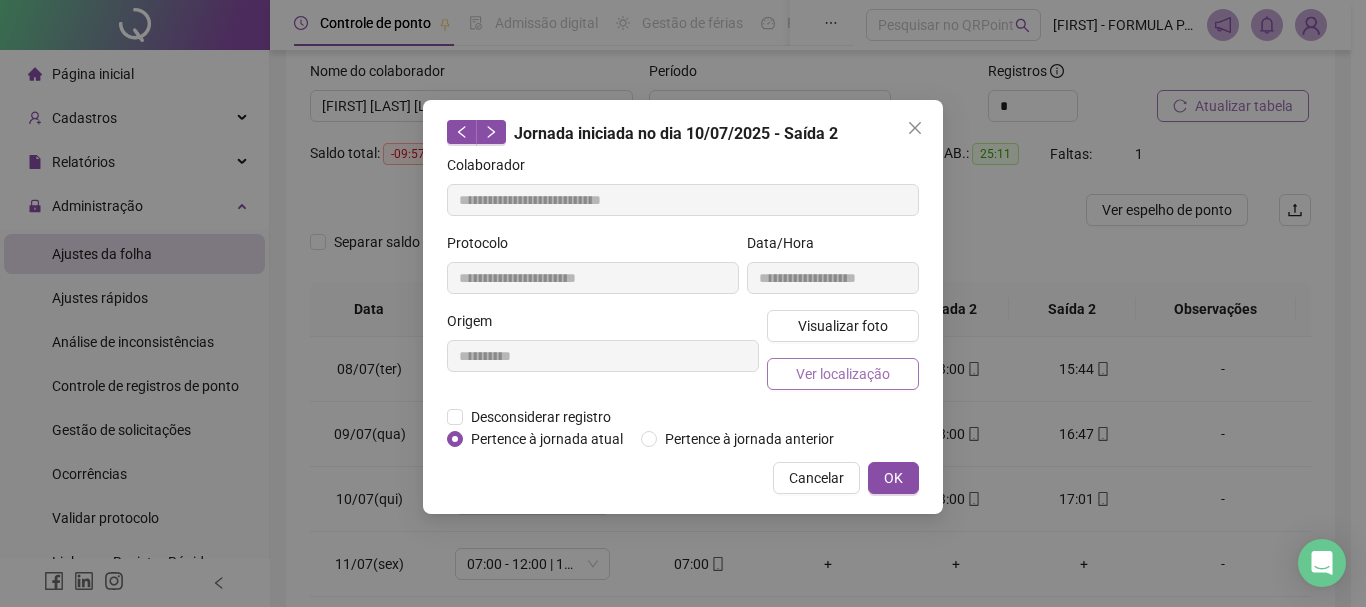 click on "Ver localização" at bounding box center [843, 374] 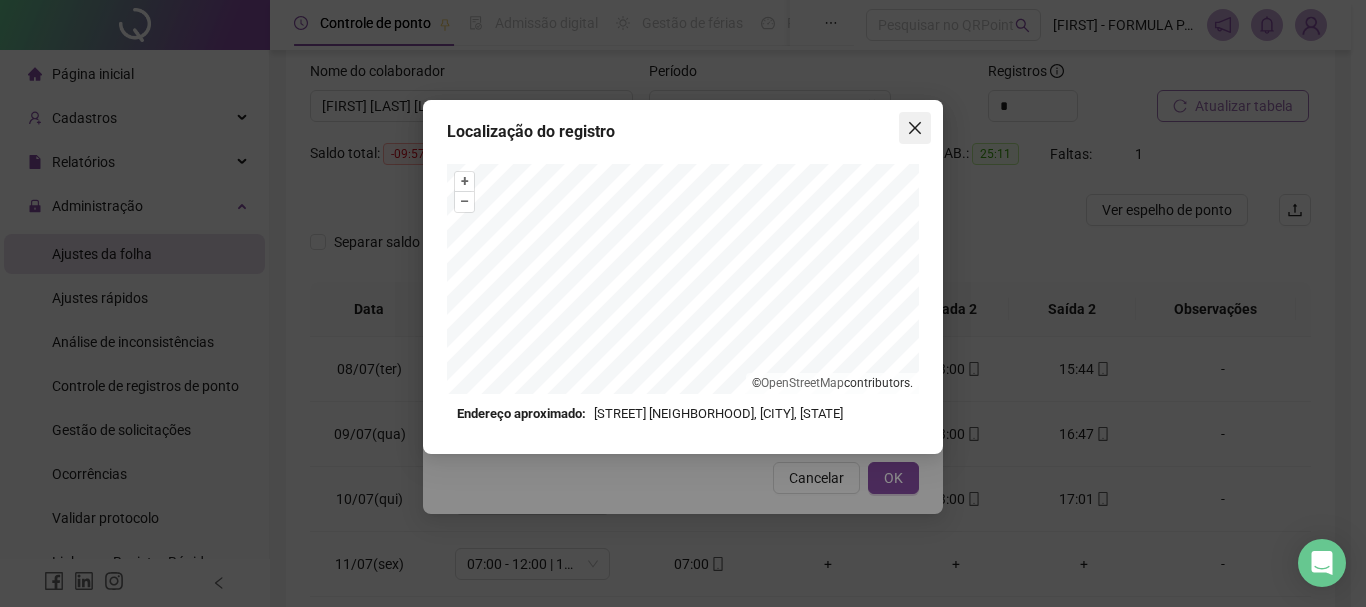 click 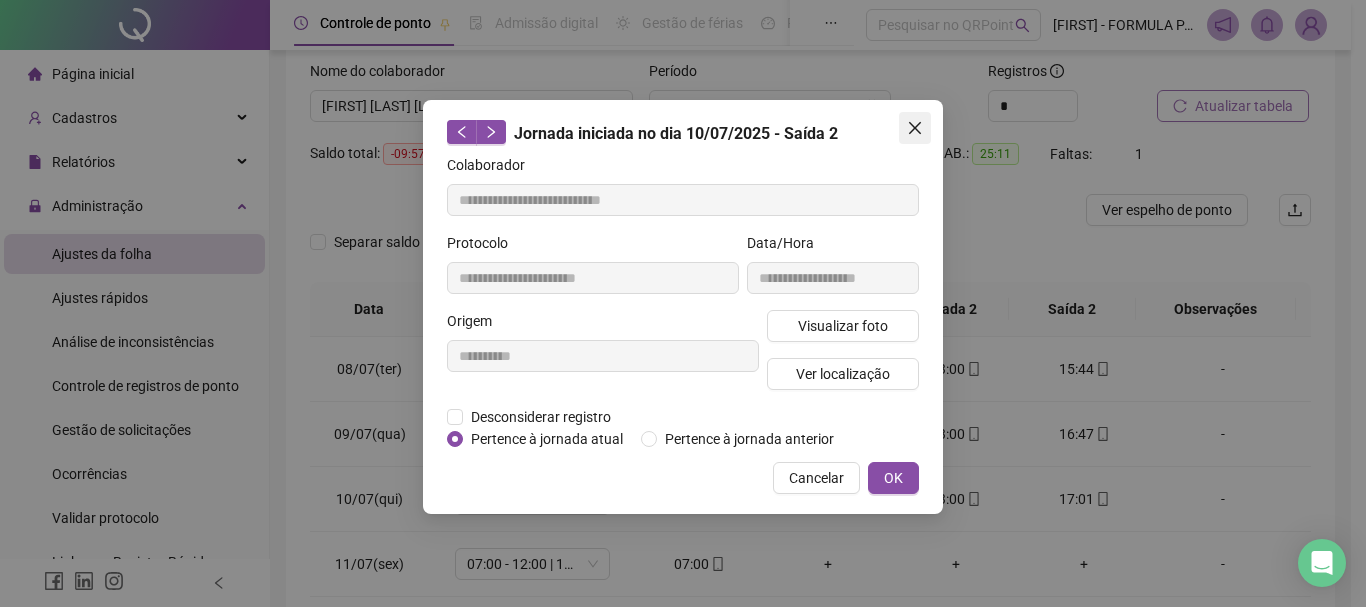 click at bounding box center (915, 128) 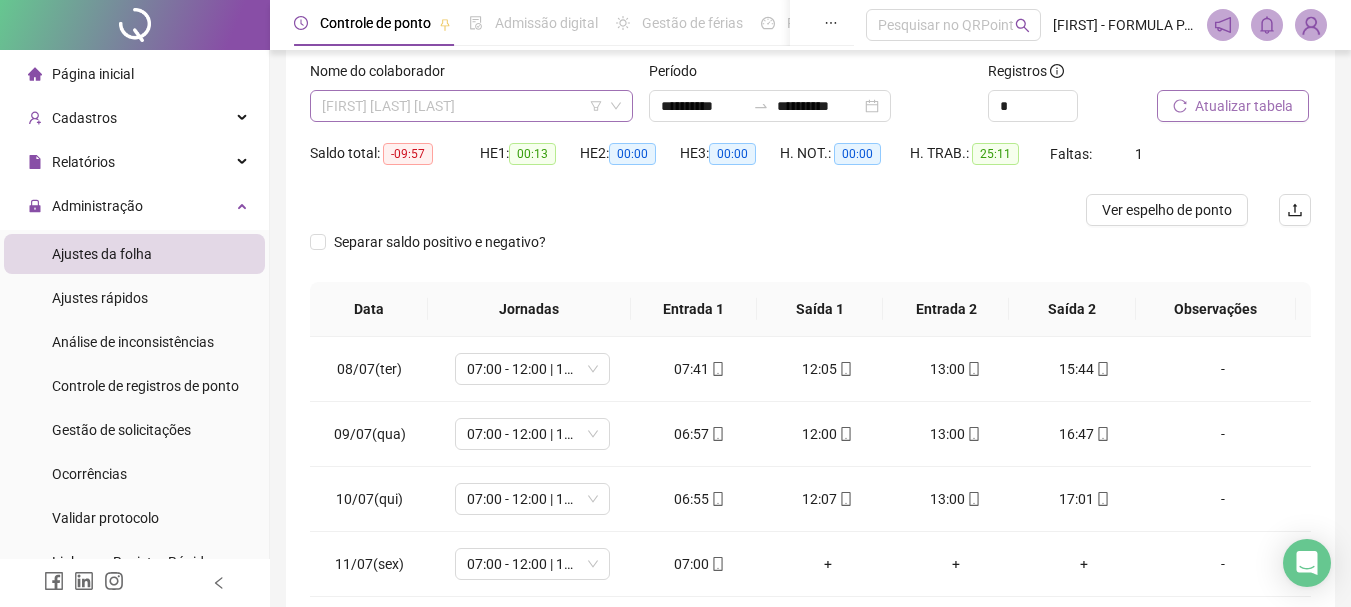 click on "[FIRST] [LAST] [LAST]" at bounding box center (471, 106) 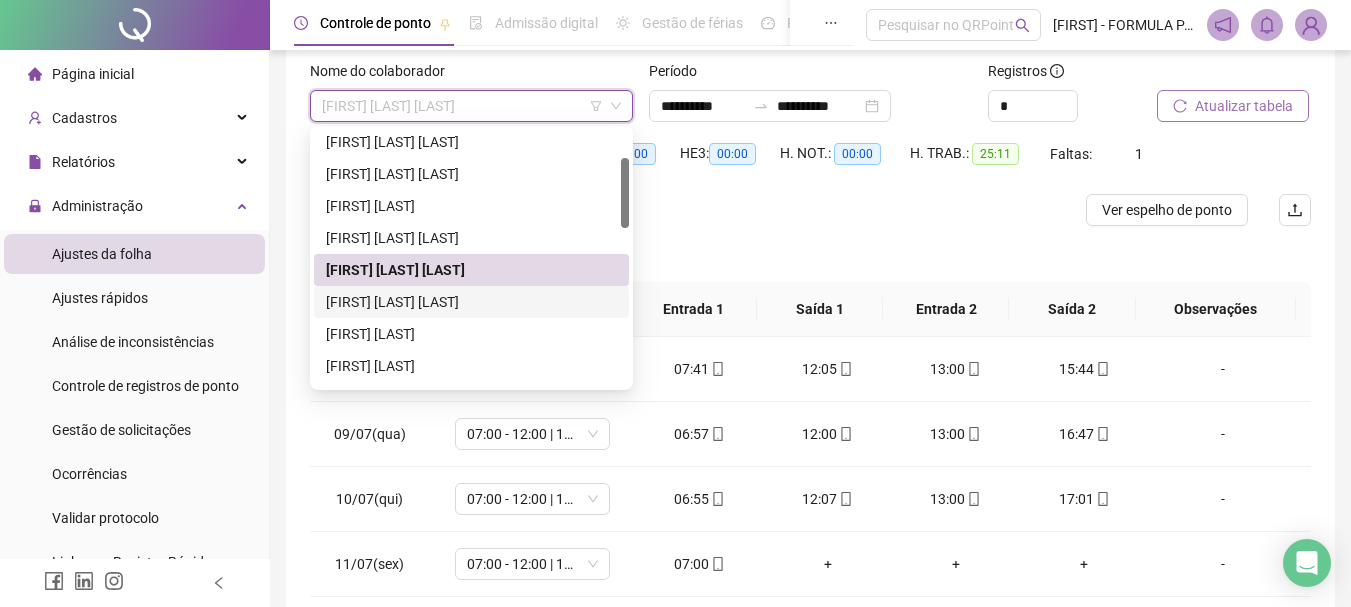 click on "[FIRST] [LAST] [LAST]" at bounding box center [471, 302] 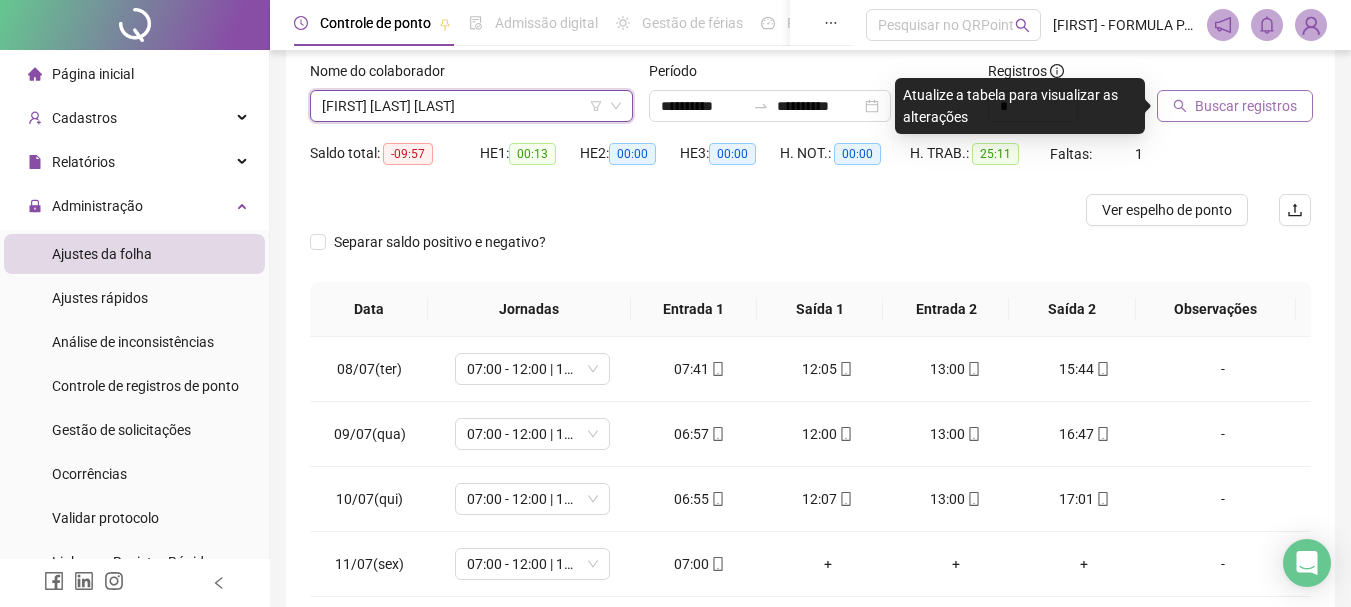 click on "Buscar registros" at bounding box center [1246, 106] 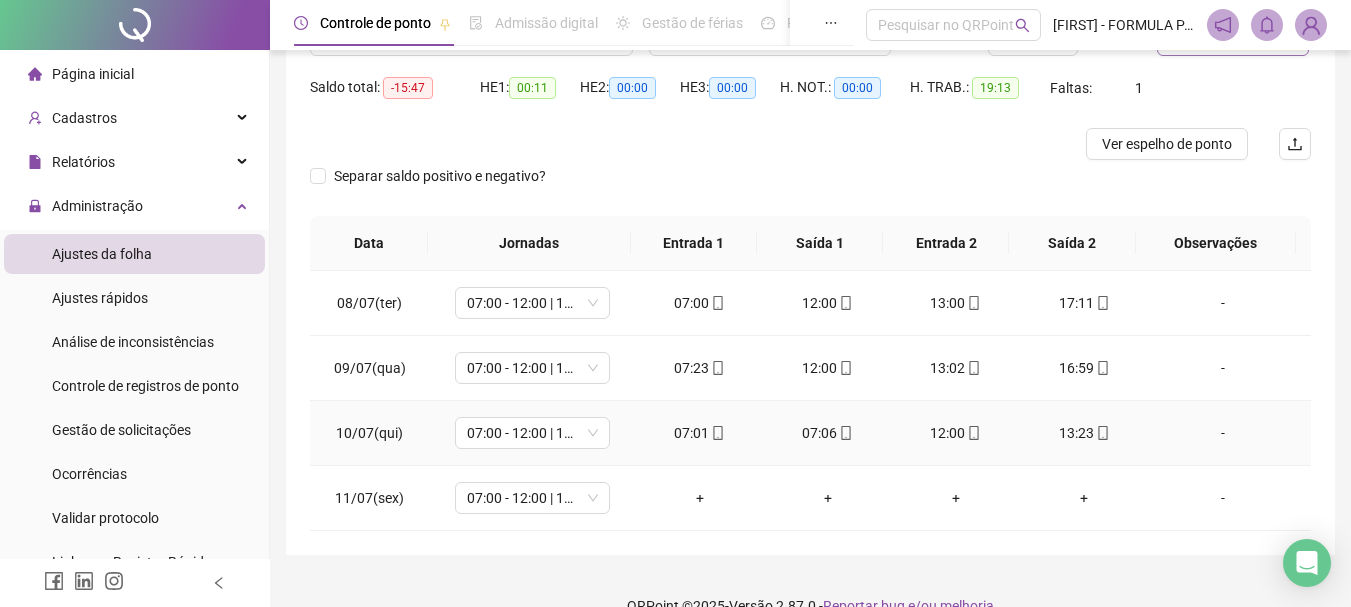 scroll, scrollTop: 224, scrollLeft: 0, axis: vertical 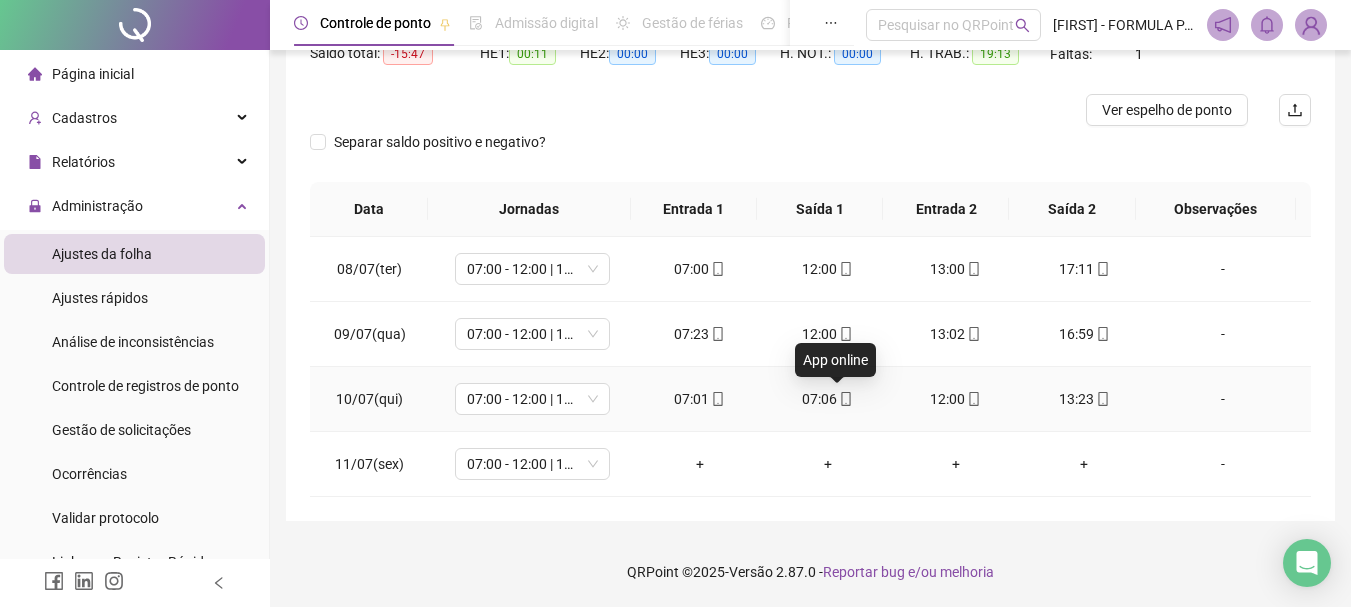 click on "07:06" at bounding box center [828, 399] 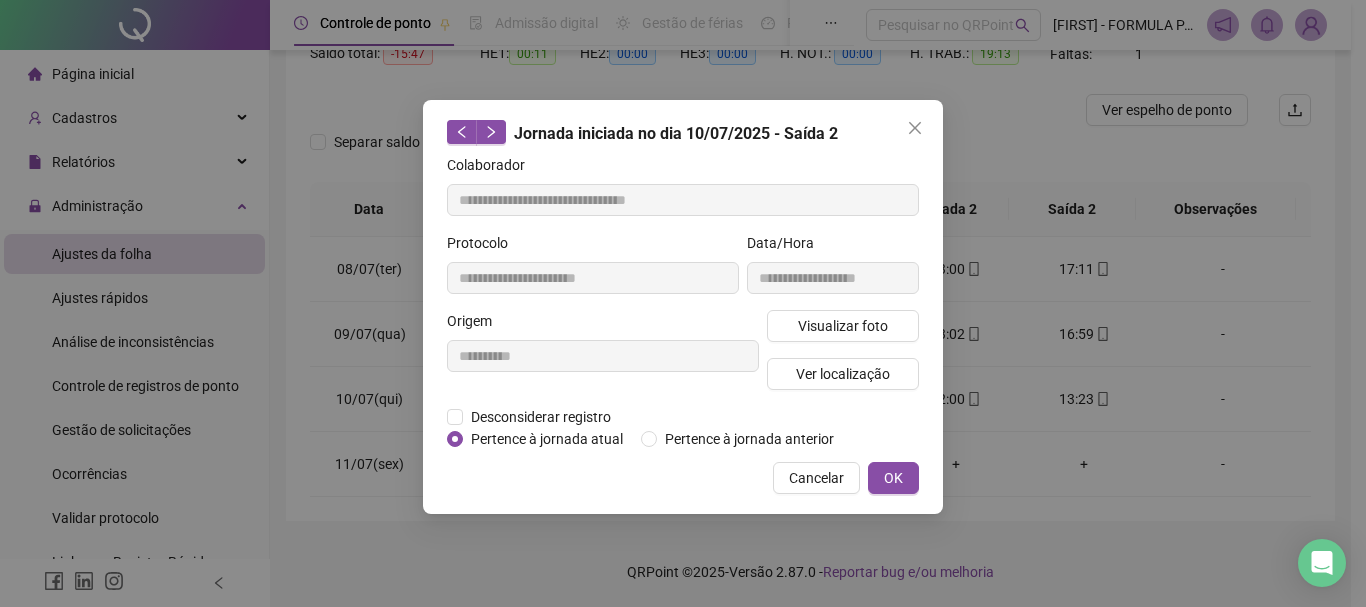 type on "**********" 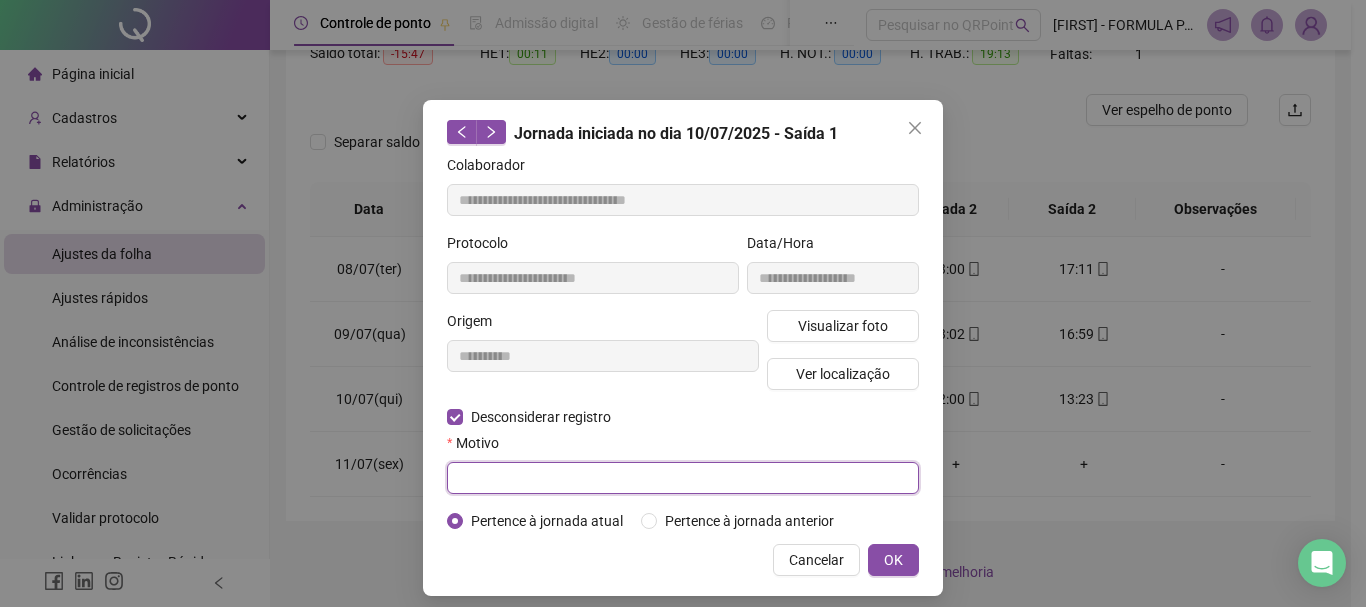 click at bounding box center (683, 478) 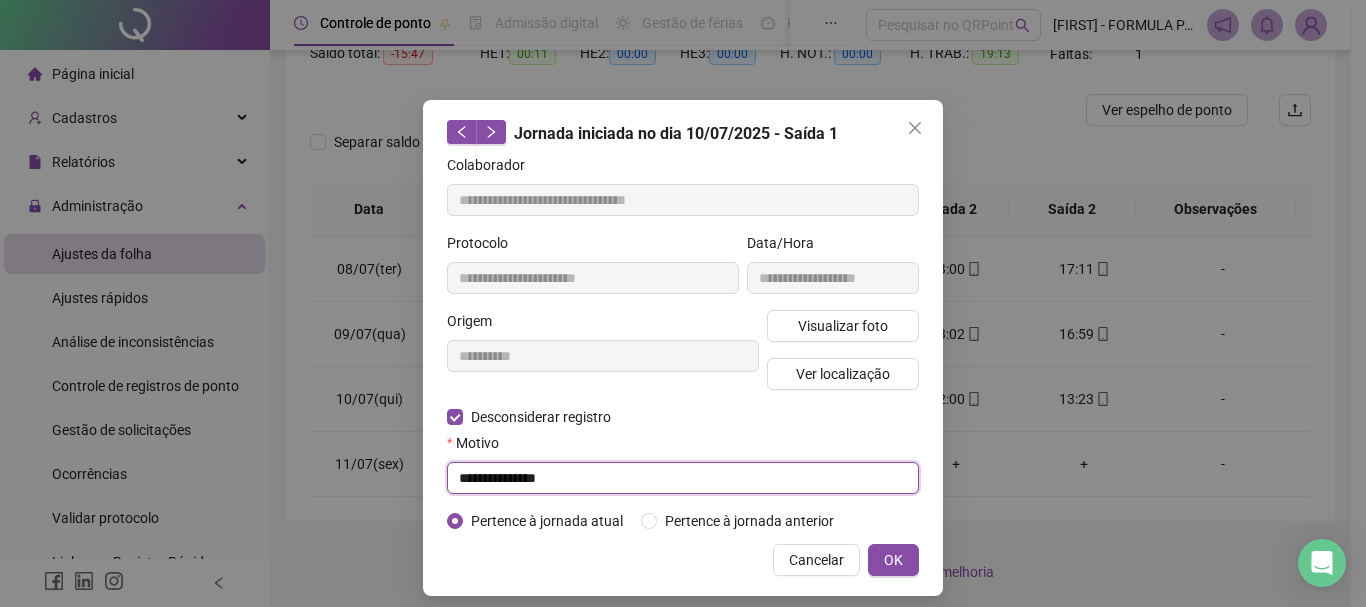 drag, startPoint x: 664, startPoint y: 479, endPoint x: 354, endPoint y: 485, distance: 310.05804 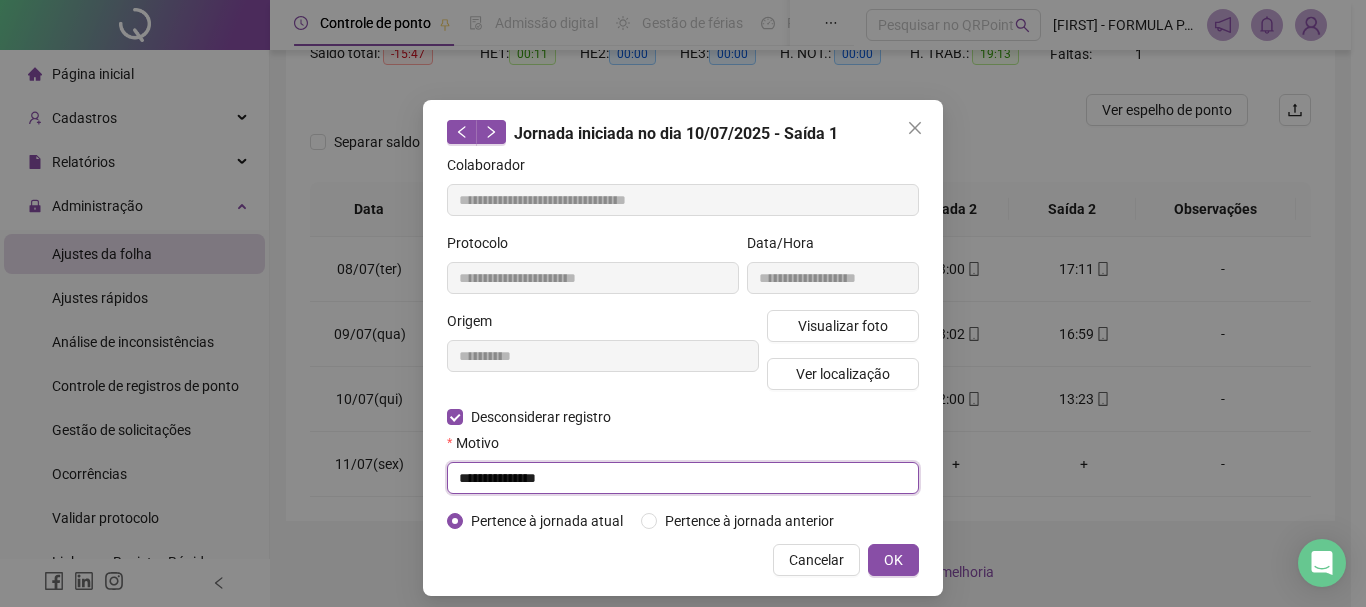 click on "**********" at bounding box center [683, 303] 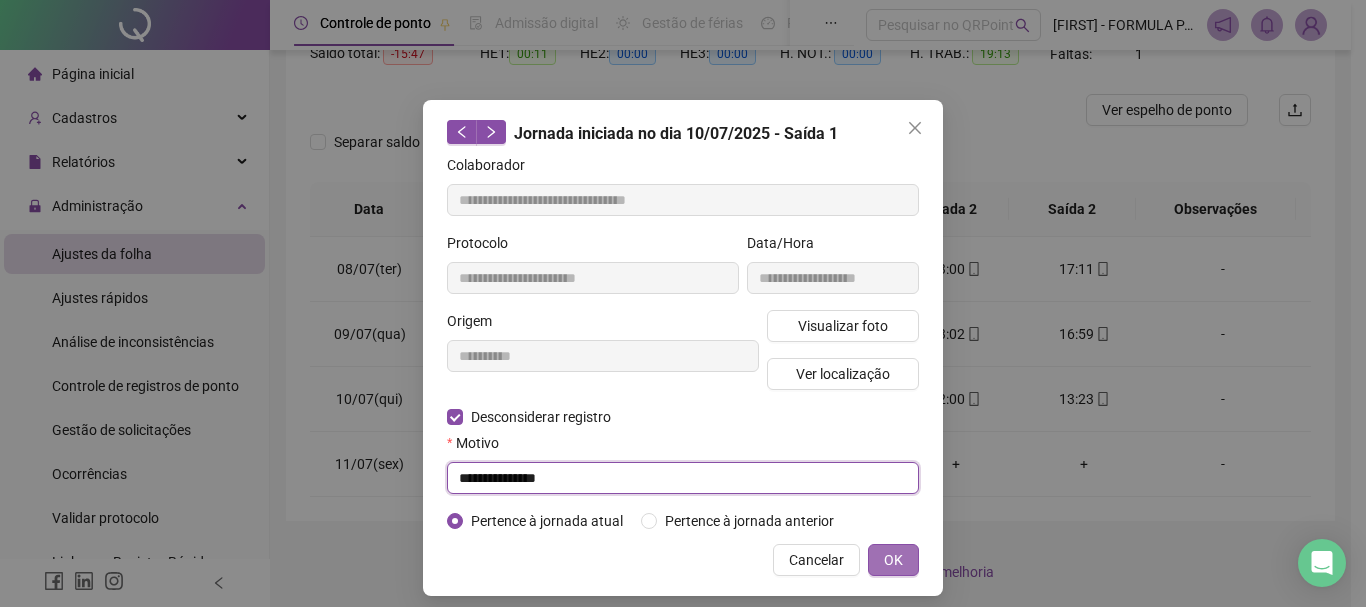 type on "**********" 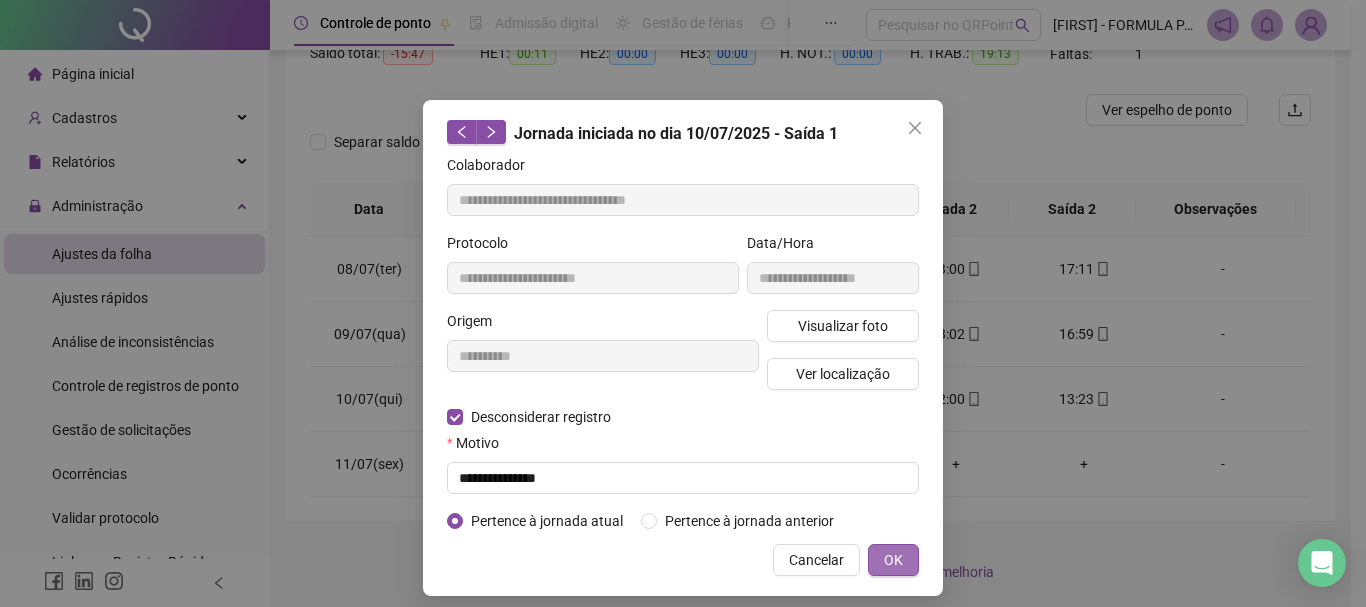 click on "OK" at bounding box center [893, 560] 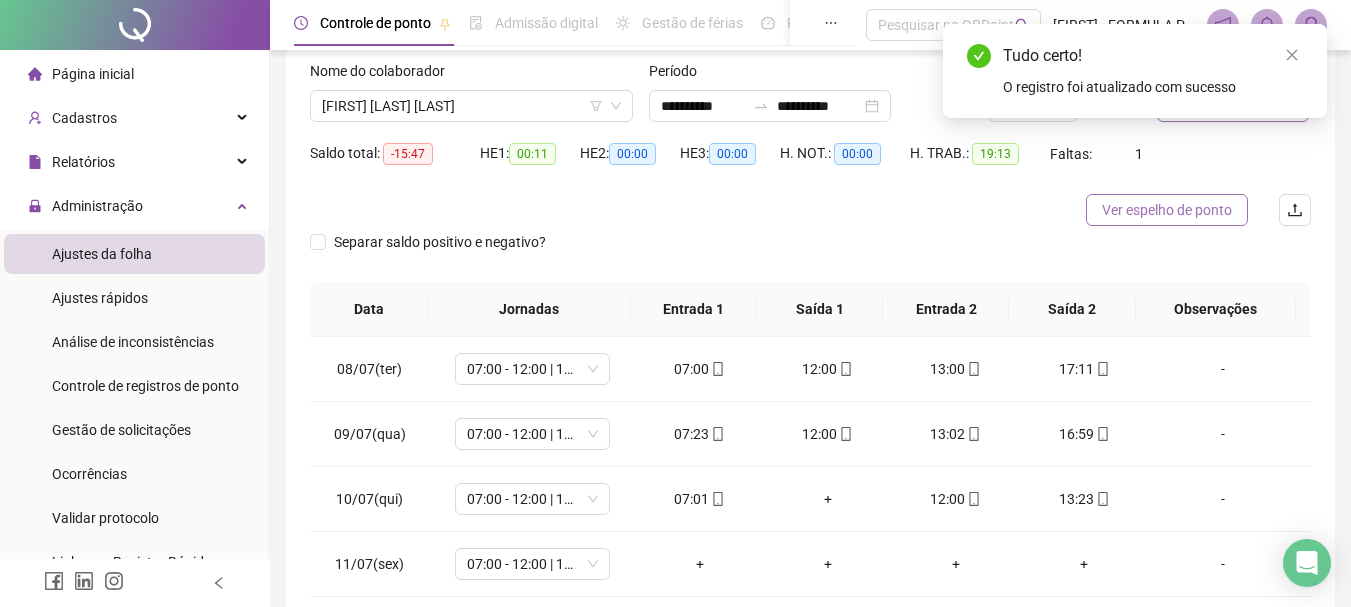 scroll, scrollTop: 24, scrollLeft: 0, axis: vertical 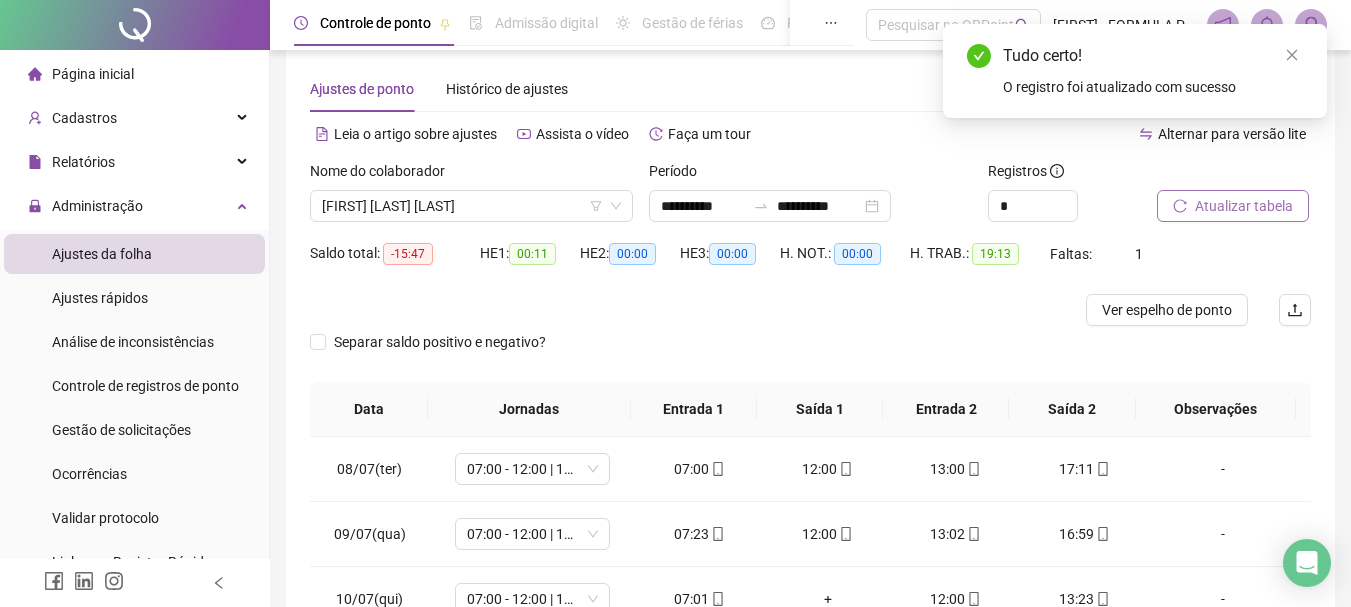 click on "Atualizar tabela" at bounding box center (1244, 206) 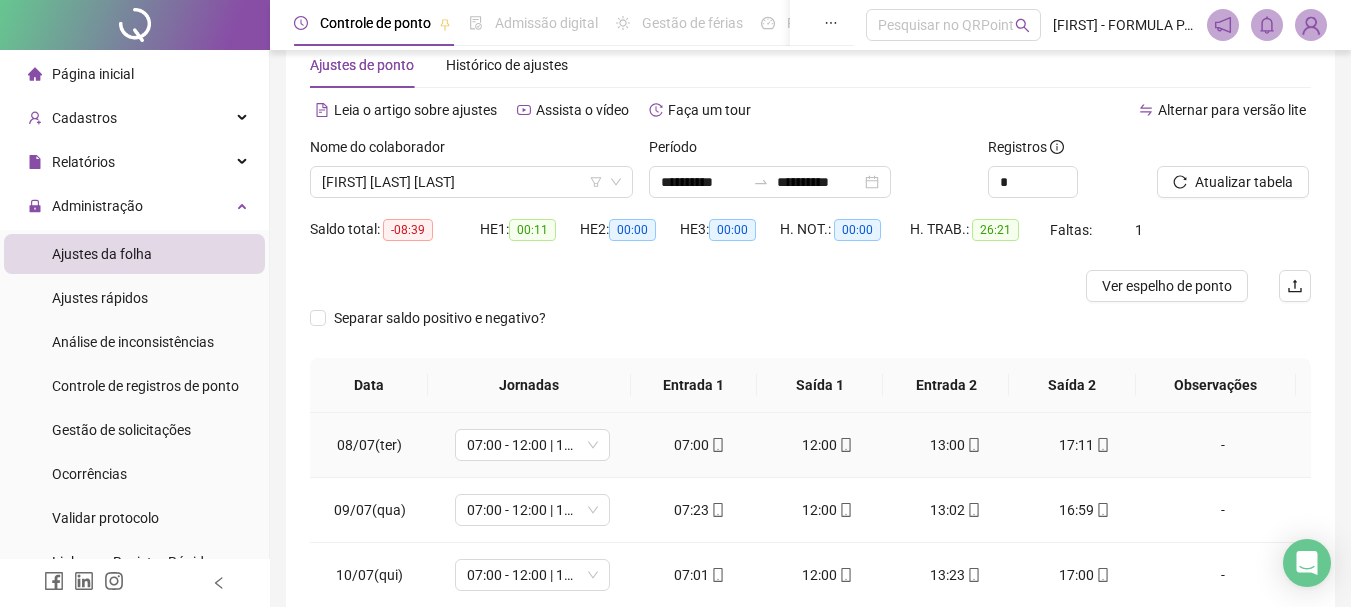 scroll, scrollTop: 124, scrollLeft: 0, axis: vertical 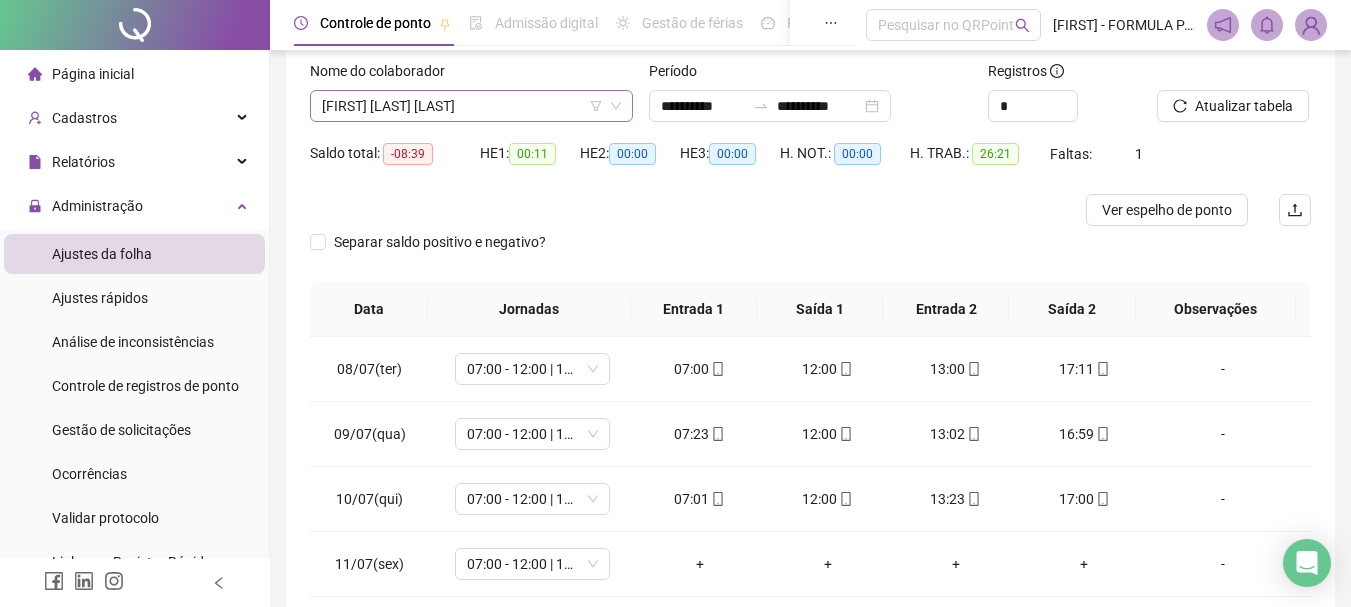 click on "[FIRST] [LAST] [LAST]" at bounding box center (471, 106) 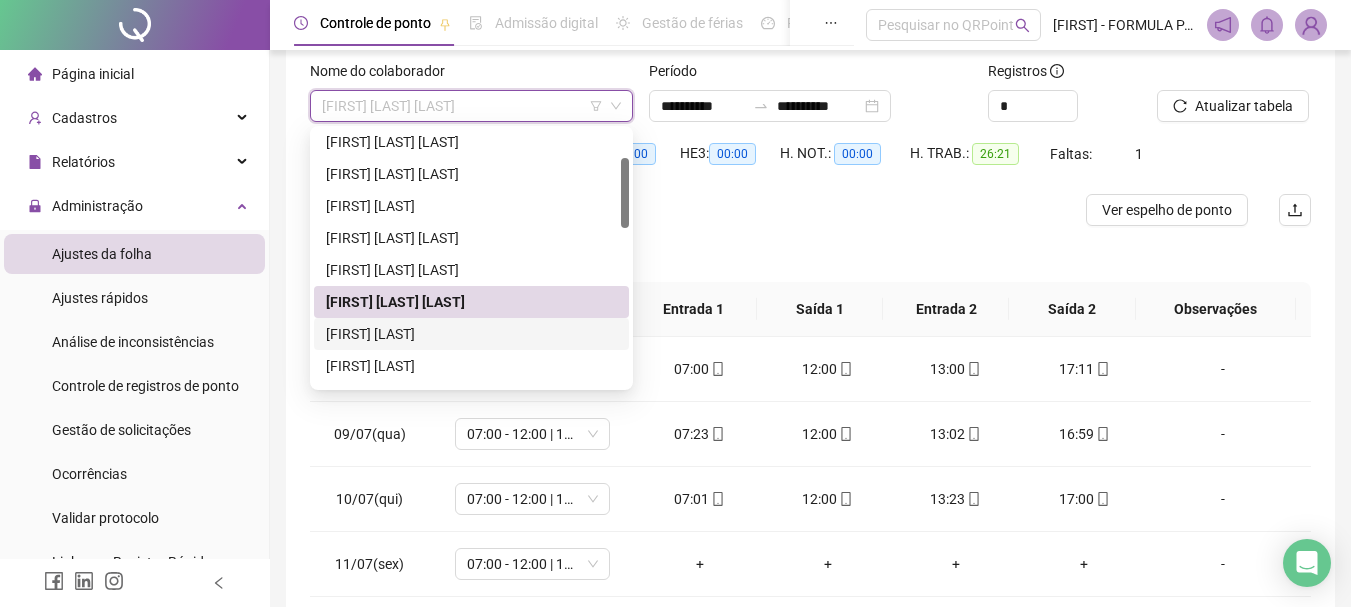 click on "[FIRST] [LAST]" at bounding box center (471, 334) 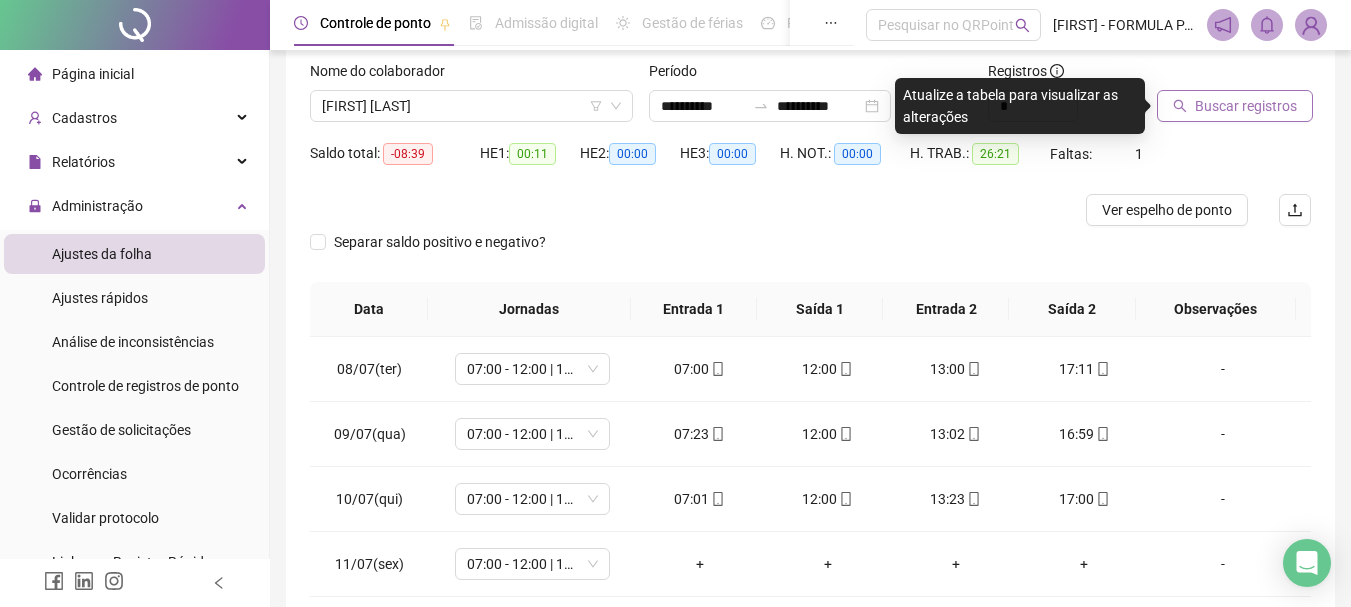 click on "Buscar registros" at bounding box center (1246, 106) 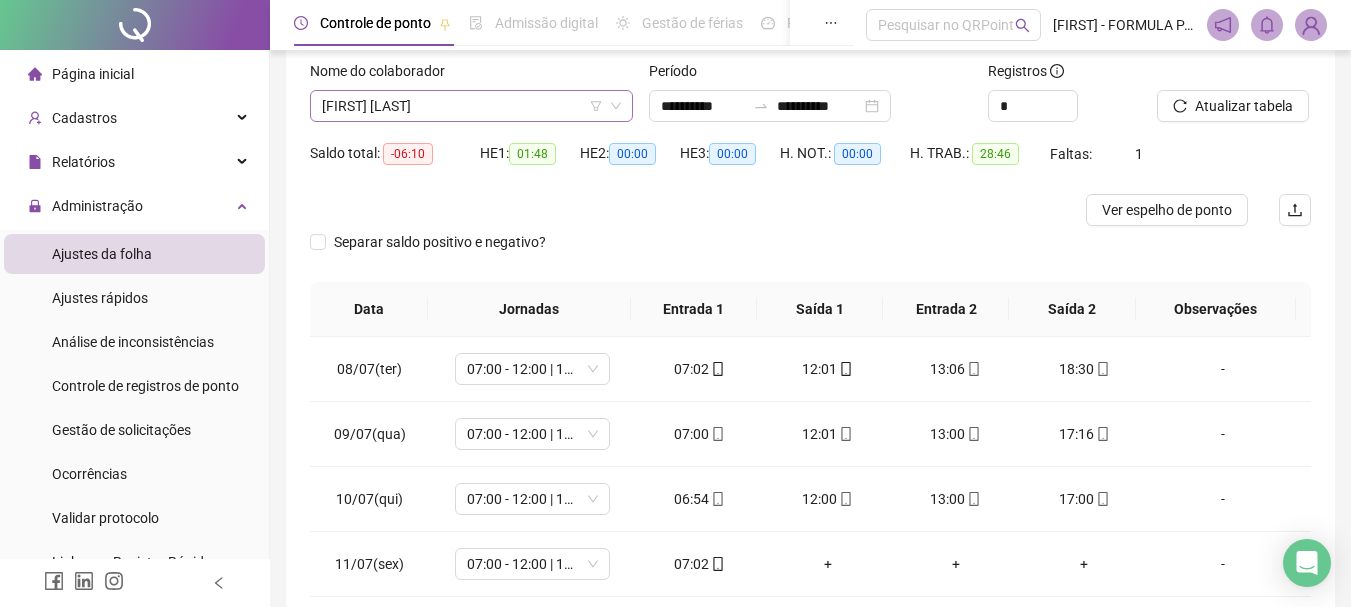 click on "[FIRST] [LAST]" at bounding box center (471, 106) 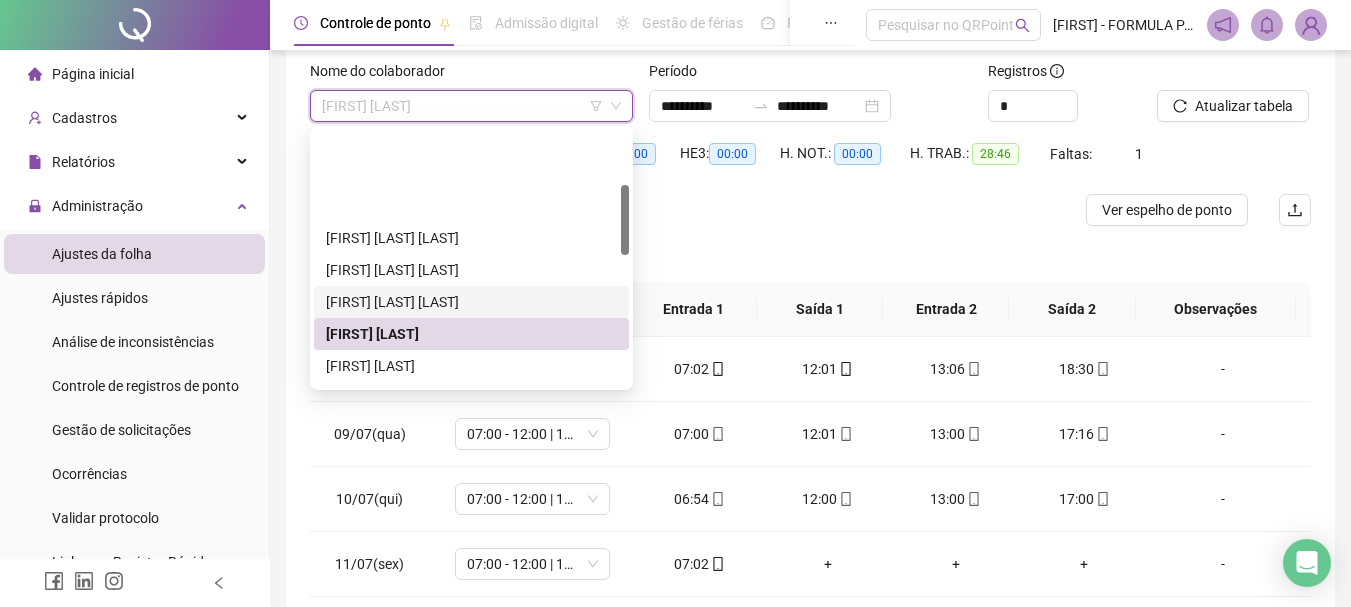 scroll, scrollTop: 200, scrollLeft: 0, axis: vertical 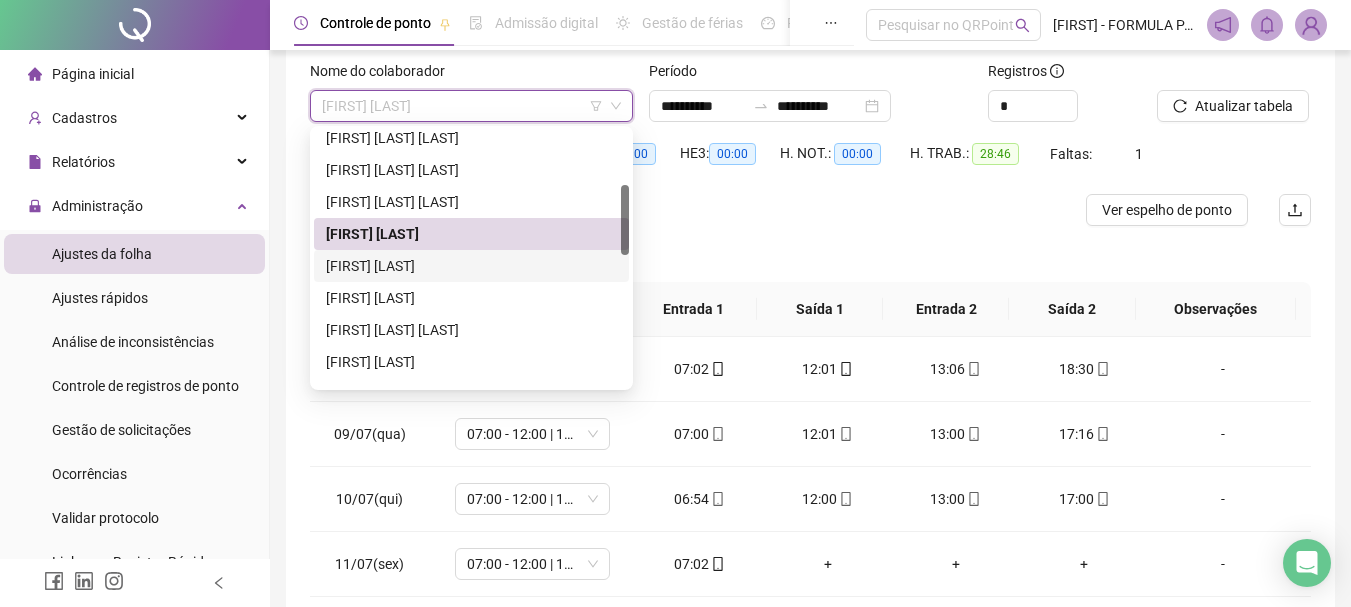 click on "[FIRST] [LAST]" at bounding box center [471, 266] 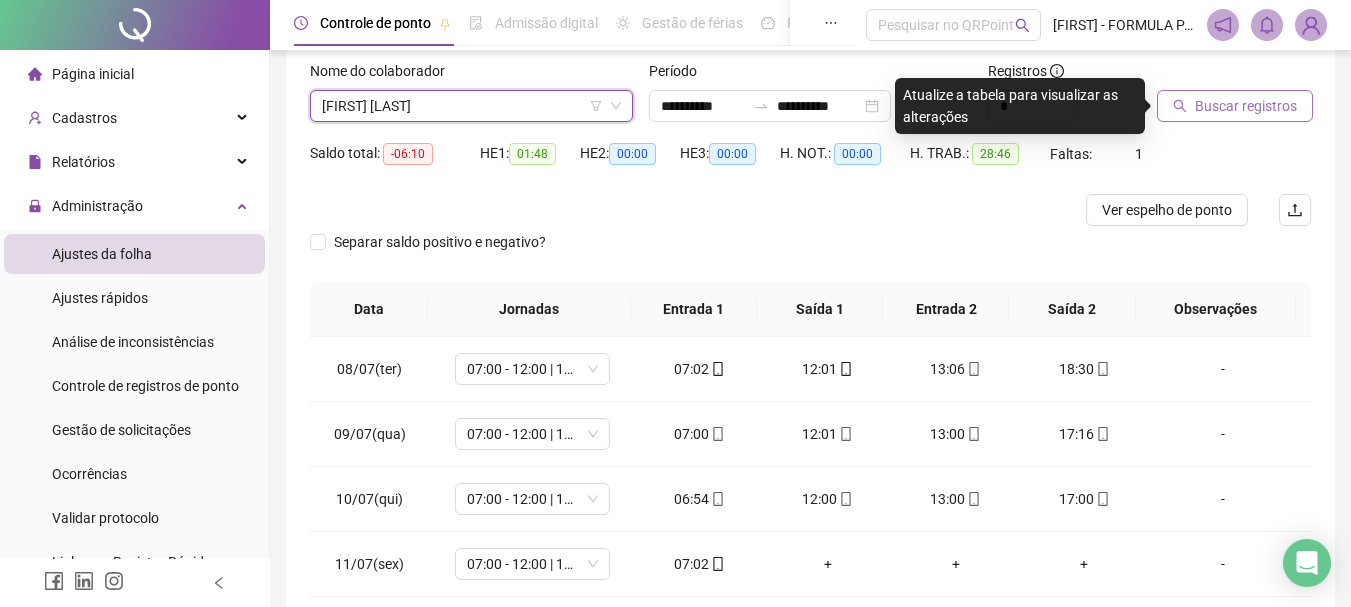 click on "Buscar registros" at bounding box center [1246, 106] 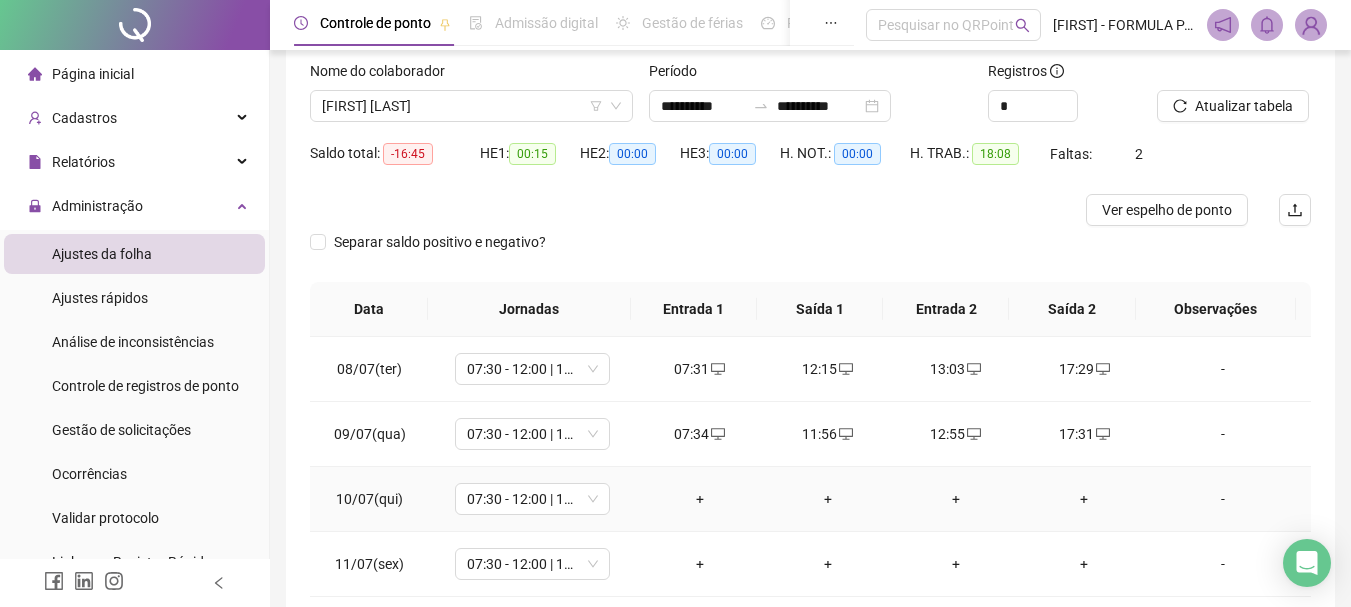 click on "+" at bounding box center [700, 499] 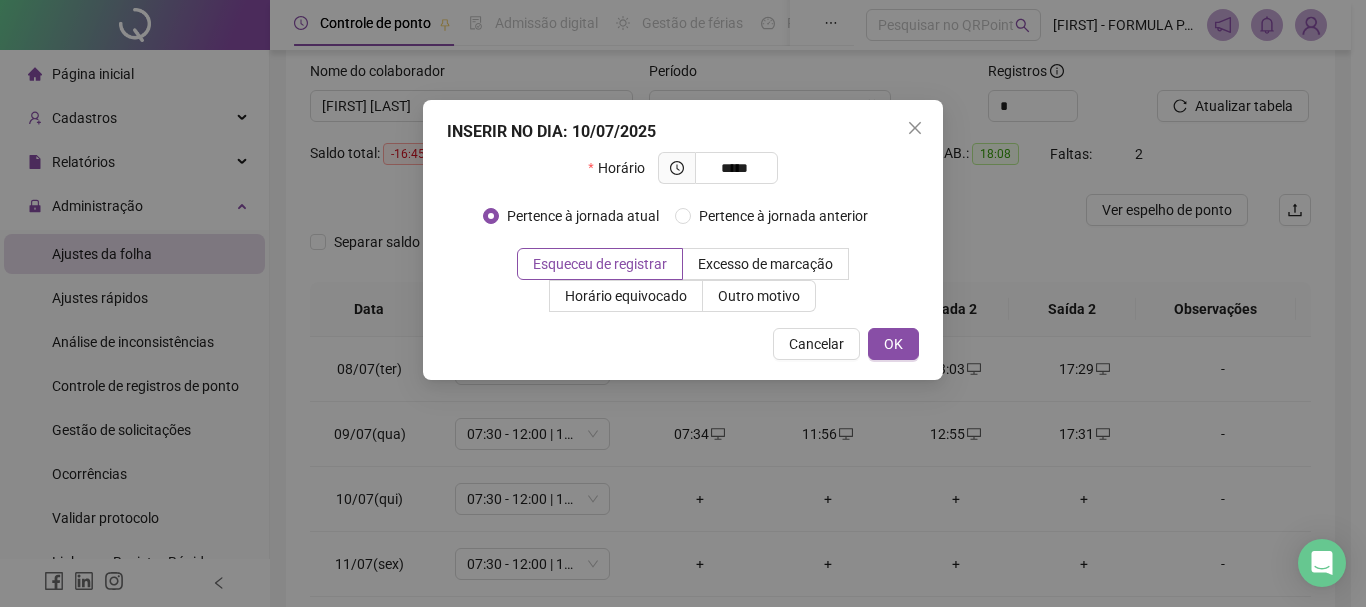 type on "*****" 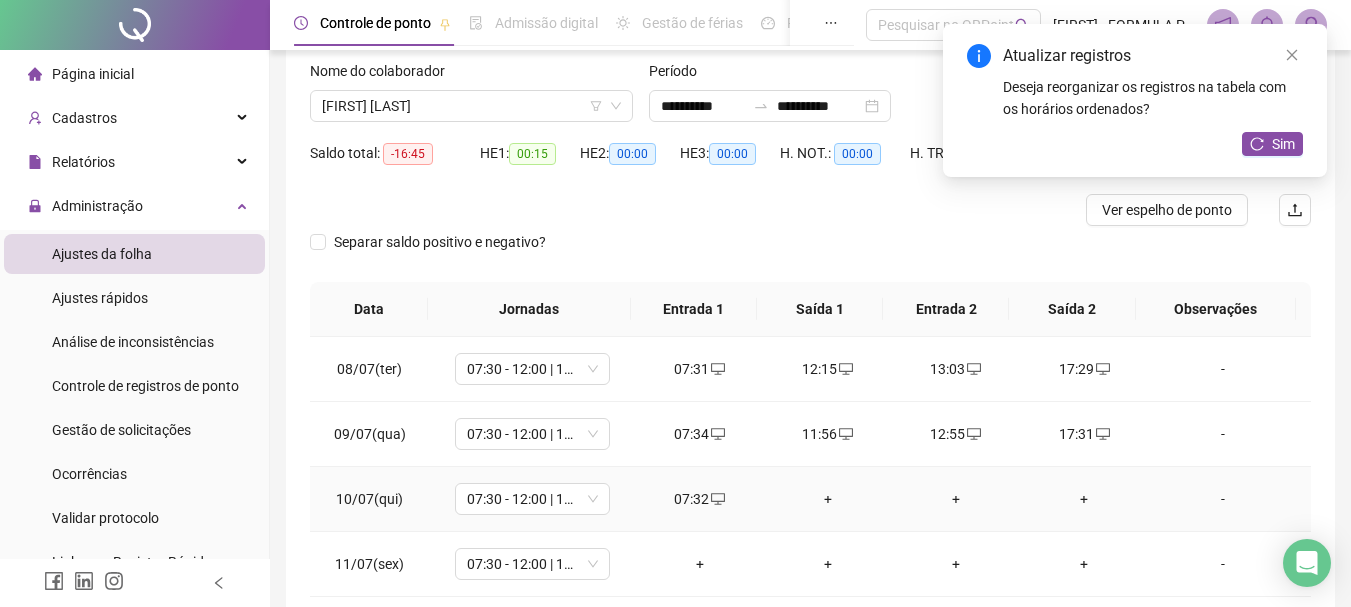 click on "+" at bounding box center [828, 499] 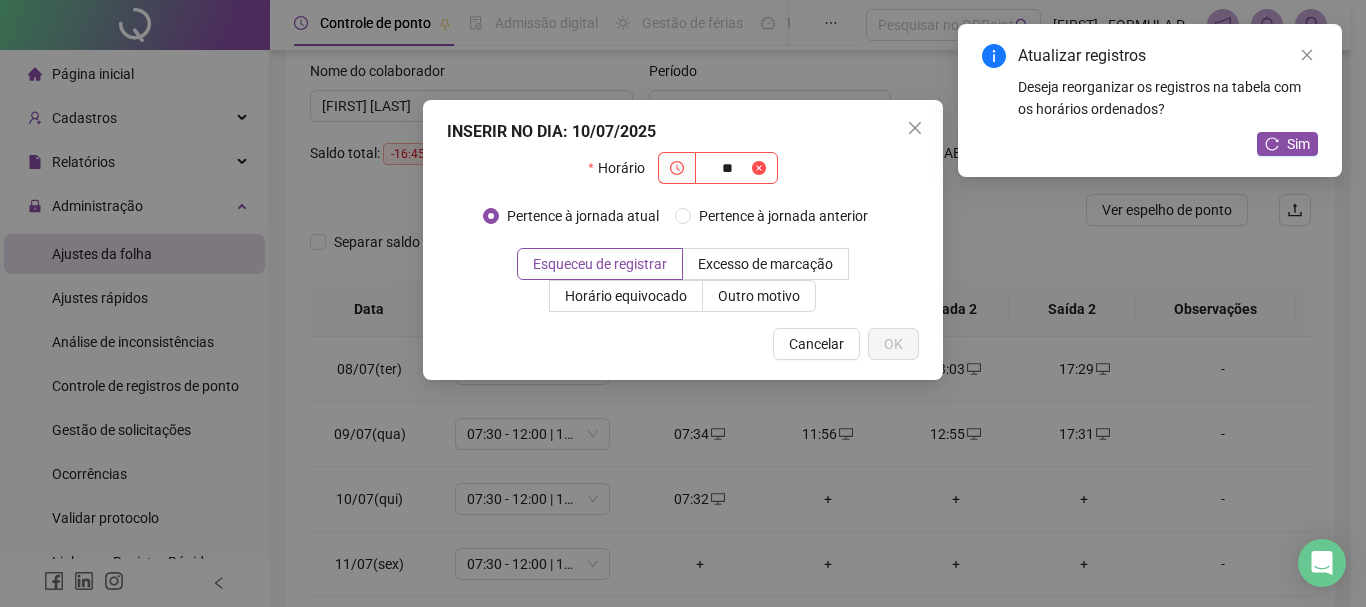 type on "*" 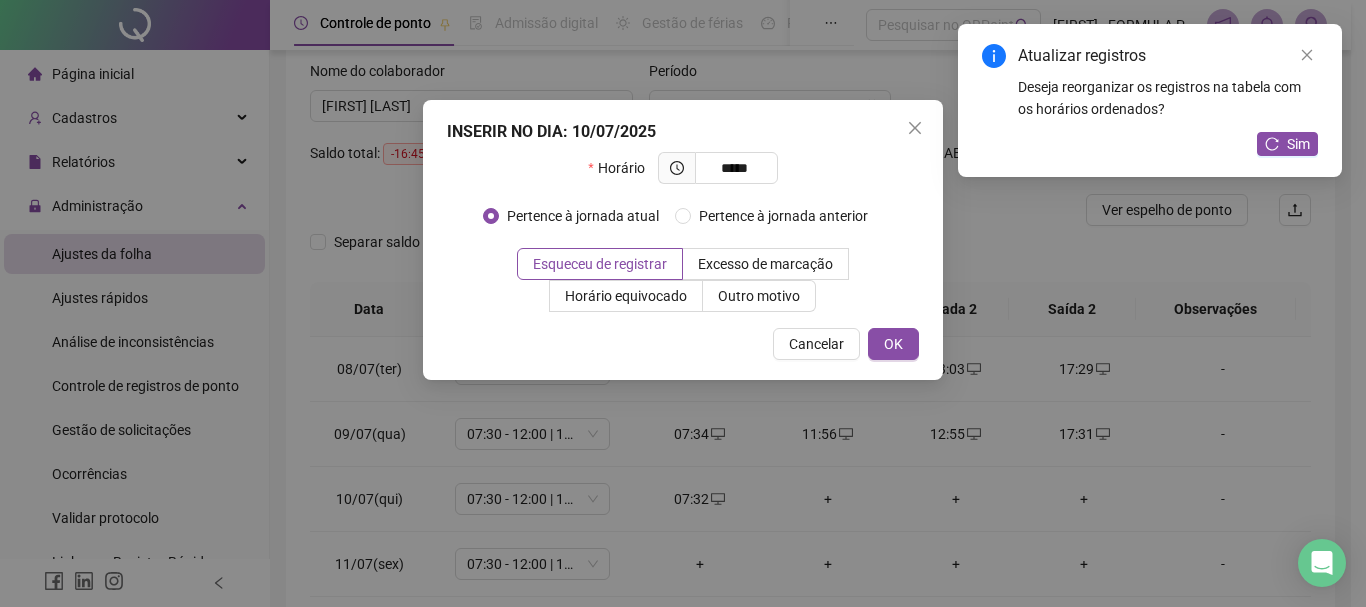 type on "*****" 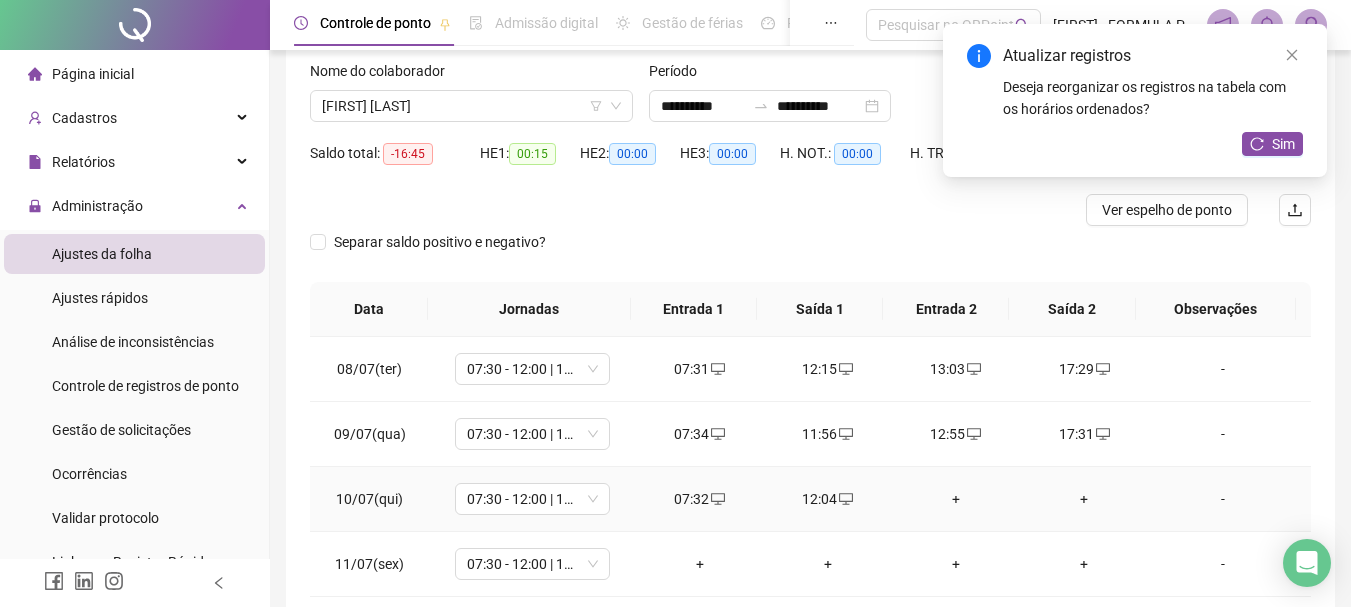 click on "+" at bounding box center [956, 499] 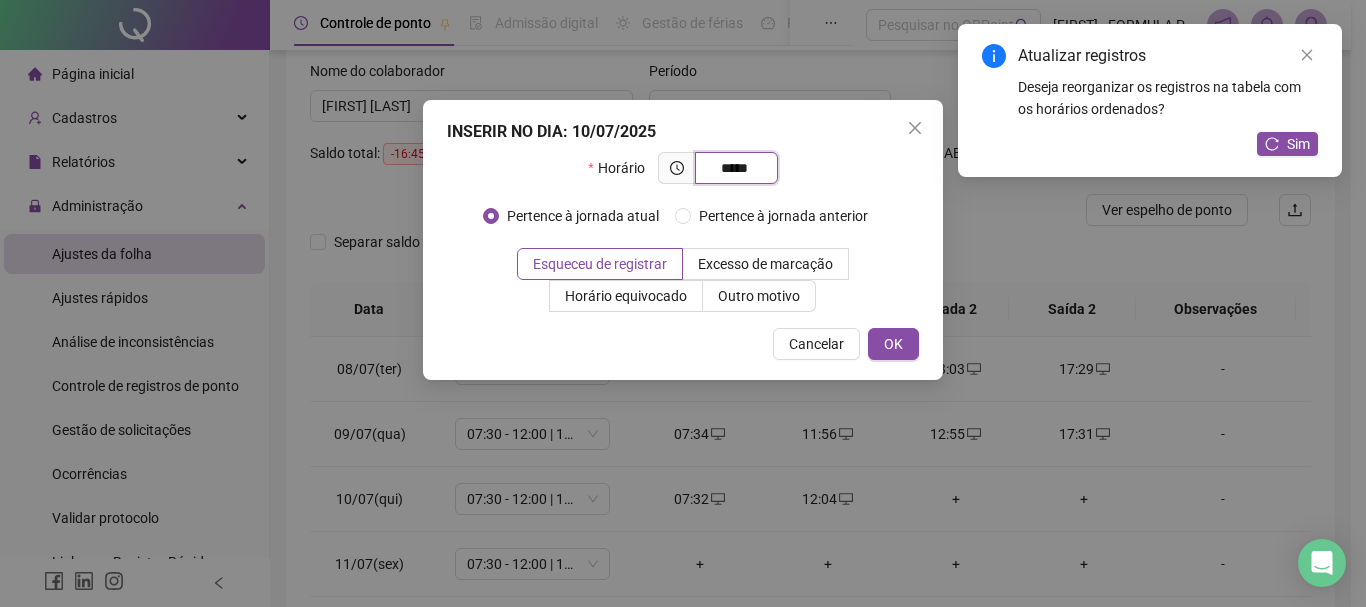 type on "*****" 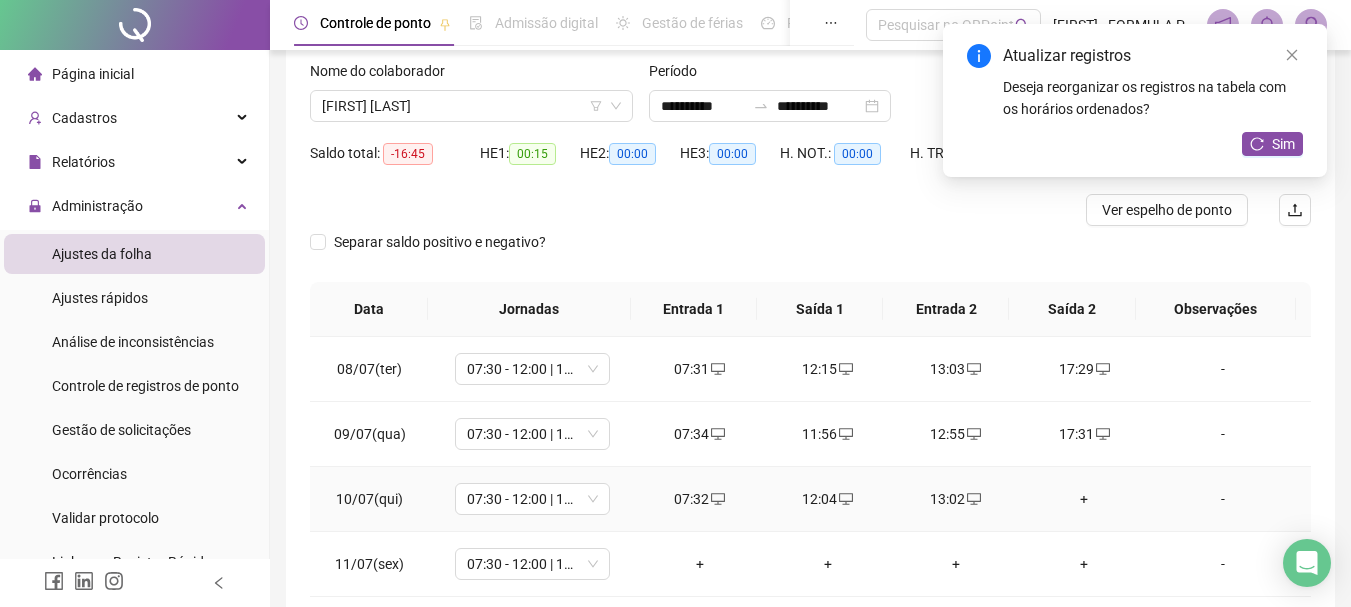 click on "+" at bounding box center (1084, 499) 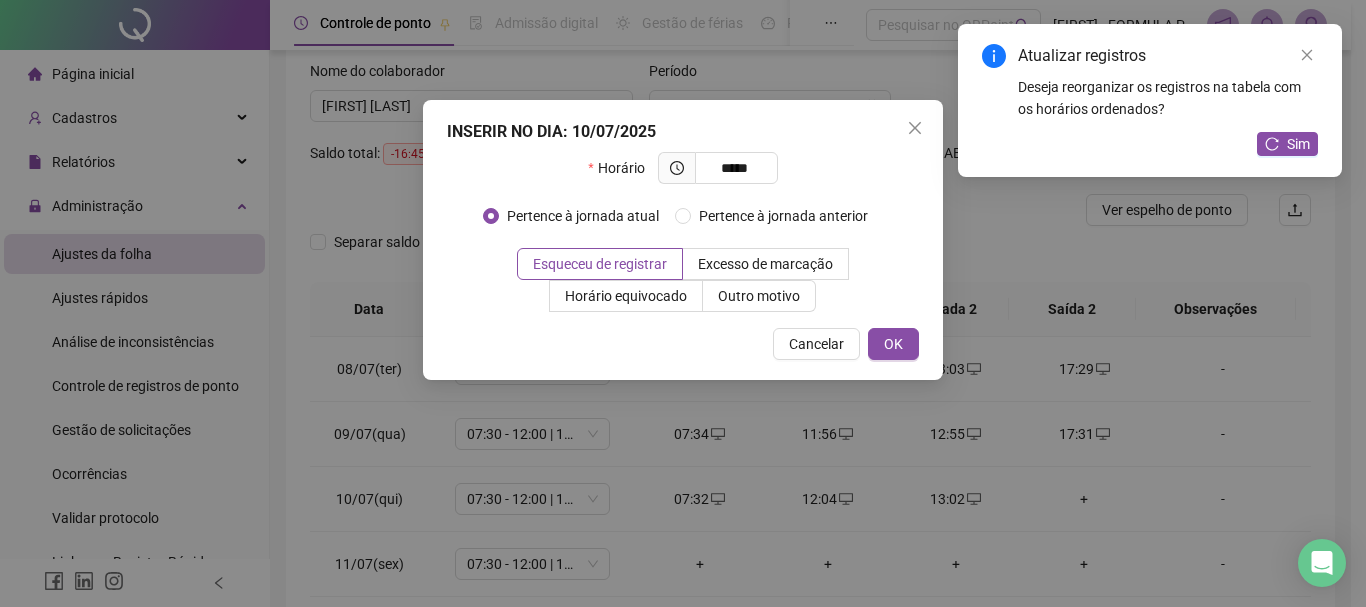 type on "*****" 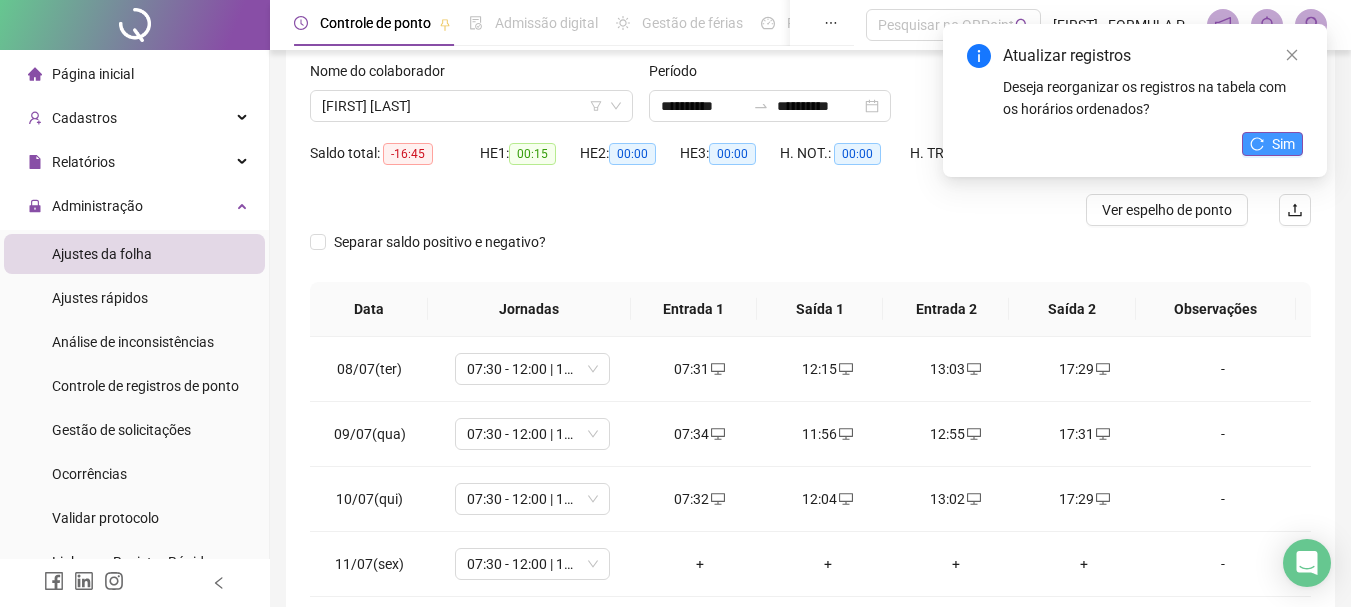 click on "Sim" at bounding box center (1283, 144) 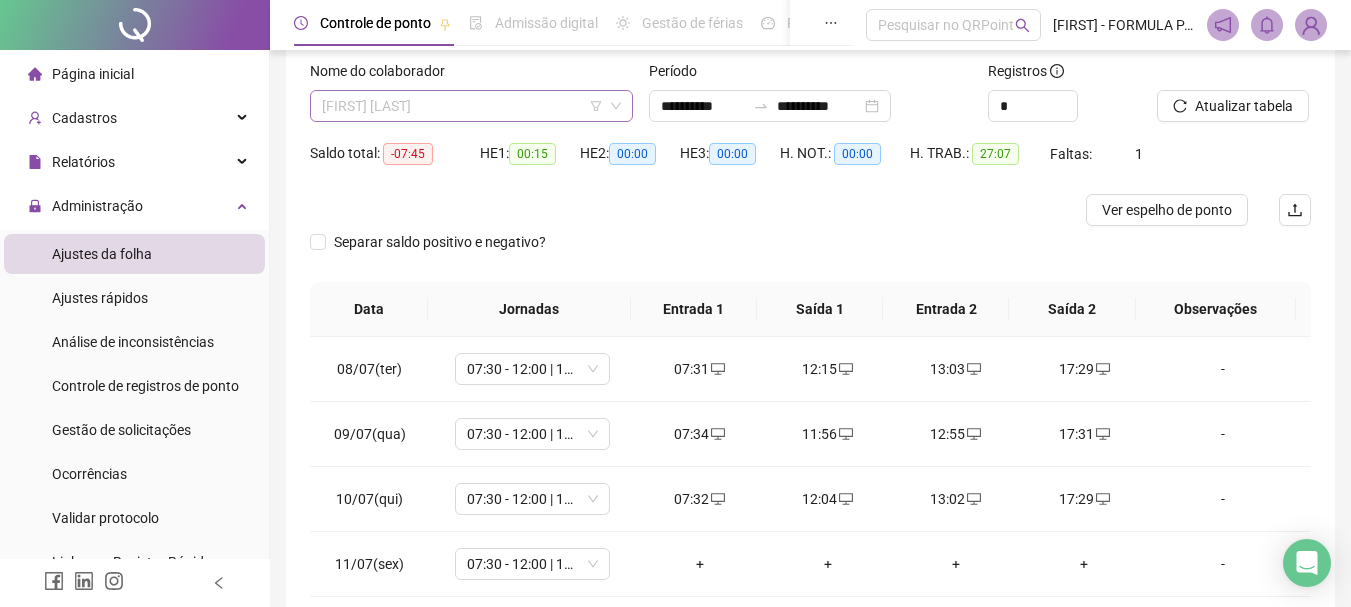 click on "[FIRST] [LAST]" at bounding box center [471, 106] 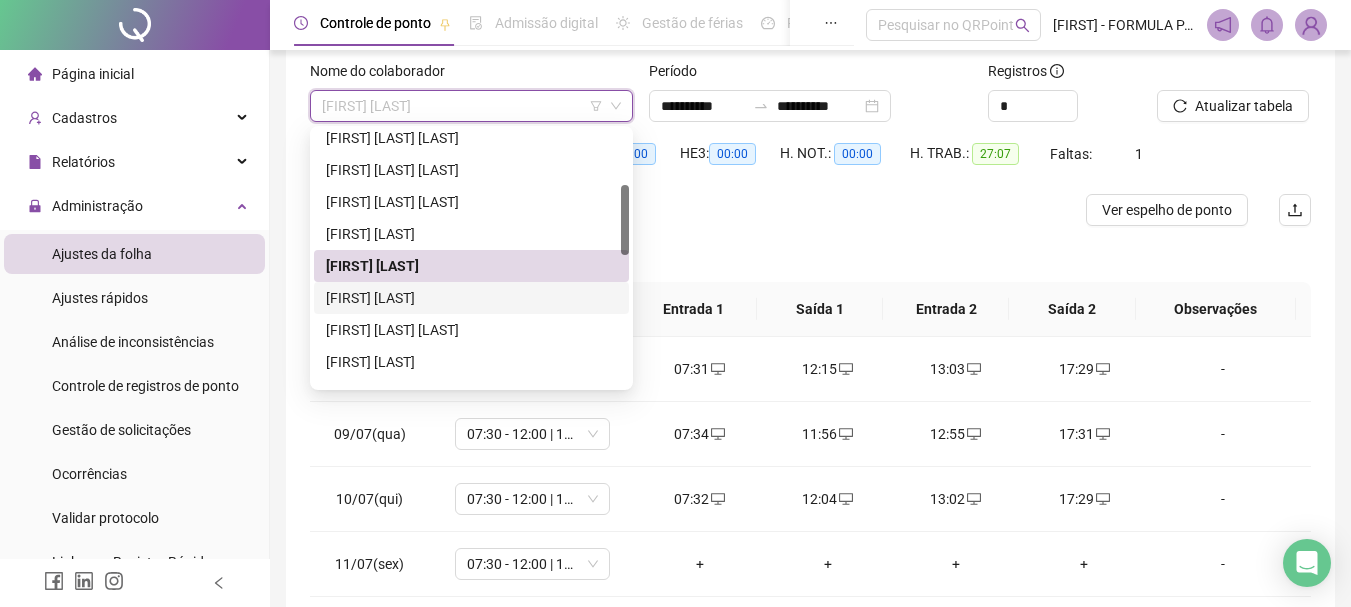 click on "[FIRST] [LAST]" at bounding box center [471, 298] 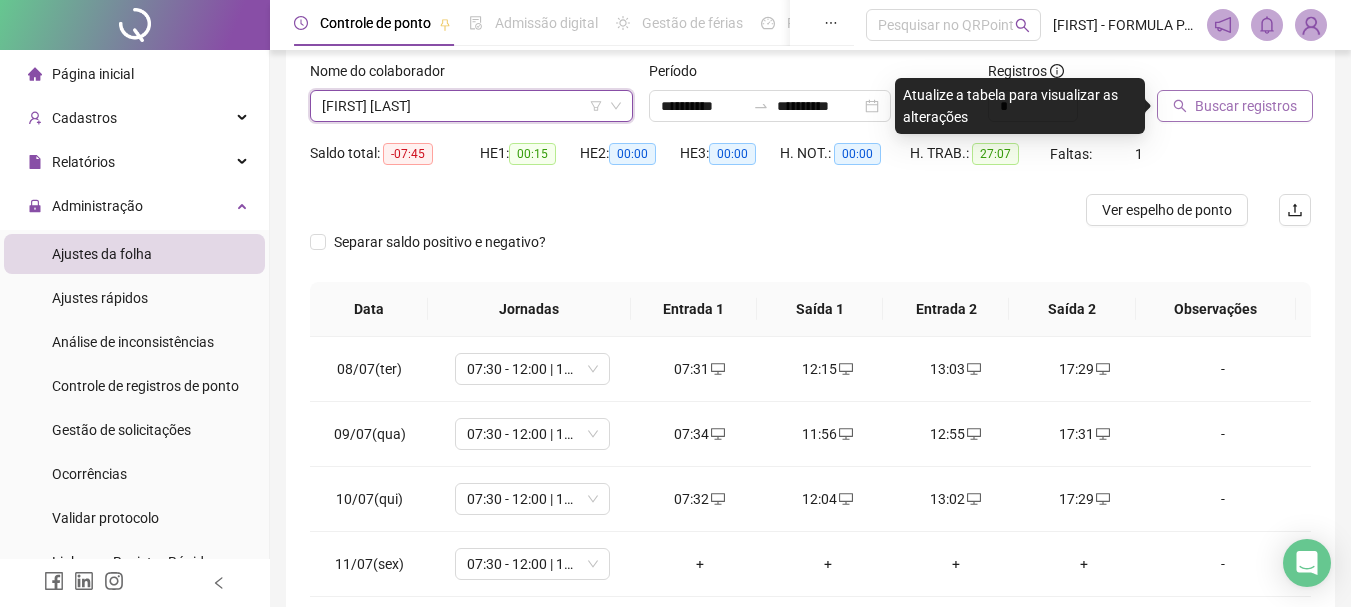 click on "Buscar registros" at bounding box center (1246, 106) 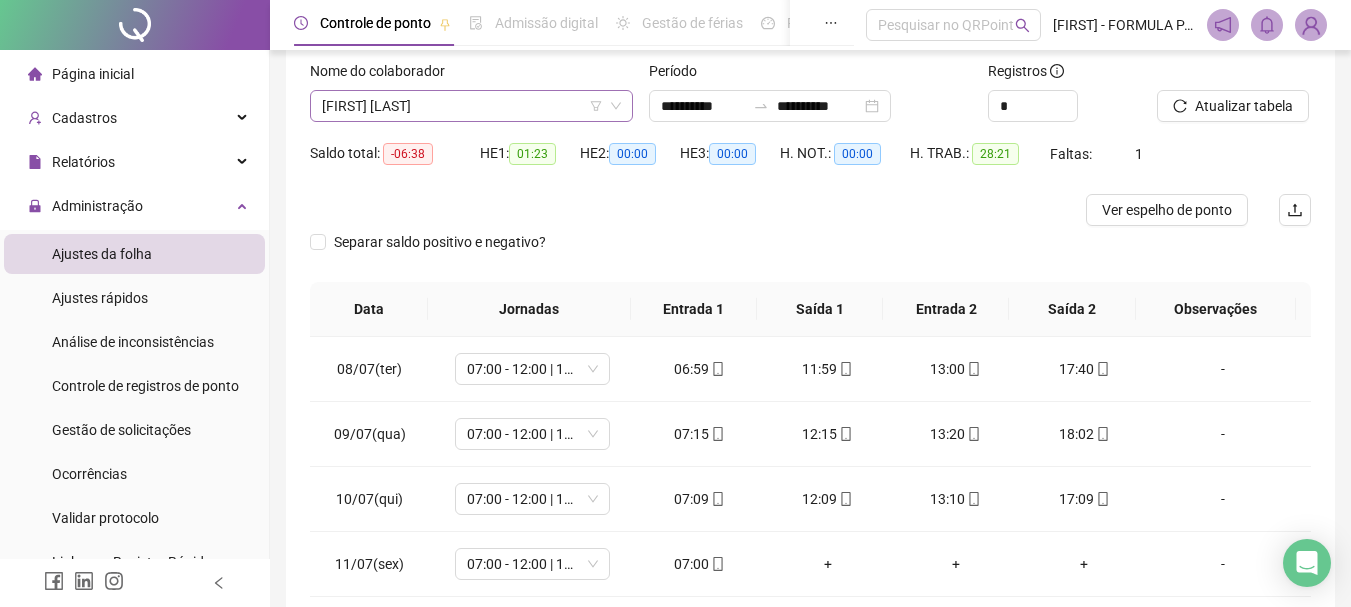 click on "[FIRST] [LAST]" at bounding box center [471, 106] 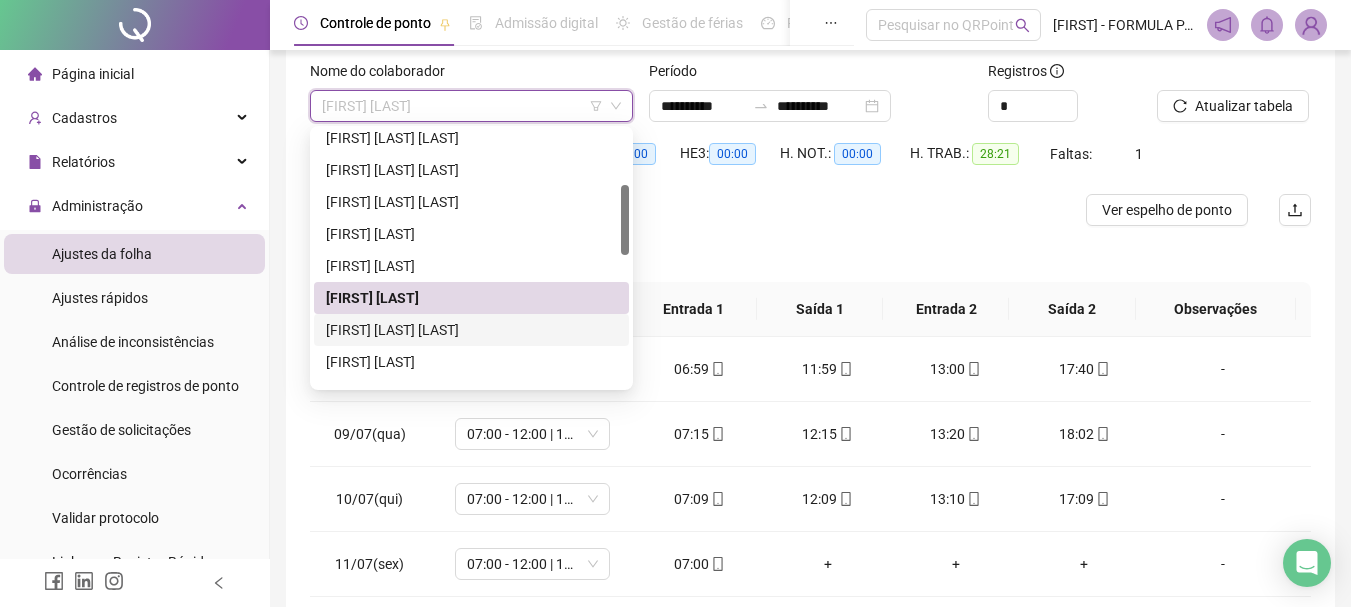 click on "[FIRST] [LAST] [LAST]" at bounding box center [471, 330] 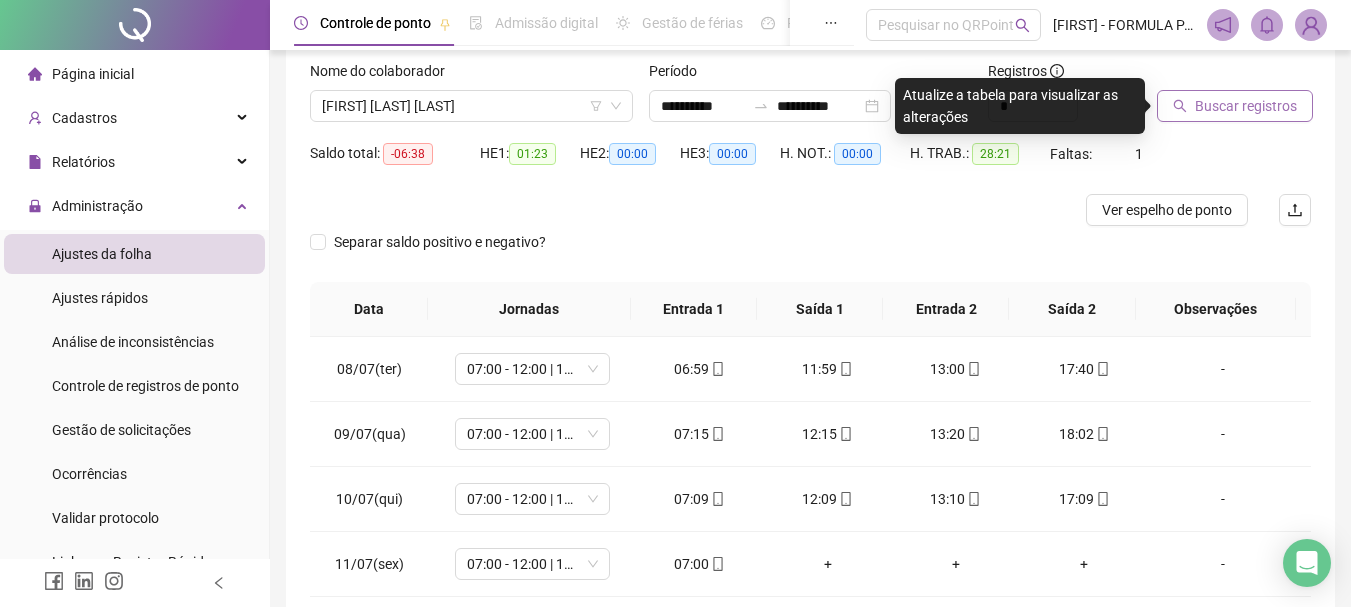 click 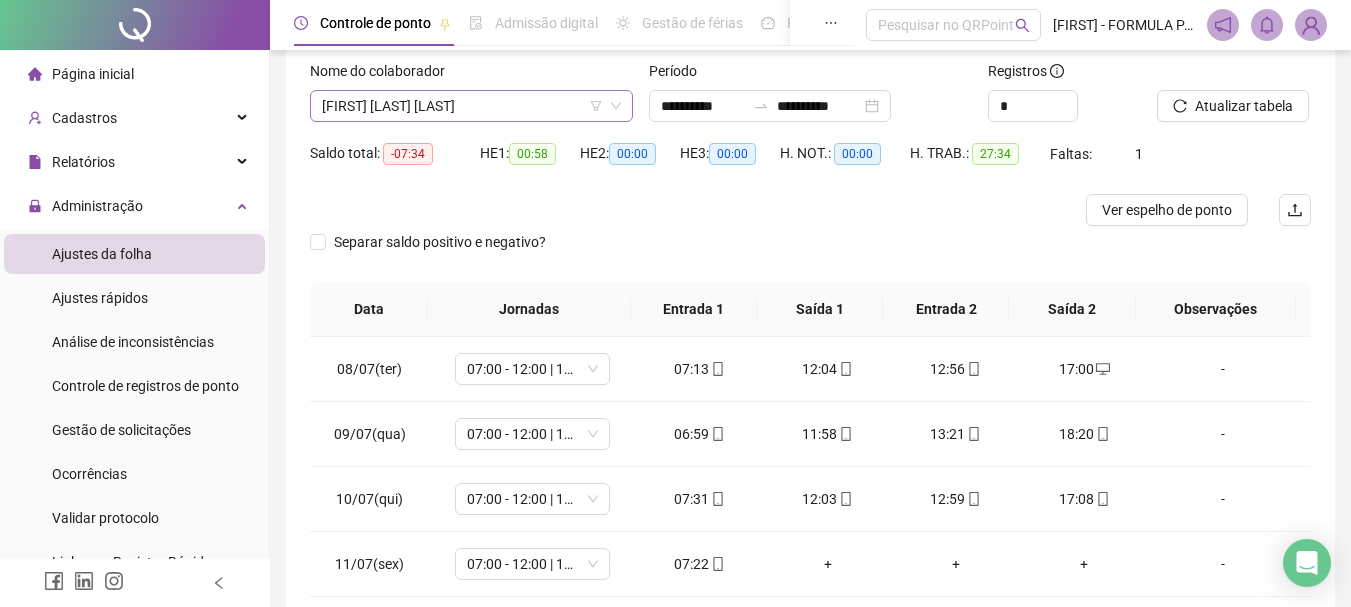 click on "[FIRST] [LAST] [LAST]" at bounding box center (471, 106) 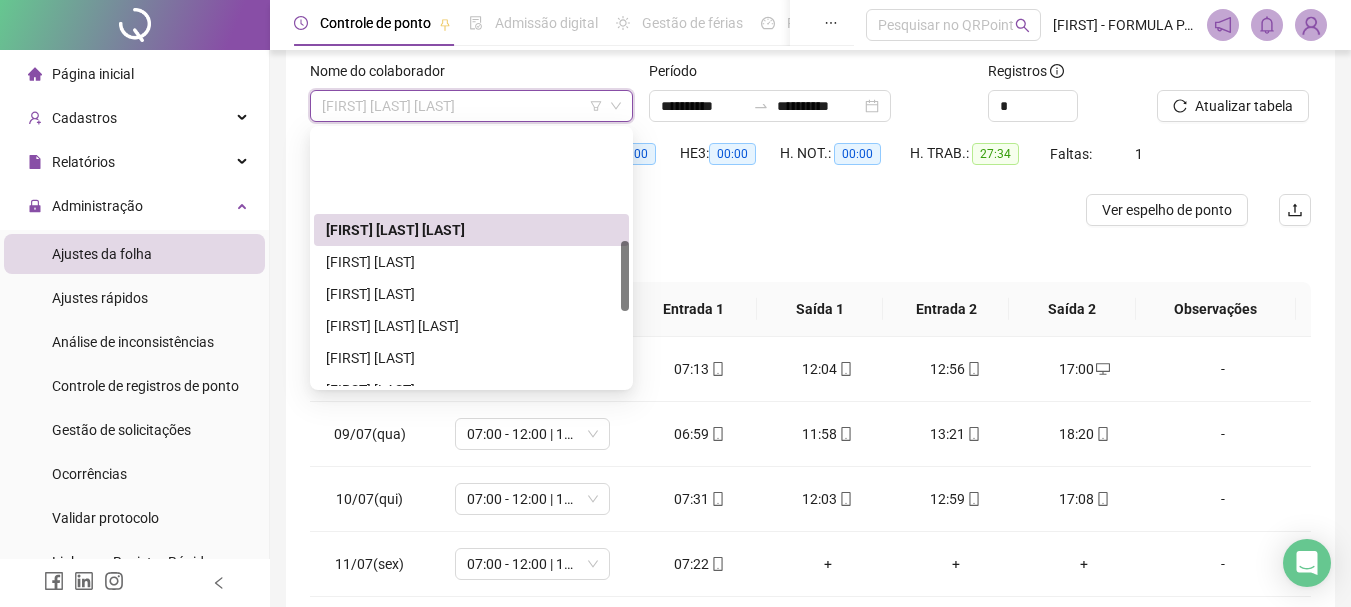 scroll, scrollTop: 400, scrollLeft: 0, axis: vertical 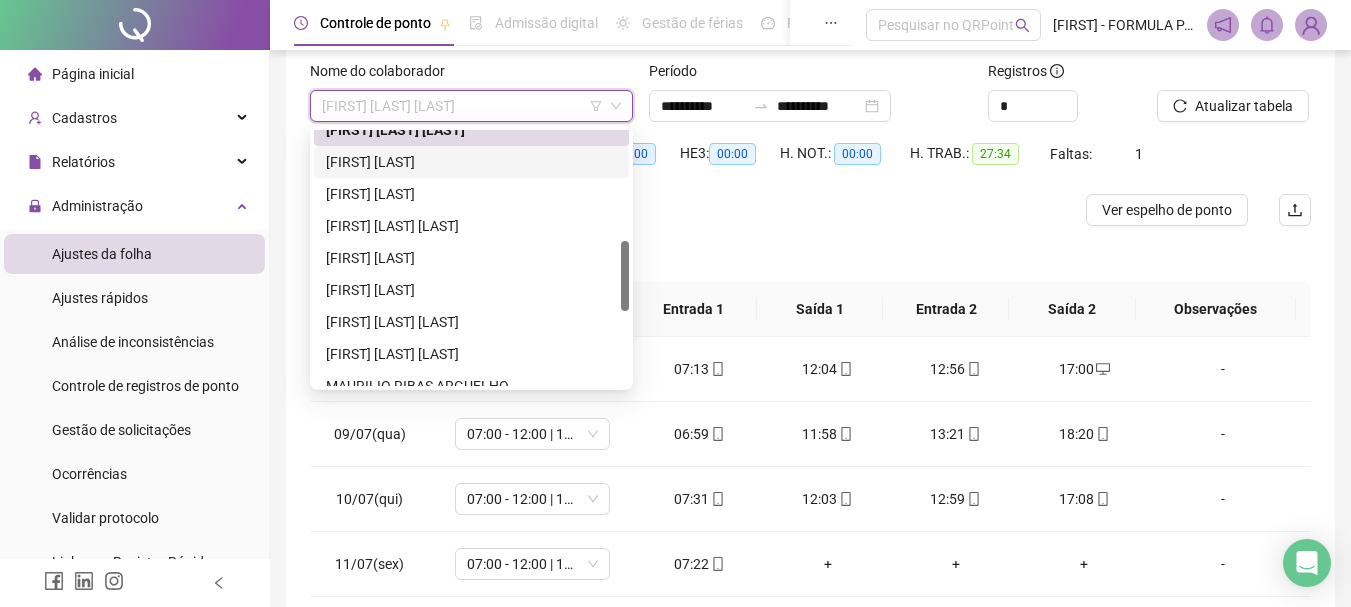 click on "[FIRST] [LAST]" at bounding box center [471, 162] 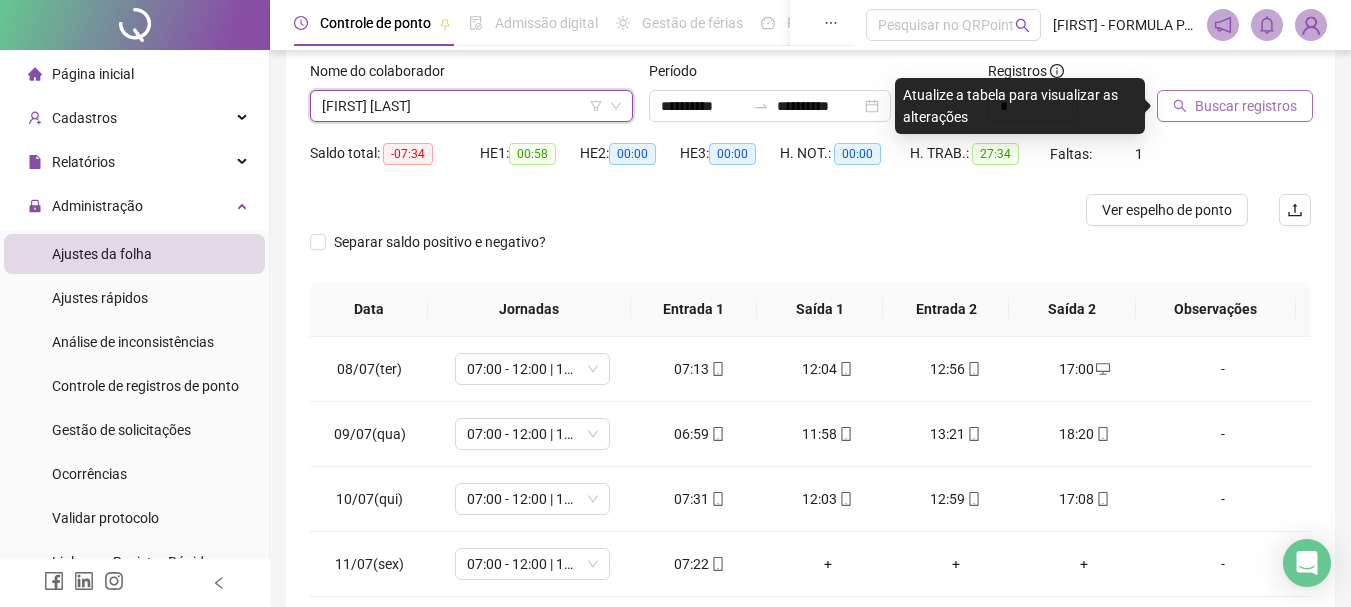 click on "Buscar registros" at bounding box center (1246, 106) 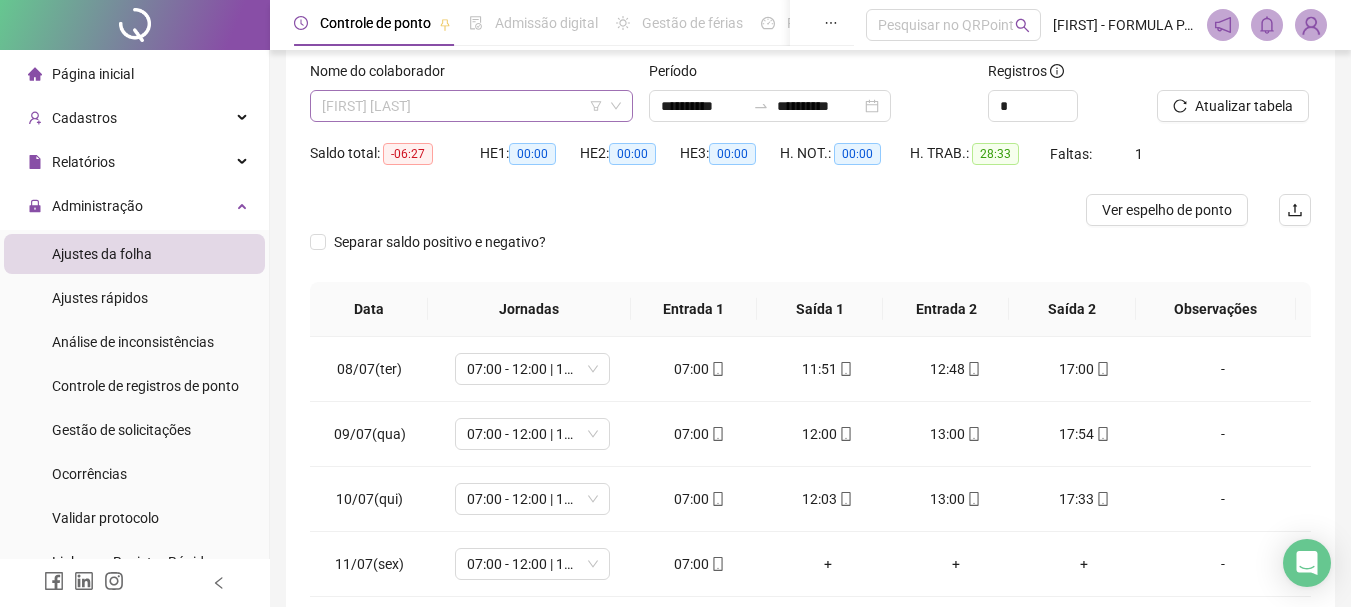 click on "[FIRST] [LAST]" at bounding box center [471, 106] 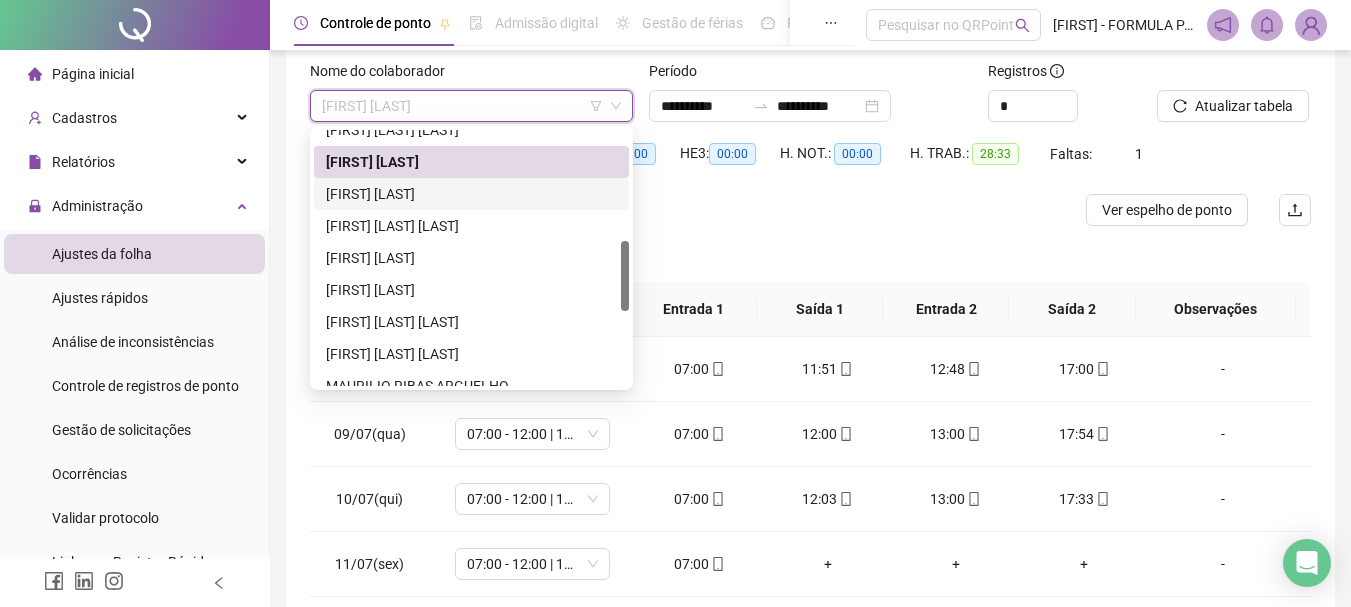 click on "[FIRST] [LAST]" at bounding box center [471, 194] 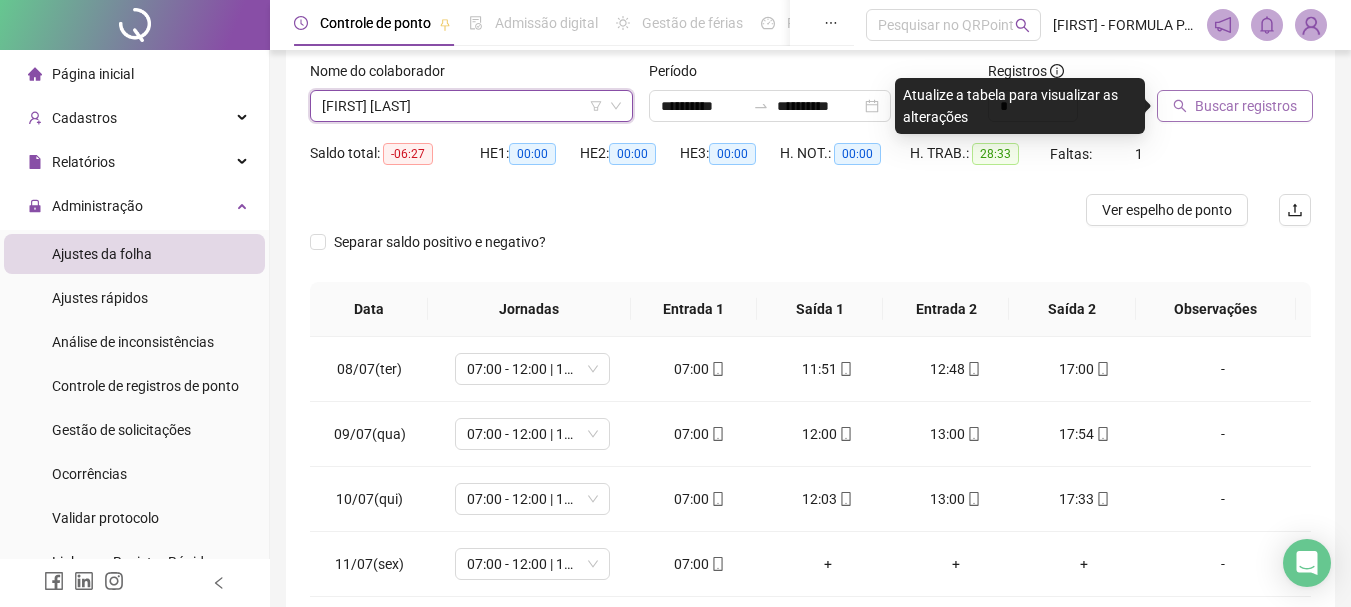click on "Buscar registros" at bounding box center [1246, 106] 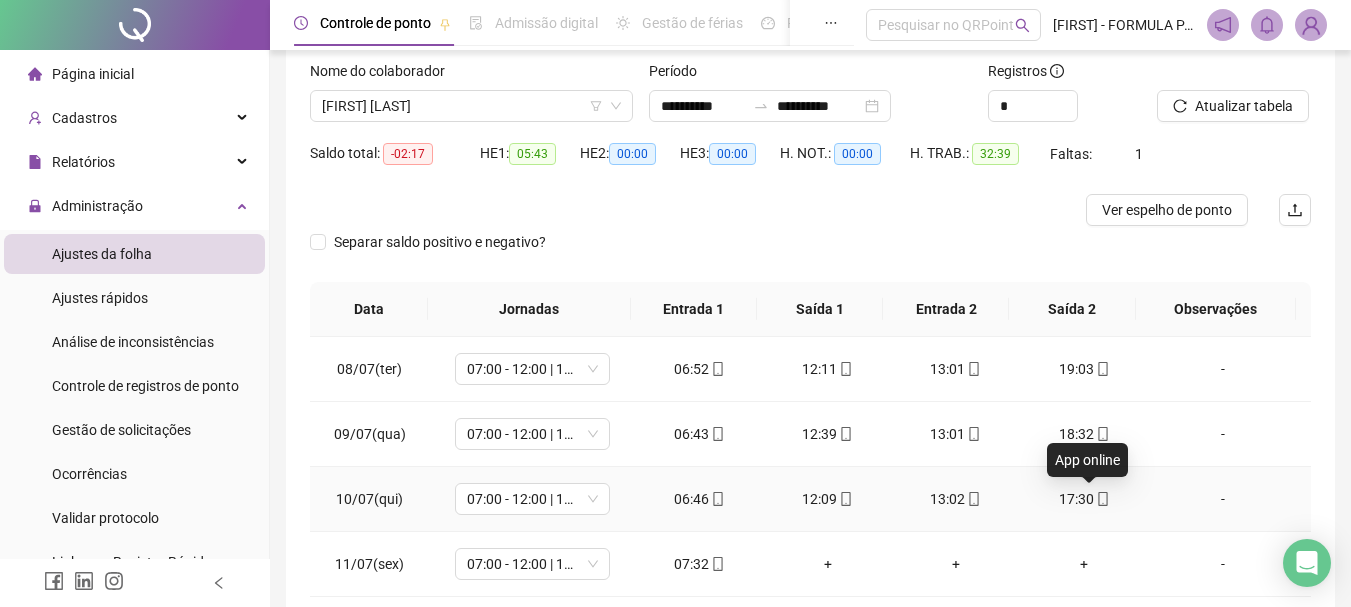 click 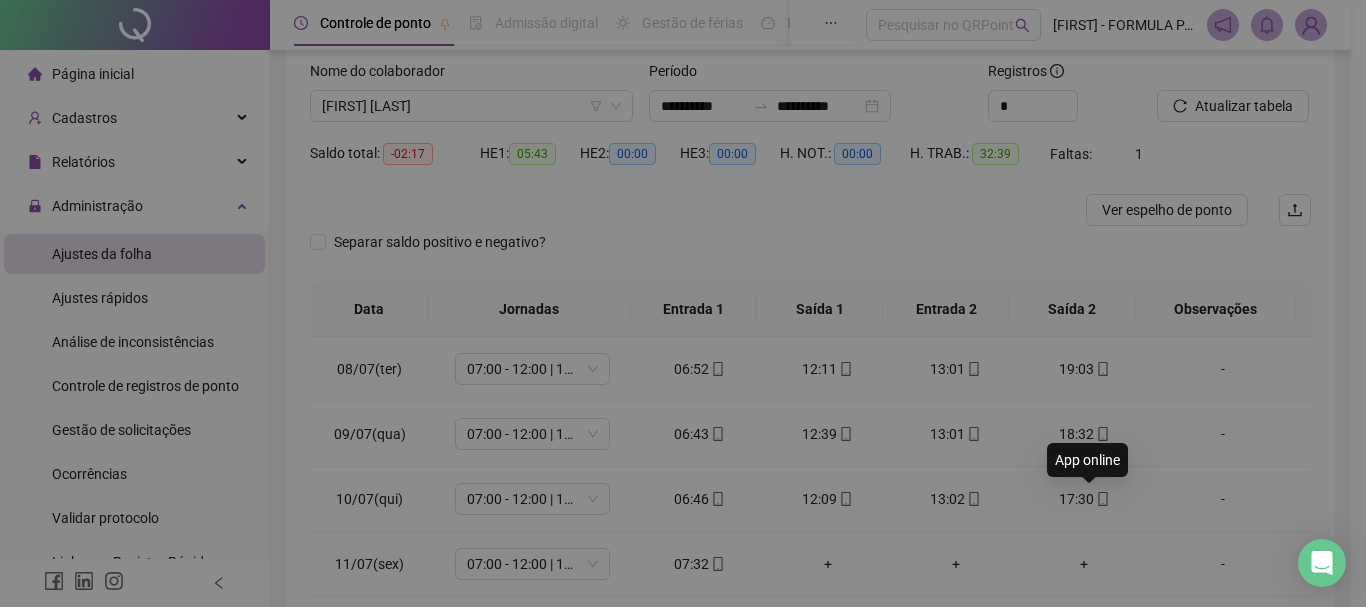 type on "**********" 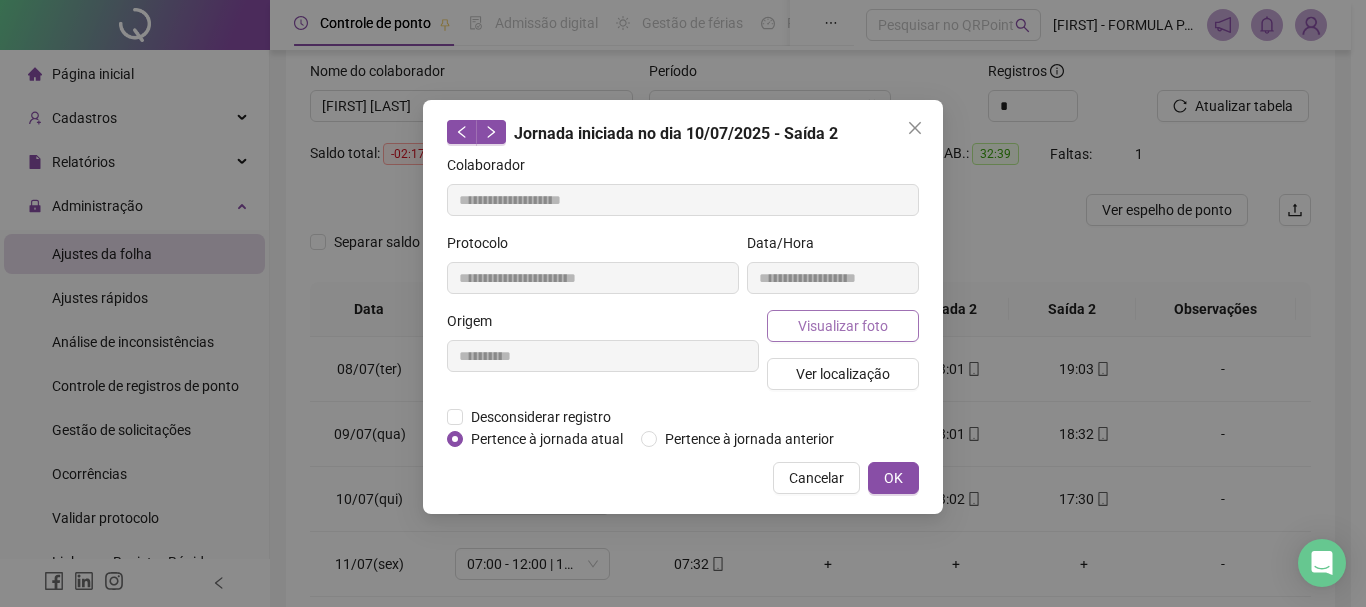 click on "Visualizar foto" at bounding box center [843, 326] 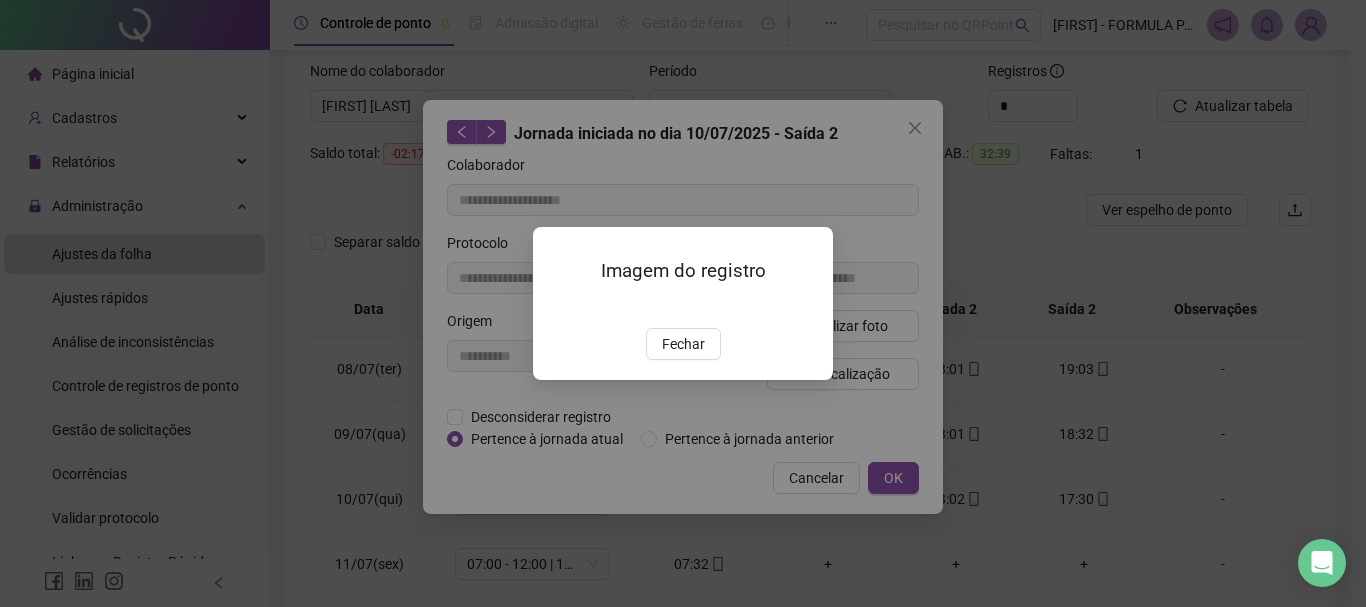 click on "Fechar" at bounding box center (683, 344) 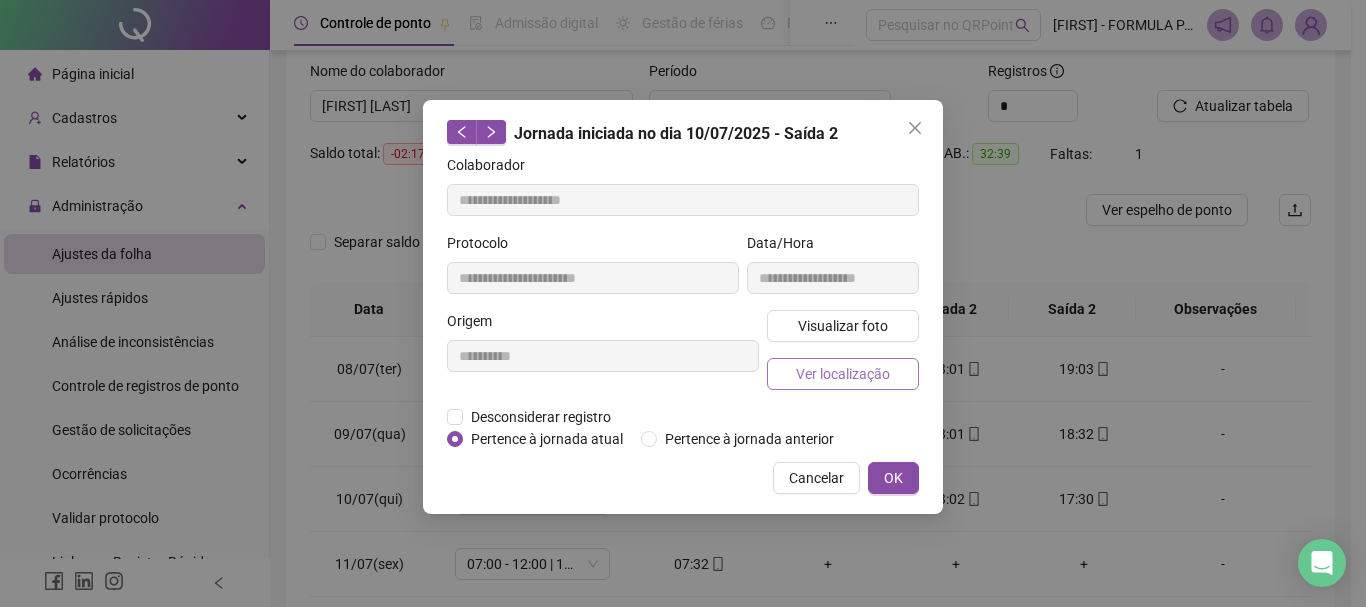 click on "Ver localização" at bounding box center (843, 374) 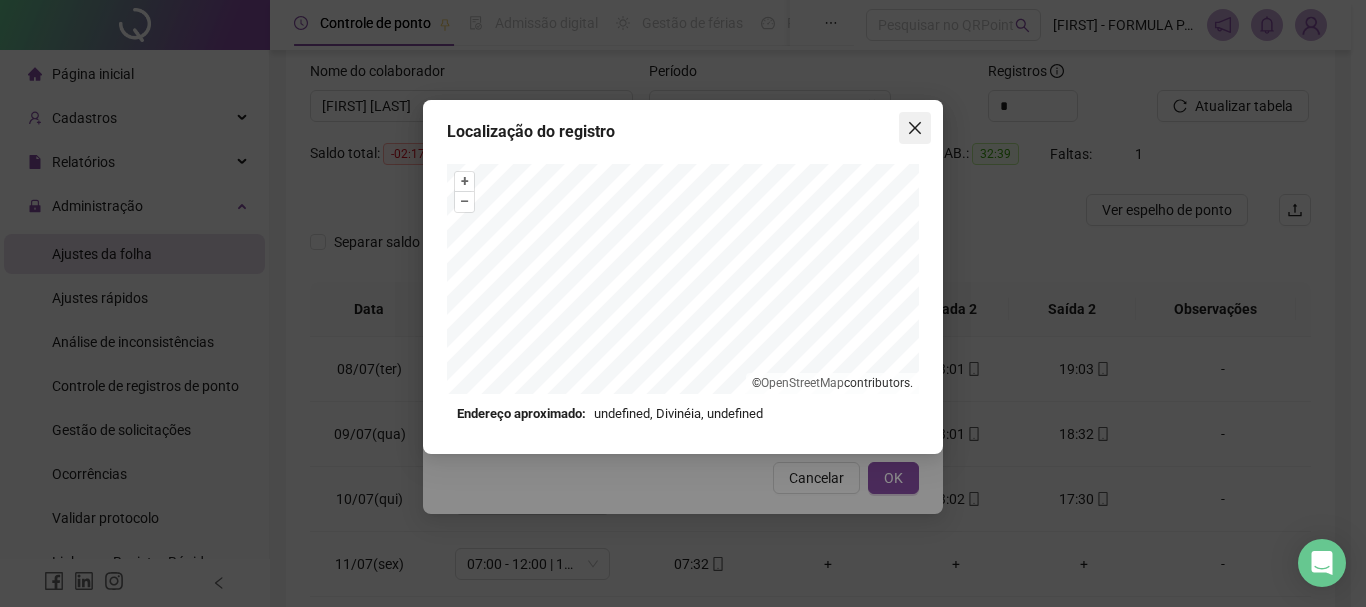 click 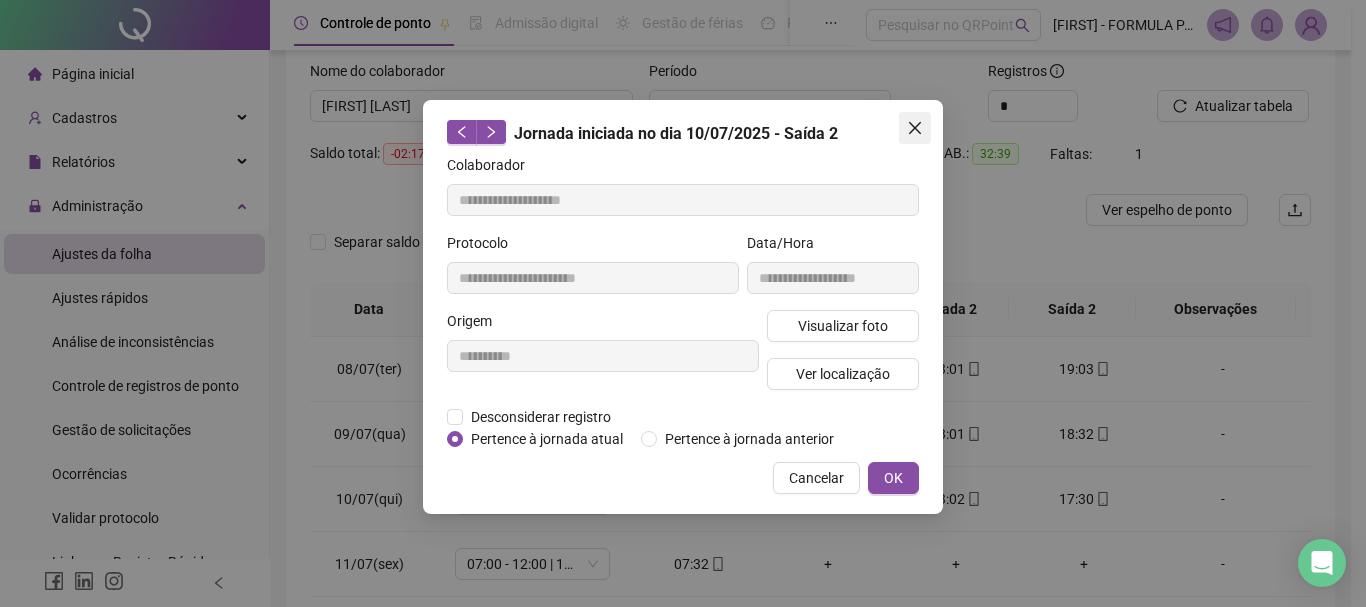 click 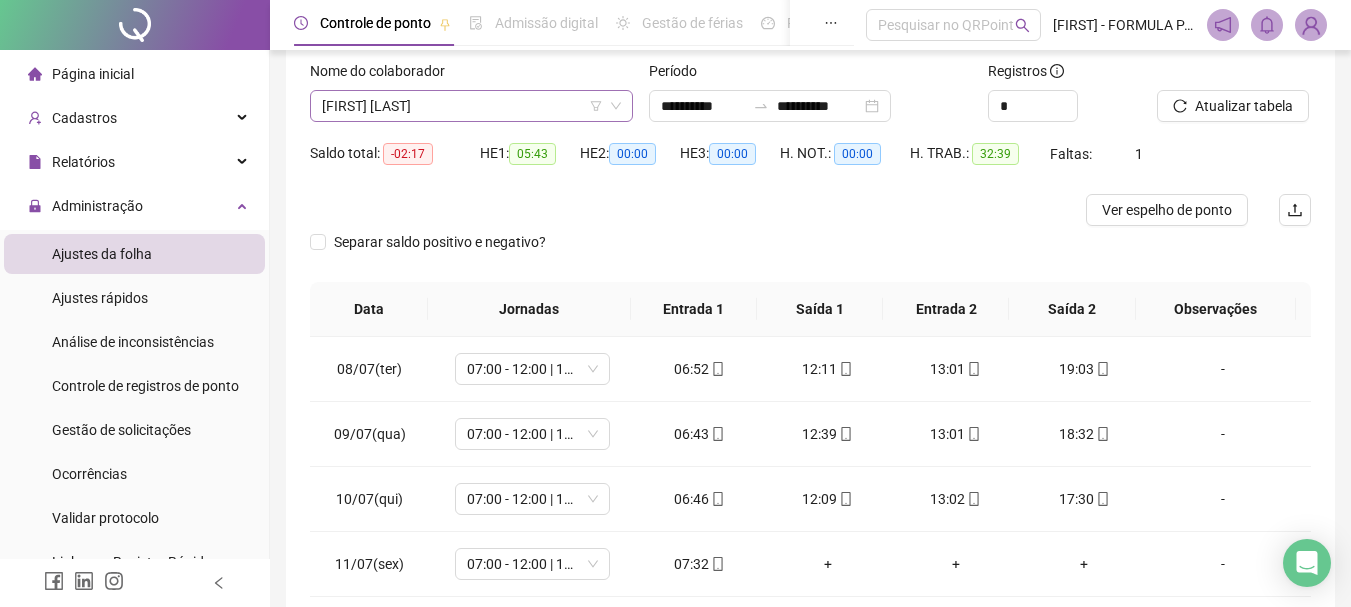 click on "[FIRST] [LAST]" at bounding box center [471, 106] 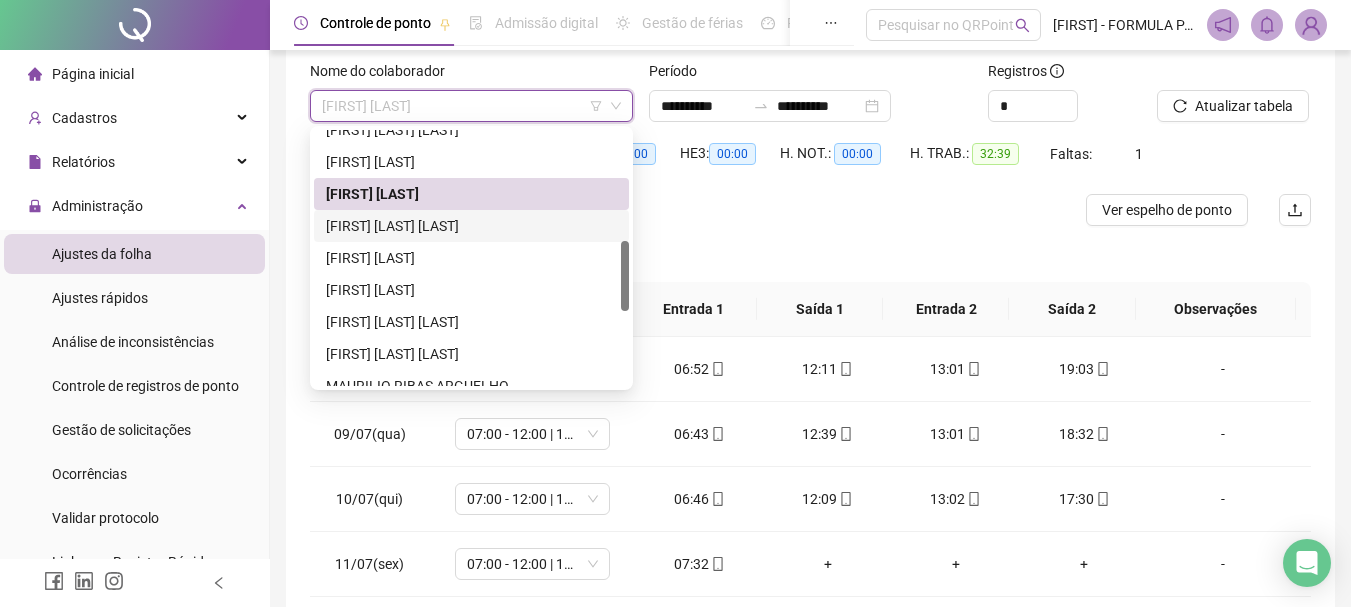 click on "[FIRST] [LAST] [LAST]" at bounding box center (471, 226) 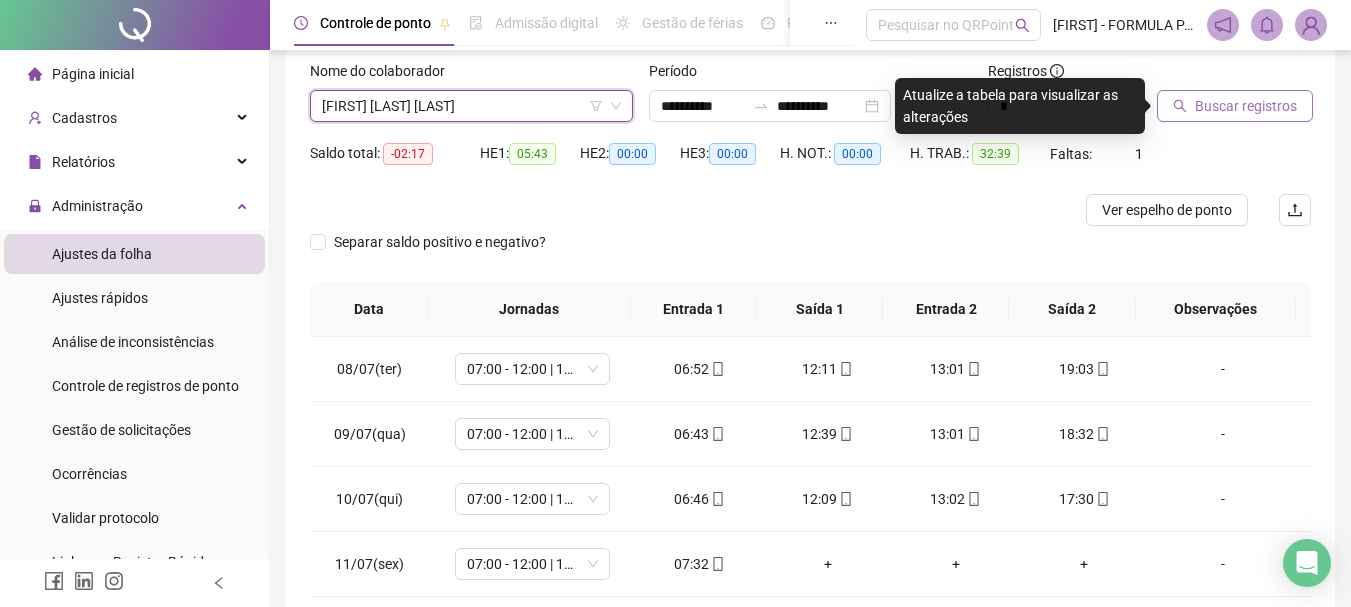 click on "Buscar registros" at bounding box center [1246, 106] 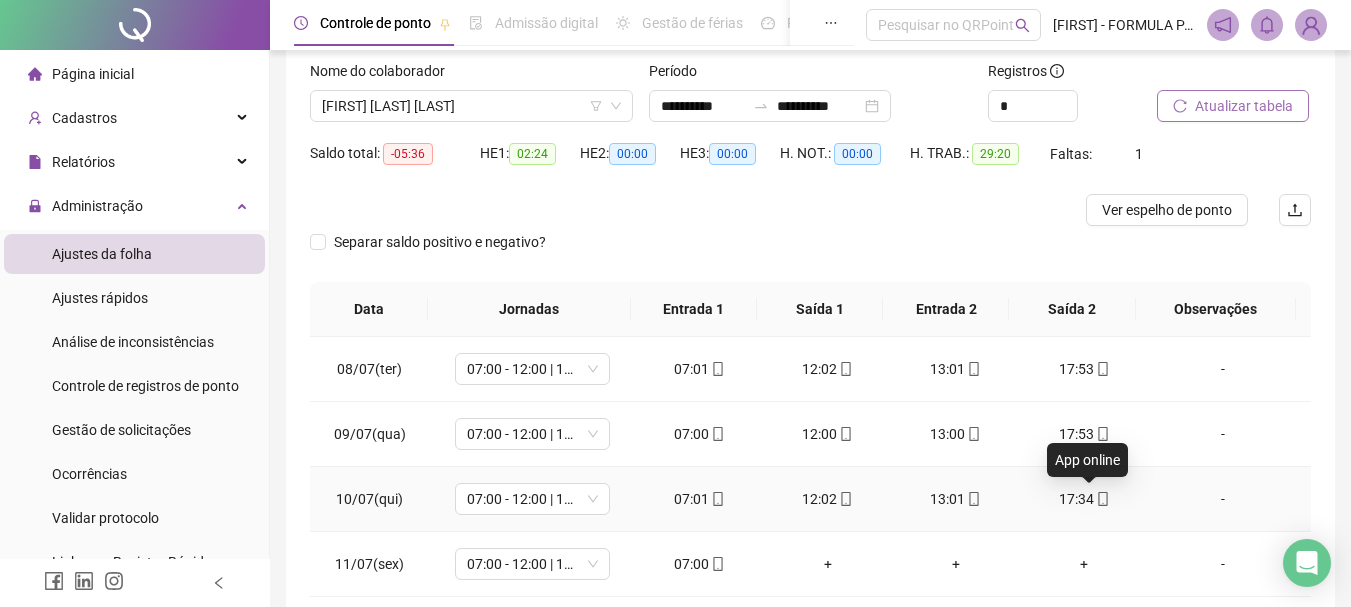 click 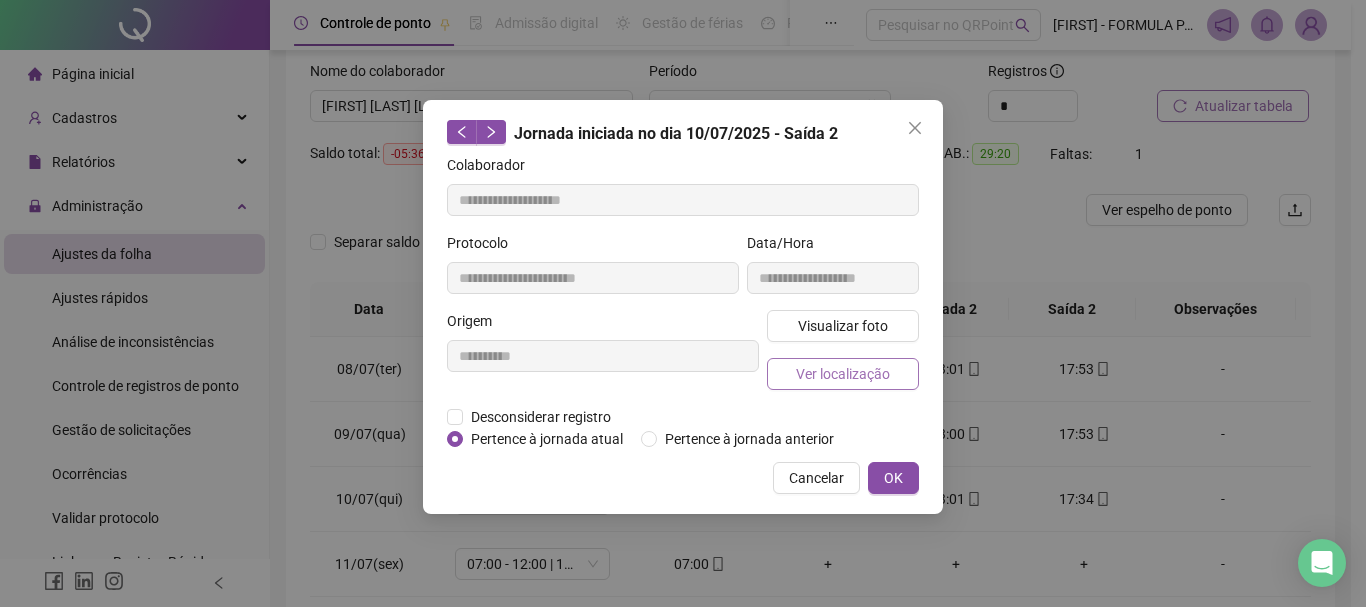click on "Ver localização" at bounding box center [843, 374] 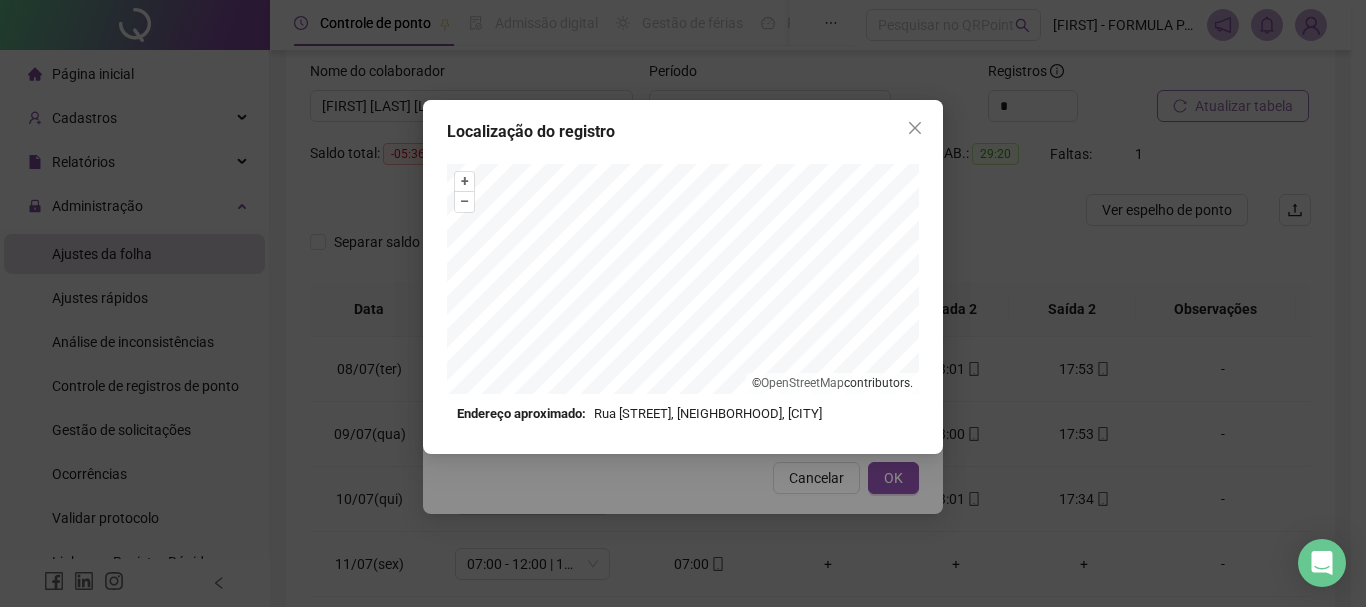 click 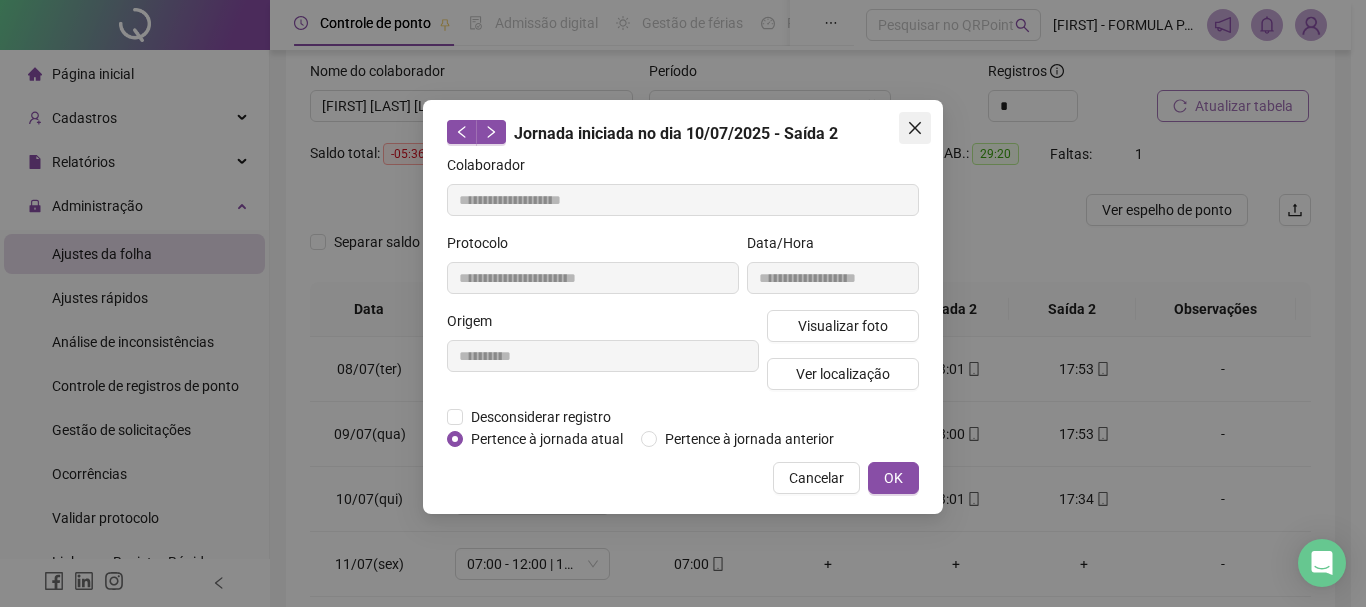 click 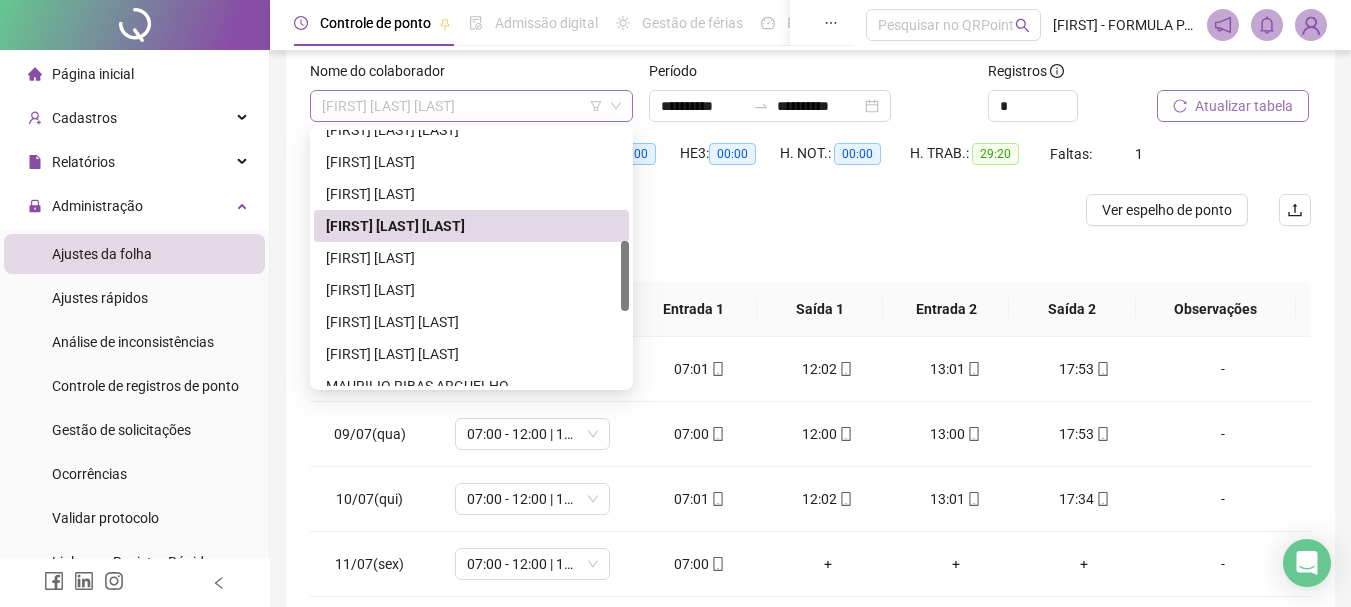 click on "[FIRST] [LAST] [LAST]" at bounding box center (471, 106) 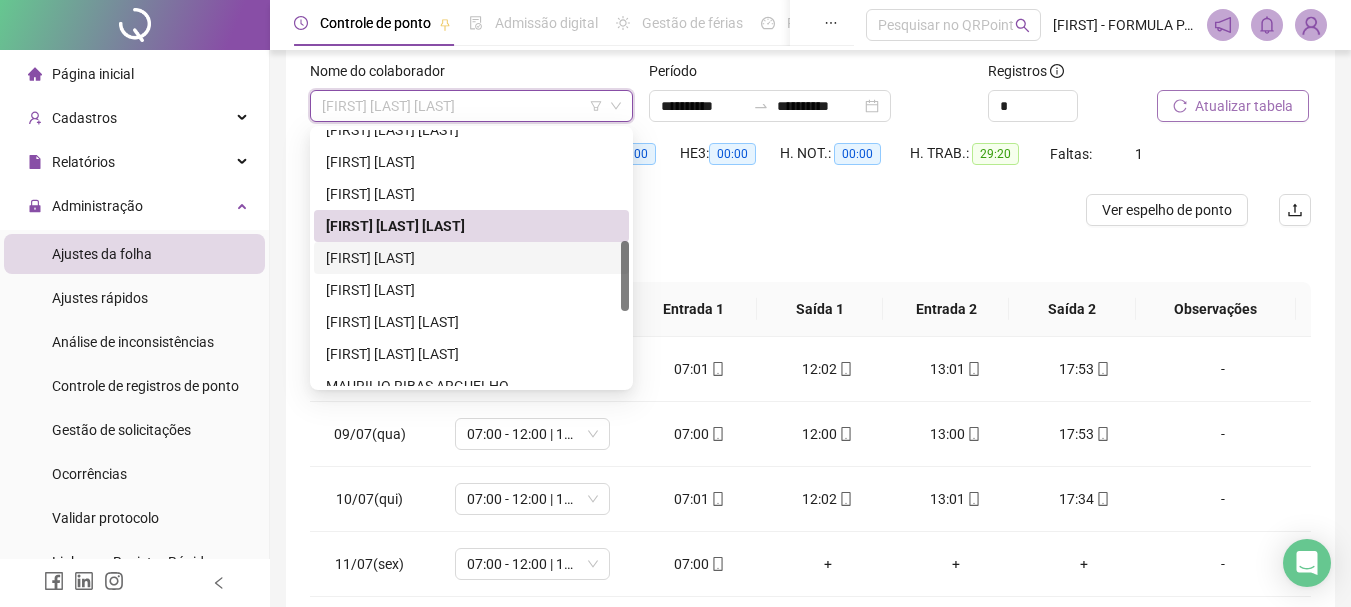 click on "[FIRST] [LAST]" at bounding box center [471, 258] 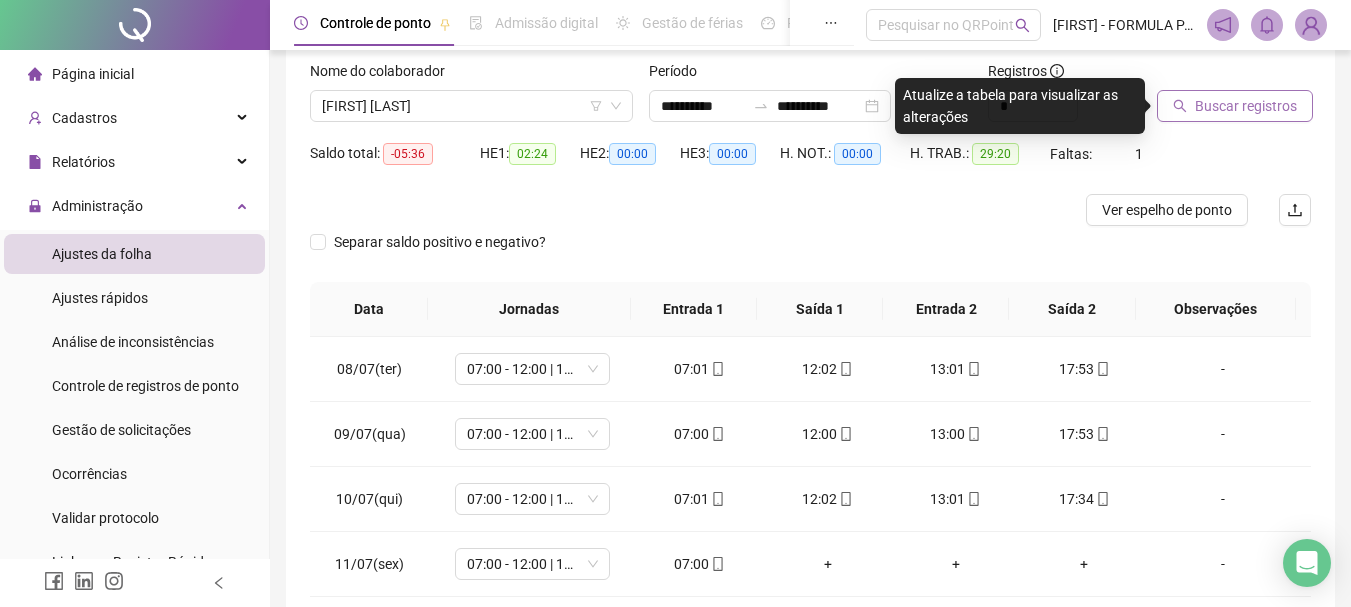 click on "Buscar registros" at bounding box center [1235, 106] 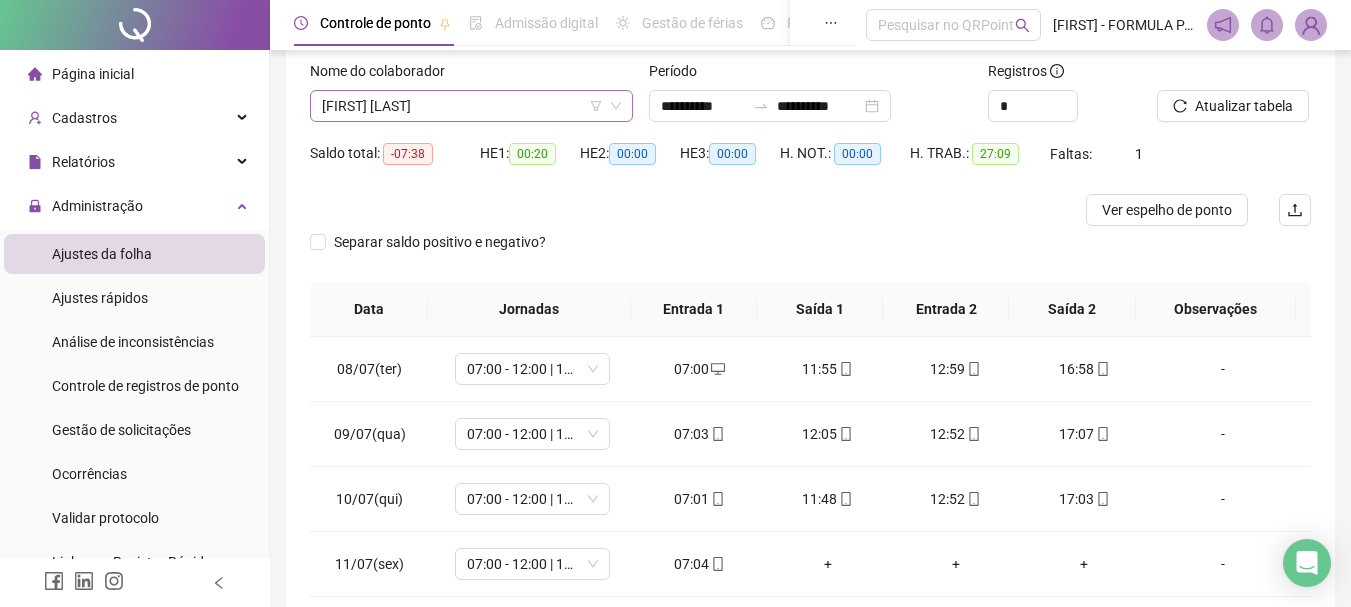 click on "[FIRST] [LAST]" at bounding box center (471, 106) 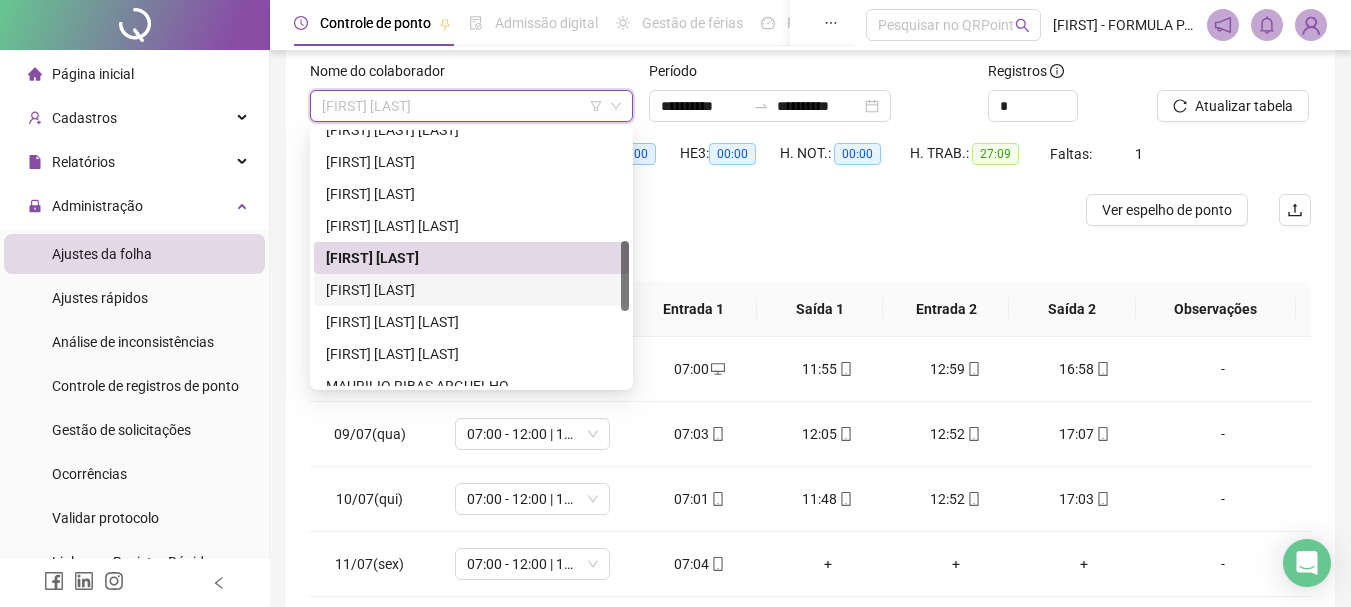click on "[FIRST] [LAST]" at bounding box center [471, 290] 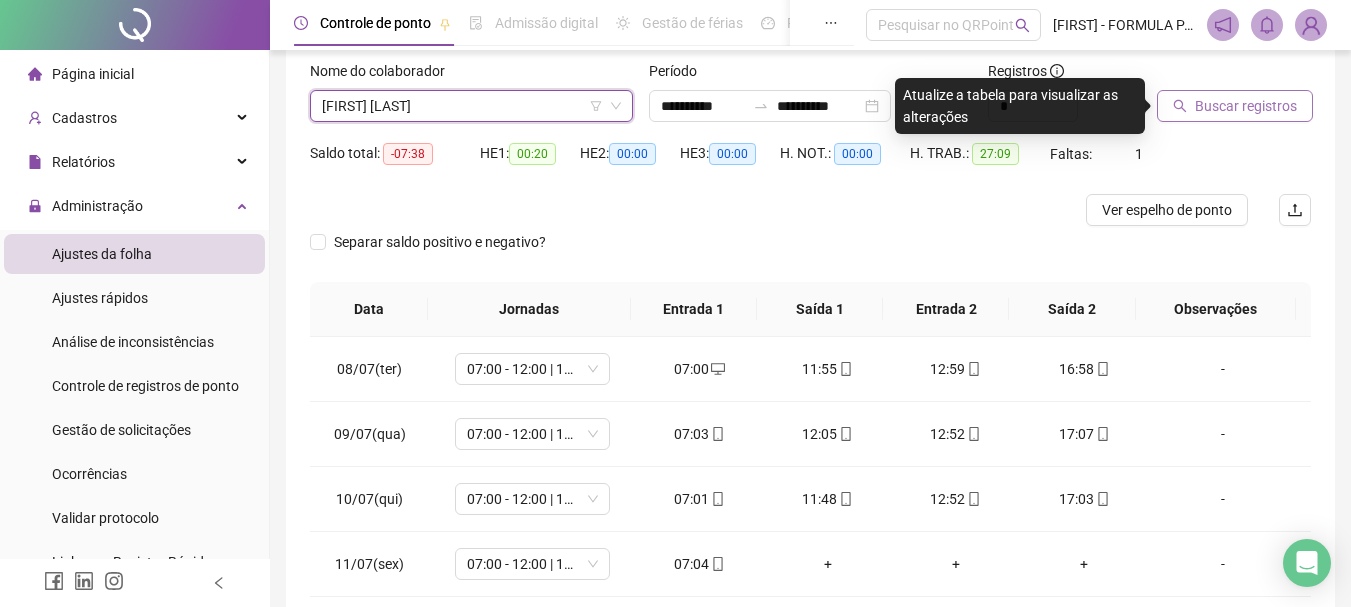 click on "Buscar registros" at bounding box center [1246, 106] 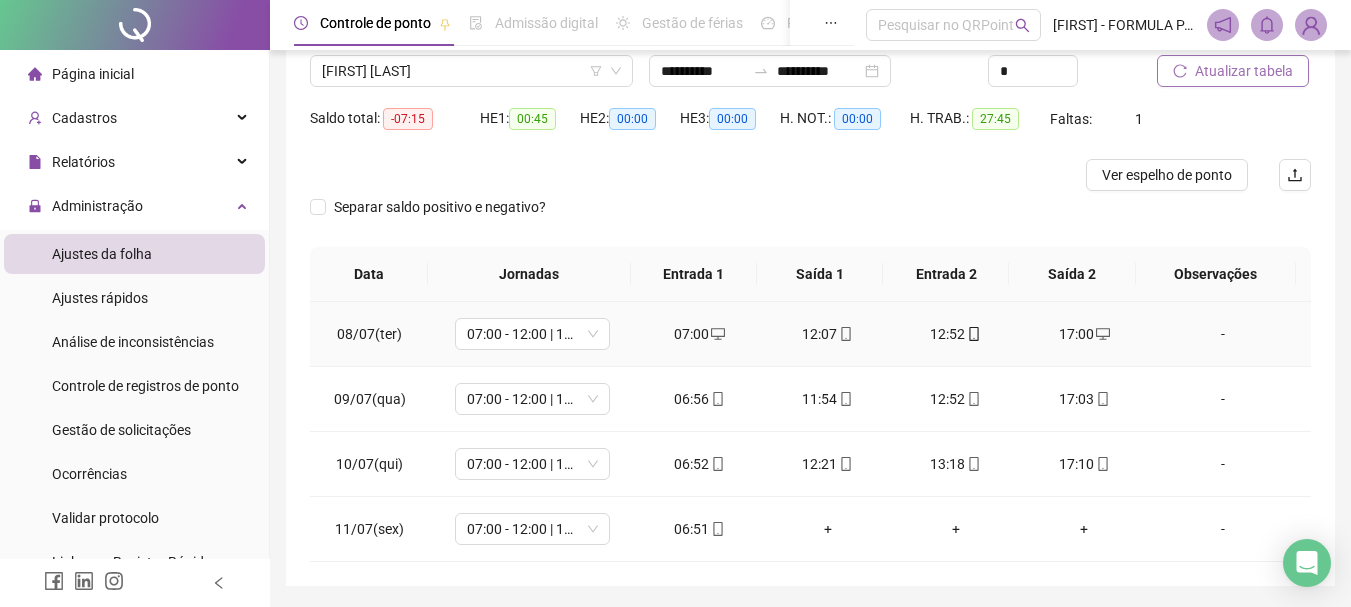 scroll, scrollTop: 124, scrollLeft: 0, axis: vertical 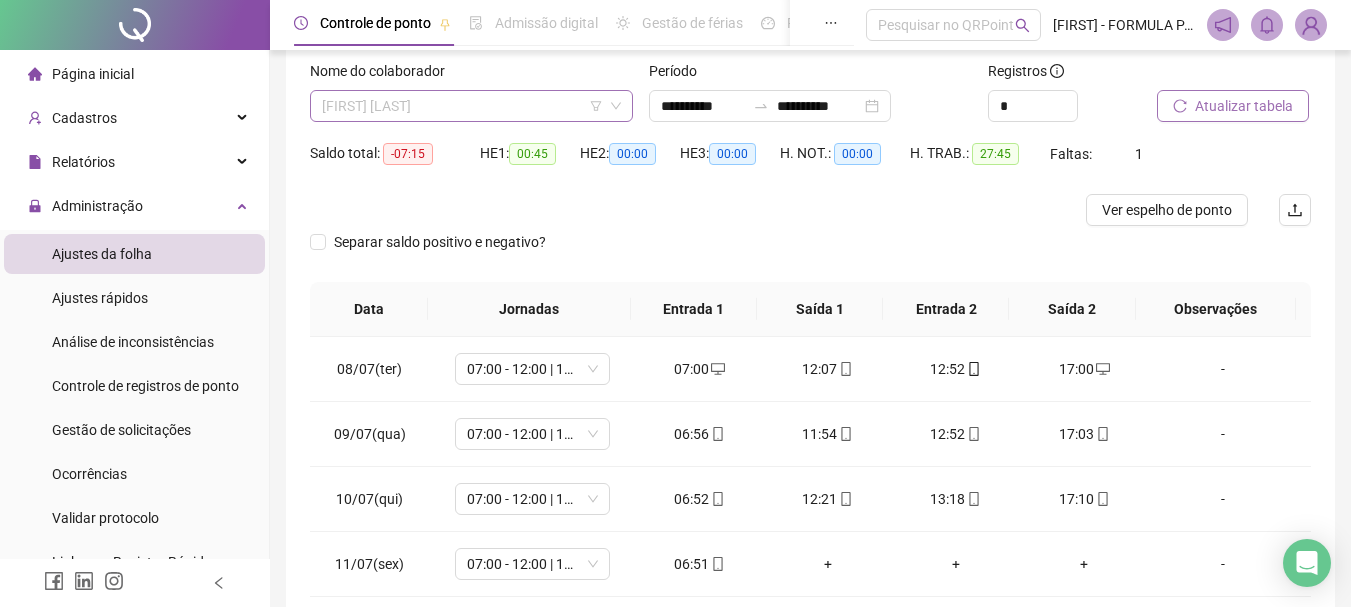 click on "[FIRST] [LAST]" at bounding box center [471, 106] 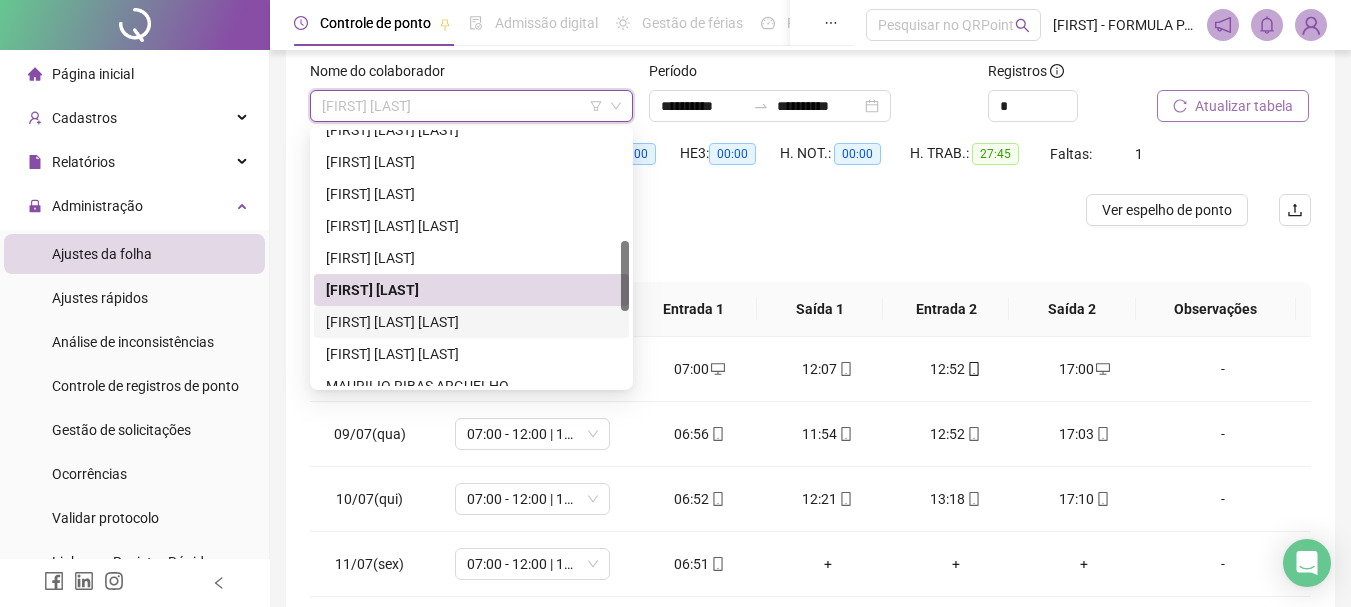 click on "[FIRST] [LAST] [LAST]" at bounding box center [471, 322] 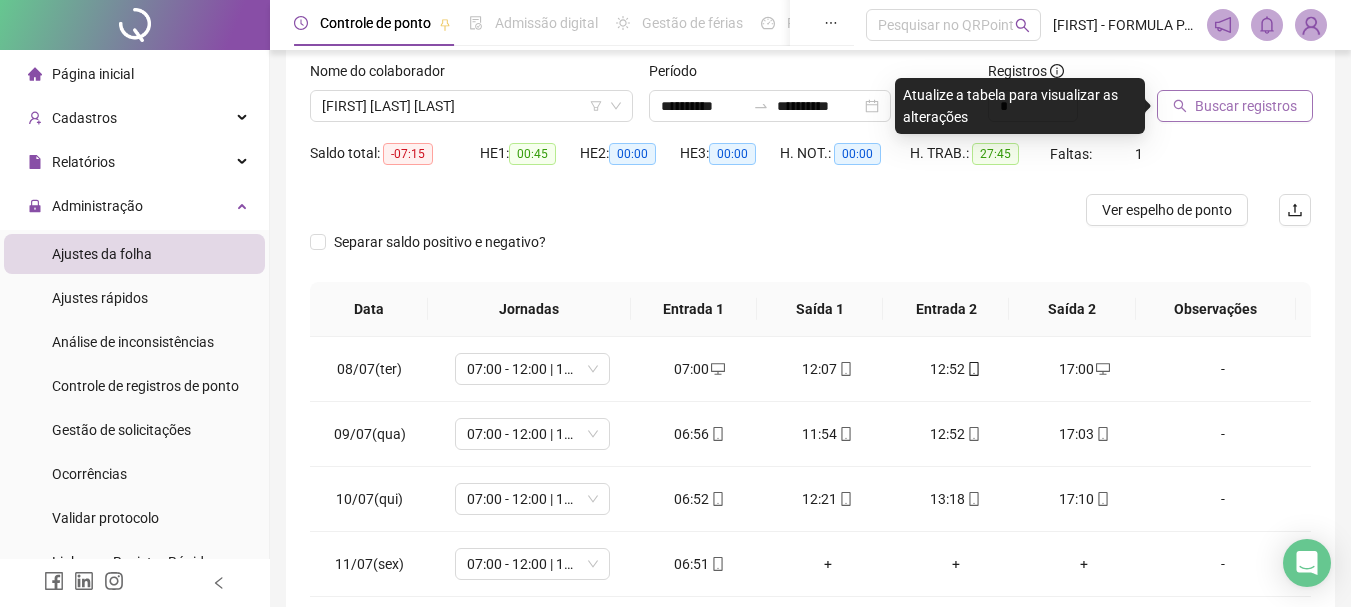 click on "Buscar registros" at bounding box center (1246, 106) 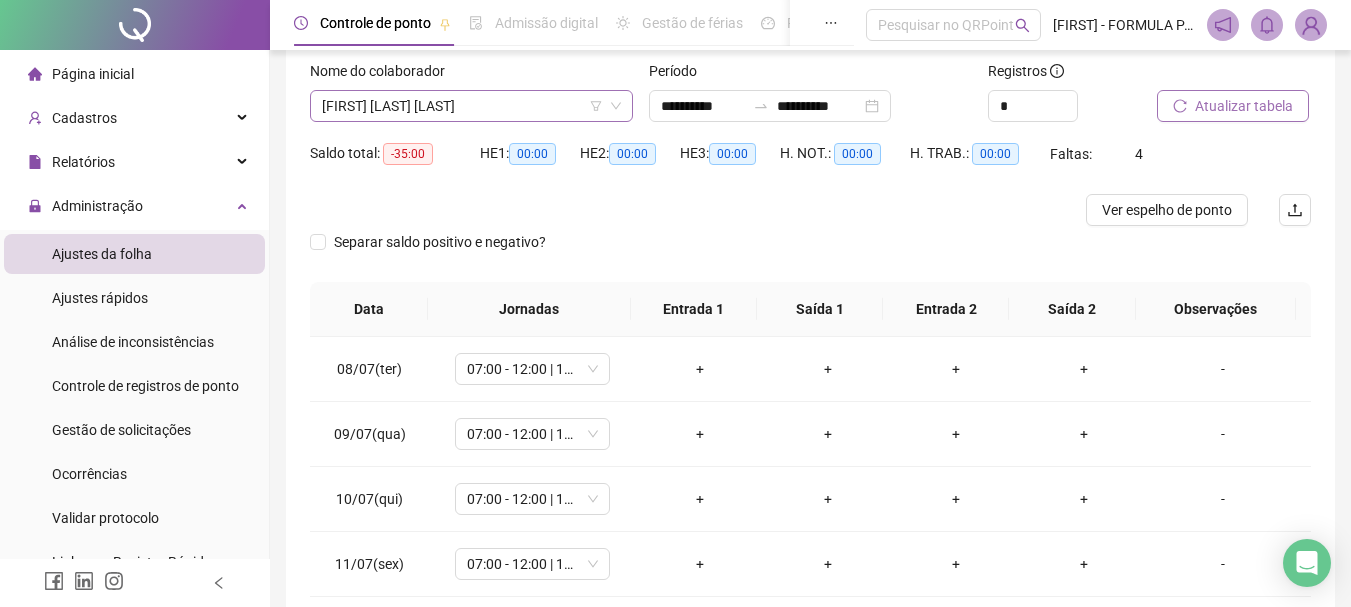 click on "[FIRST] [LAST] [LAST]" at bounding box center [471, 106] 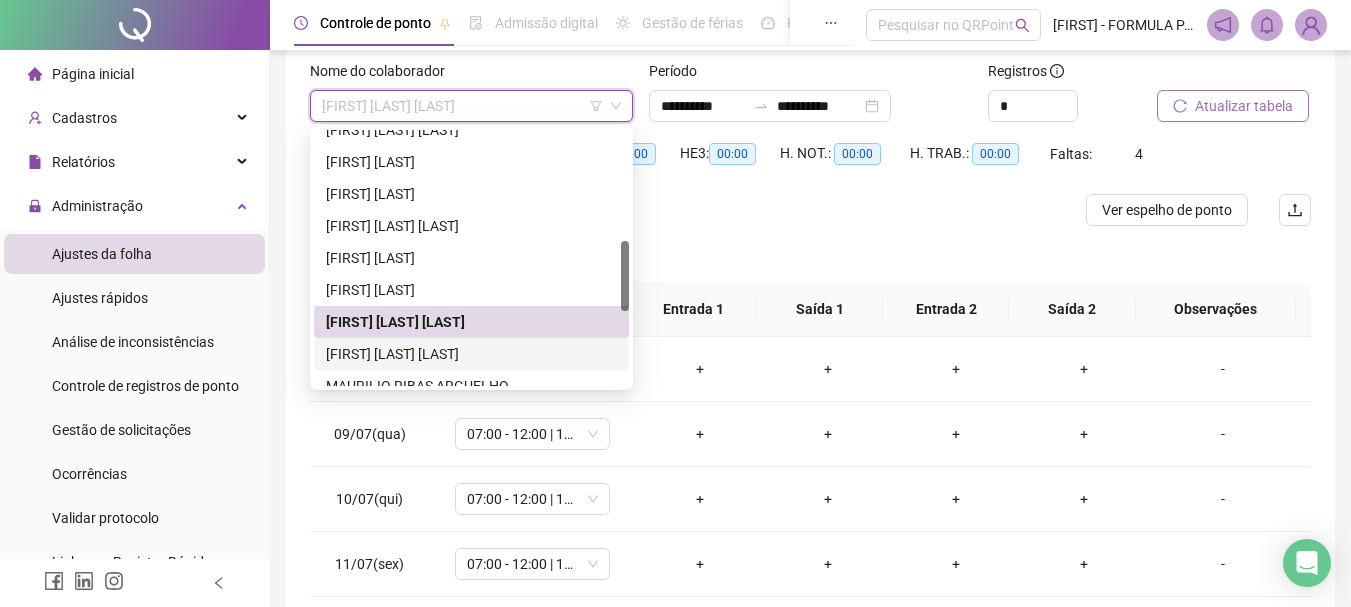 click on "[FIRST] [LAST] [LAST]" at bounding box center (471, 354) 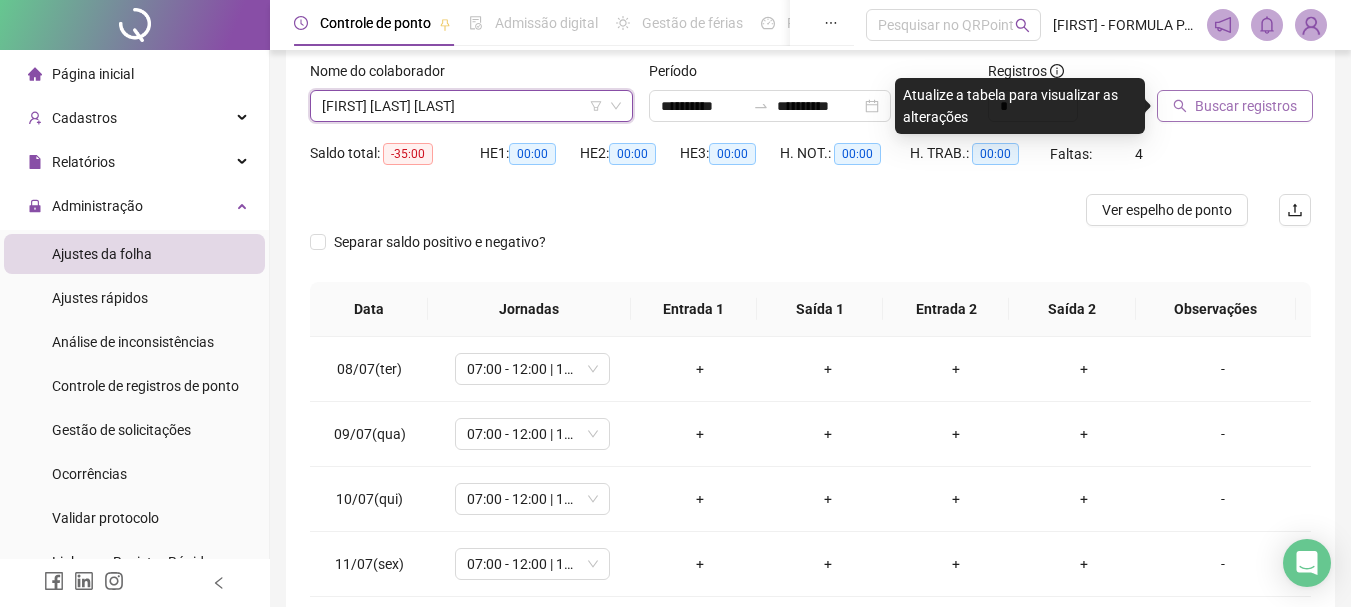click on "Buscar registros" at bounding box center (1246, 106) 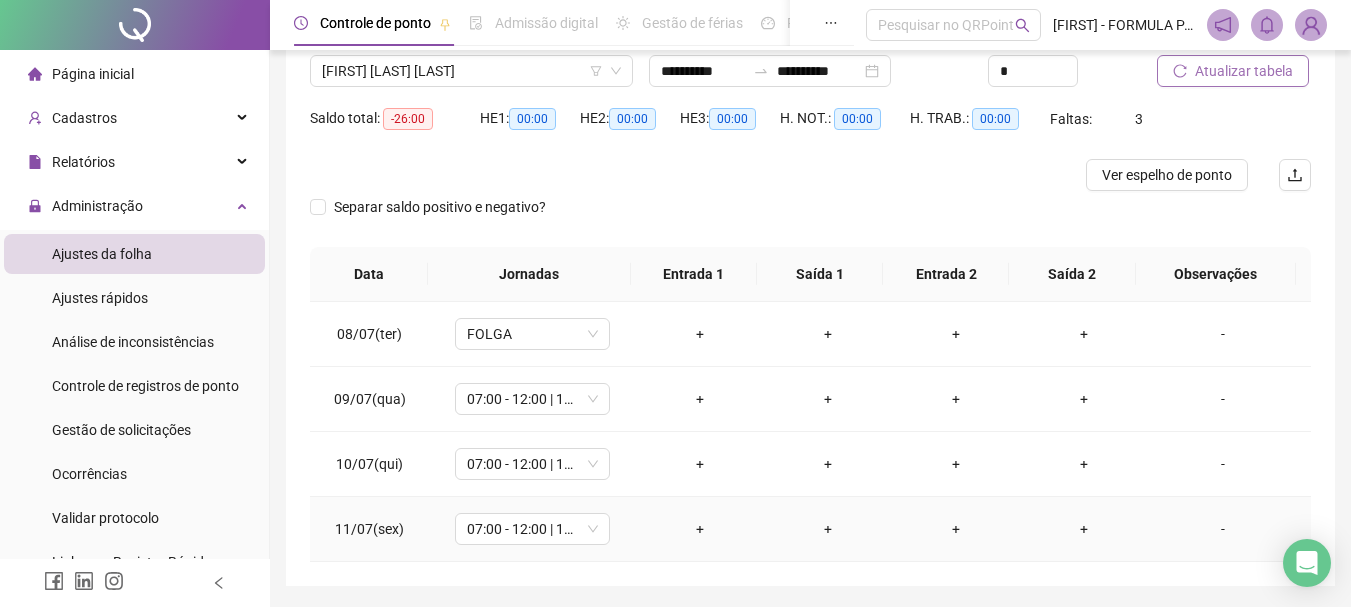 scroll, scrollTop: 124, scrollLeft: 0, axis: vertical 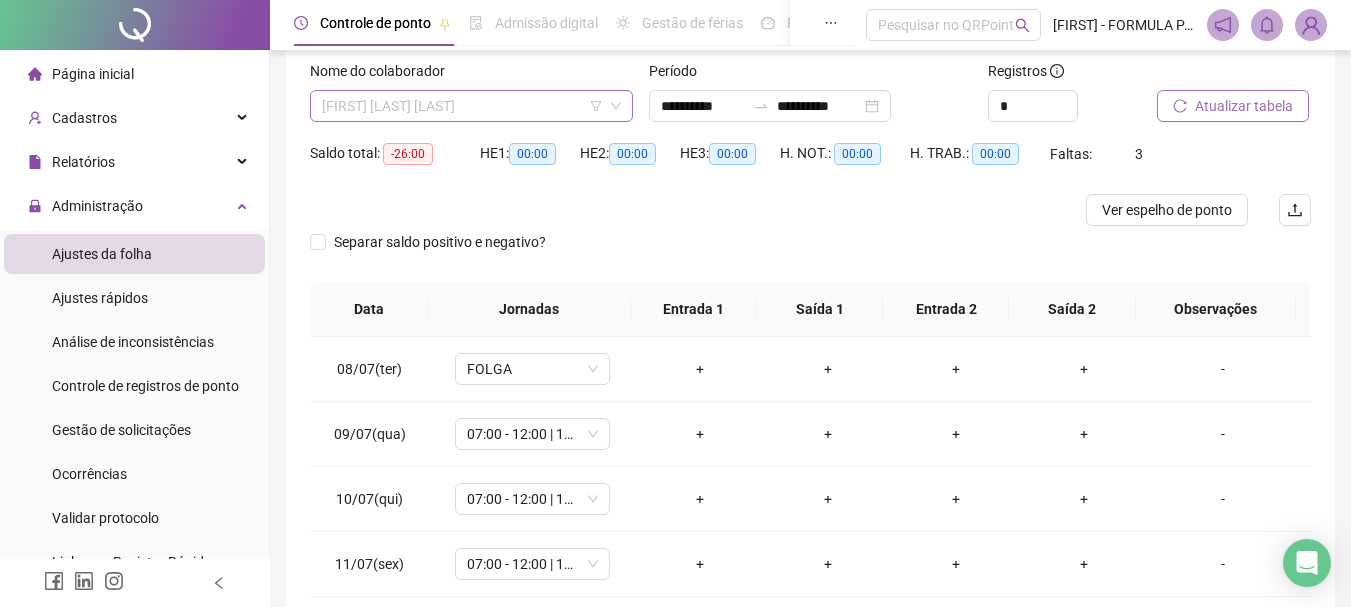 click on "[FIRST] [LAST] [LAST]" at bounding box center (471, 106) 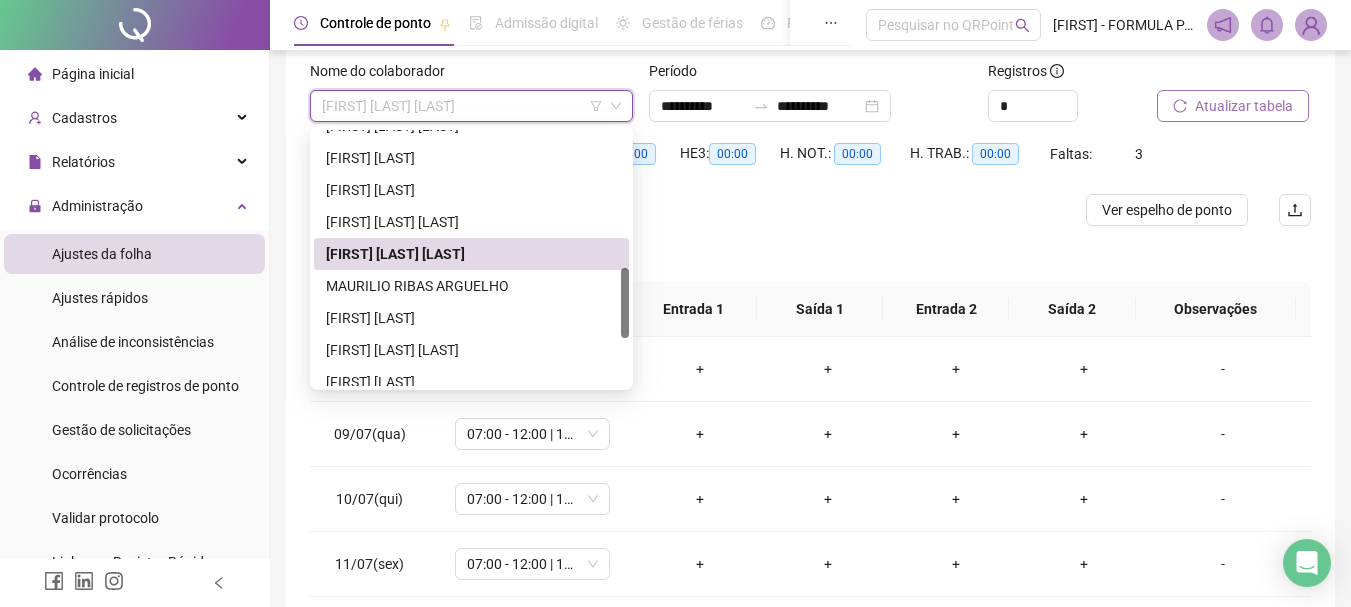 scroll, scrollTop: 600, scrollLeft: 0, axis: vertical 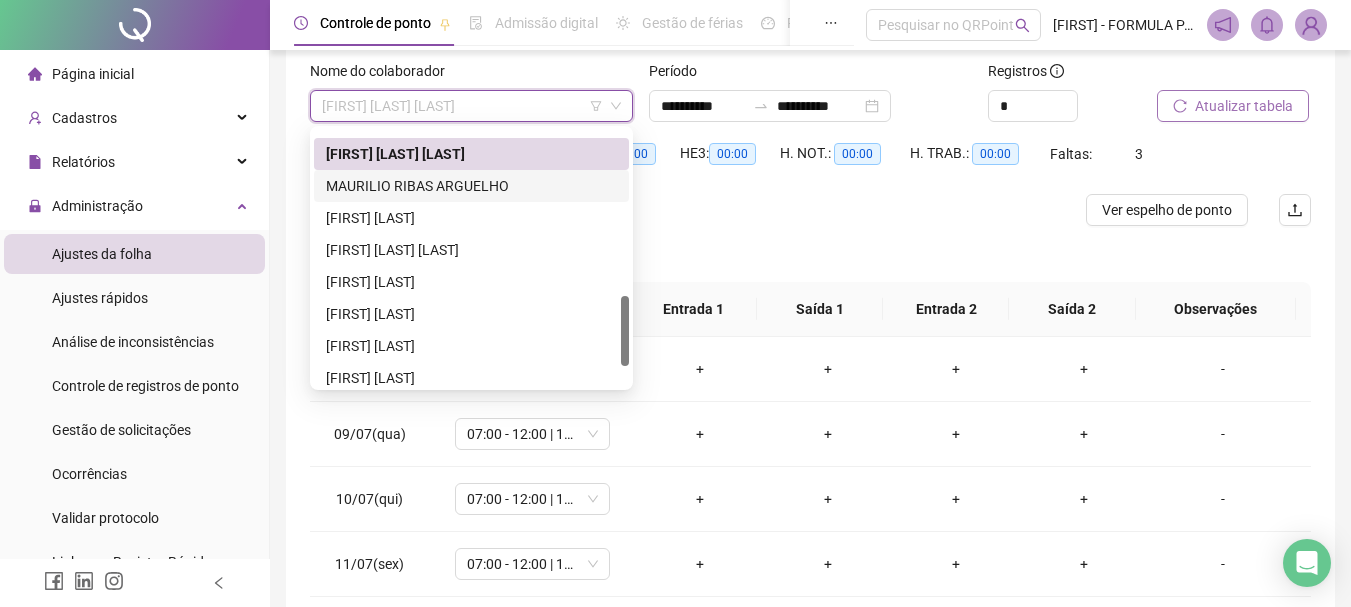 click on "MAURILIO RIBAS ARGUELHO" at bounding box center (471, 186) 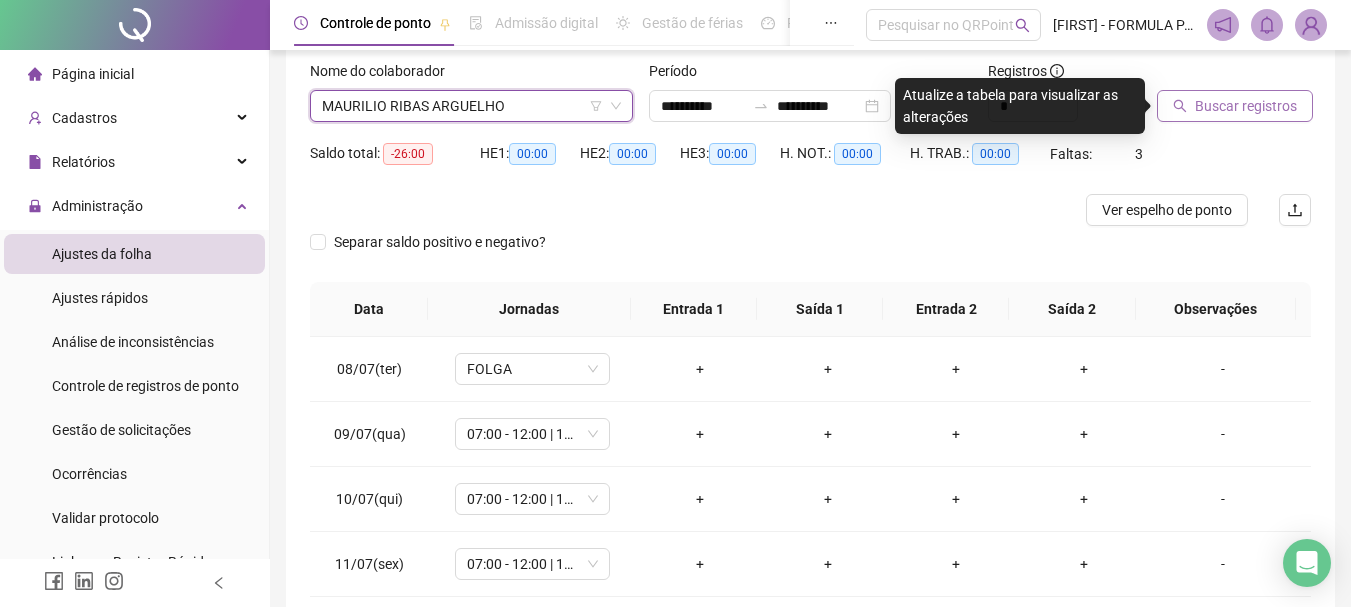 click on "Buscar registros" at bounding box center [1246, 106] 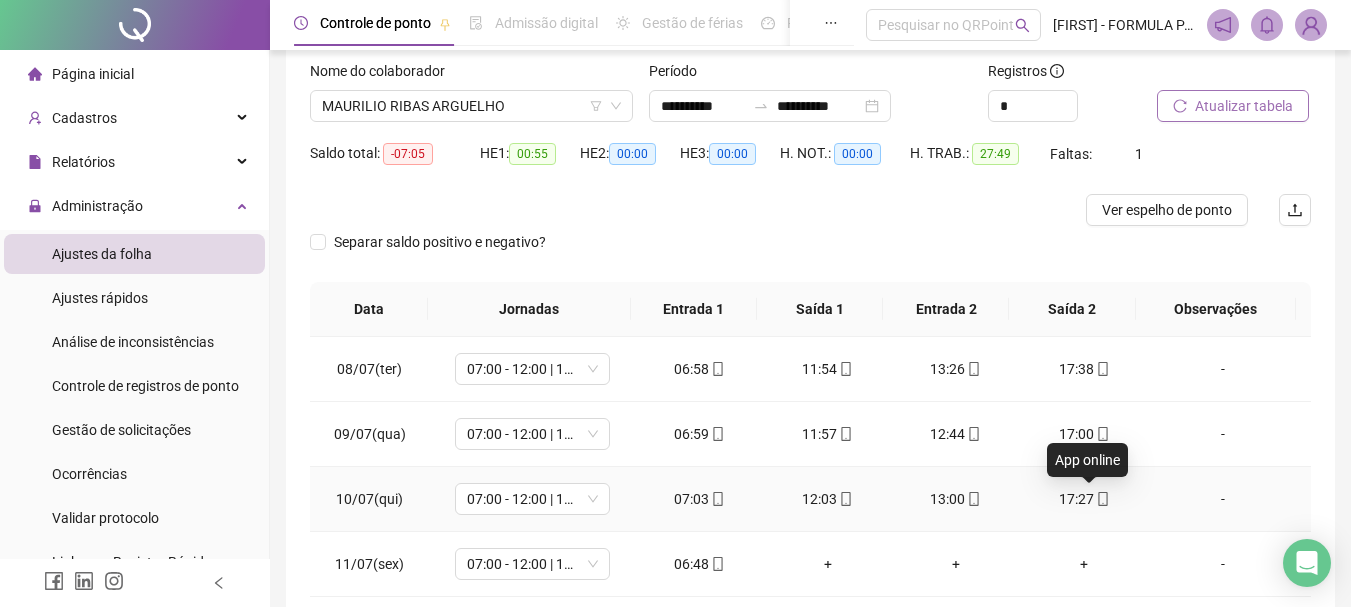 click 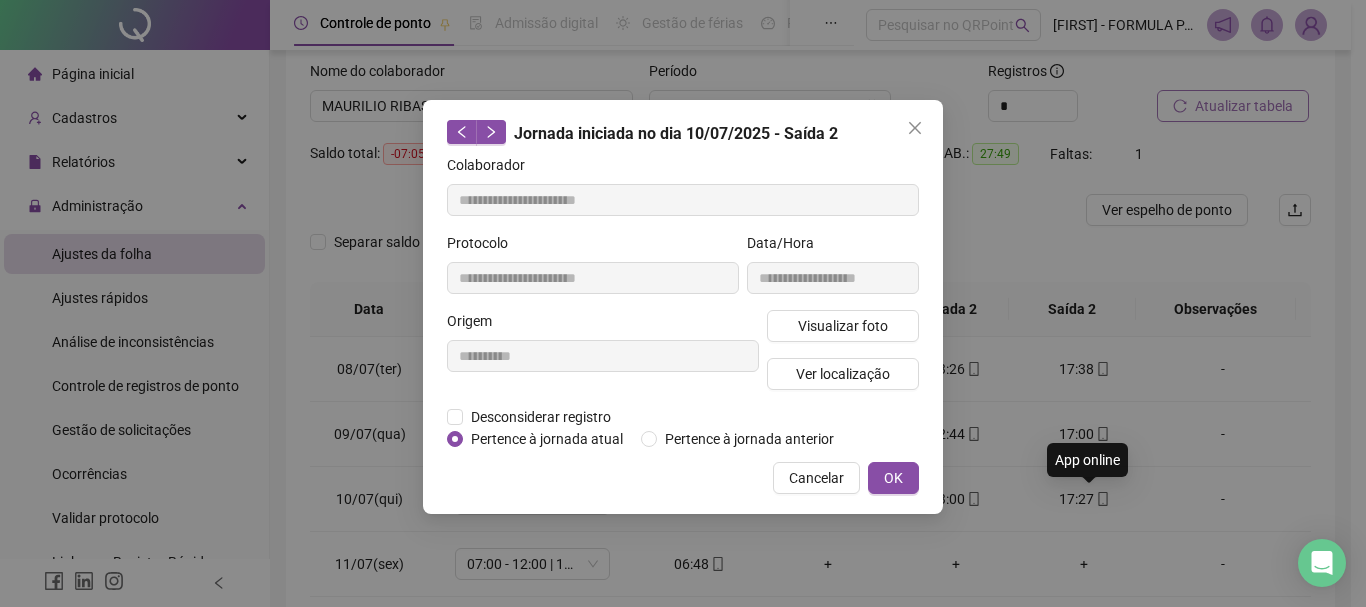 type on "**********" 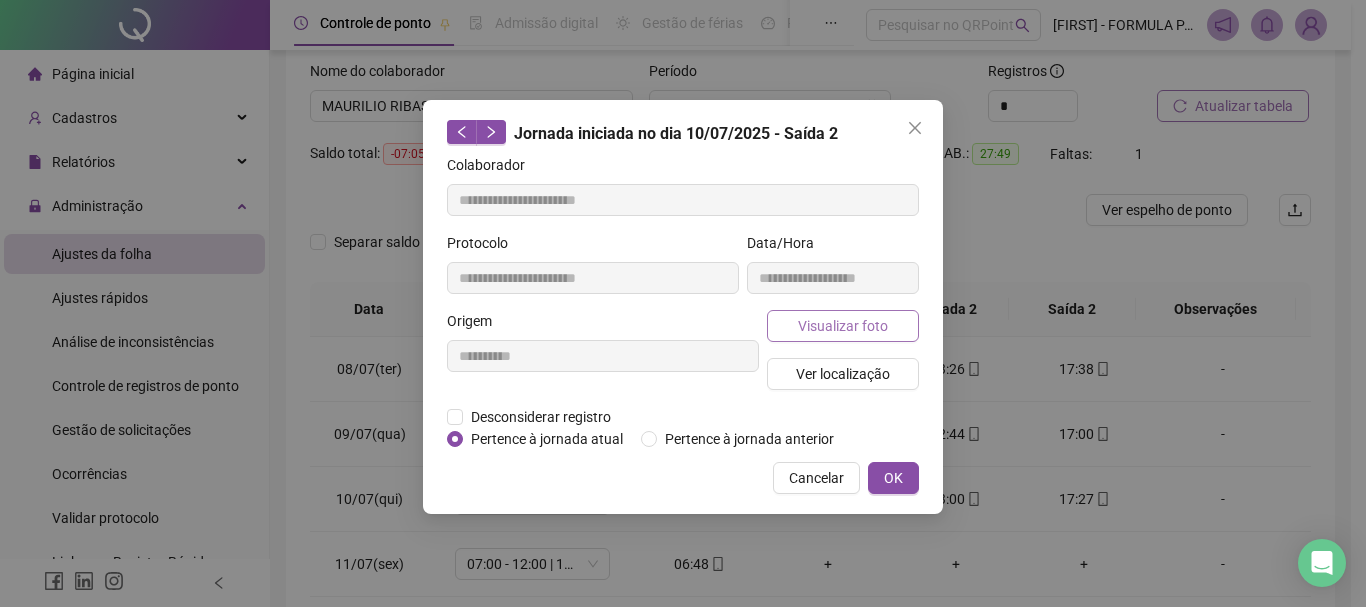 click on "Visualizar foto" at bounding box center [843, 326] 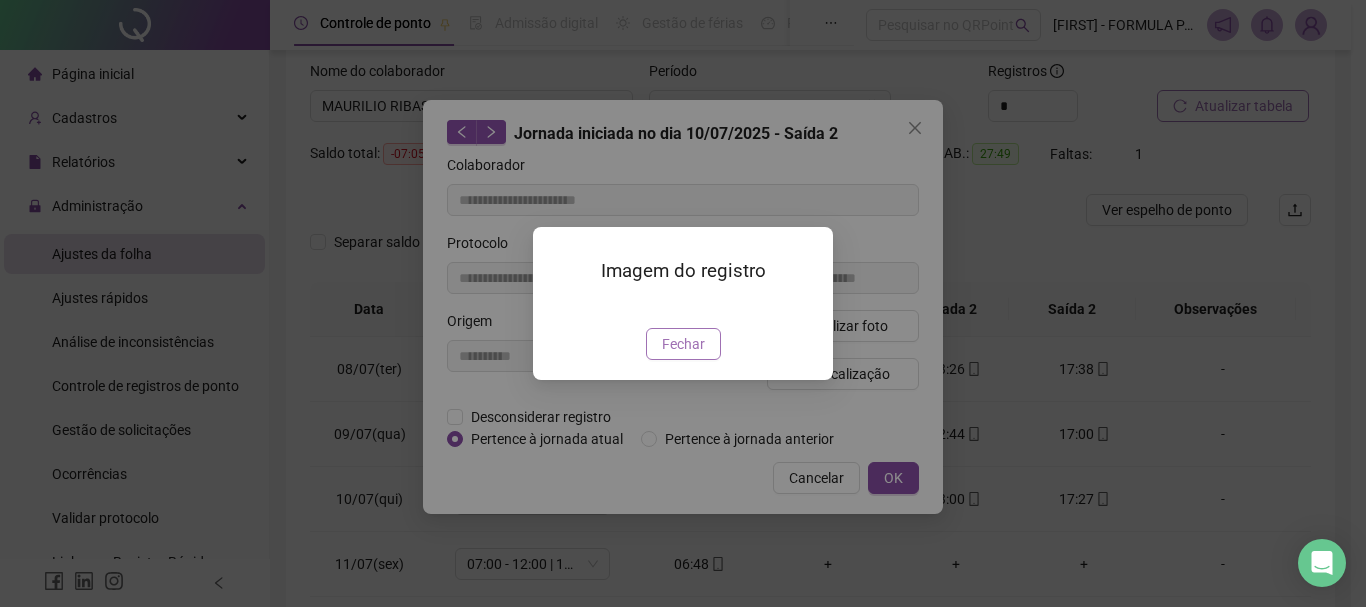 click on "Fechar" at bounding box center [683, 344] 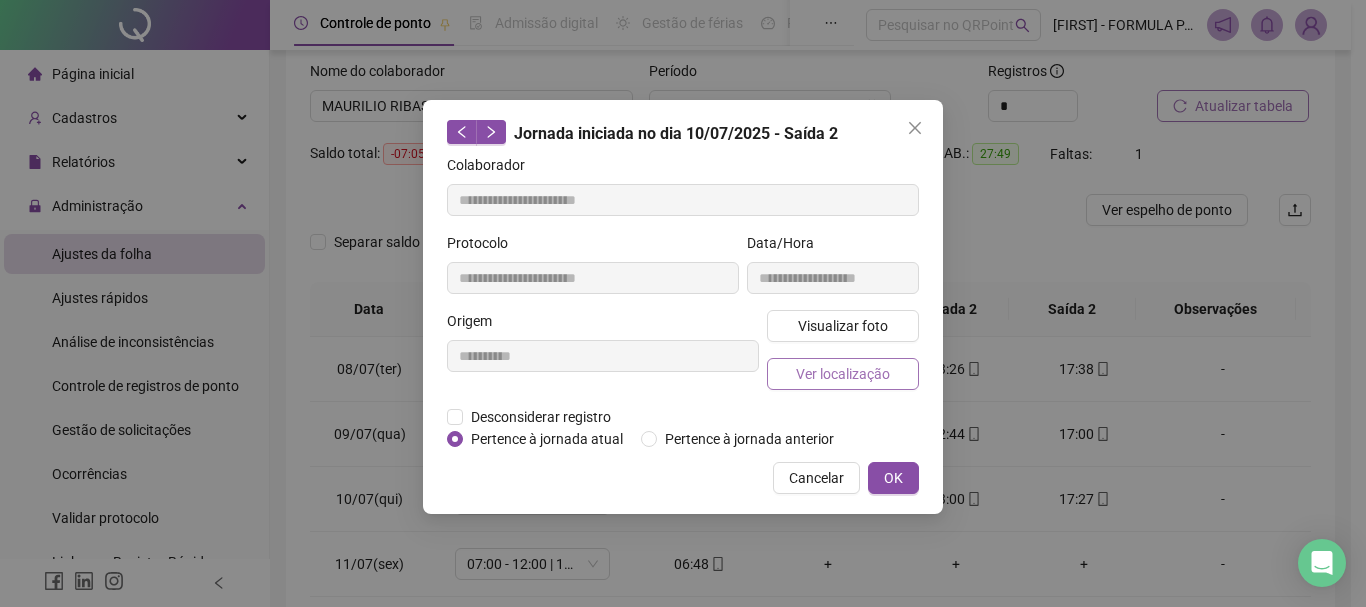 click on "Ver localização" at bounding box center [843, 374] 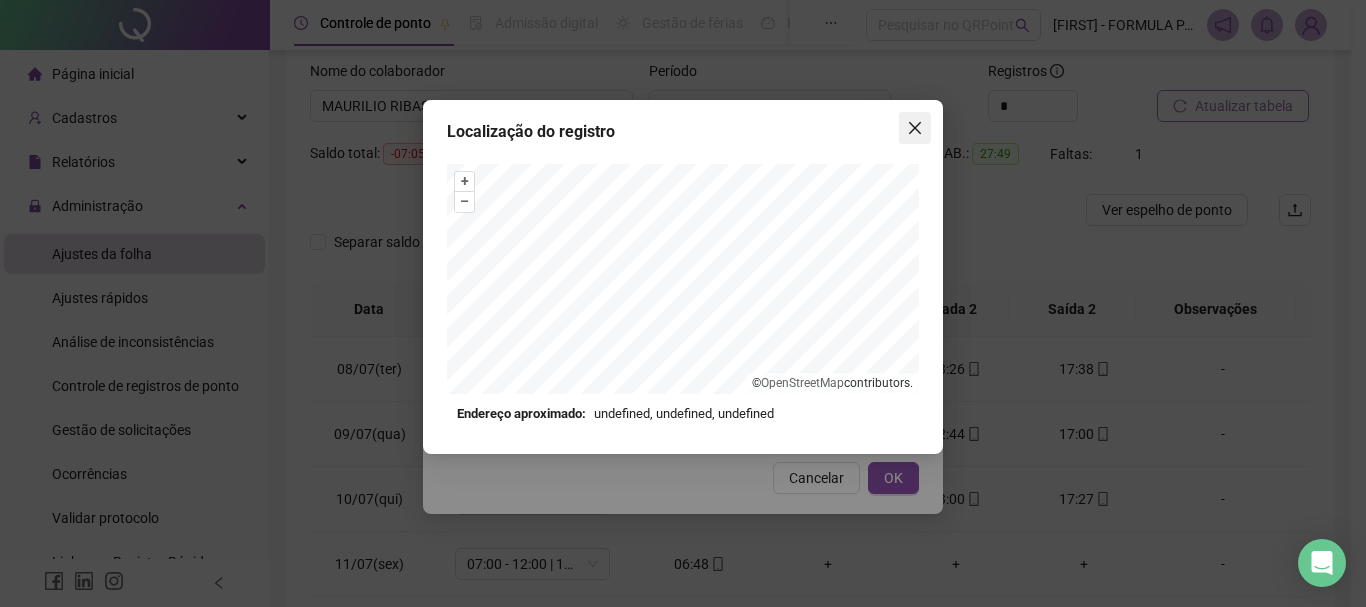 click 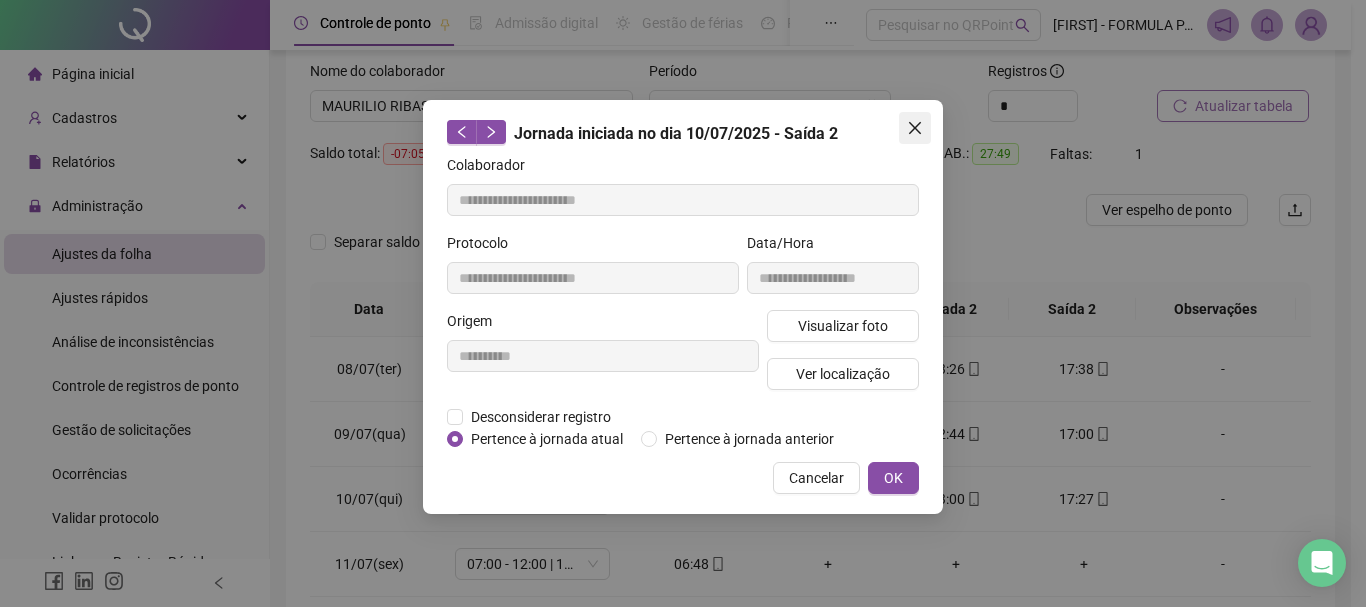 click 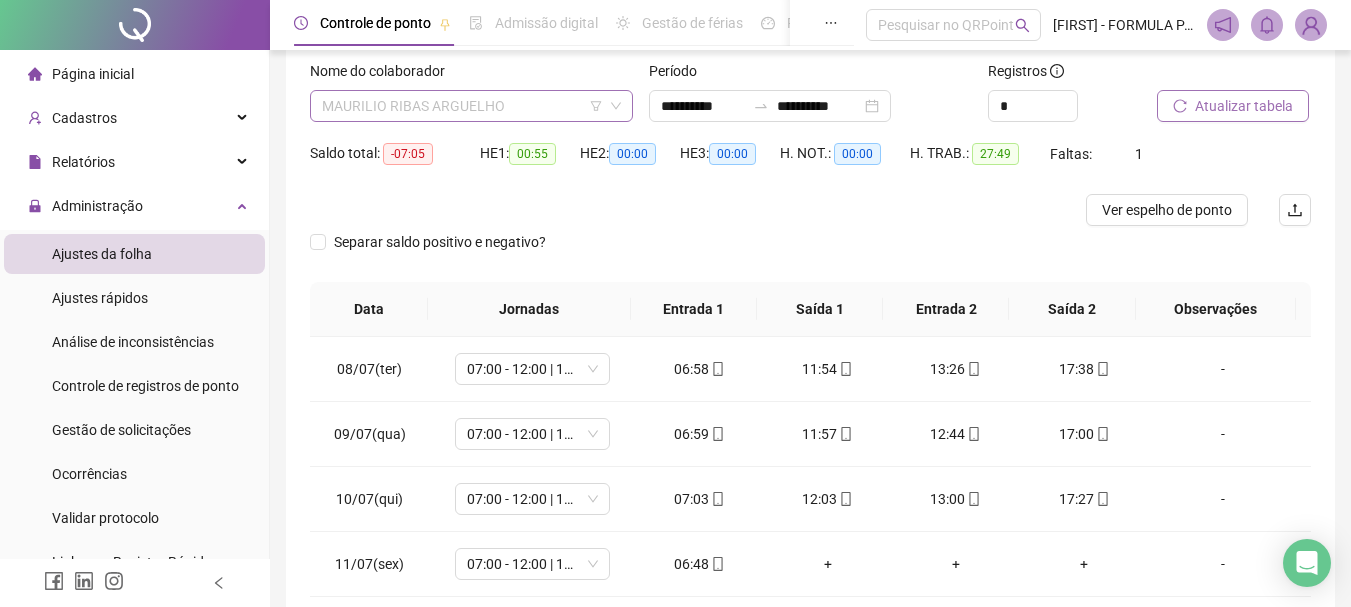 click on "MAURILIO RIBAS ARGUELHO" at bounding box center [471, 106] 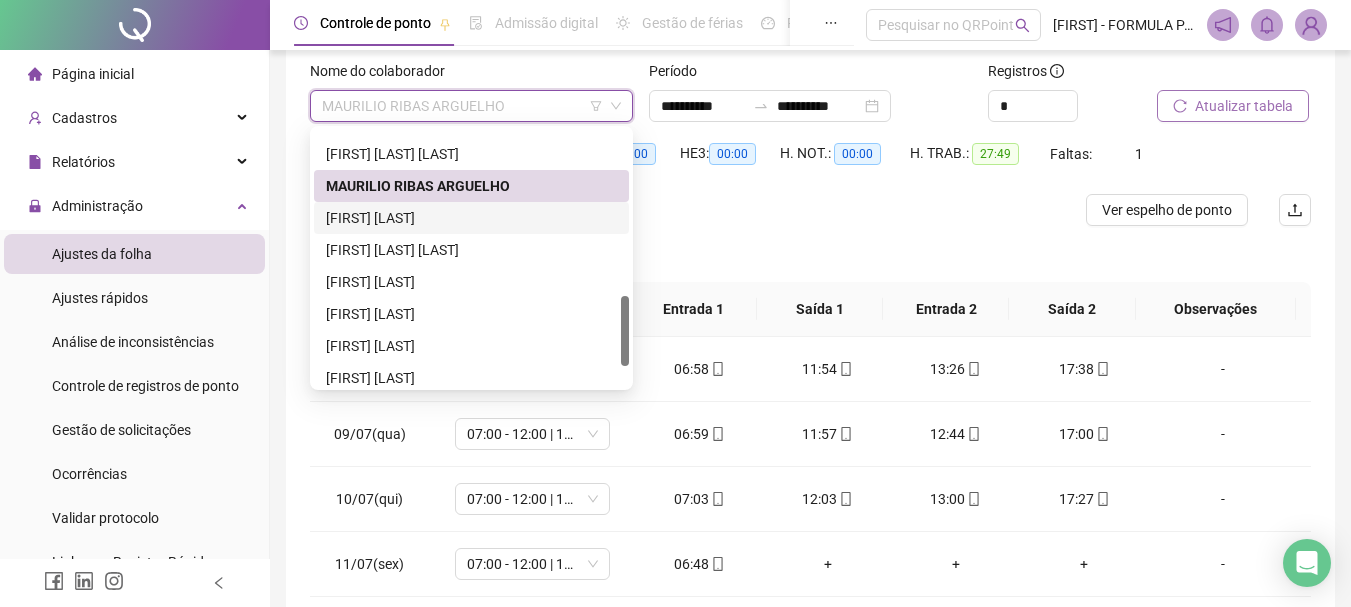 click on "[FIRST] [LAST]" at bounding box center [471, 218] 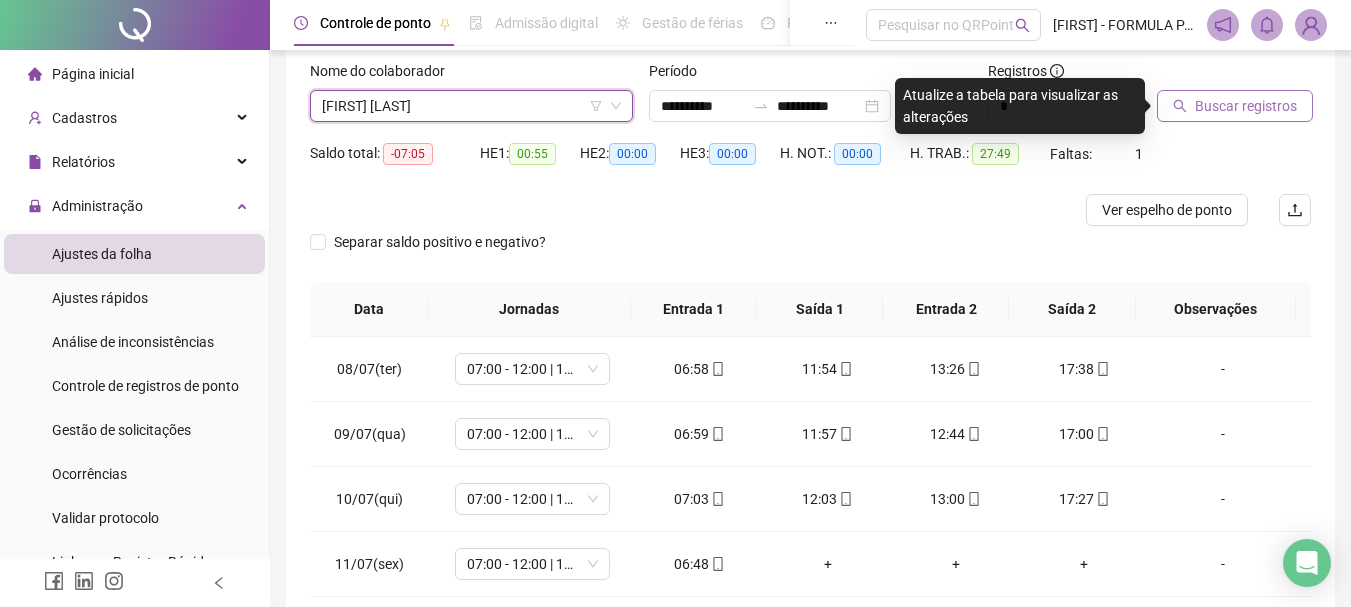 click on "Buscar registros" at bounding box center [1246, 106] 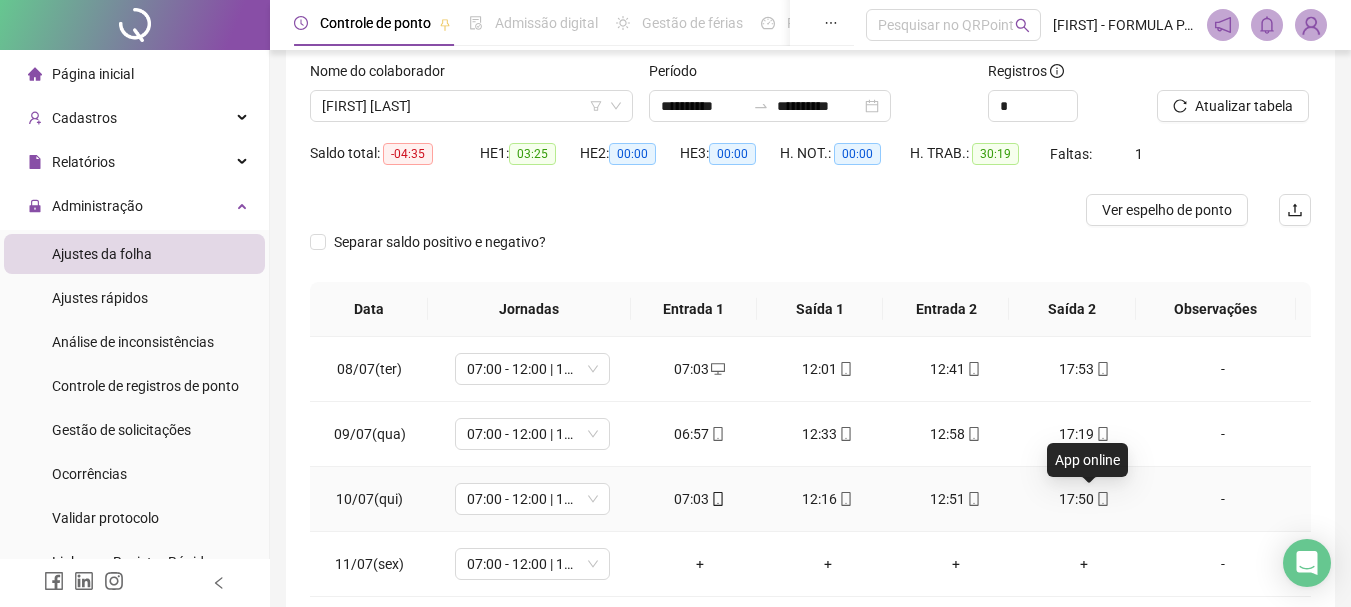 click 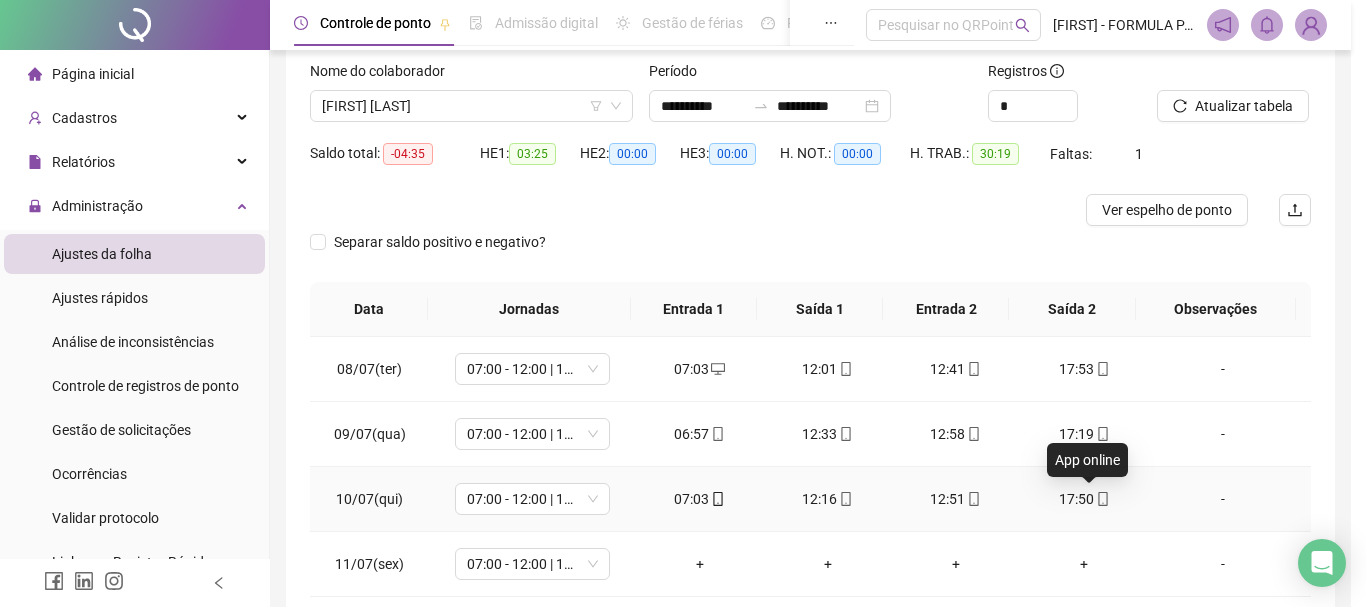 type on "**********" 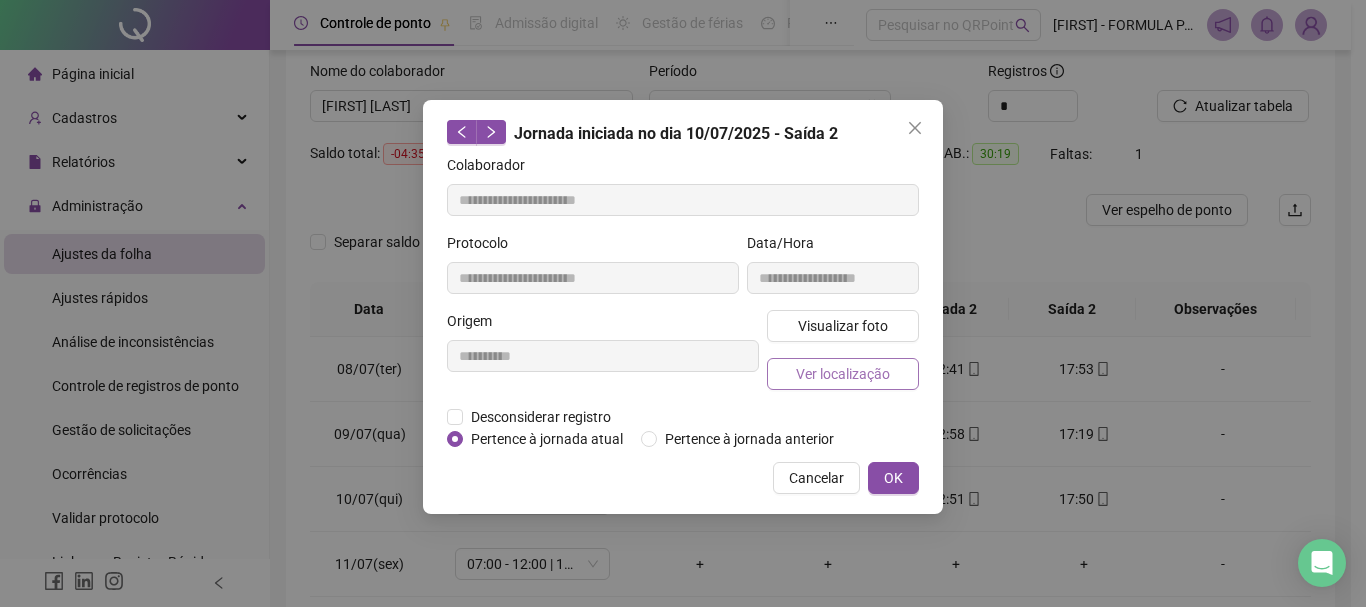 click on "Ver localização" at bounding box center [843, 374] 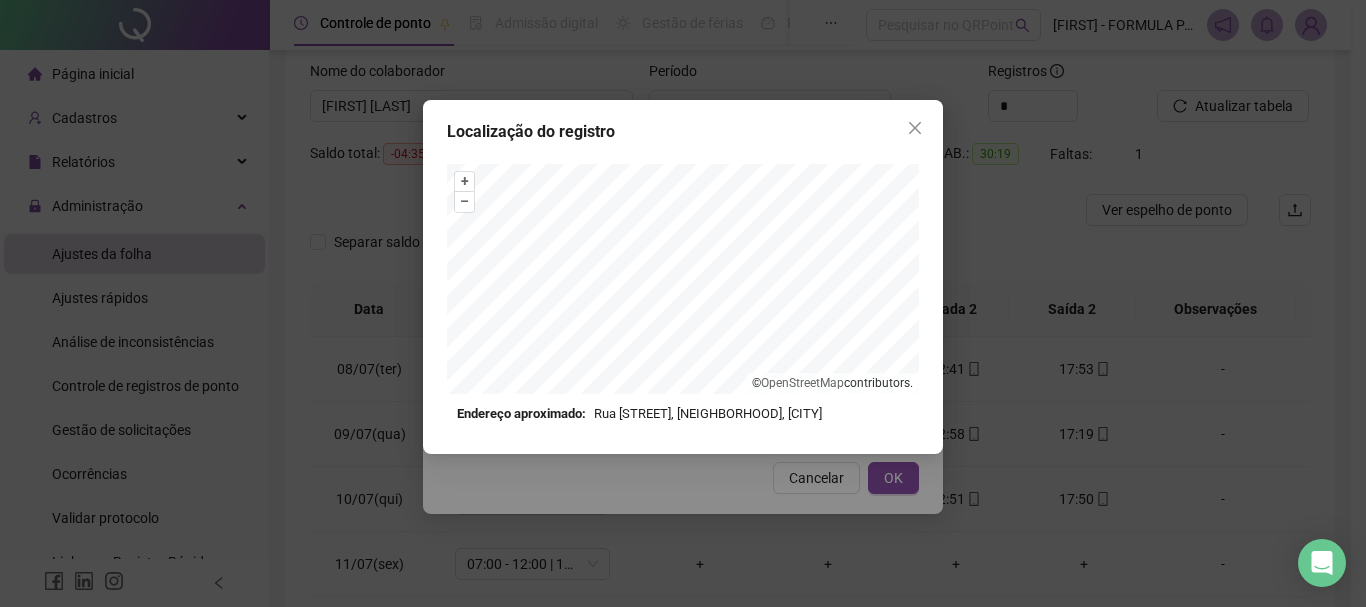 drag, startPoint x: 911, startPoint y: 130, endPoint x: 780, endPoint y: 284, distance: 202.18062 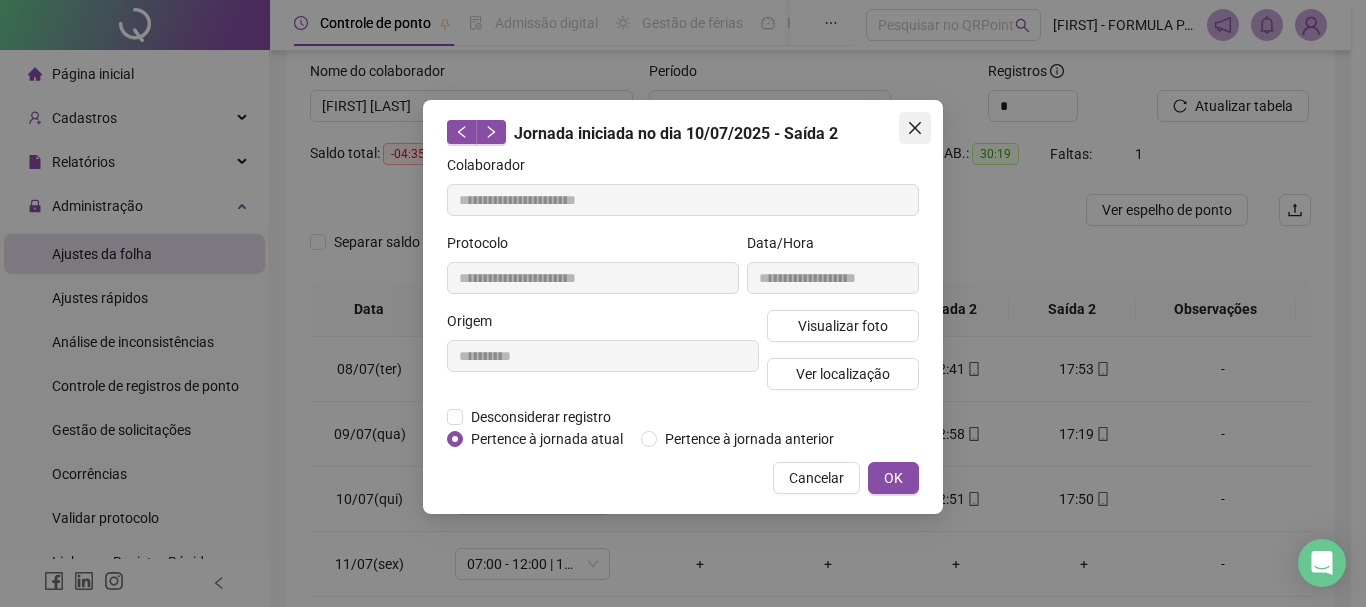 click 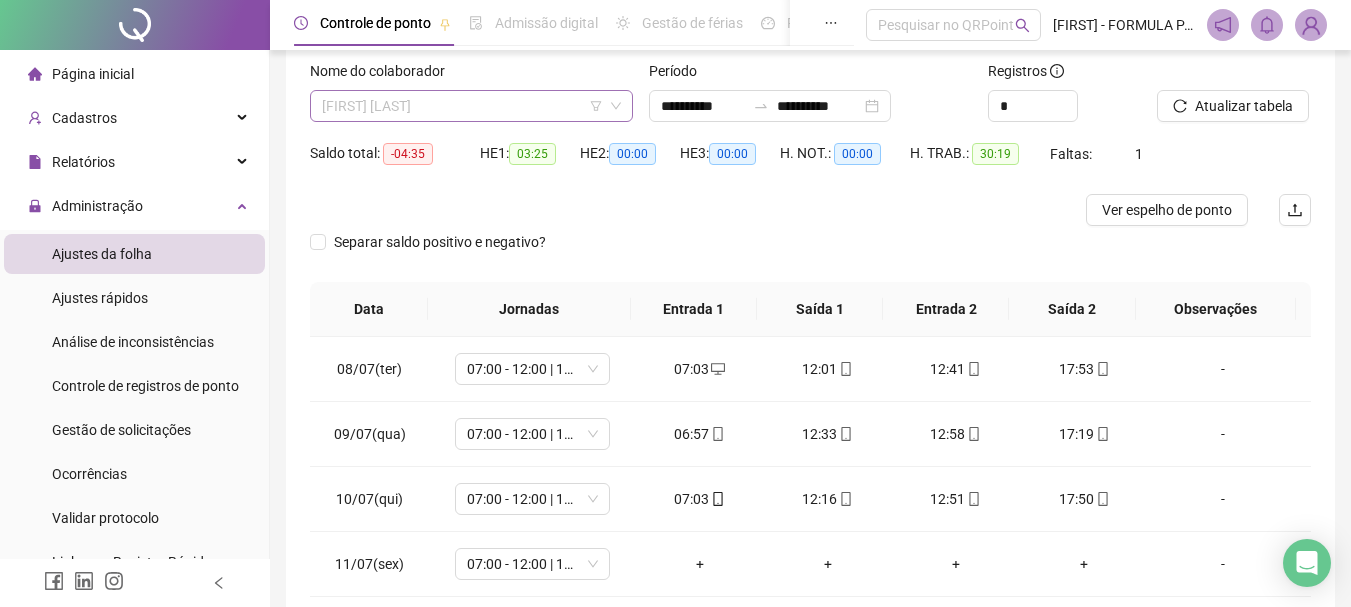 click on "[FIRST] [LAST]" at bounding box center [471, 106] 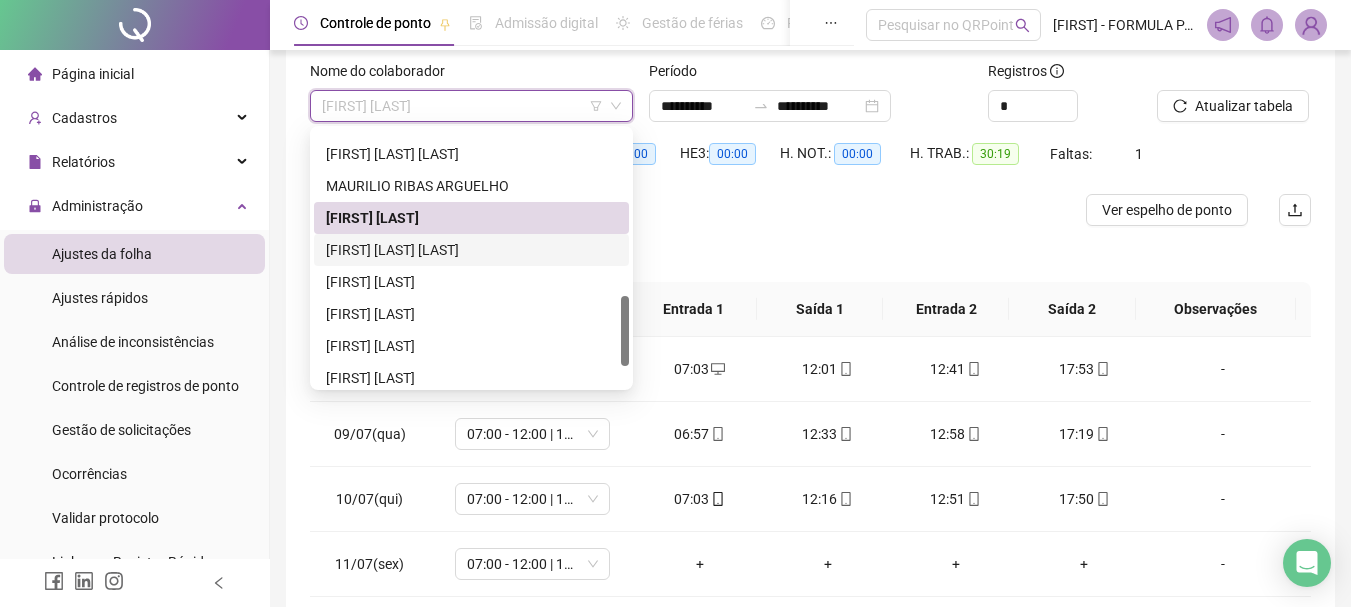 click on "[FIRST] [LAST] [LAST]" at bounding box center (471, 250) 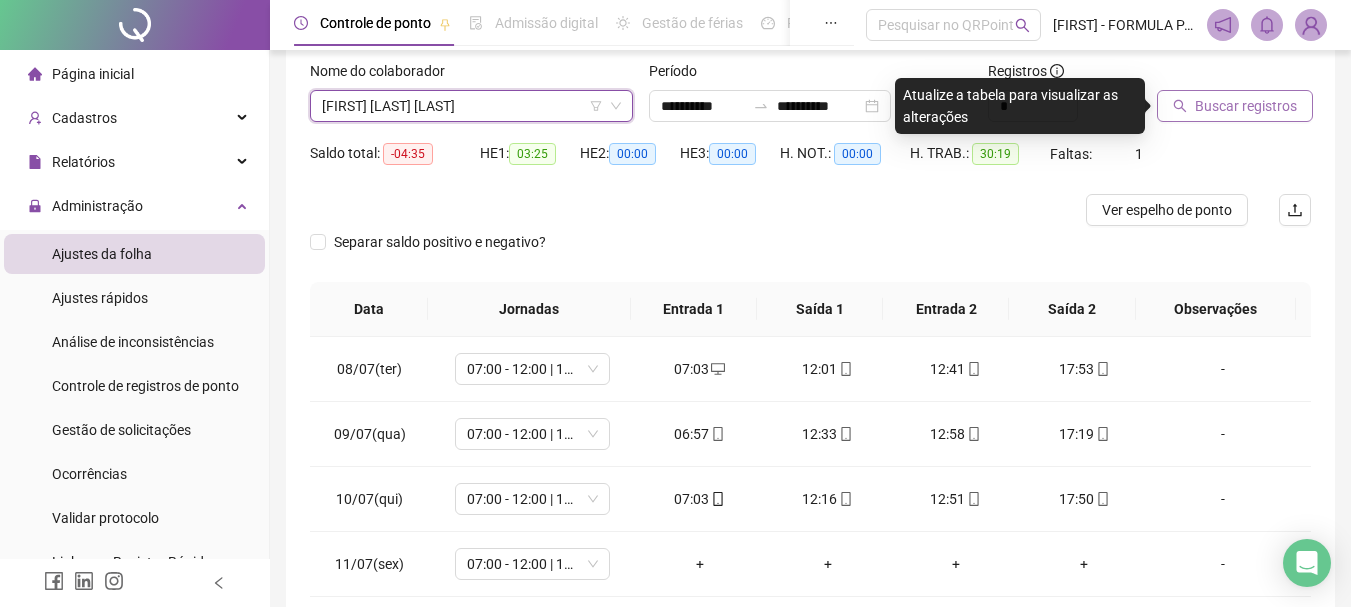 click on "Buscar registros" at bounding box center [1246, 106] 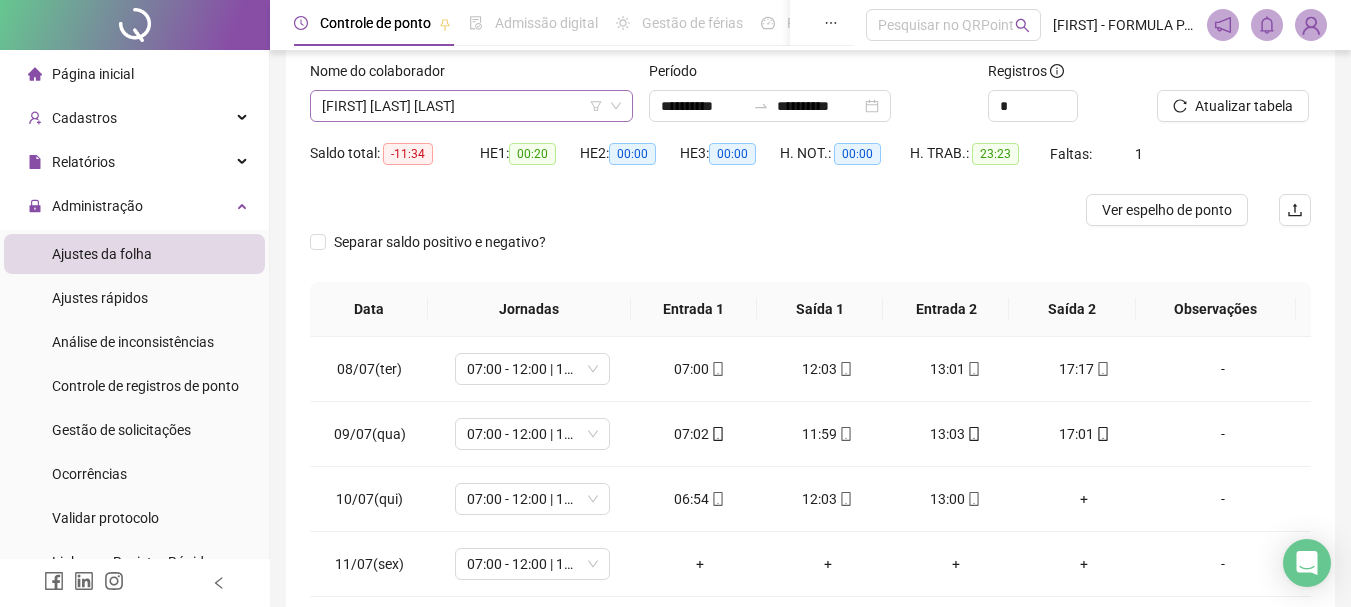 click on "[FIRST] [LAST] [LAST]" at bounding box center (471, 106) 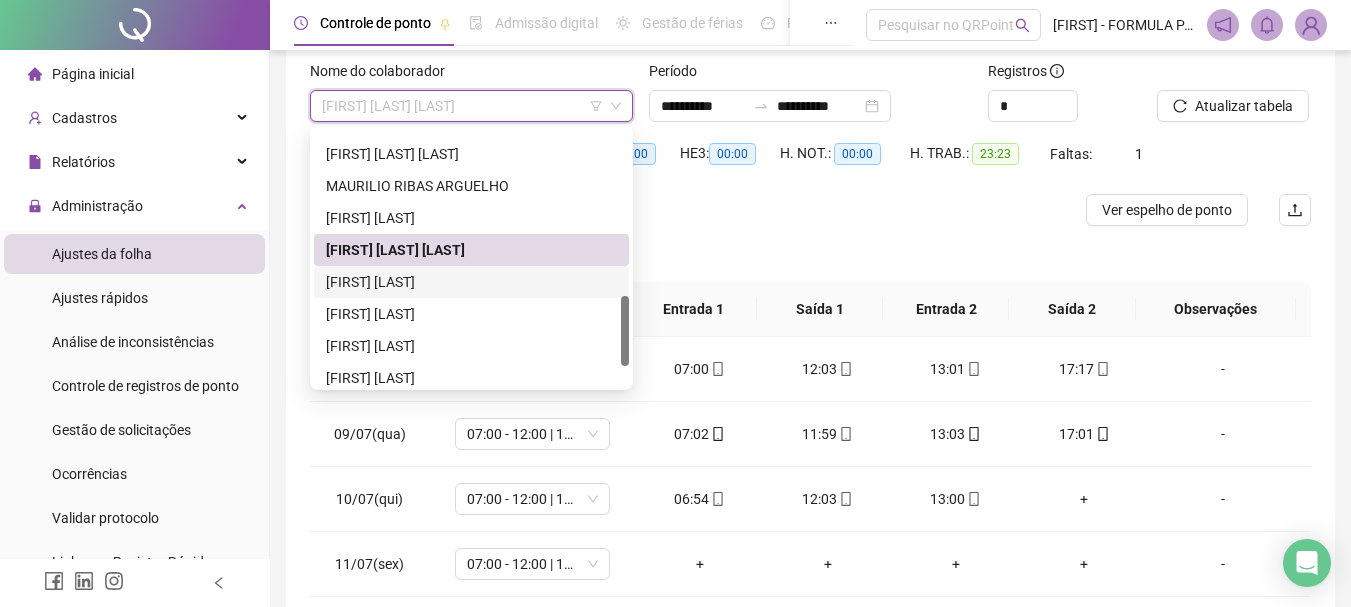 click on "[FIRST] [LAST]" at bounding box center [471, 282] 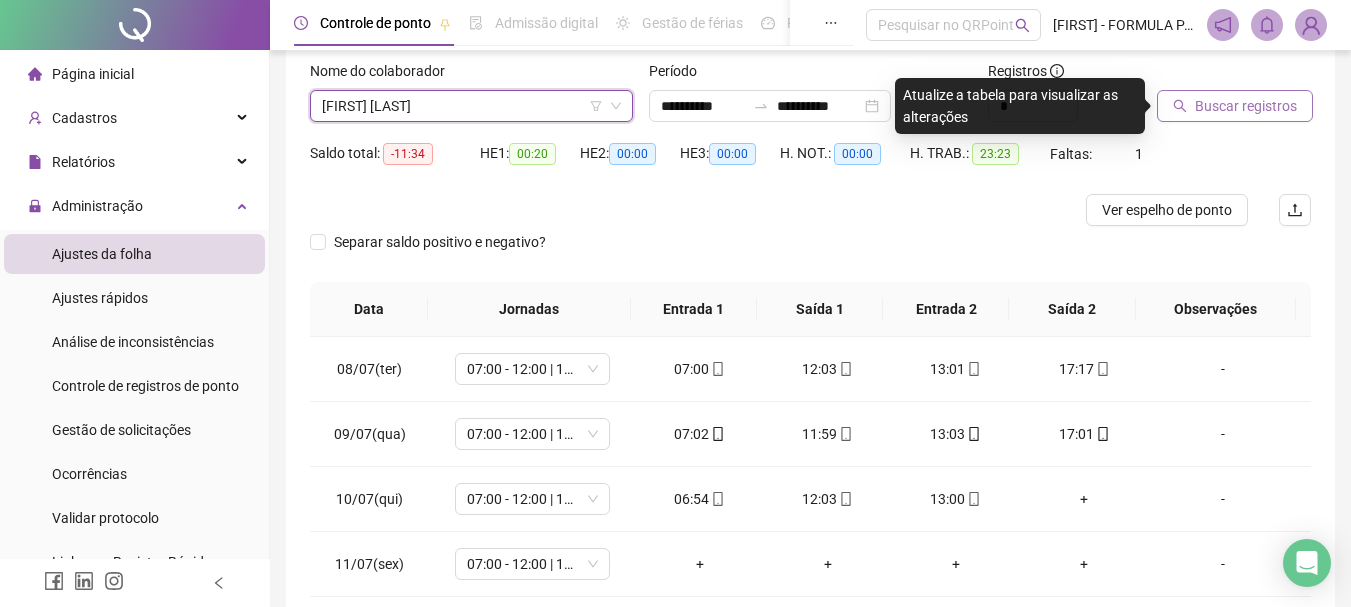 click on "Buscar registros" at bounding box center (1246, 106) 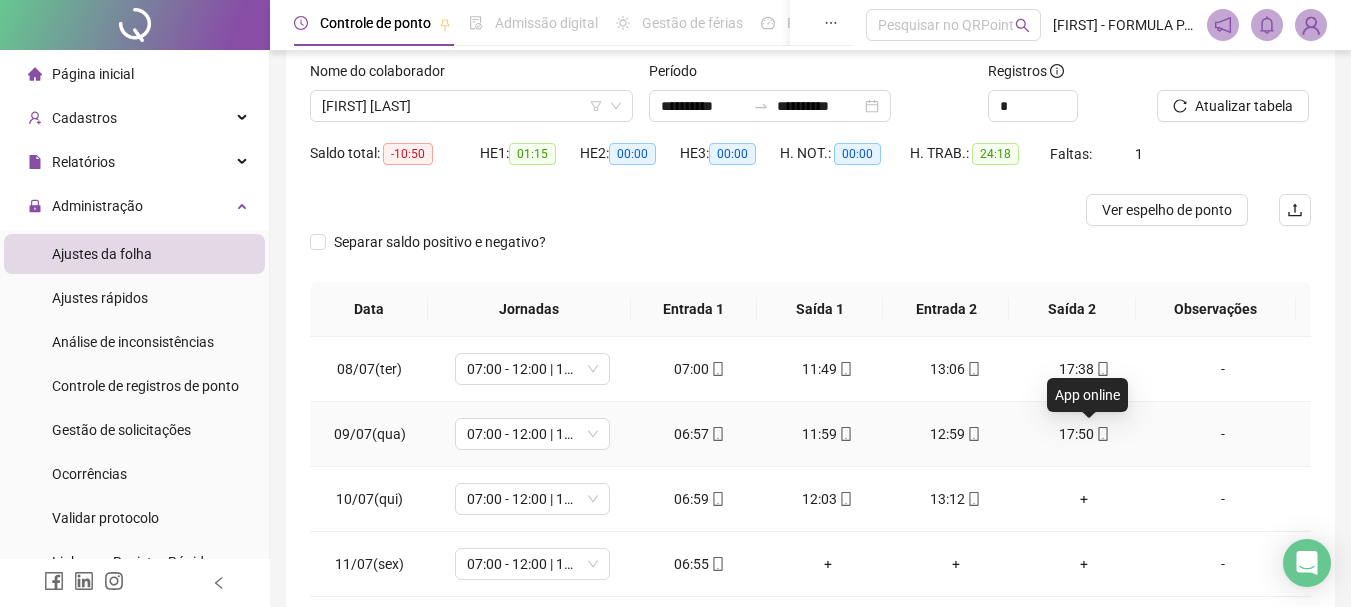 click 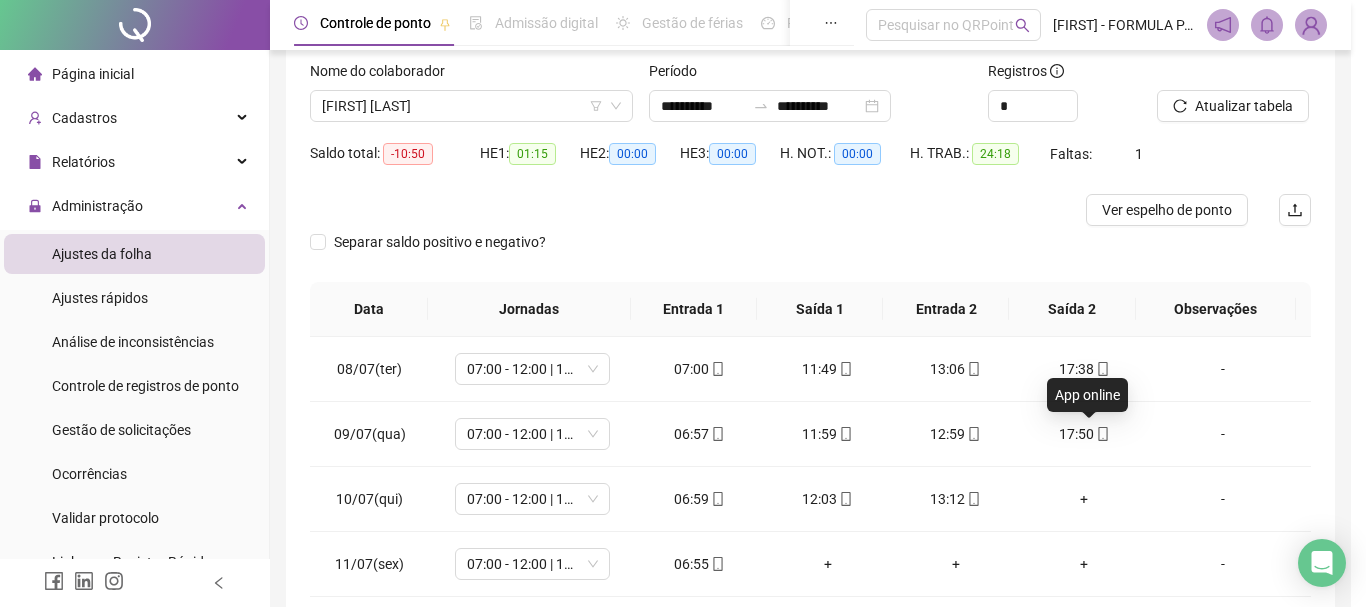 type on "**********" 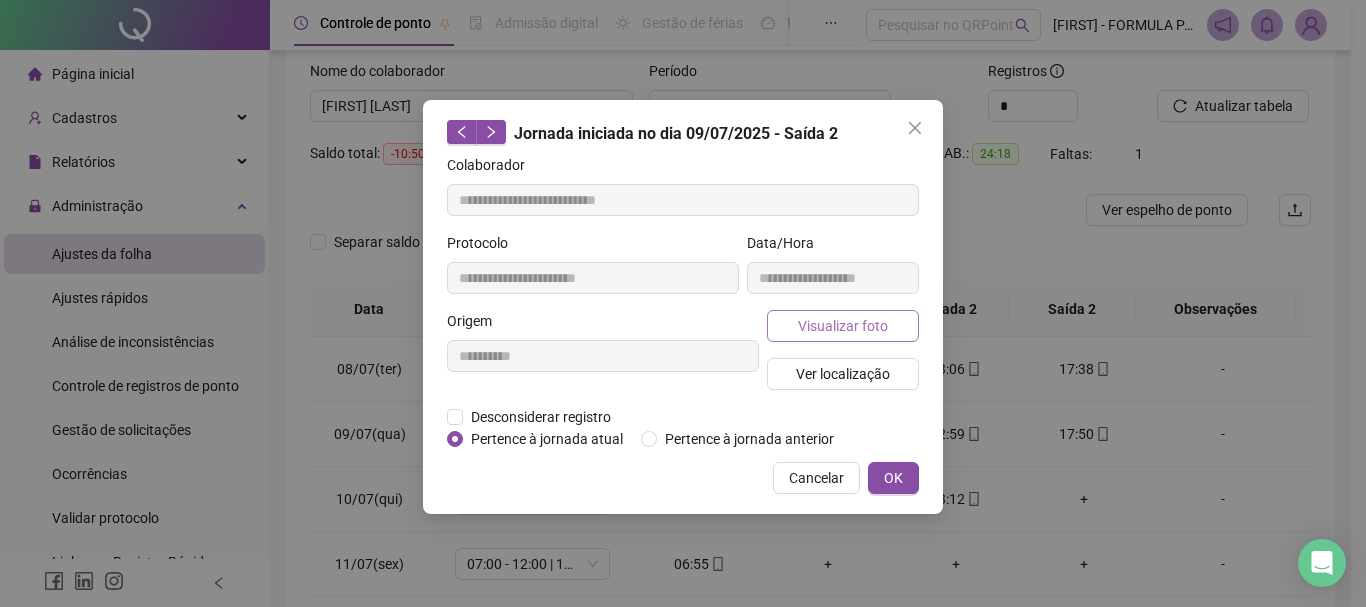 click on "Visualizar foto" at bounding box center [843, 326] 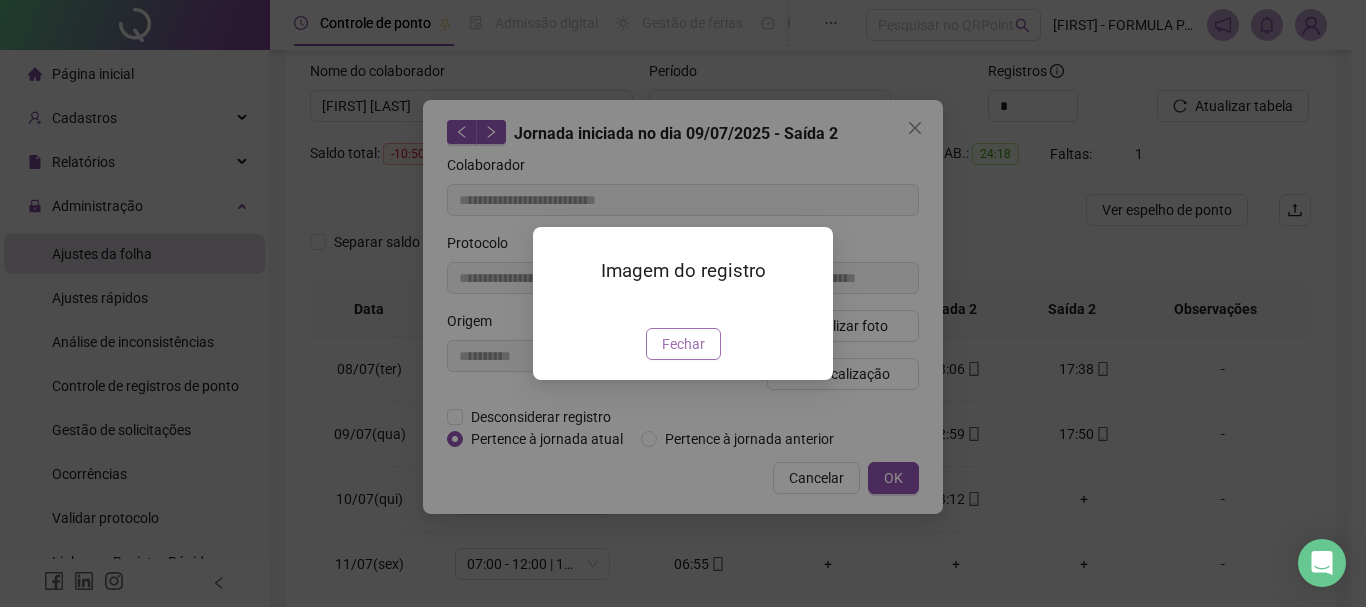 click on "Fechar" at bounding box center (683, 344) 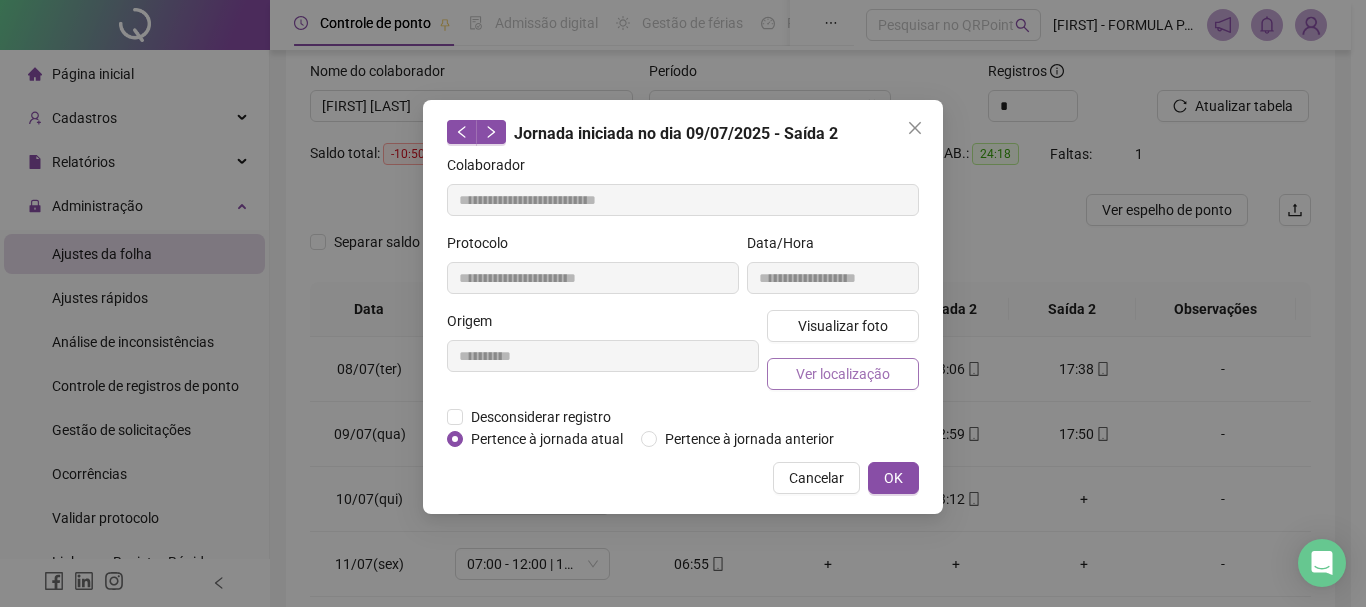 click on "Ver localização" at bounding box center [843, 374] 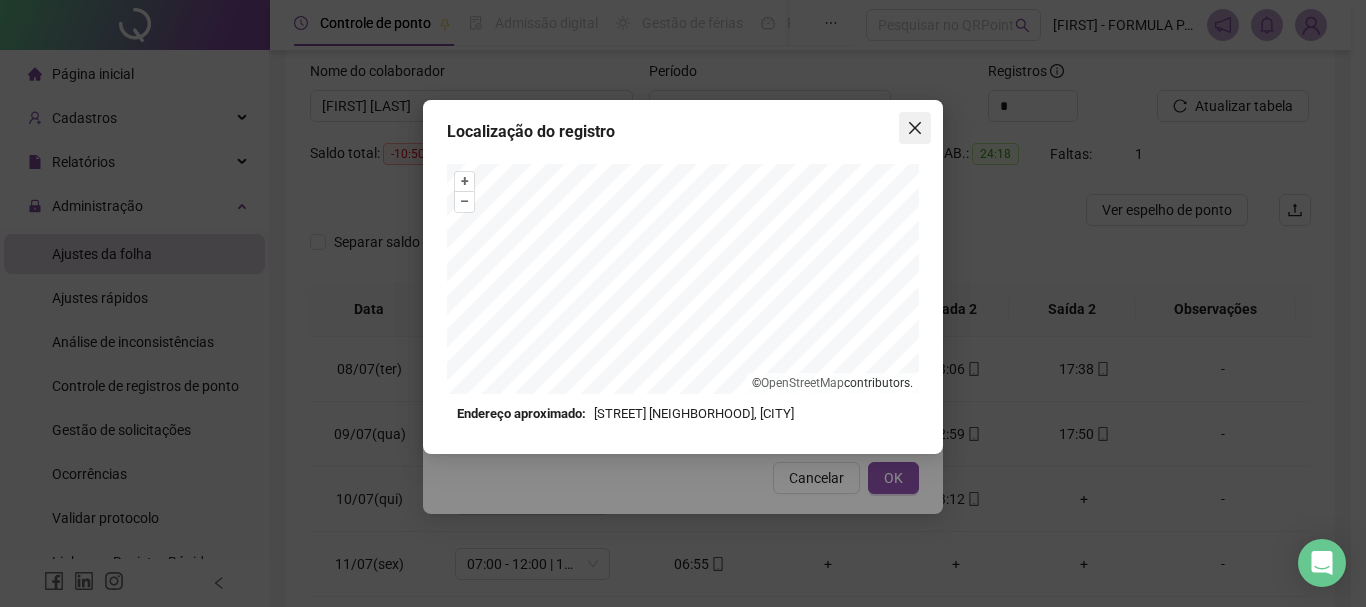click 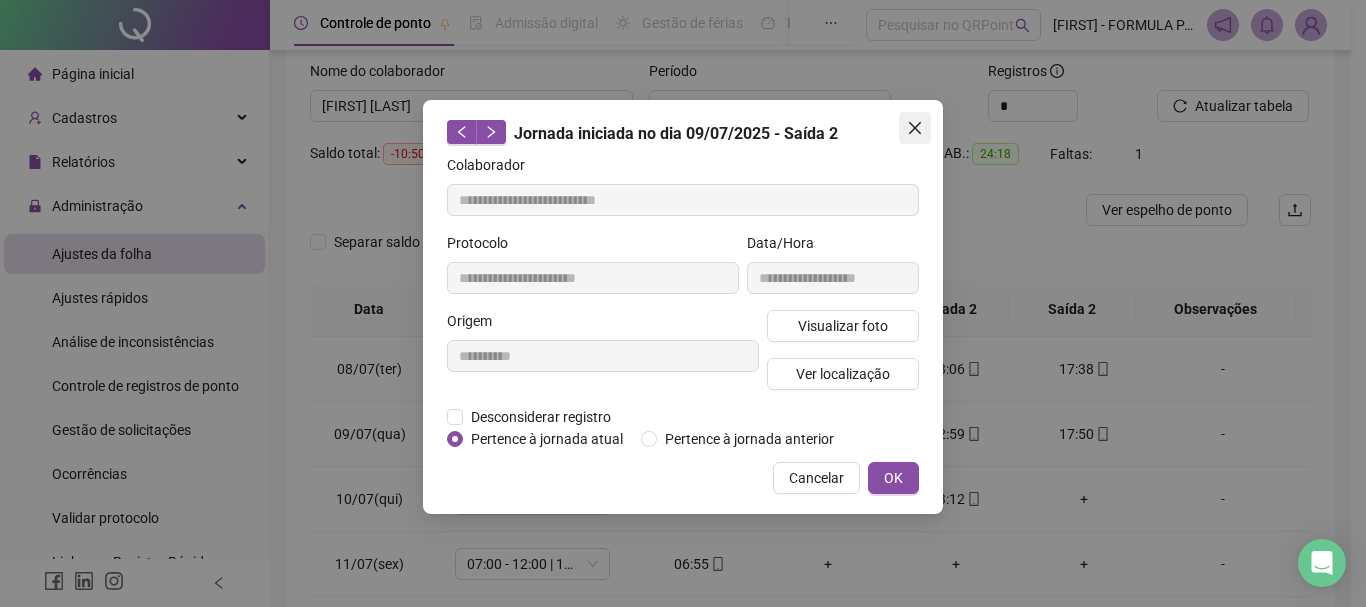 click at bounding box center [915, 128] 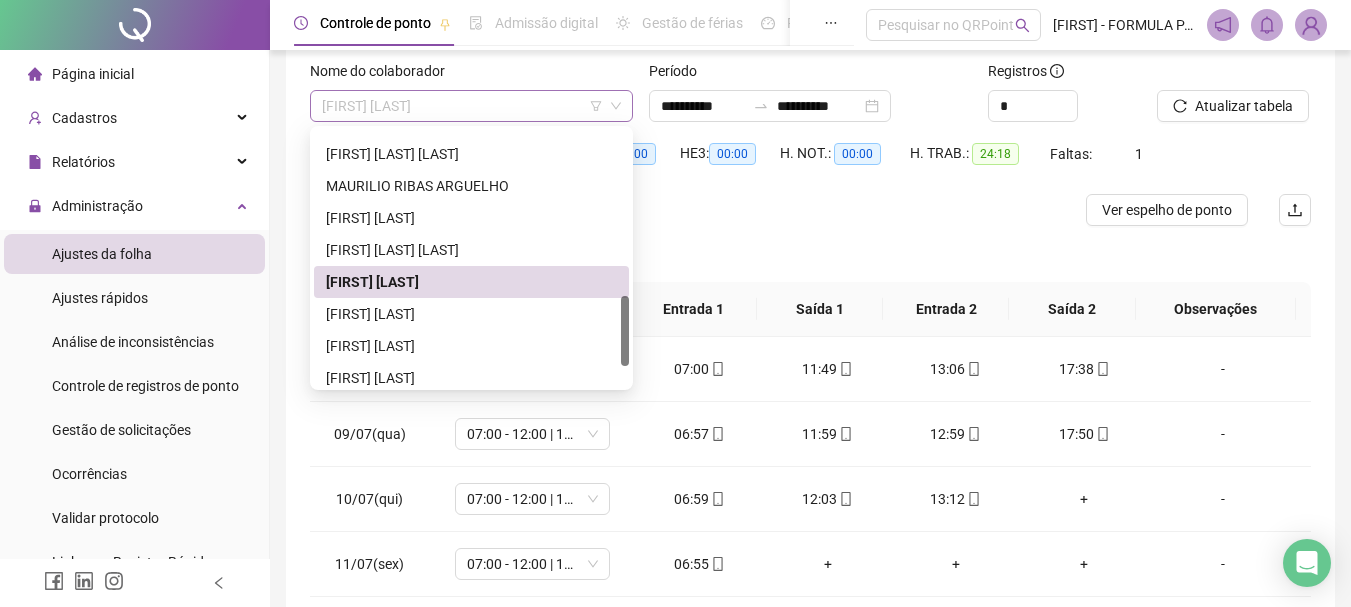 click on "[FIRST] [LAST]" at bounding box center [471, 106] 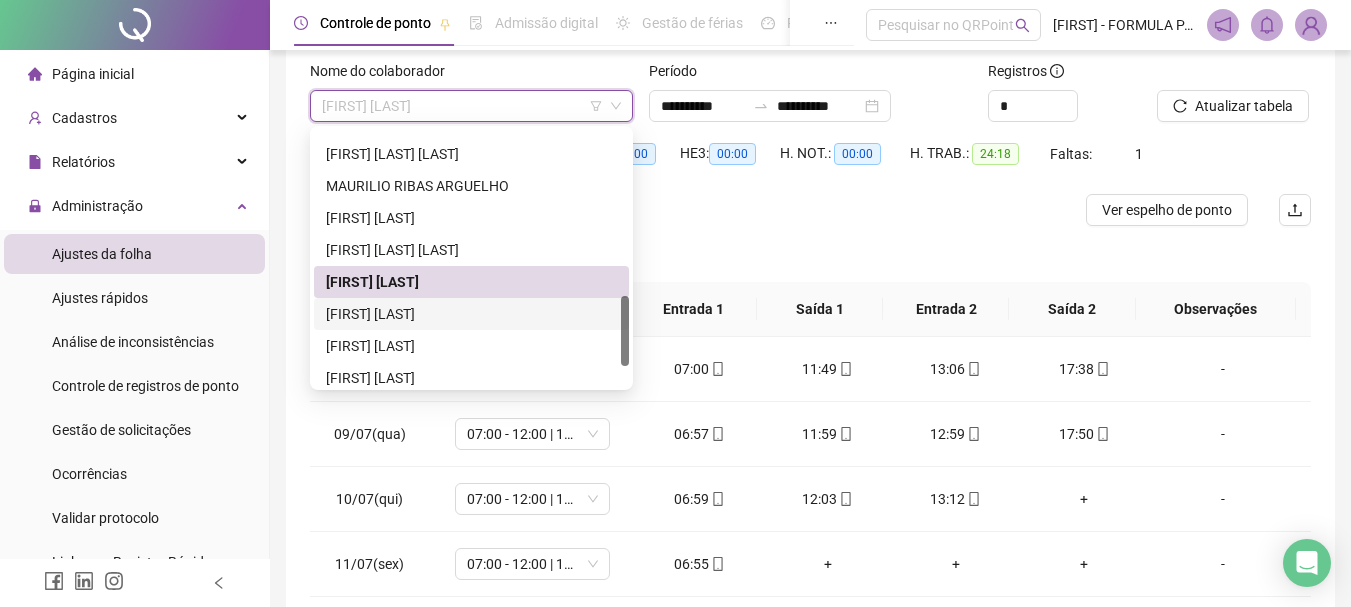 click on "[FIRST] [LAST]" at bounding box center [471, 314] 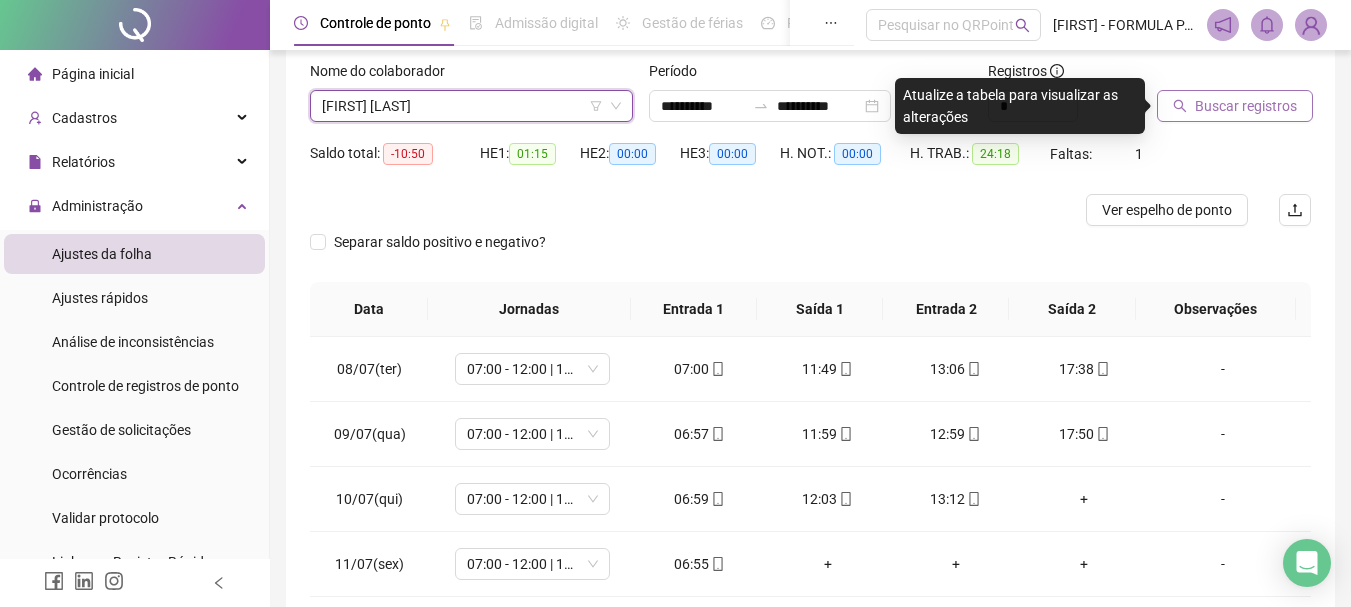 click on "Buscar registros" at bounding box center (1246, 106) 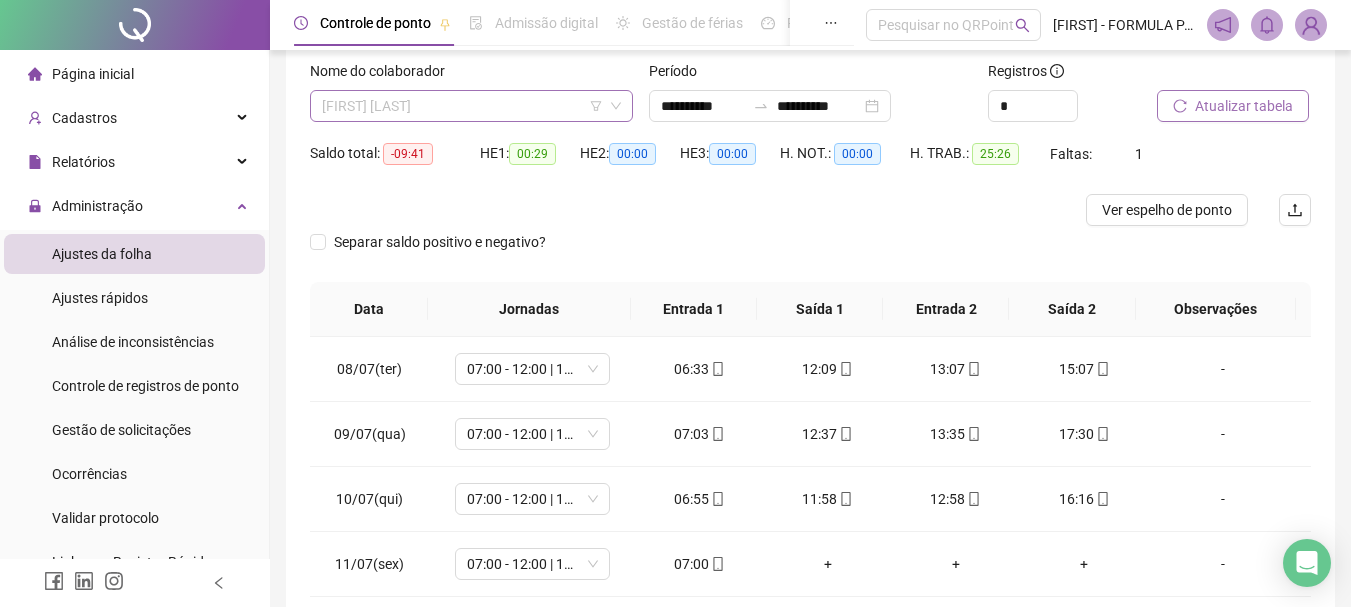 click on "[FIRST] [LAST]" at bounding box center (471, 106) 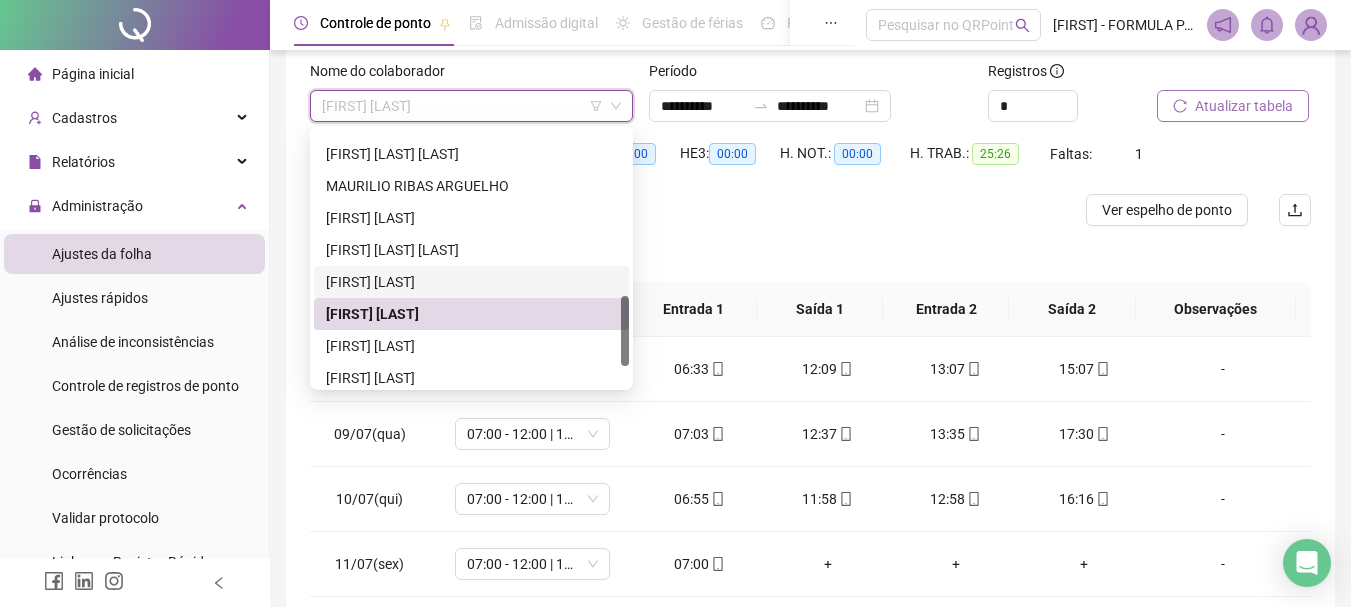 click on "[FIRST] [LAST]" at bounding box center (471, 282) 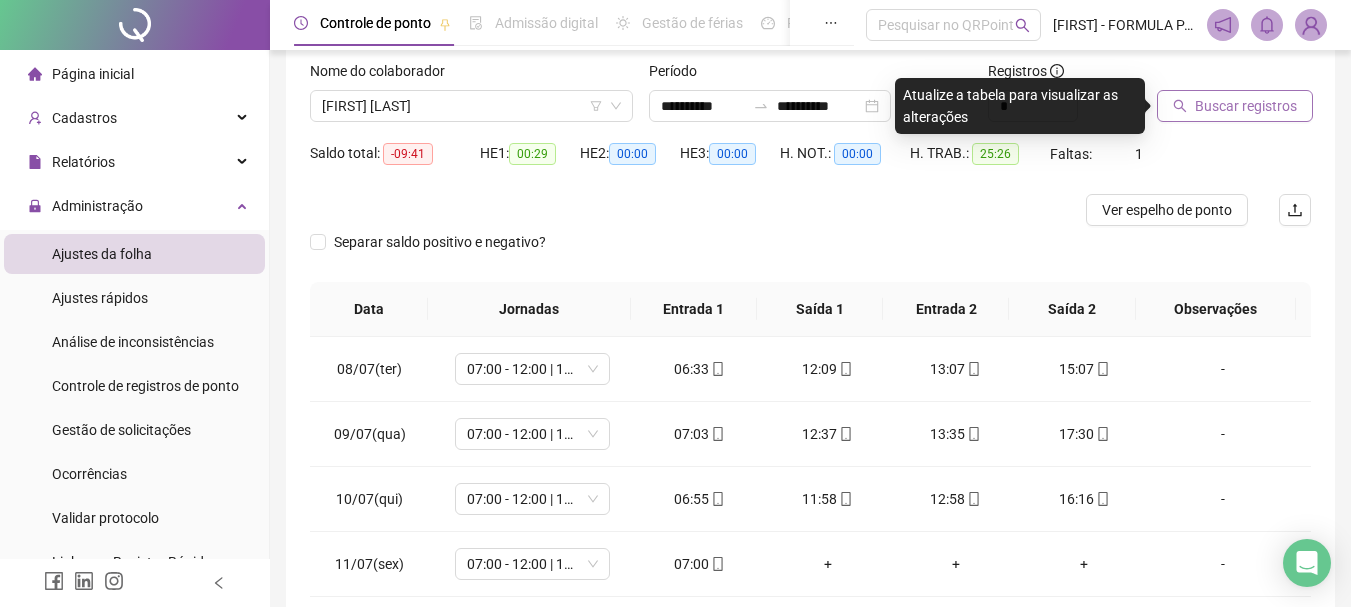 click on "Buscar registros" at bounding box center (1246, 106) 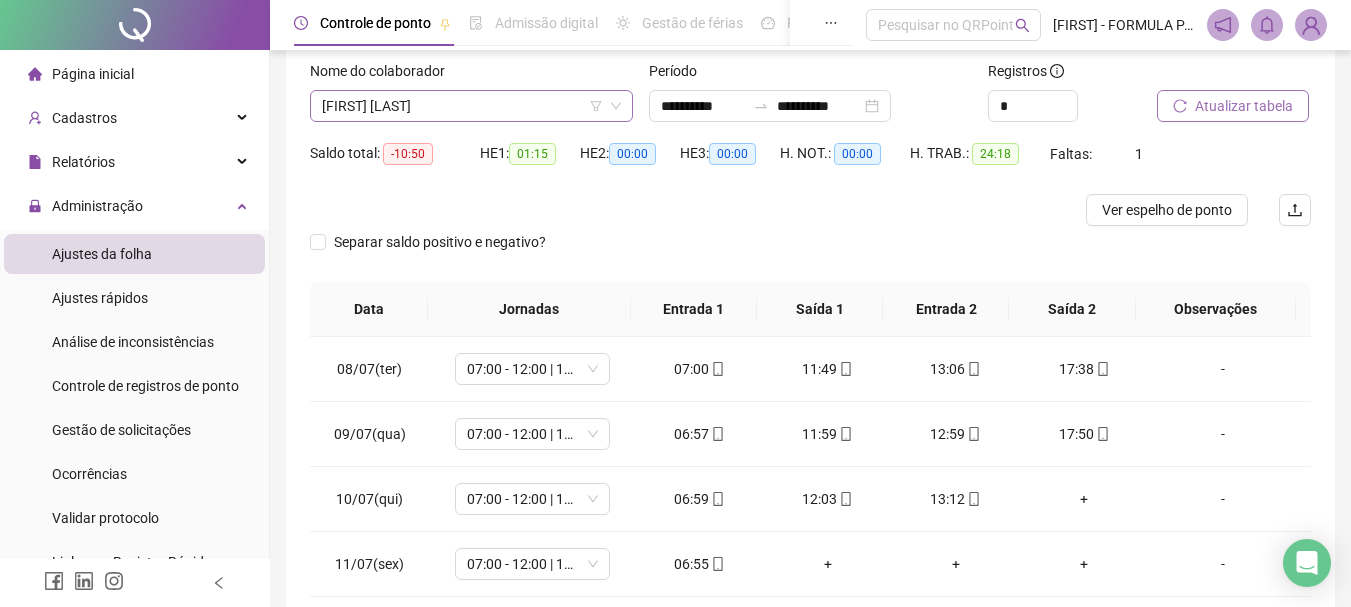 click on "[FIRST] [LAST]" at bounding box center (471, 106) 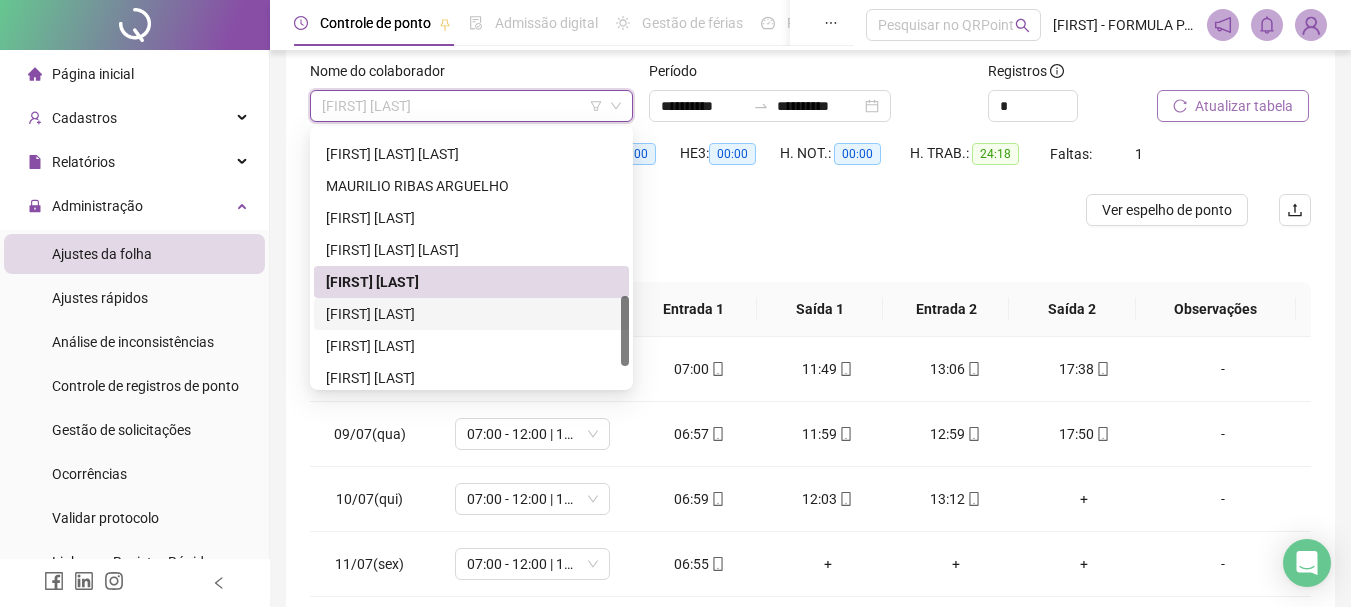 click on "[FIRST] [LAST]" at bounding box center (471, 314) 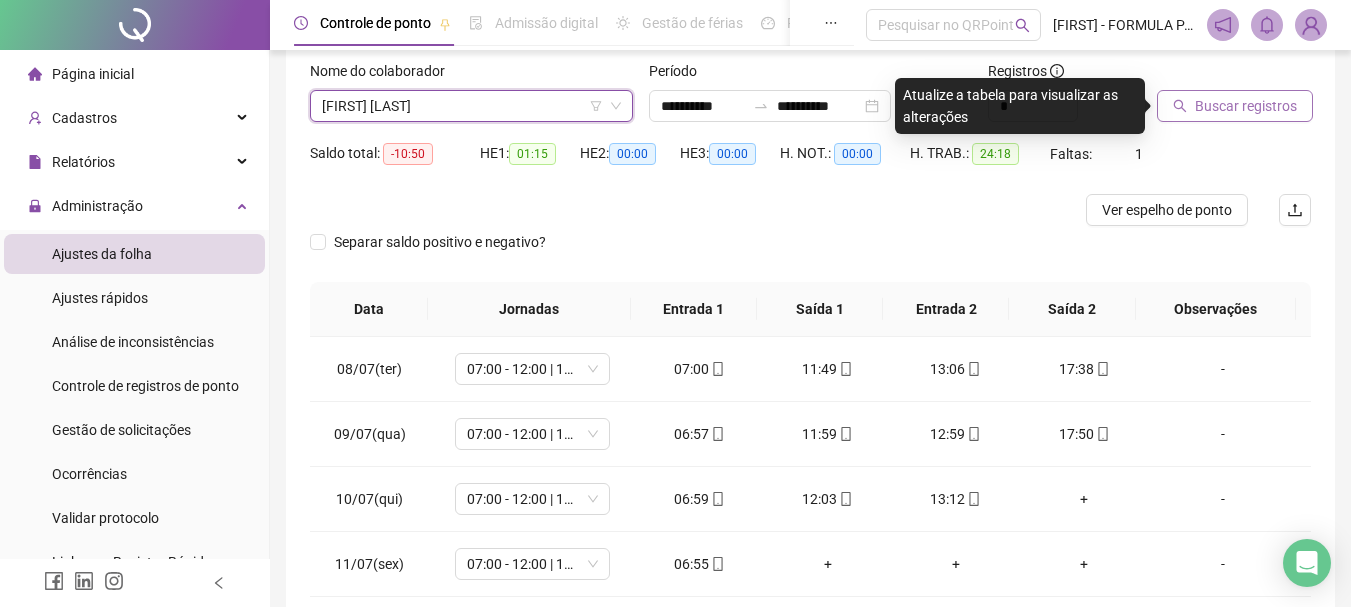 click on "Buscar registros" at bounding box center [1246, 106] 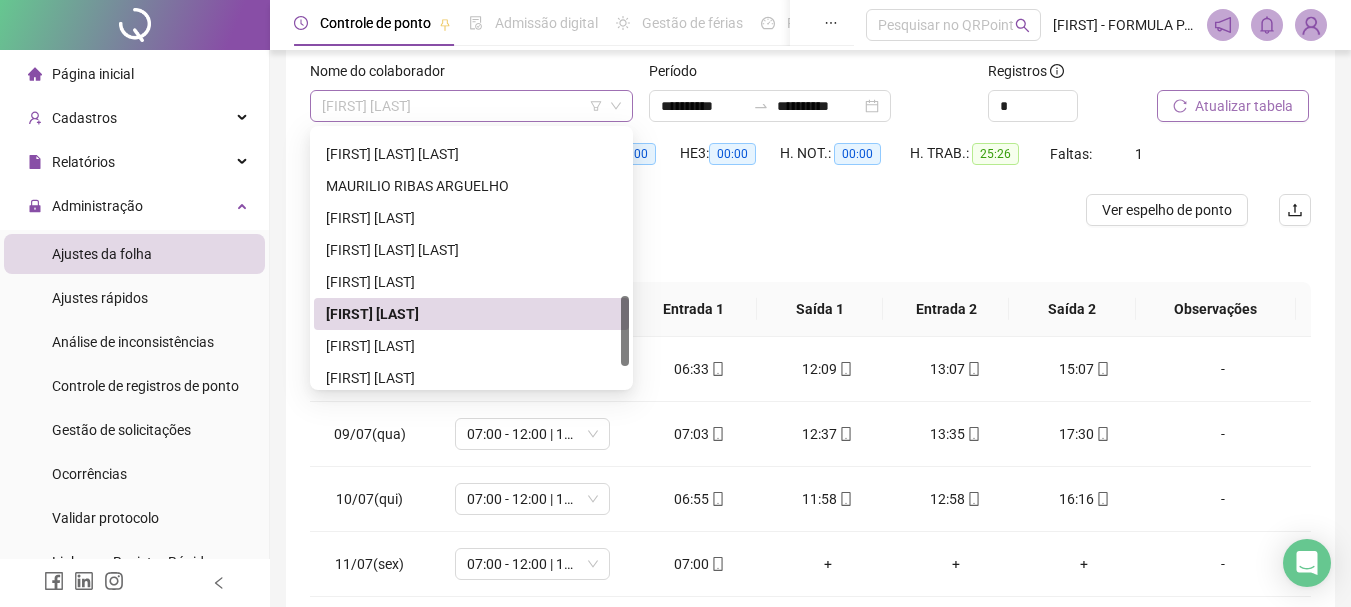 click on "[FIRST] [LAST]" at bounding box center [471, 106] 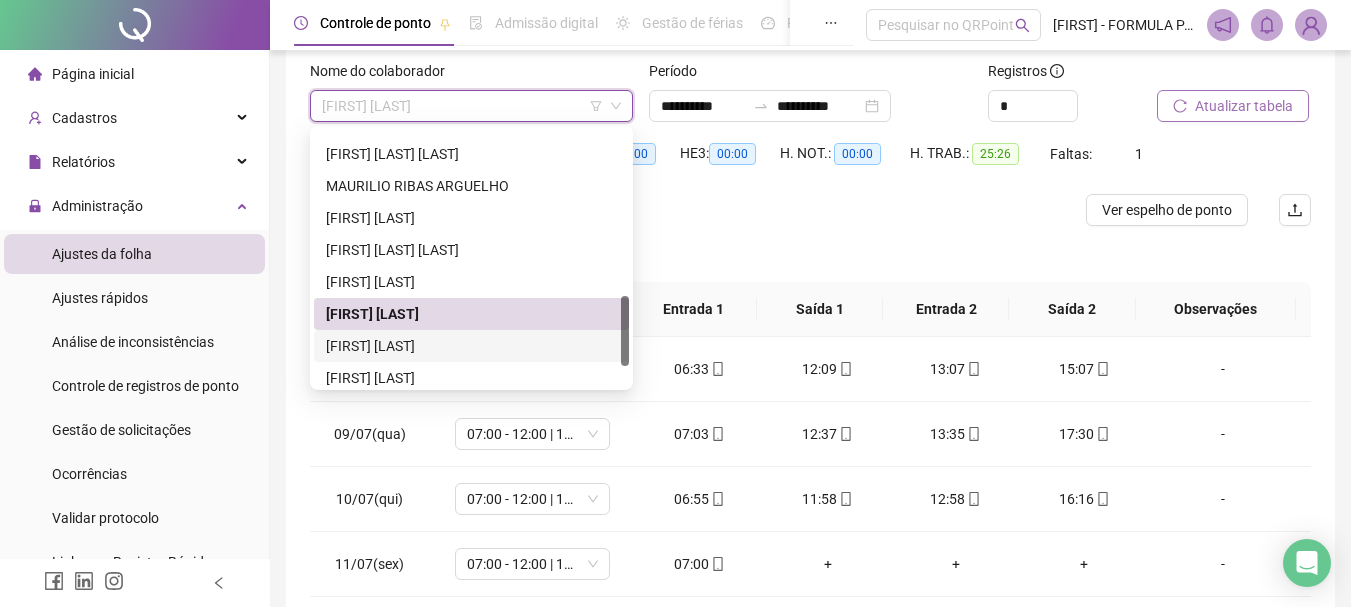 click on "[FIRST] [LAST]" at bounding box center (471, 346) 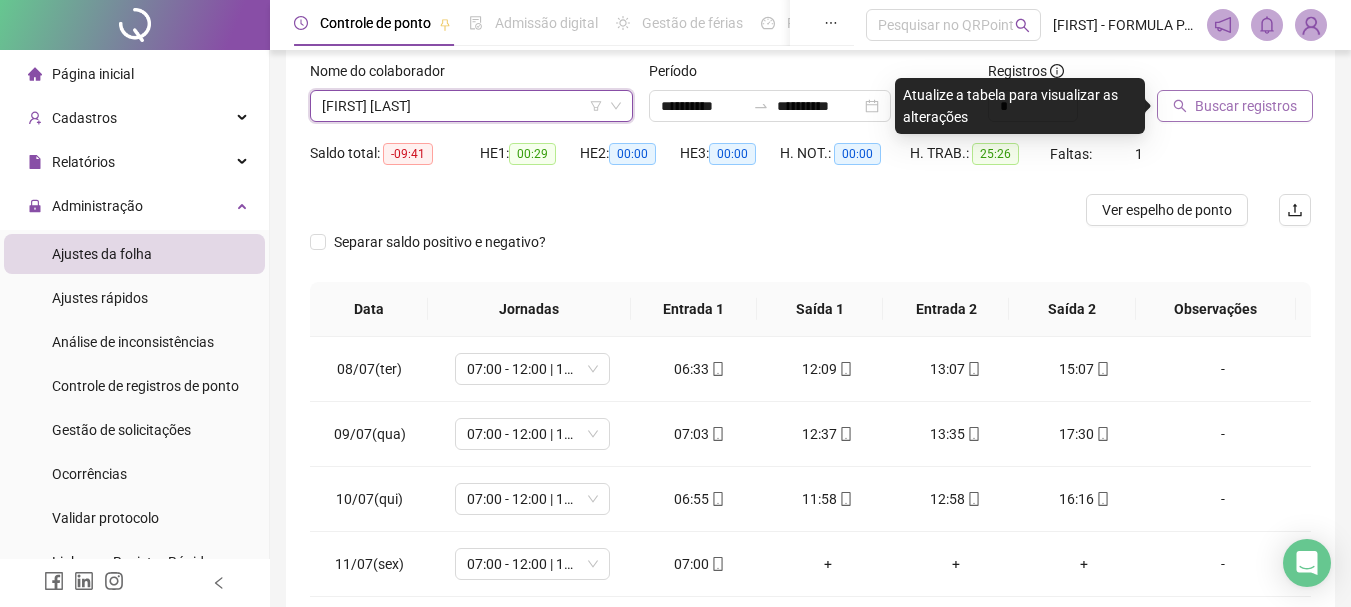 click on "Buscar registros" at bounding box center [1246, 106] 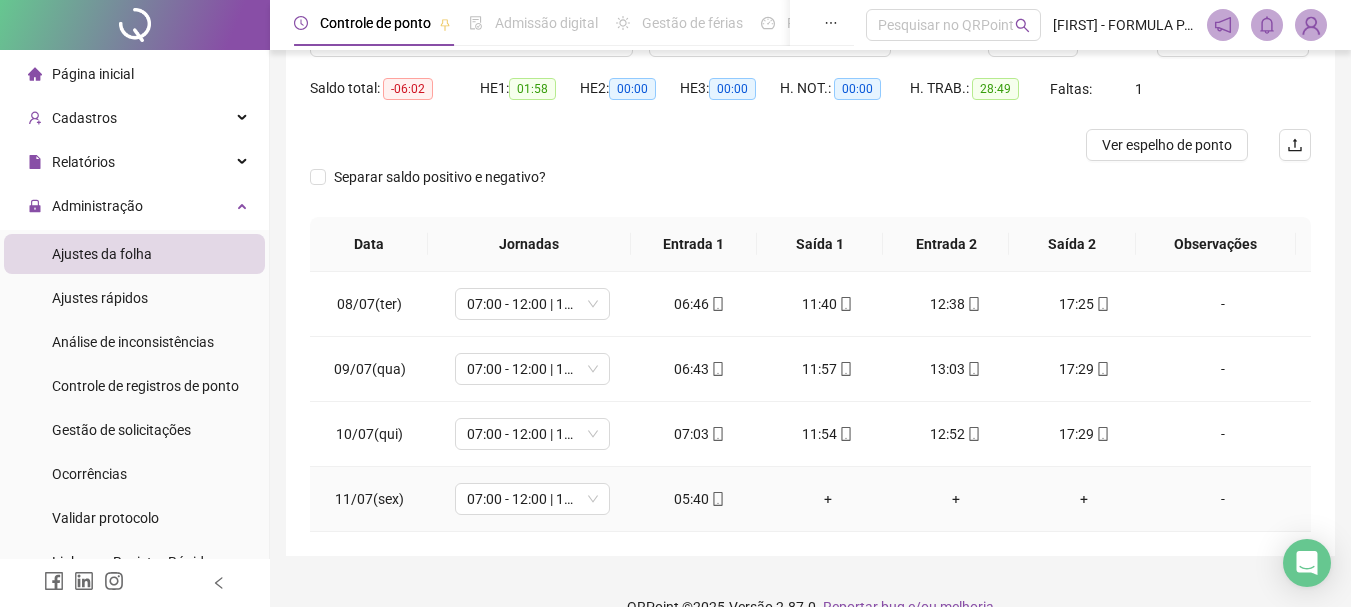 scroll, scrollTop: 224, scrollLeft: 0, axis: vertical 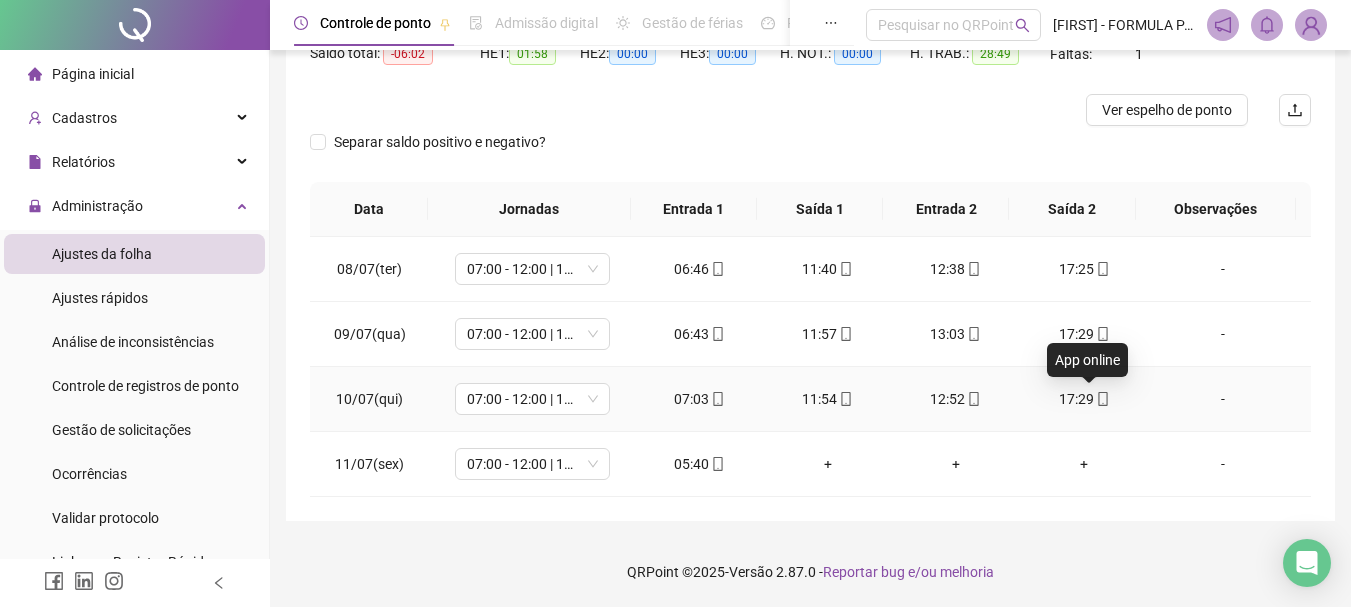click 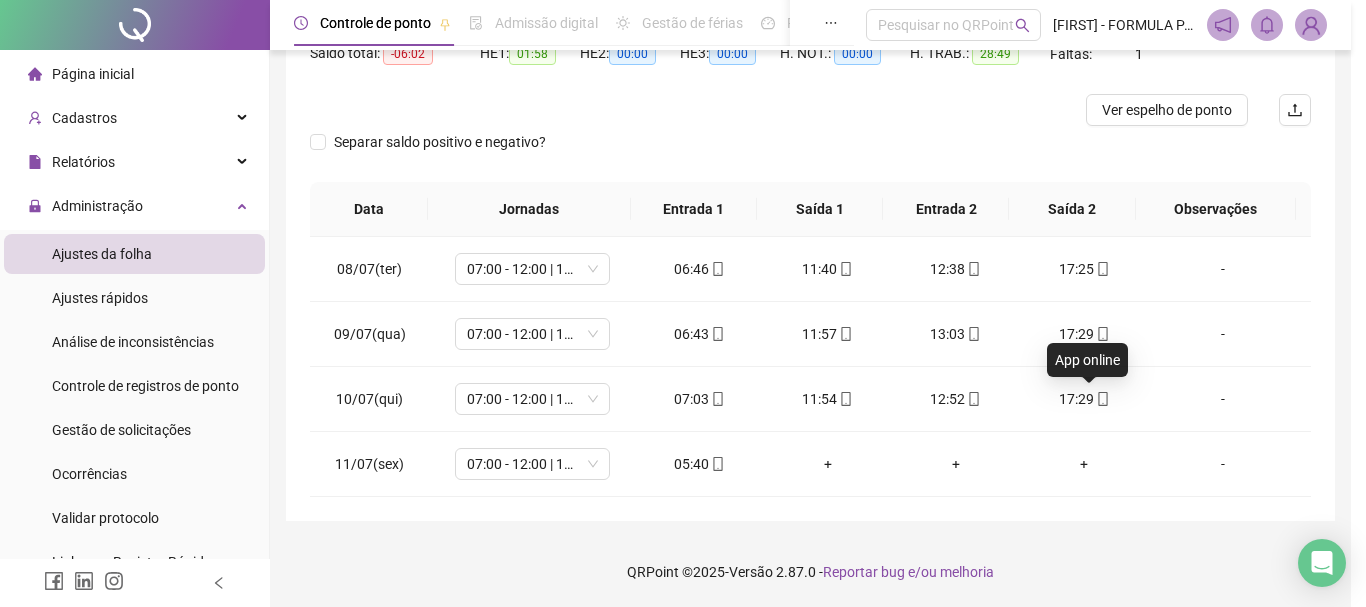 type on "**********" 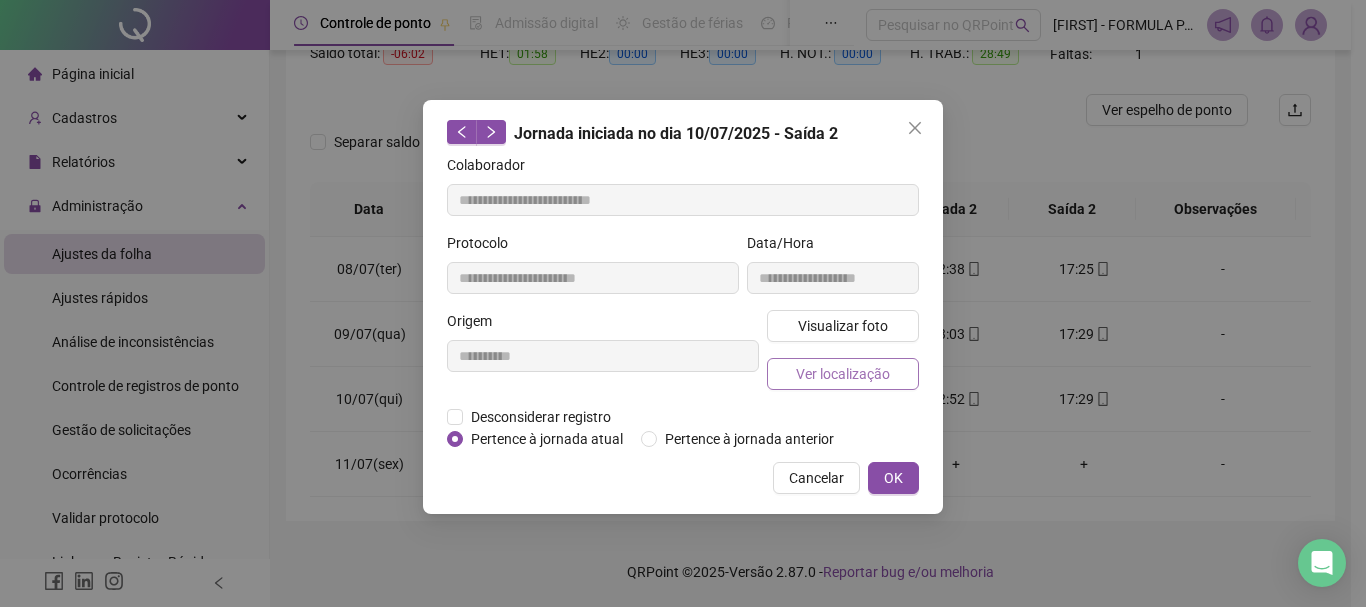 click on "Ver localização" at bounding box center (843, 374) 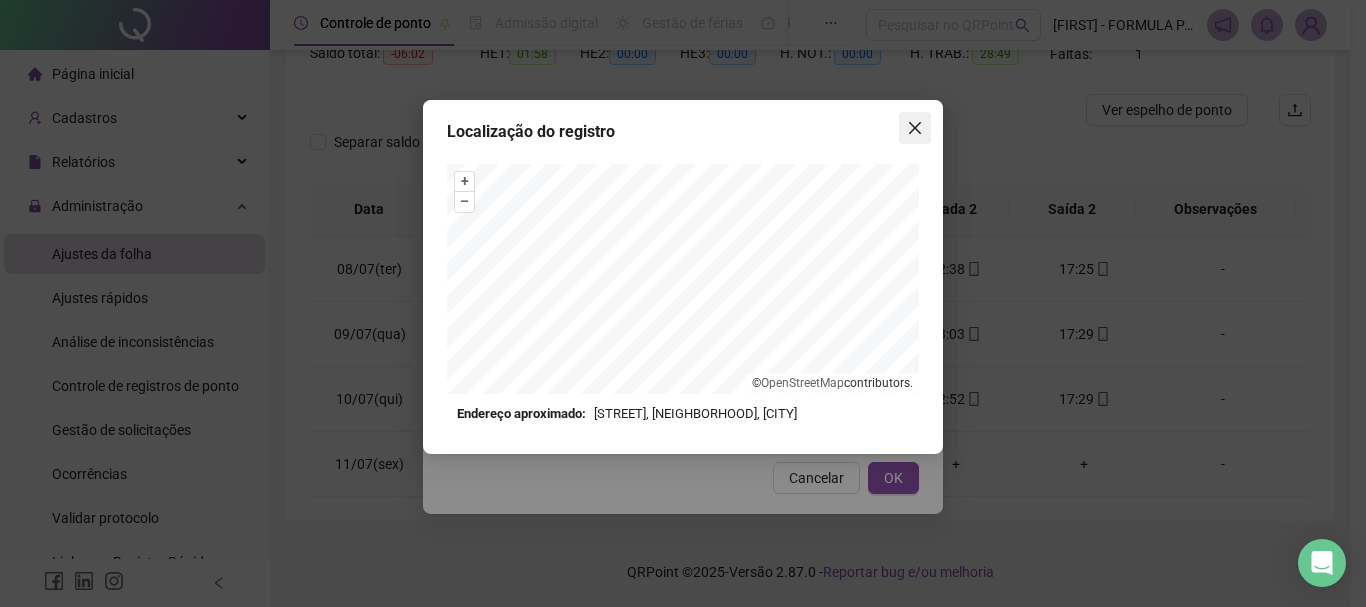 click 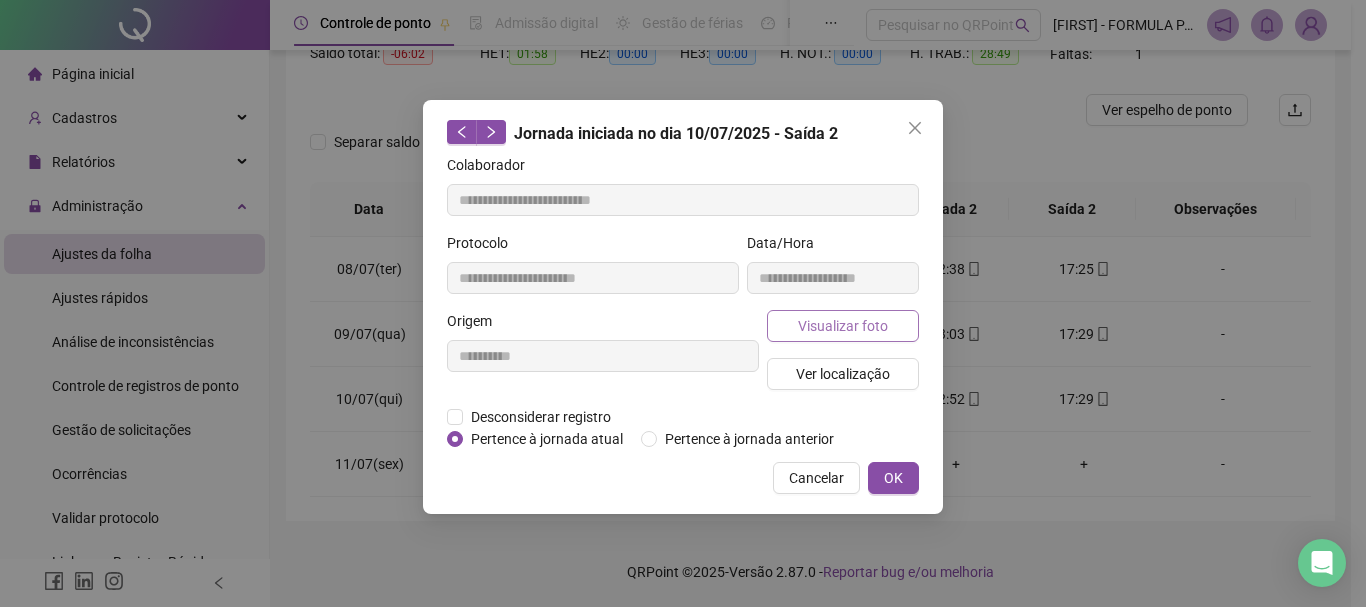click on "Visualizar foto" at bounding box center (843, 326) 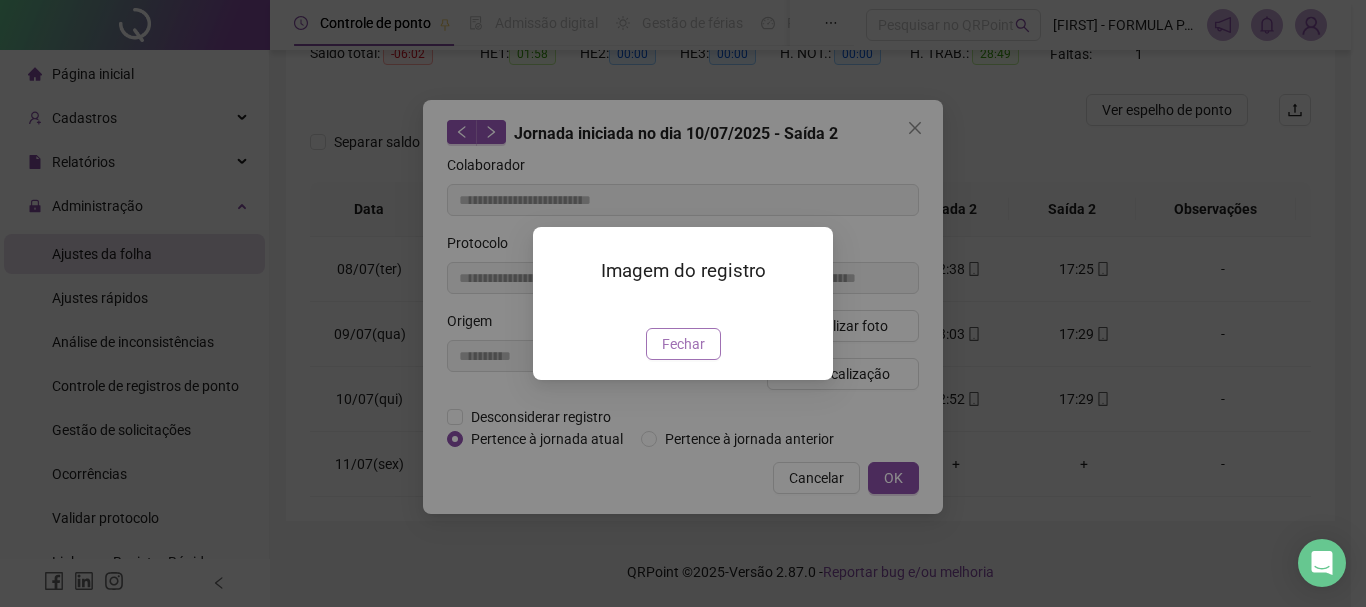 click on "Fechar" at bounding box center [683, 344] 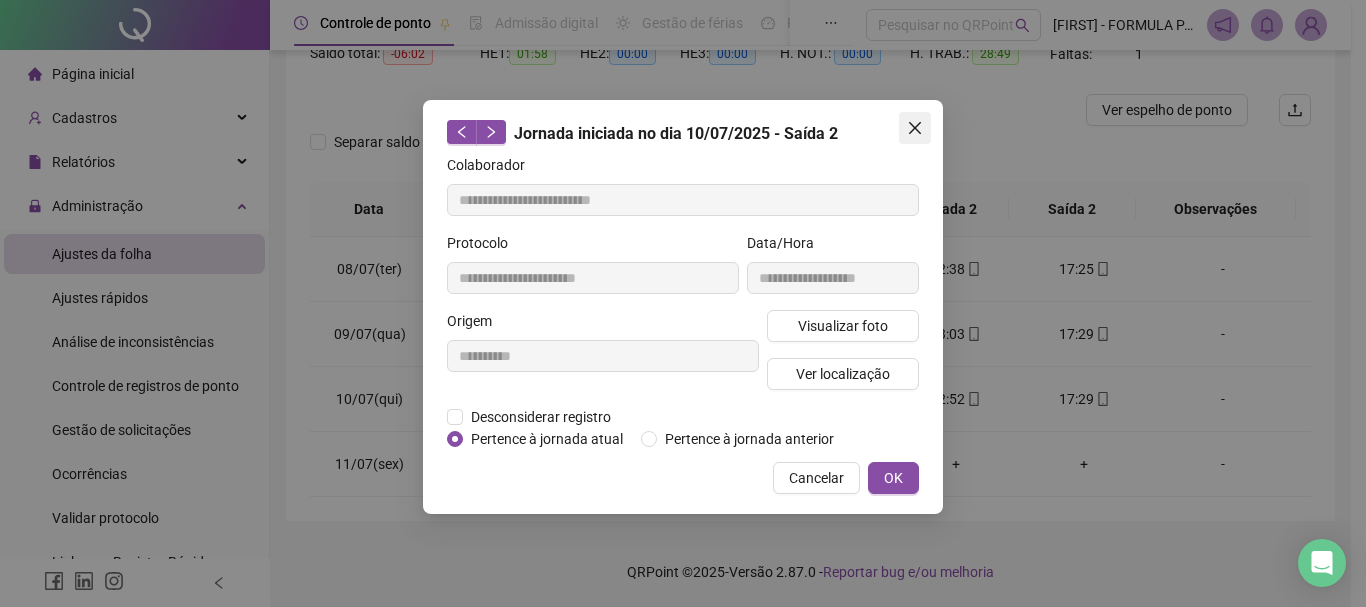 click 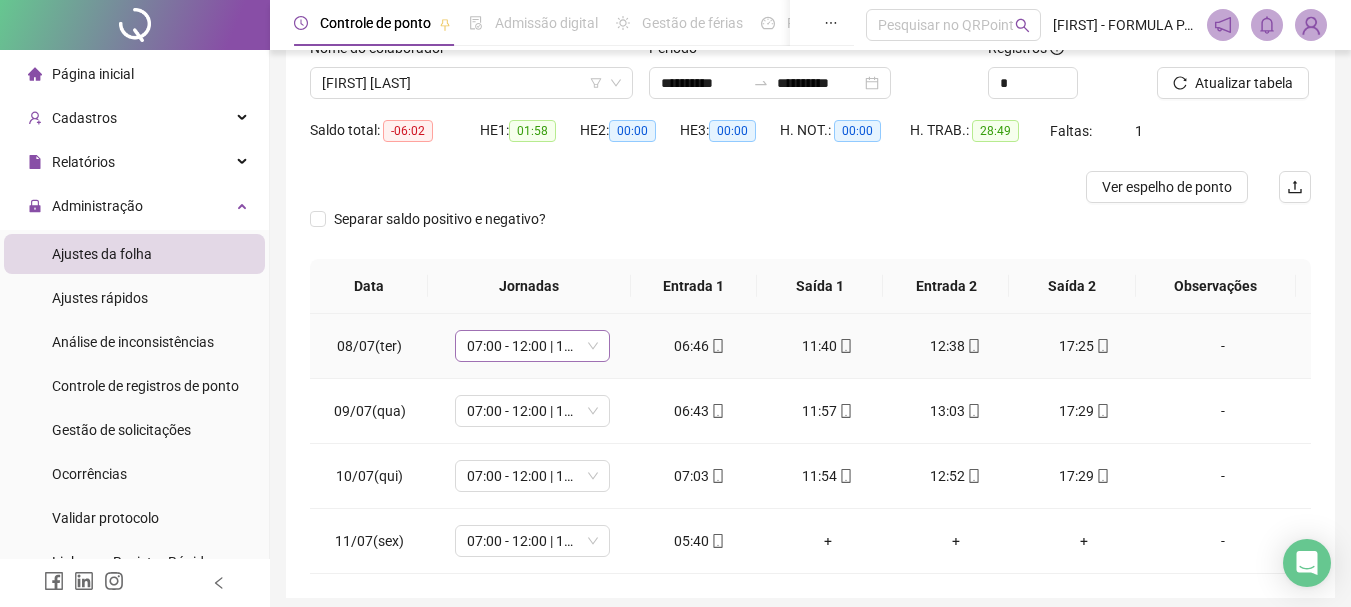 scroll, scrollTop: 124, scrollLeft: 0, axis: vertical 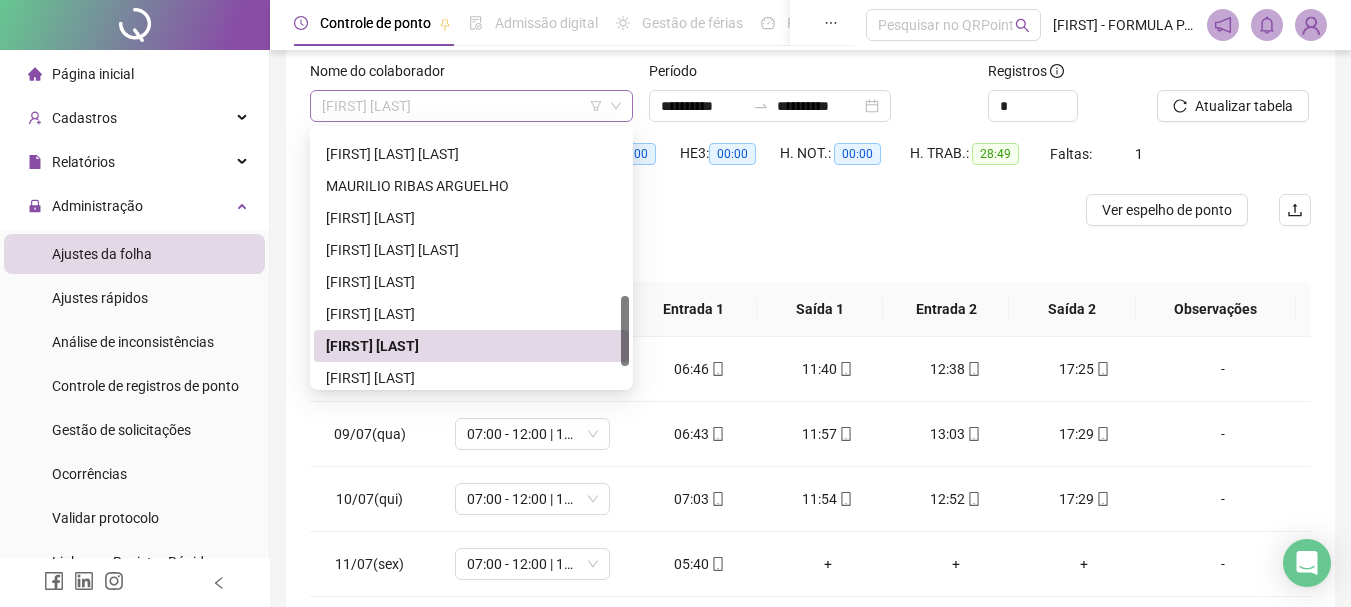 click on "[FIRST] [LAST]" at bounding box center [471, 106] 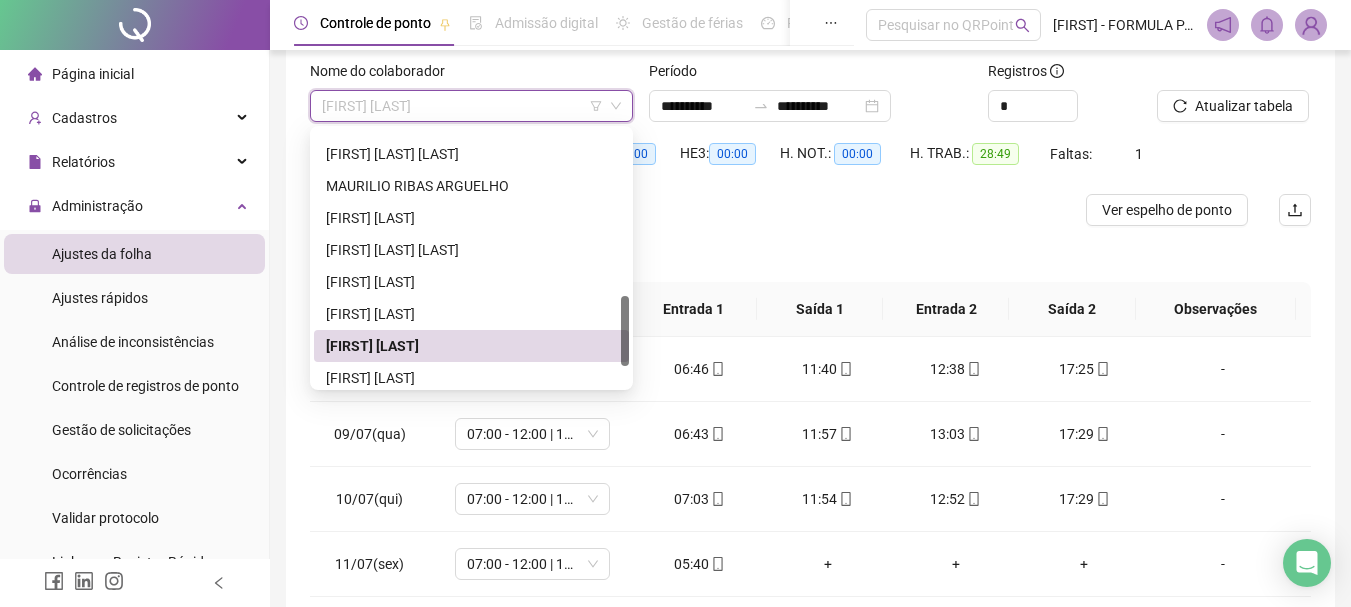 scroll, scrollTop: 672, scrollLeft: 0, axis: vertical 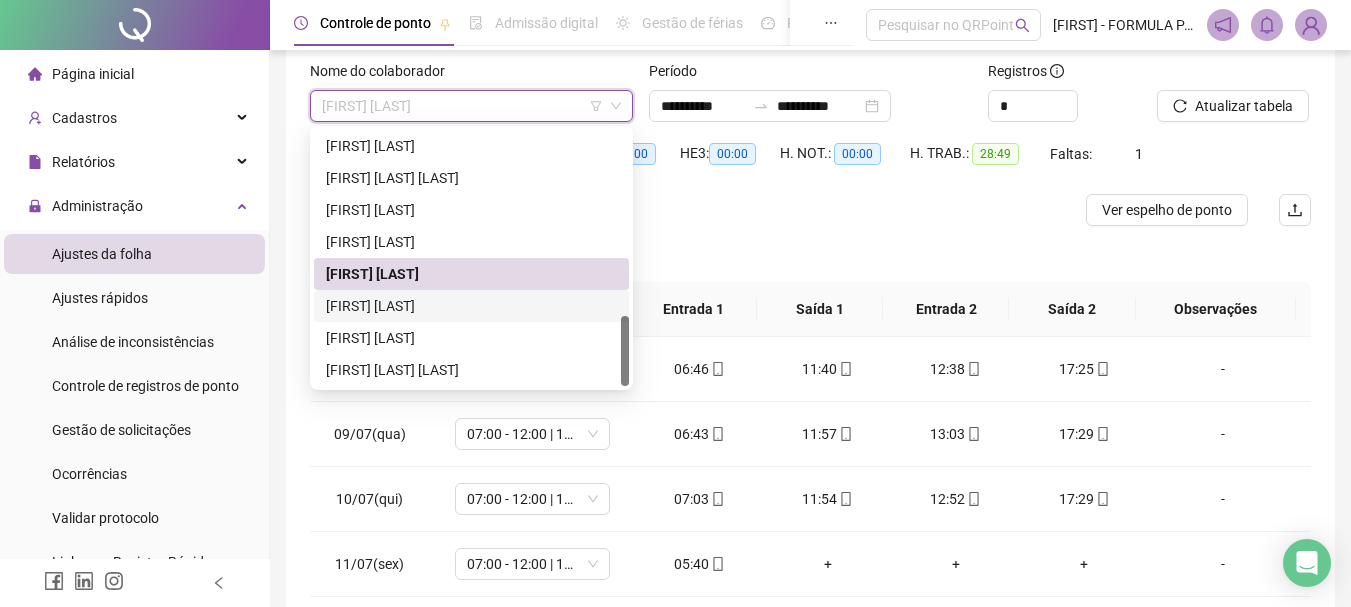 click on "[FIRST] [LAST]" at bounding box center [471, 306] 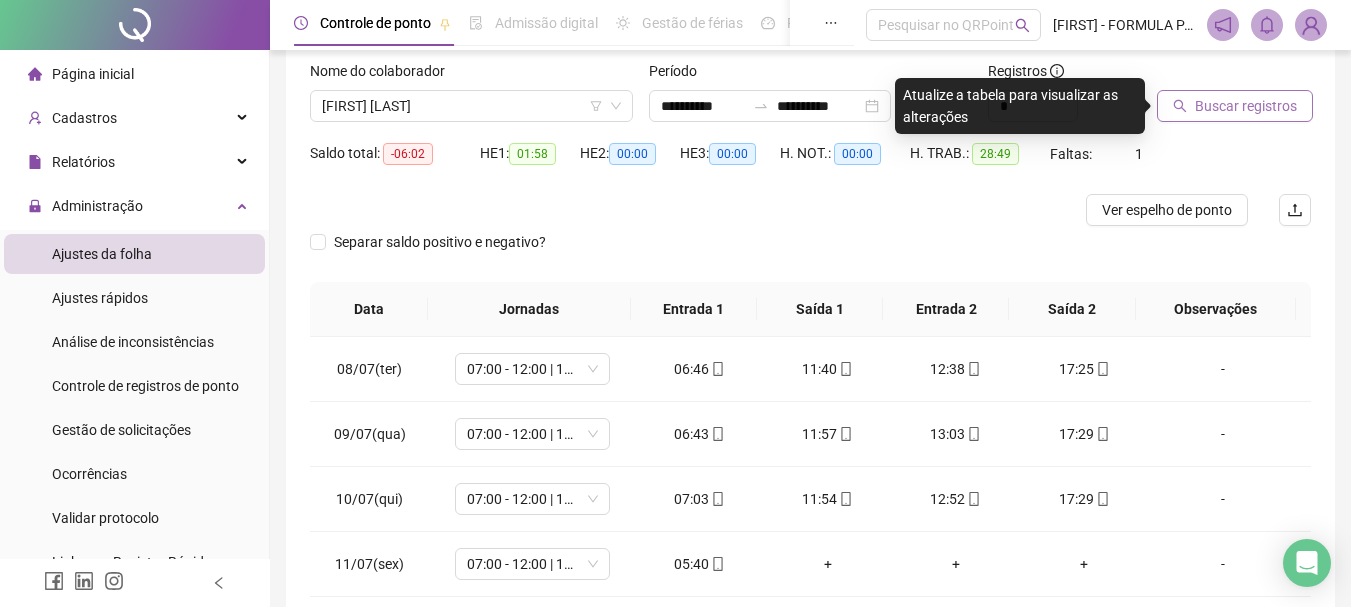 click on "Buscar registros" at bounding box center [1246, 106] 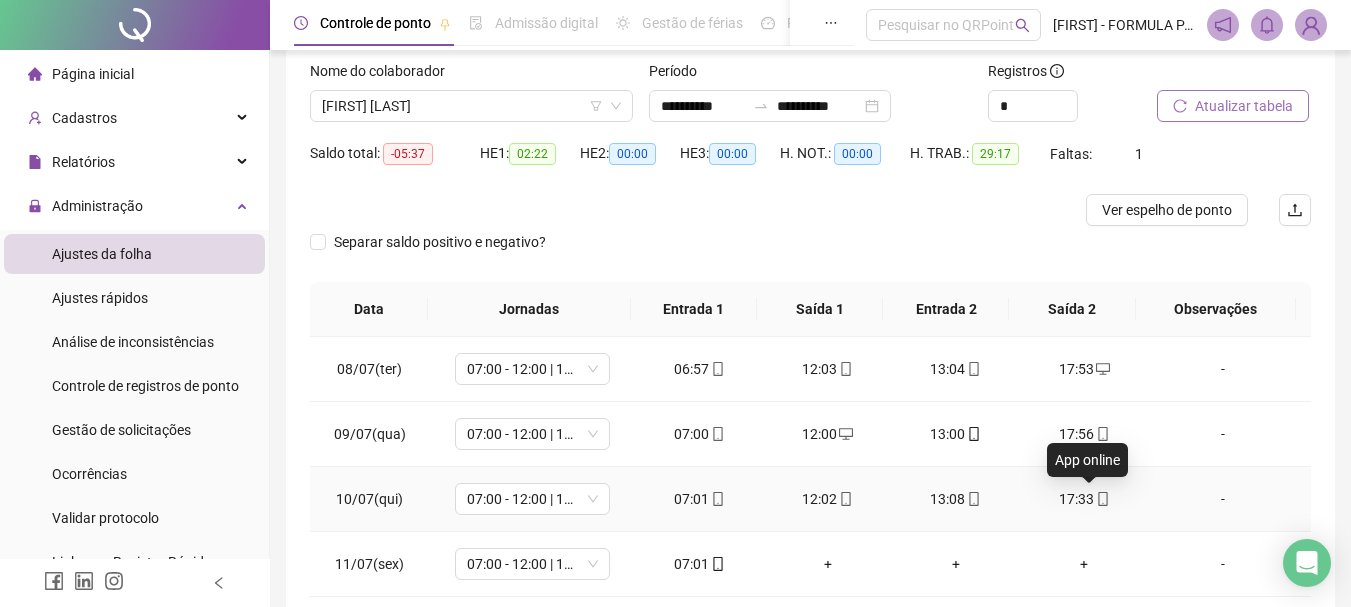 click 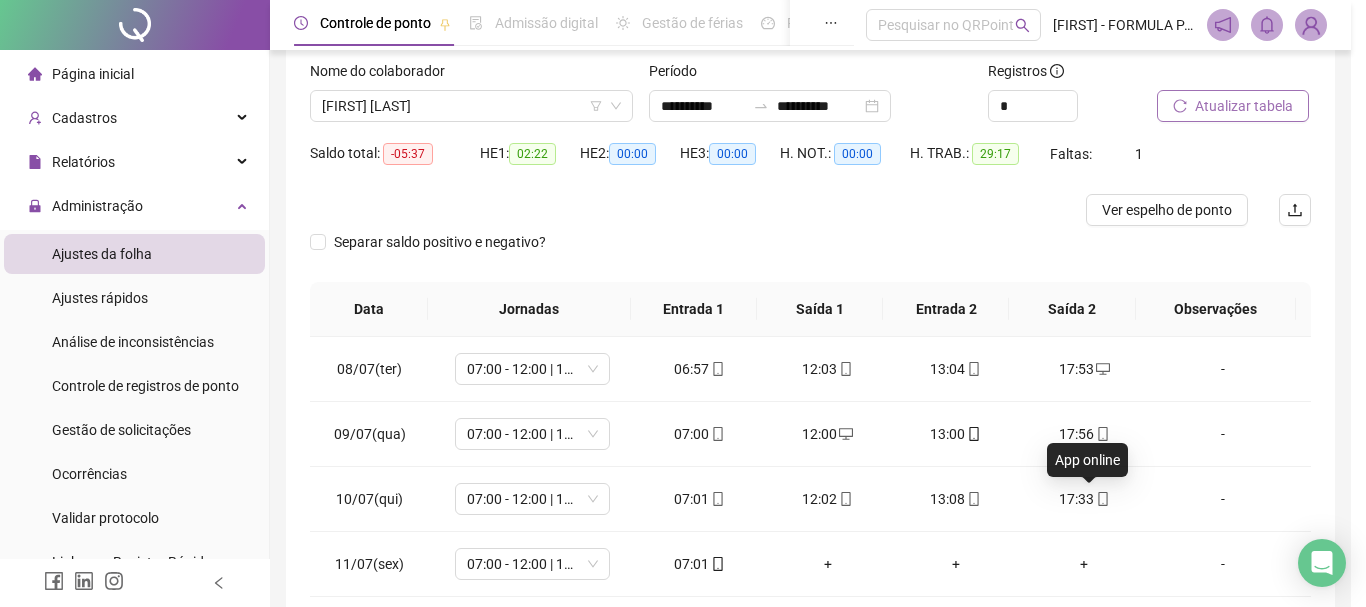 type on "**********" 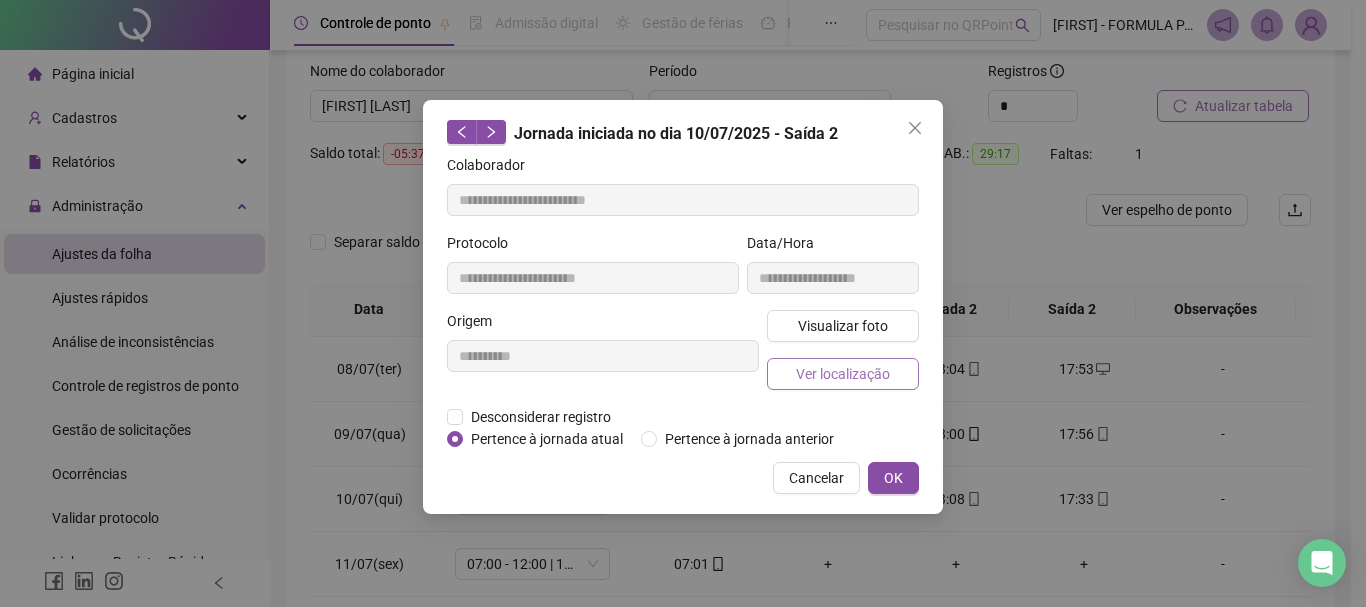 click on "Ver localização" at bounding box center (843, 374) 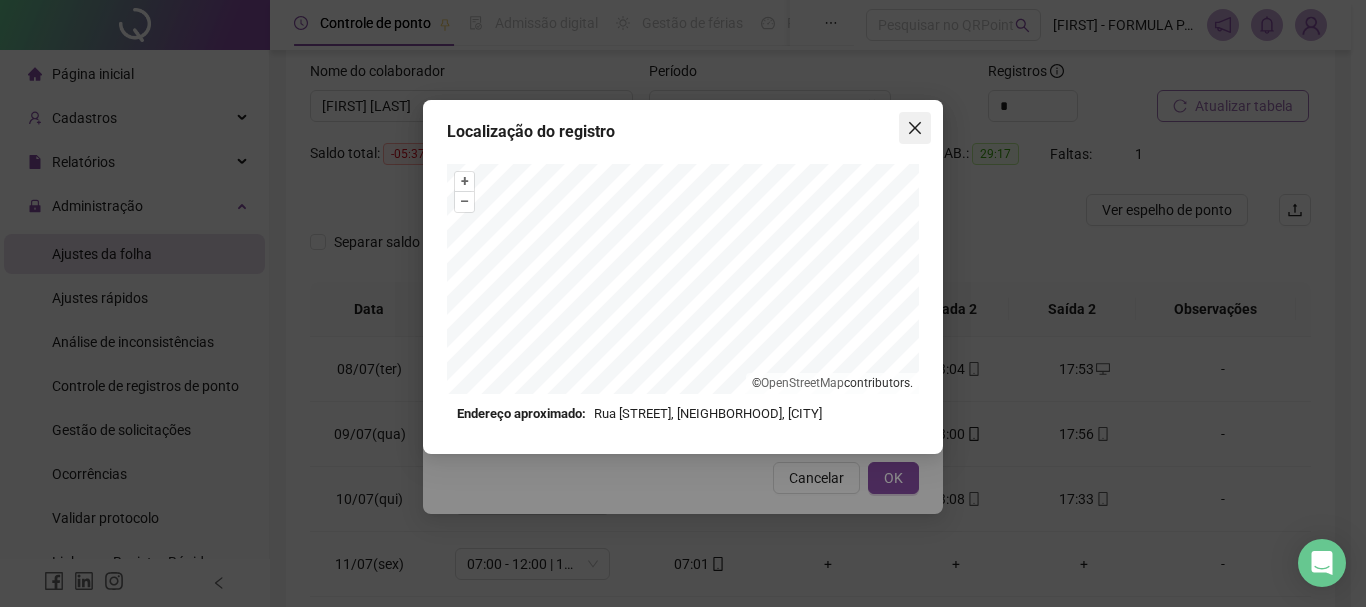 click at bounding box center [915, 128] 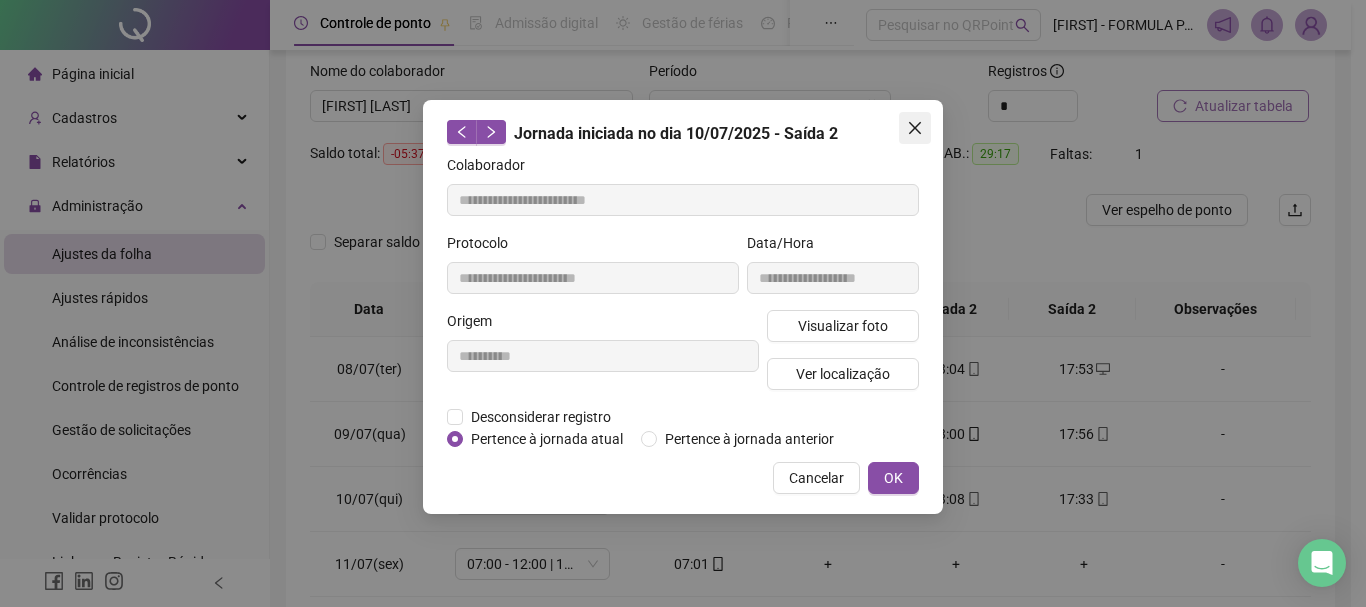 click 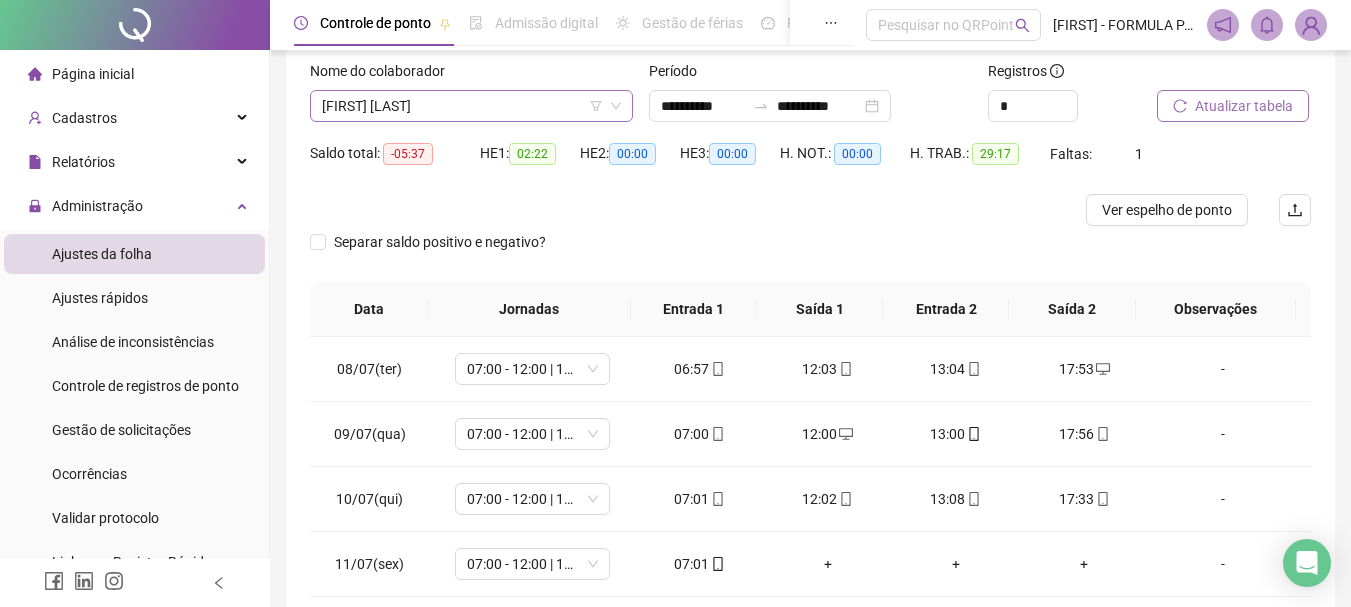 click on "[FIRST] [LAST]" at bounding box center [471, 106] 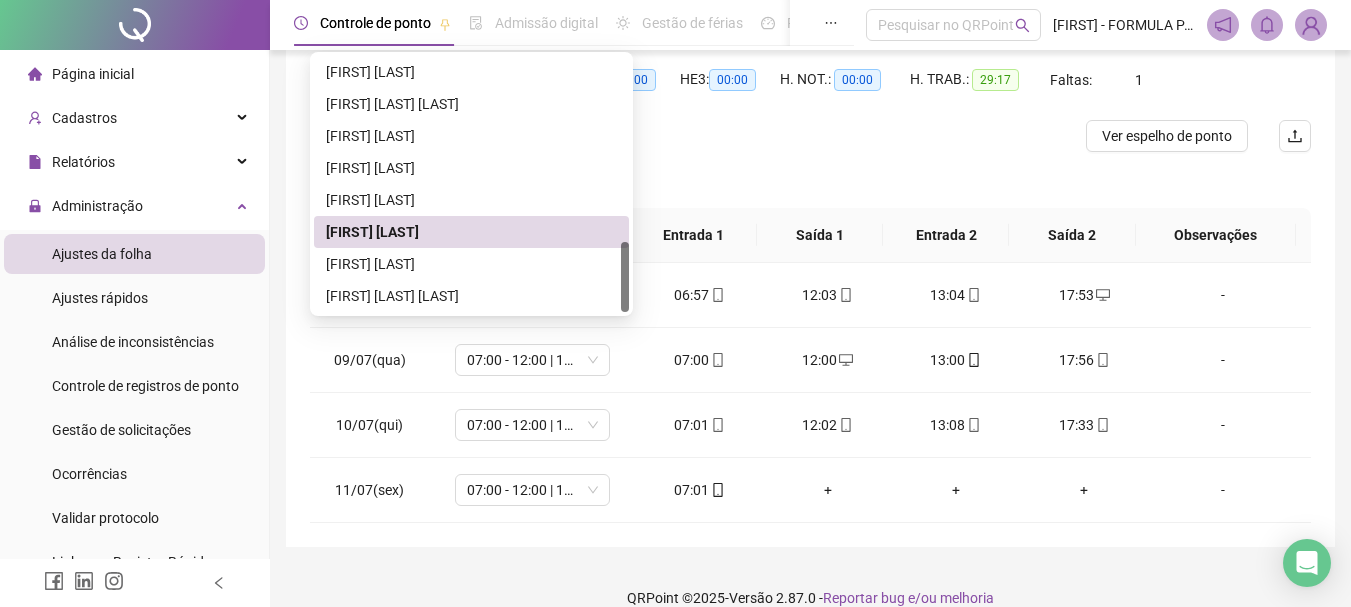 scroll, scrollTop: 224, scrollLeft: 0, axis: vertical 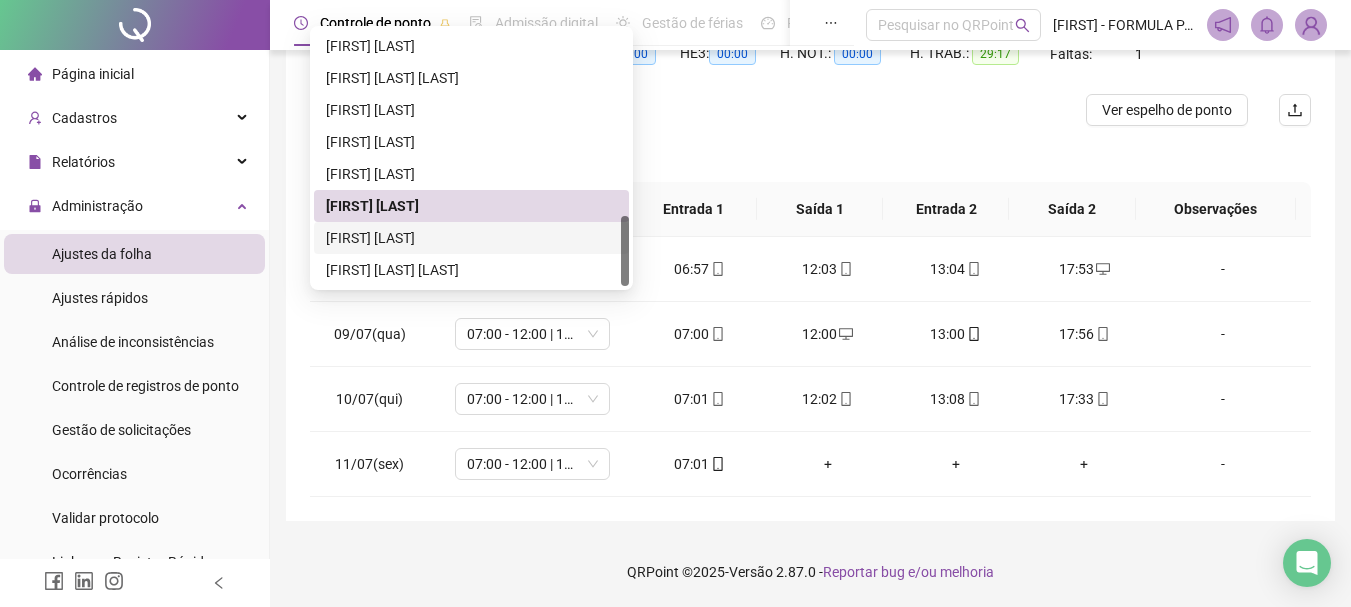 click on "[FIRST] [LAST]" at bounding box center [471, 238] 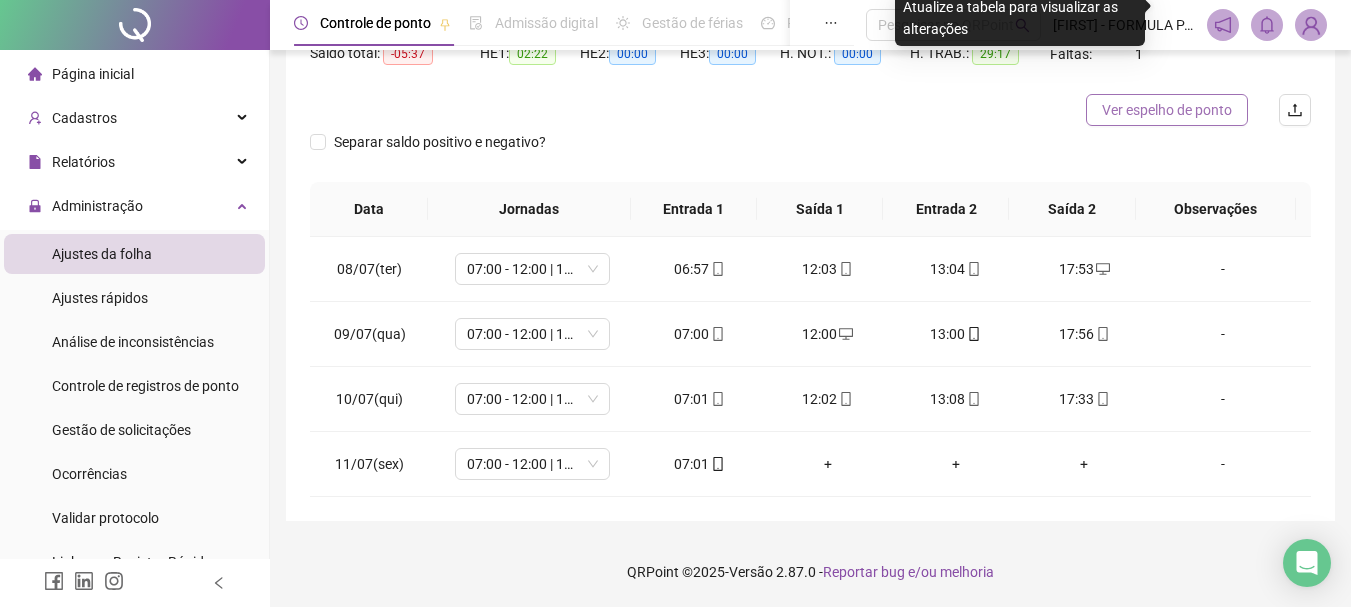 click on "Ver espelho de ponto" at bounding box center [1167, 110] 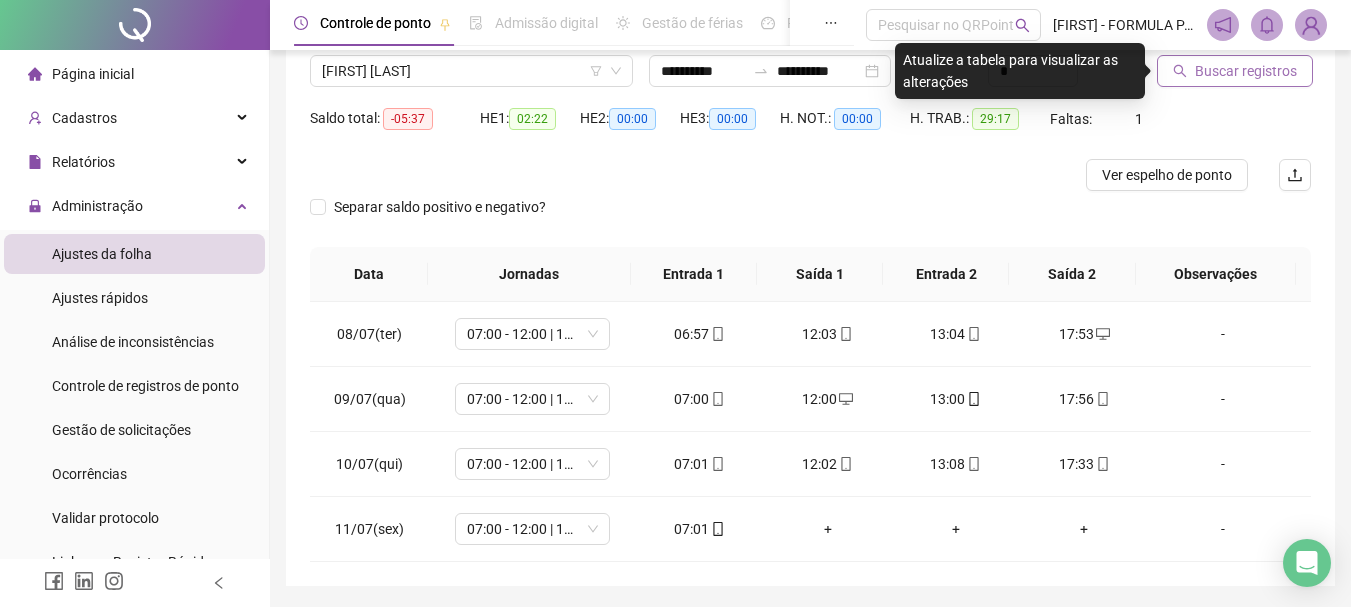 scroll, scrollTop: 24, scrollLeft: 0, axis: vertical 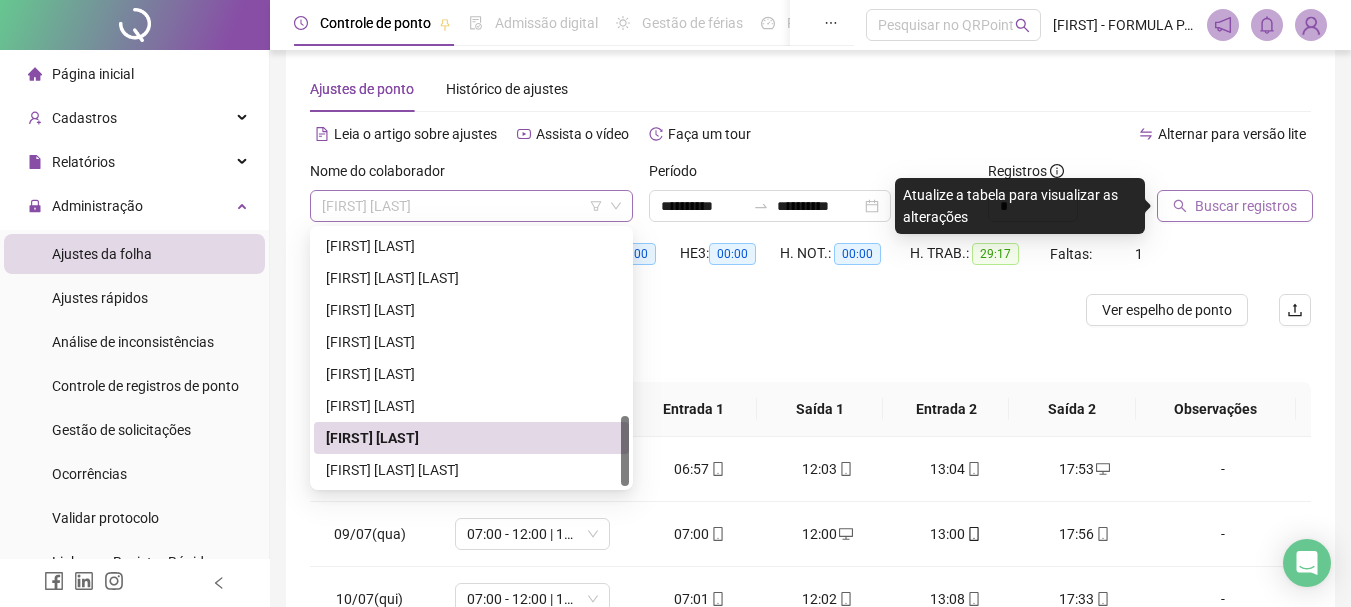 click on "[FIRST] [LAST]" at bounding box center (471, 206) 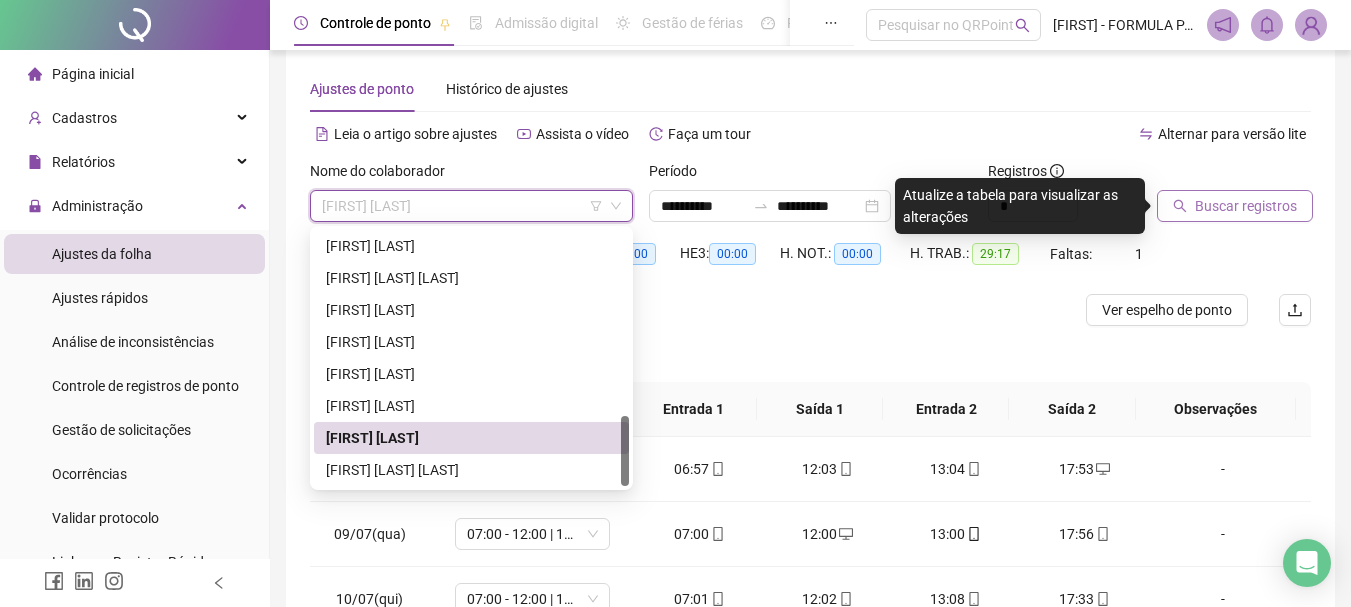 click on "Buscar registros" at bounding box center [1246, 206] 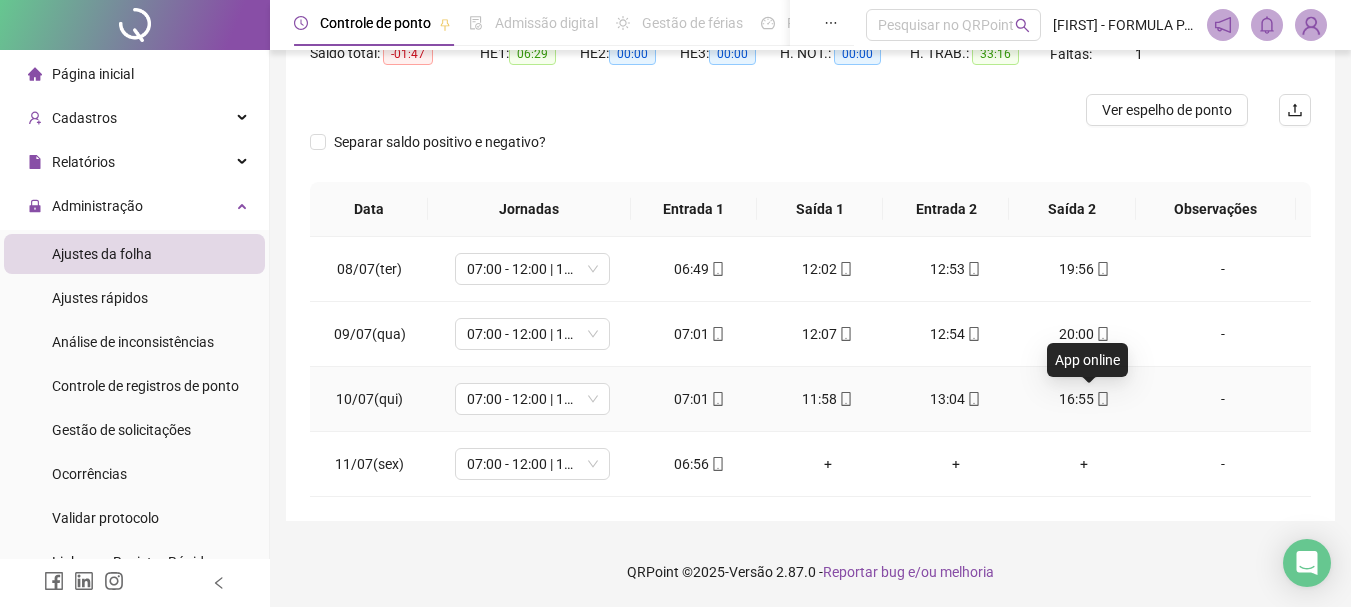 scroll, scrollTop: 124, scrollLeft: 0, axis: vertical 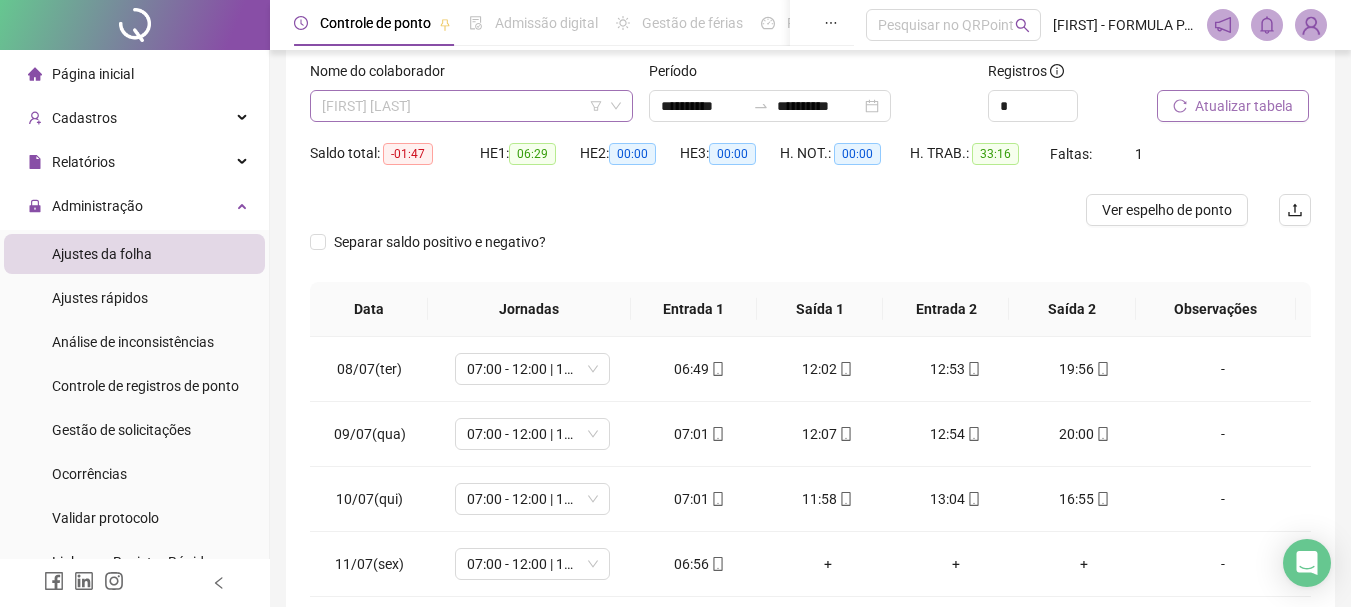 click on "[FIRST] [LAST]" at bounding box center (471, 106) 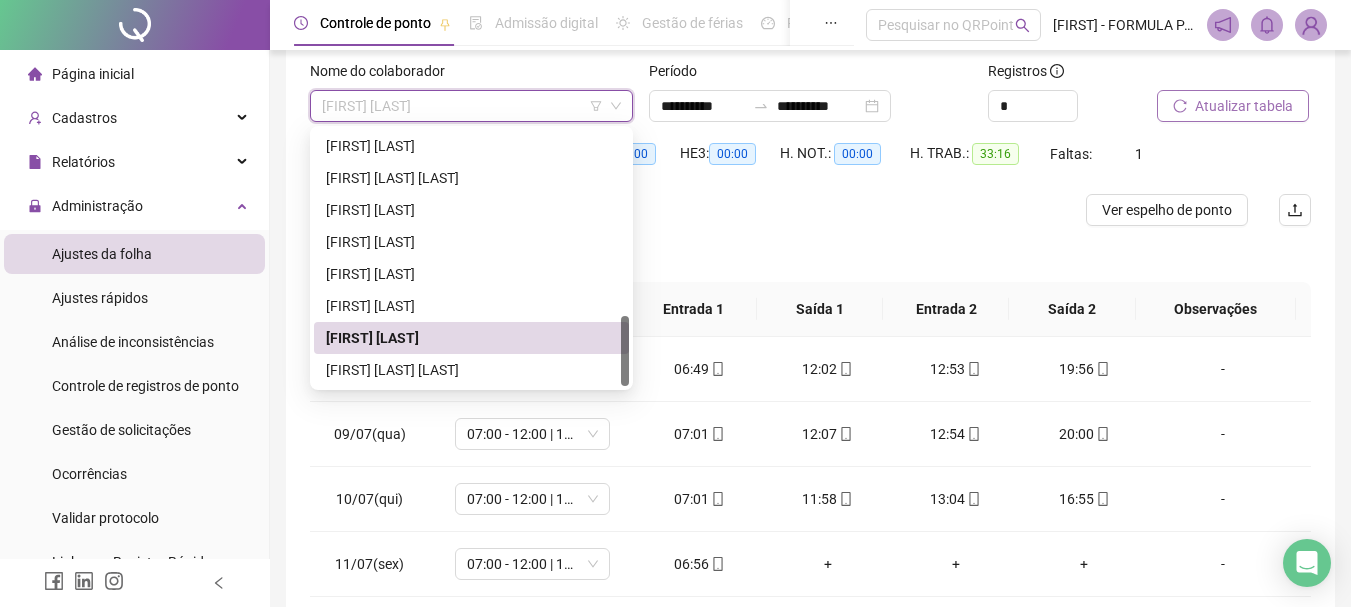 scroll, scrollTop: 224, scrollLeft: 0, axis: vertical 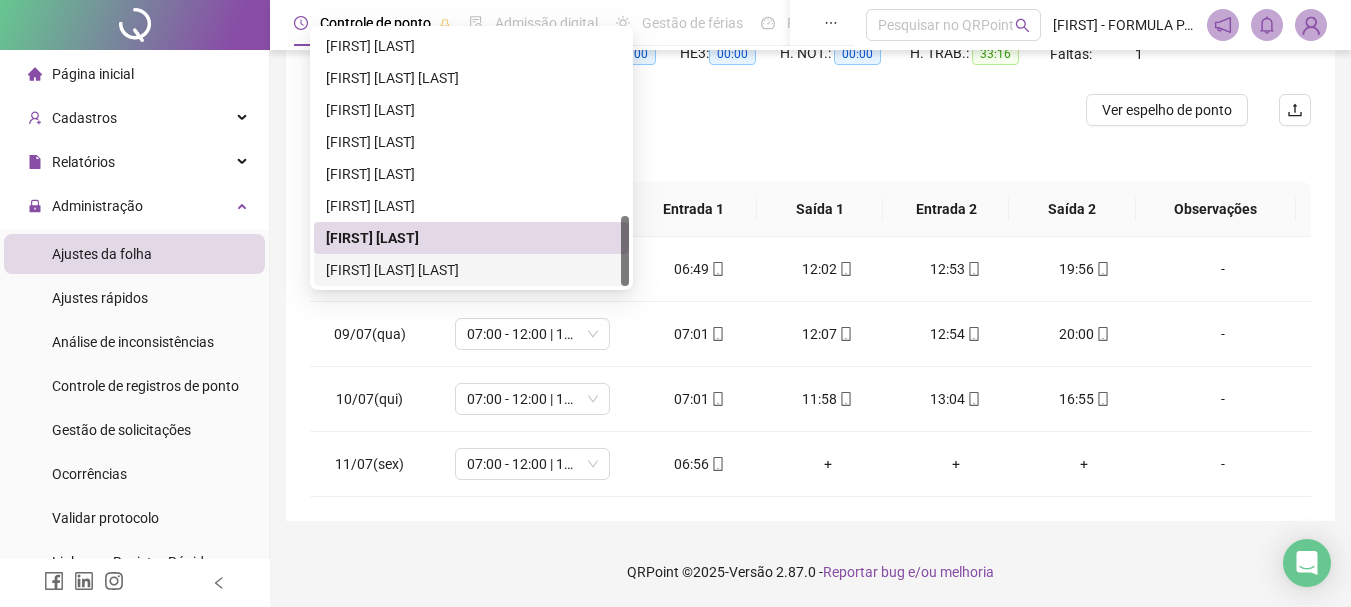 click on "[FIRST] [LAST] [LAST]" at bounding box center [471, 270] 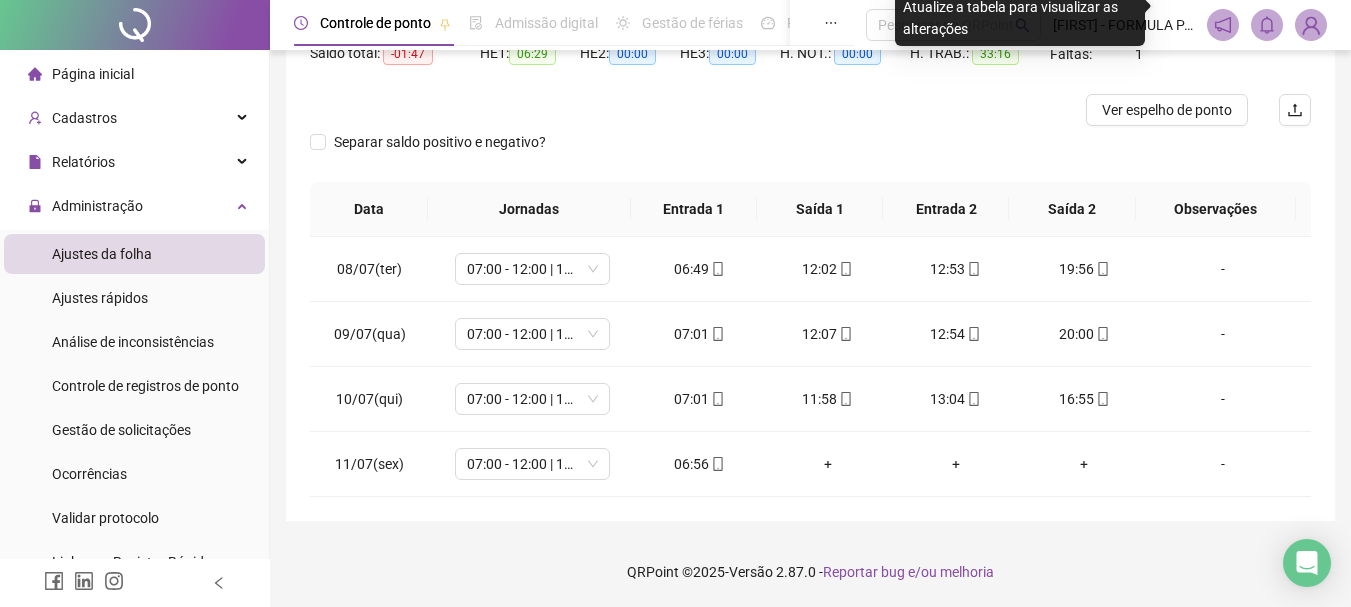 scroll, scrollTop: 24, scrollLeft: 0, axis: vertical 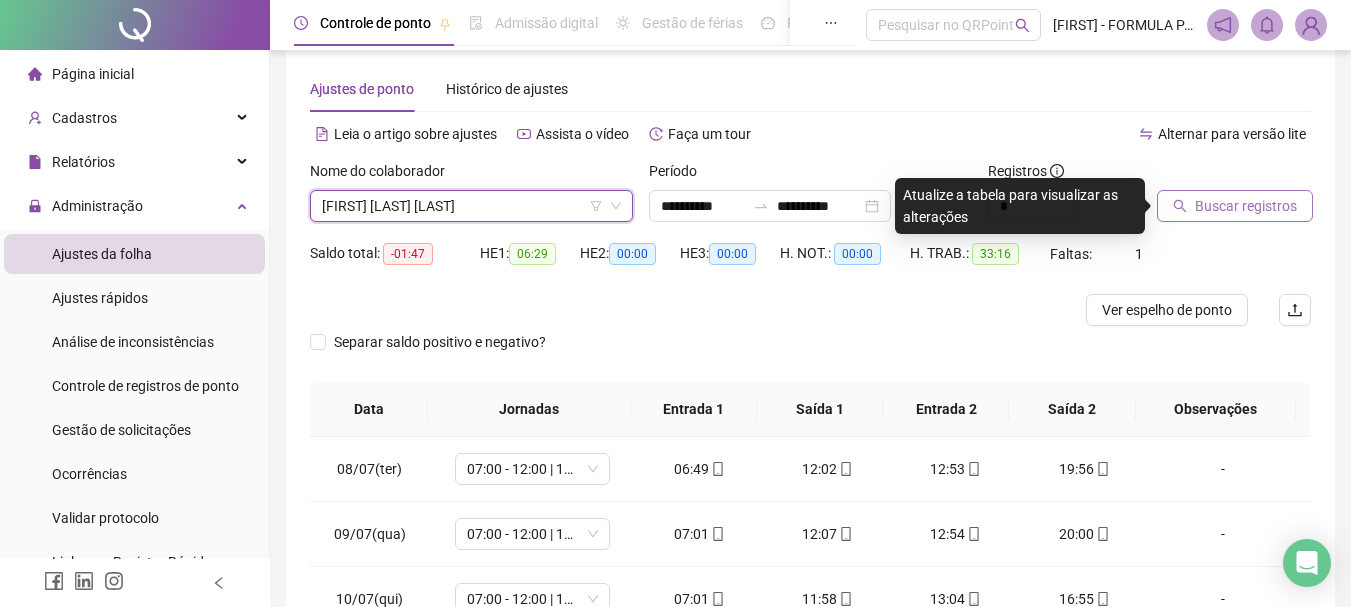 click on "Buscar registros" at bounding box center [1246, 206] 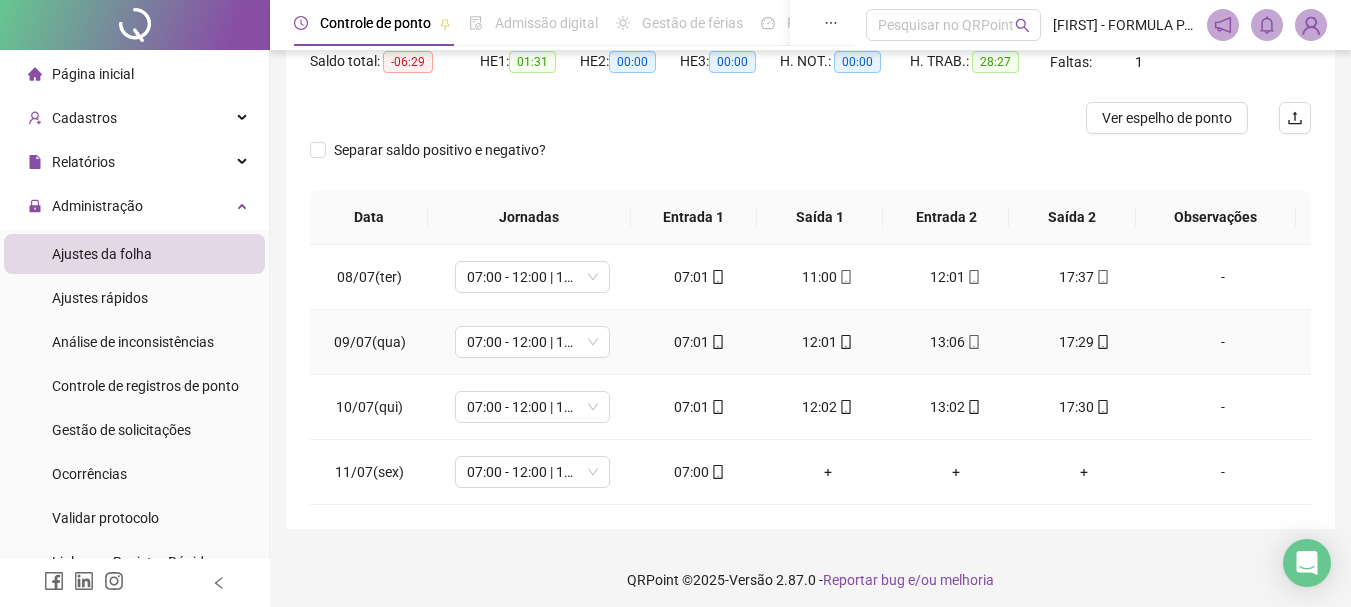 scroll, scrollTop: 224, scrollLeft: 0, axis: vertical 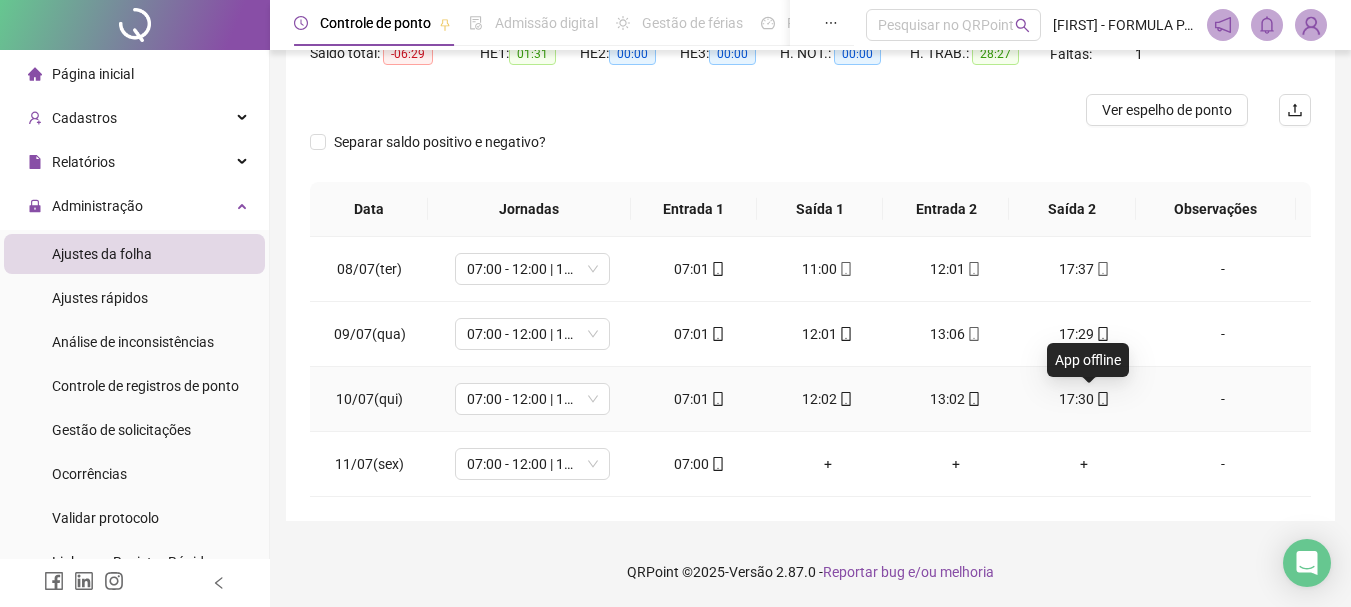 click 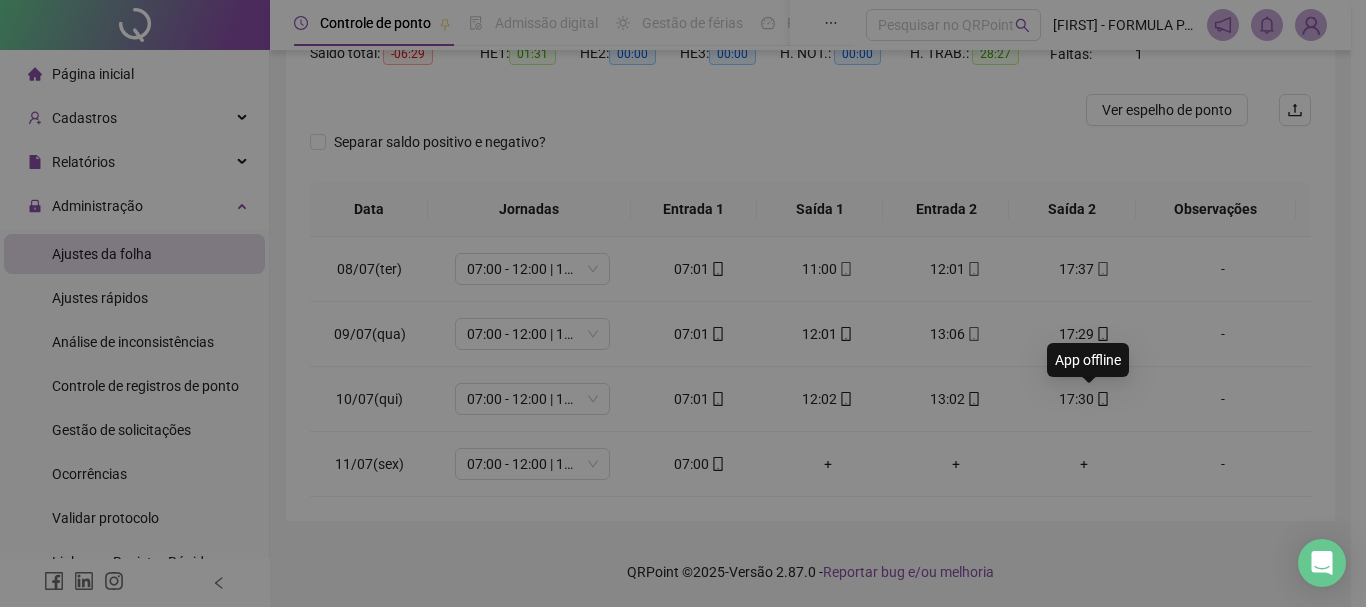 type on "**********" 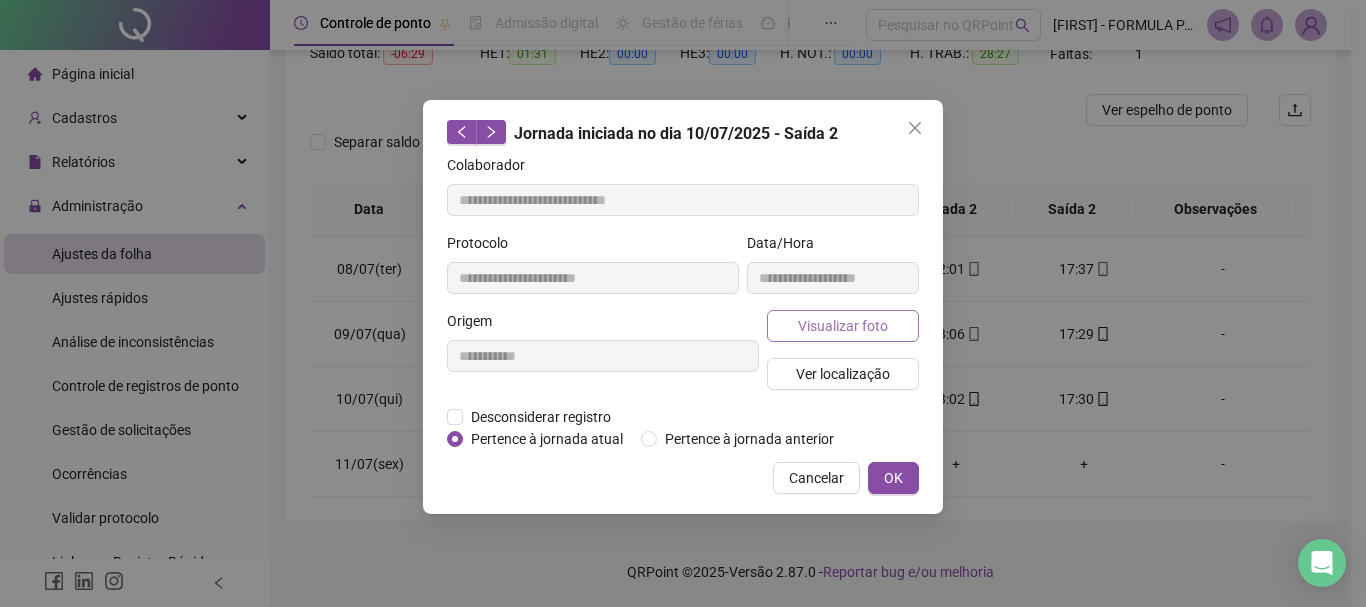 click on "Visualizar foto" at bounding box center [843, 326] 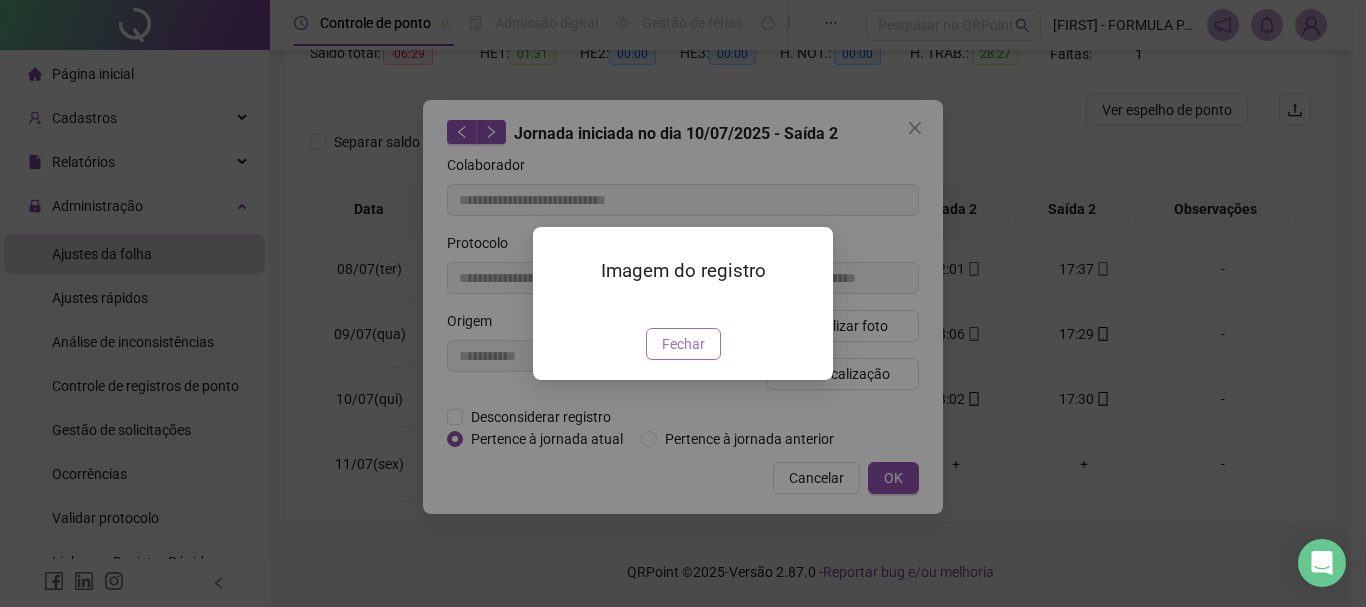 click on "Fechar" at bounding box center [683, 344] 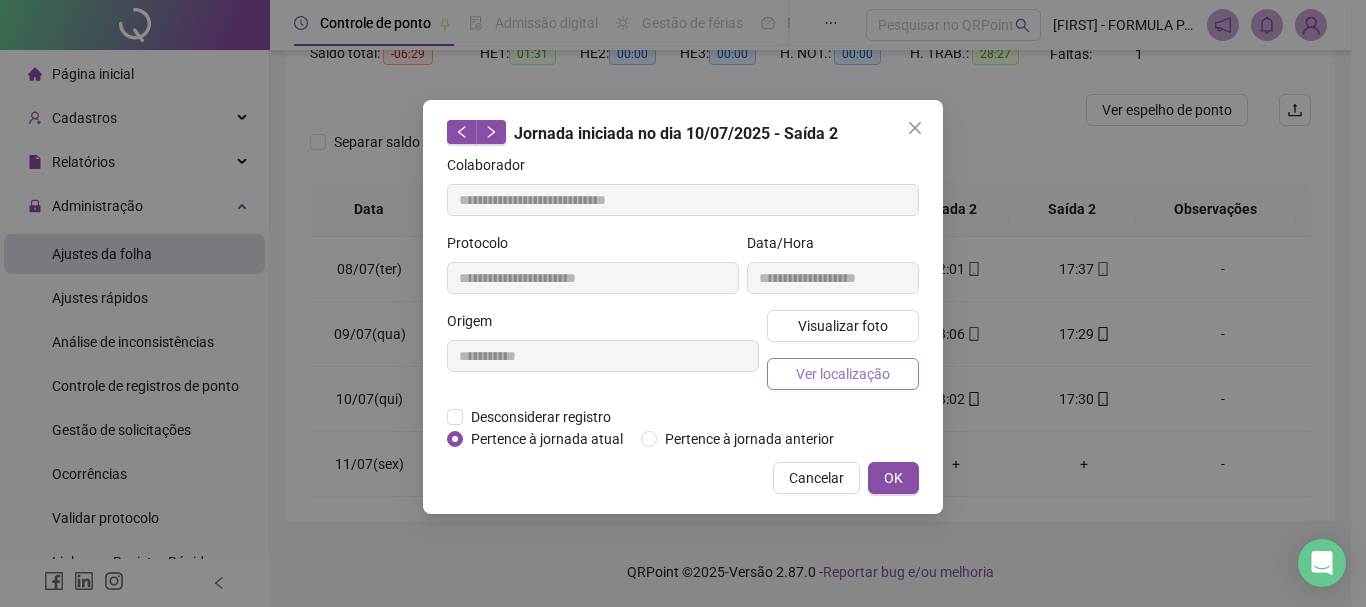 click on "Ver localização" at bounding box center [843, 374] 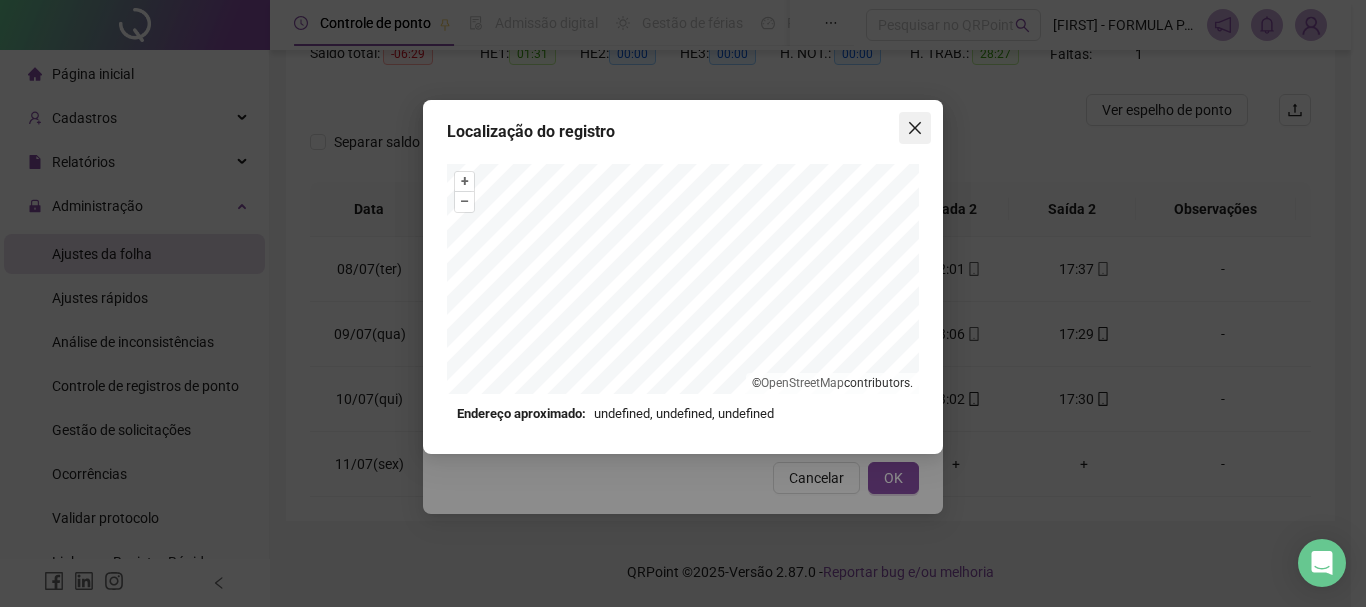 click 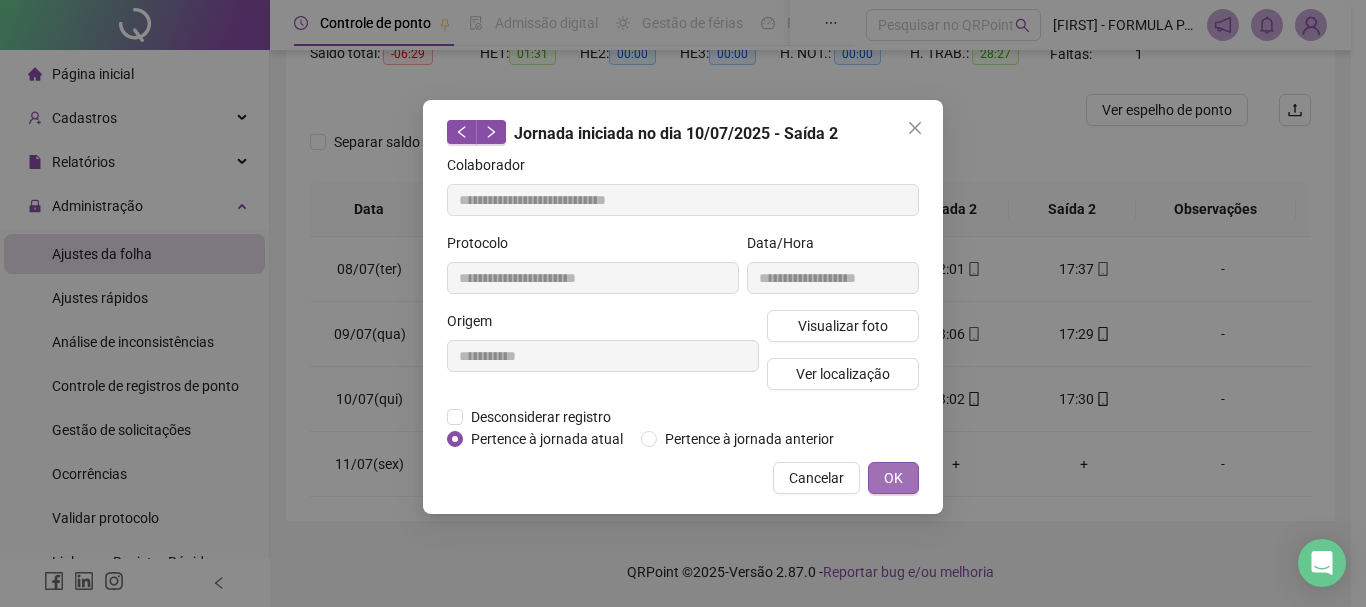 click on "OK" at bounding box center [893, 478] 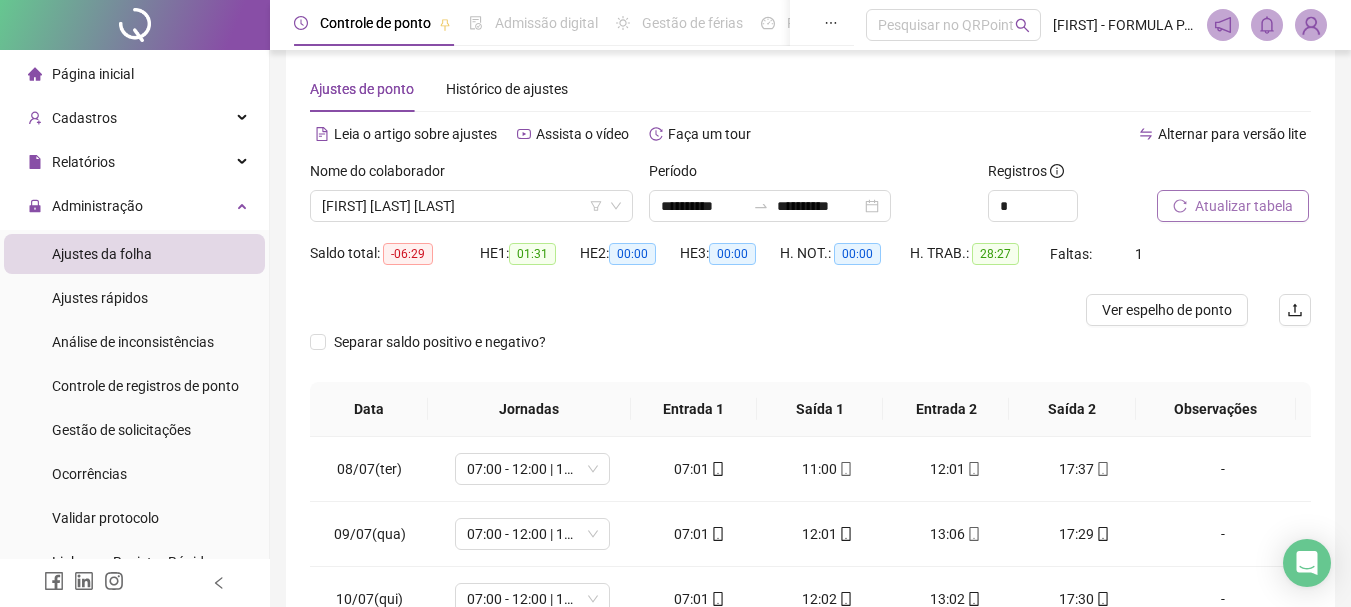 scroll, scrollTop: 0, scrollLeft: 0, axis: both 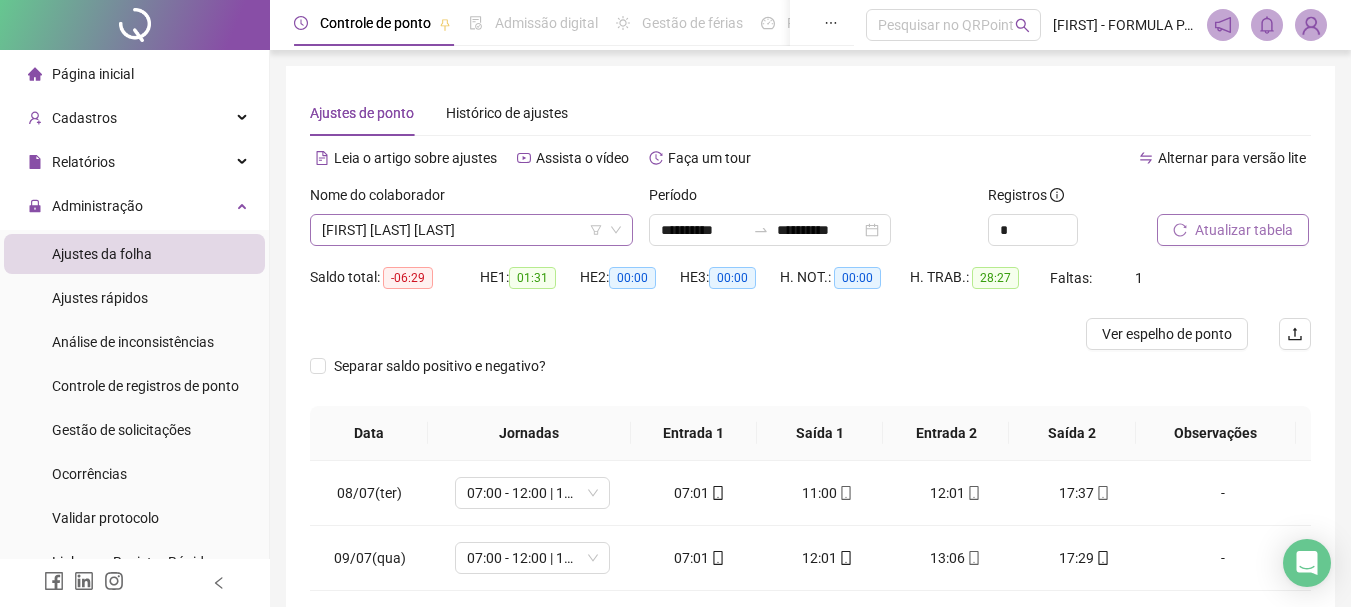 click on "[FIRST] [LAST] [LAST]" at bounding box center (471, 230) 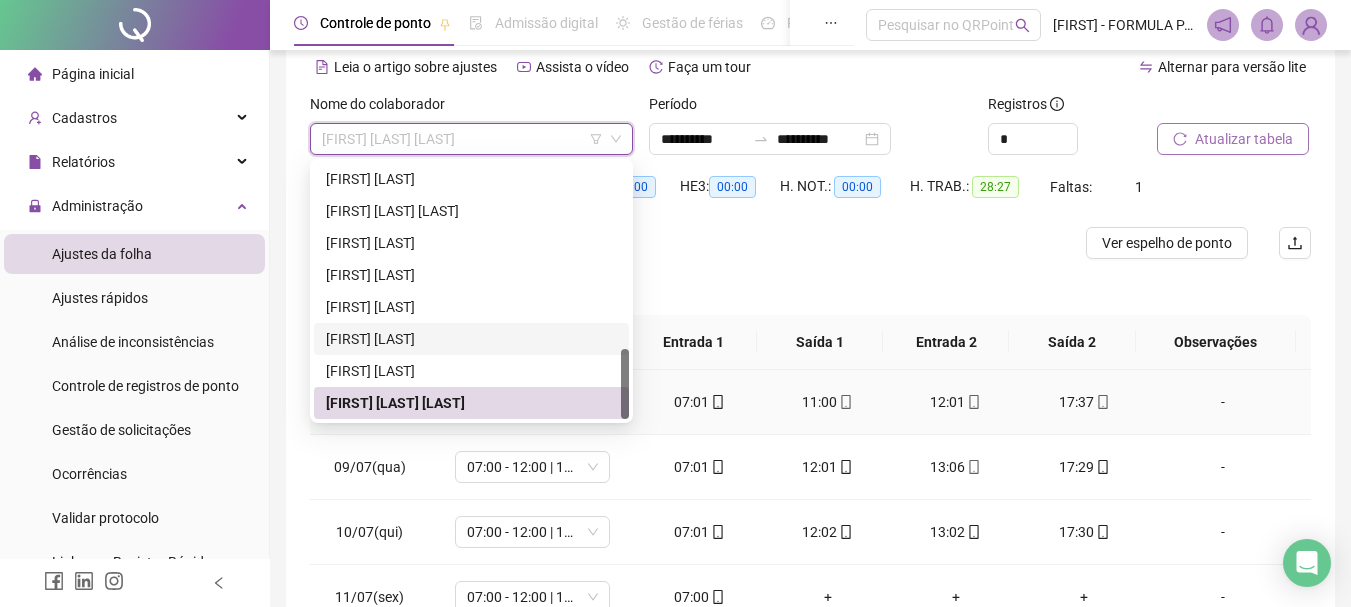 scroll, scrollTop: 100, scrollLeft: 0, axis: vertical 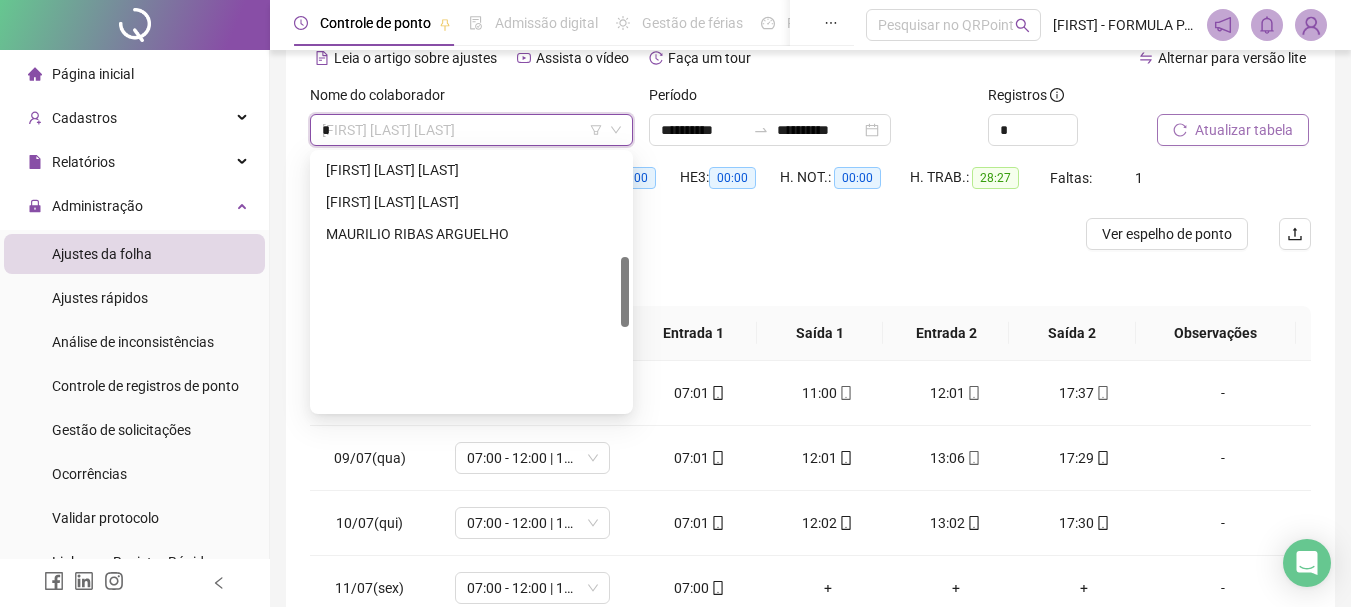 type on "**" 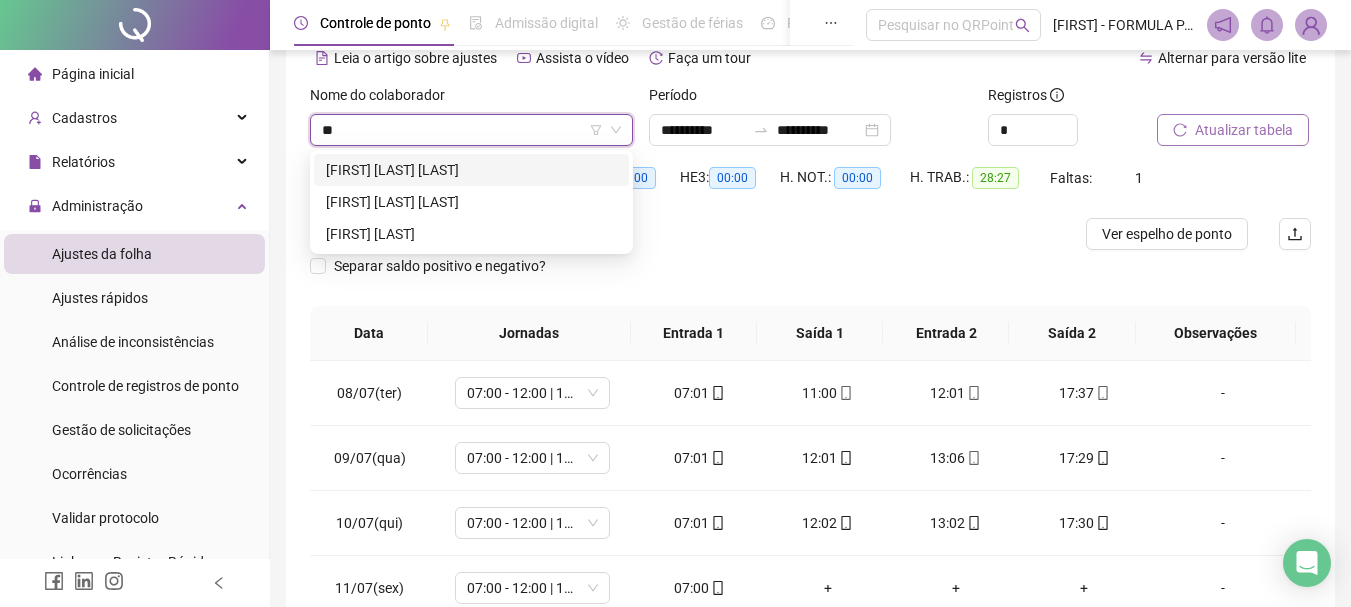 scroll, scrollTop: 0, scrollLeft: 0, axis: both 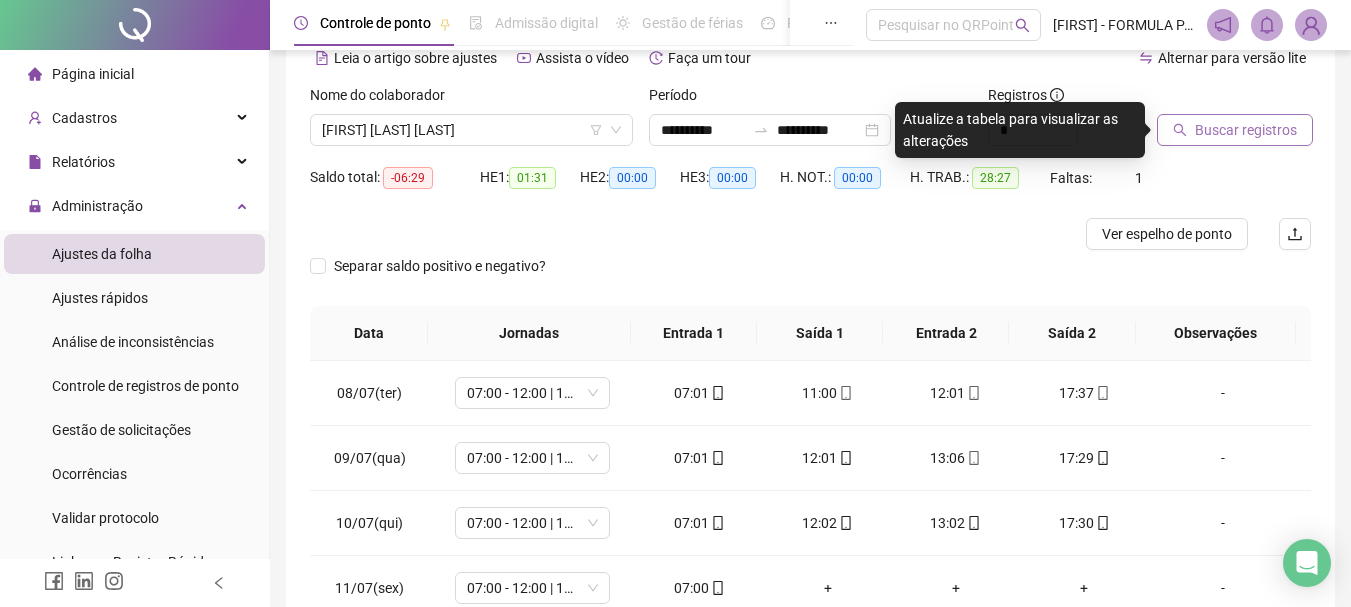 click on "Buscar registros" at bounding box center [1246, 130] 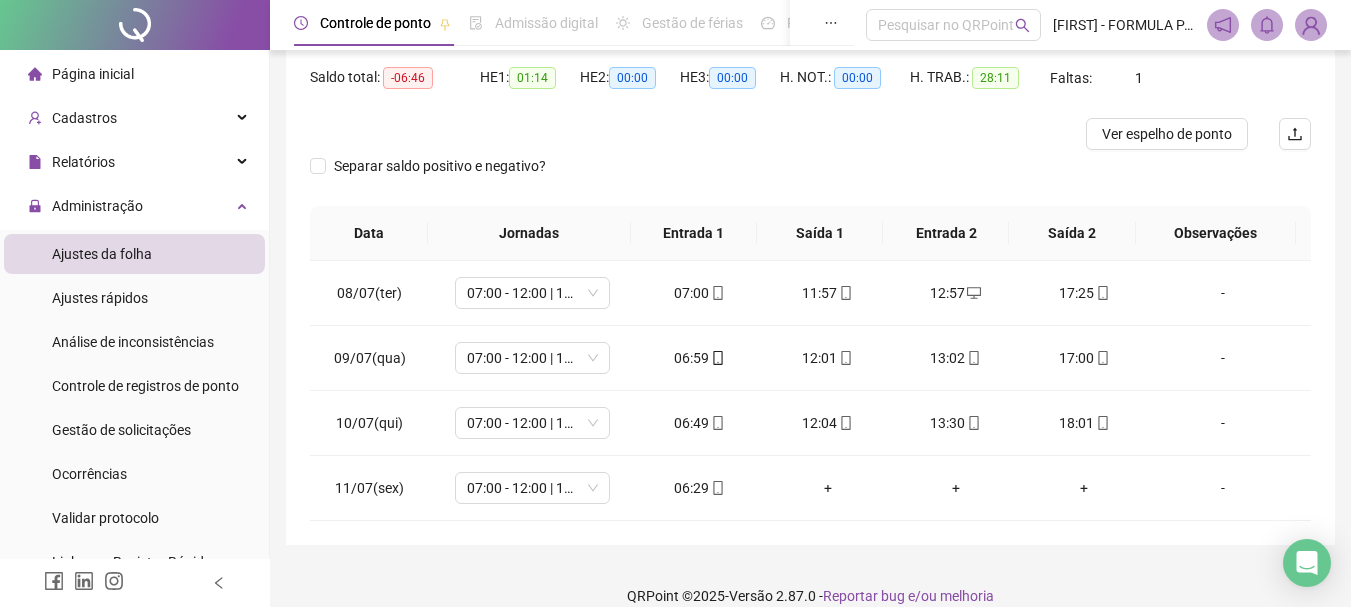 scroll, scrollTop: 100, scrollLeft: 0, axis: vertical 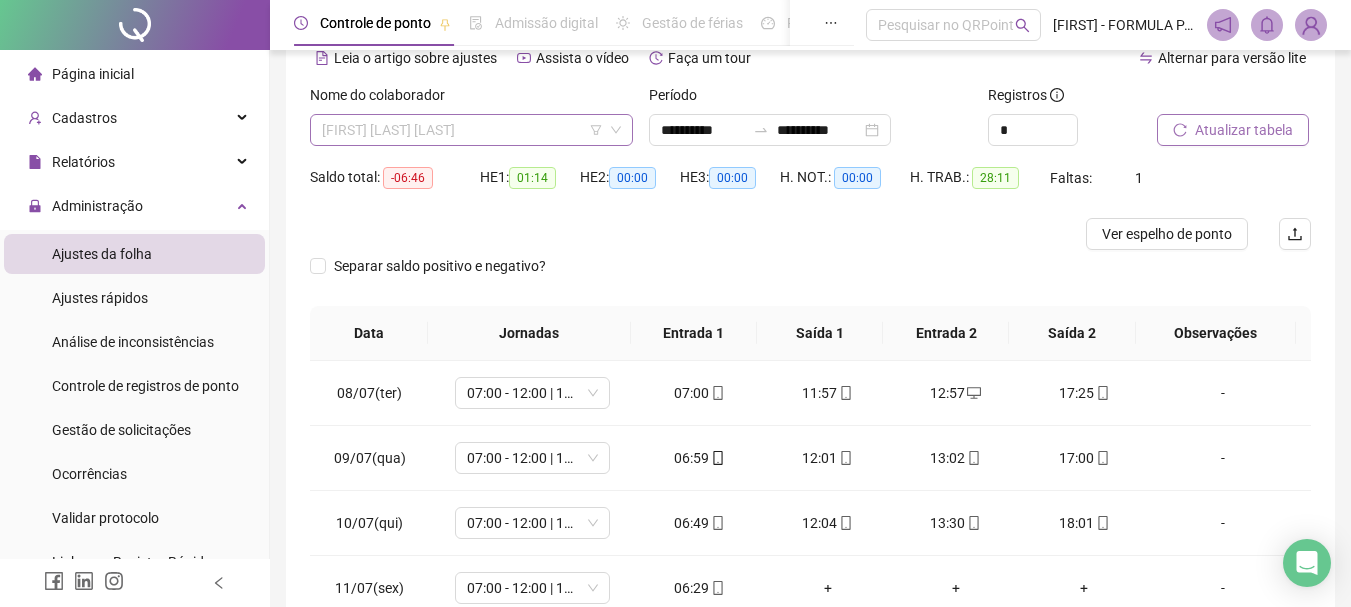click on "[FIRST] [LAST] [LAST]" at bounding box center [471, 130] 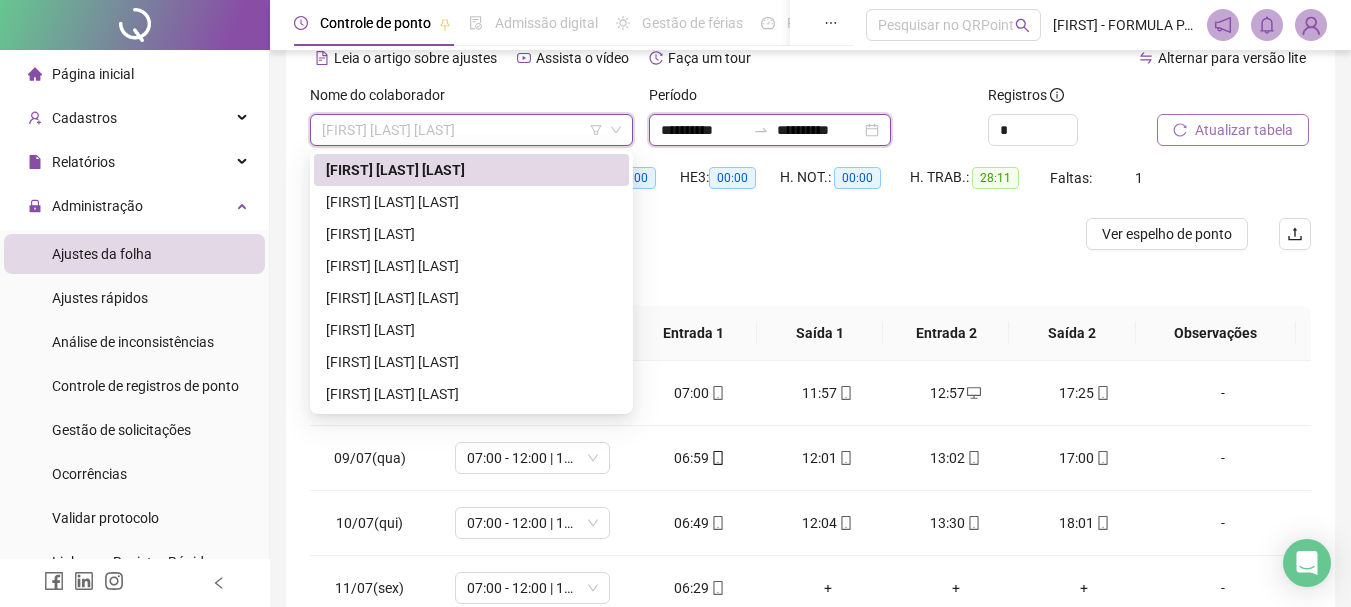 click on "**********" at bounding box center [703, 130] 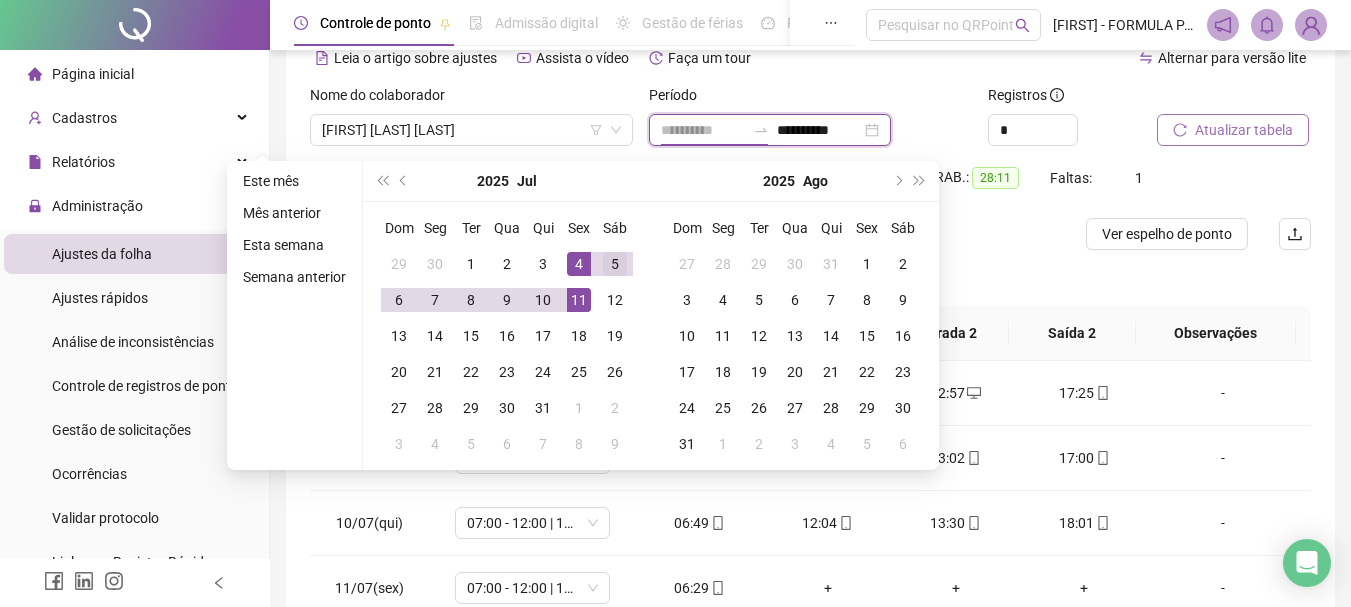 type on "**********" 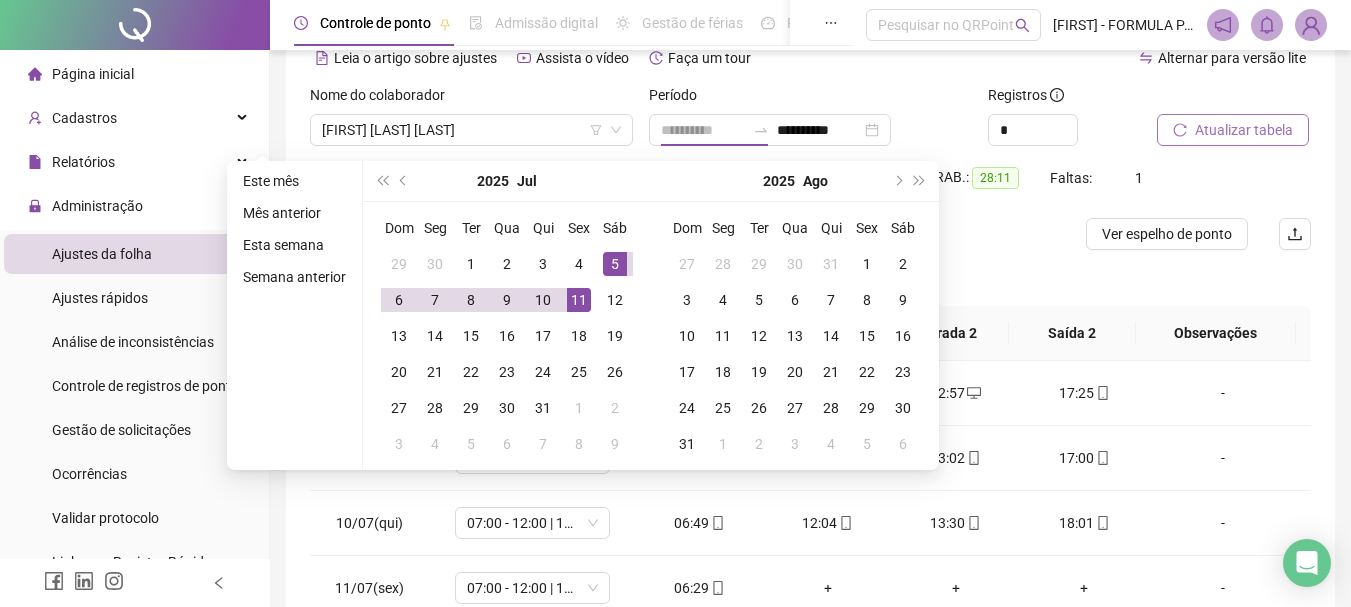 click on "5" at bounding box center [615, 264] 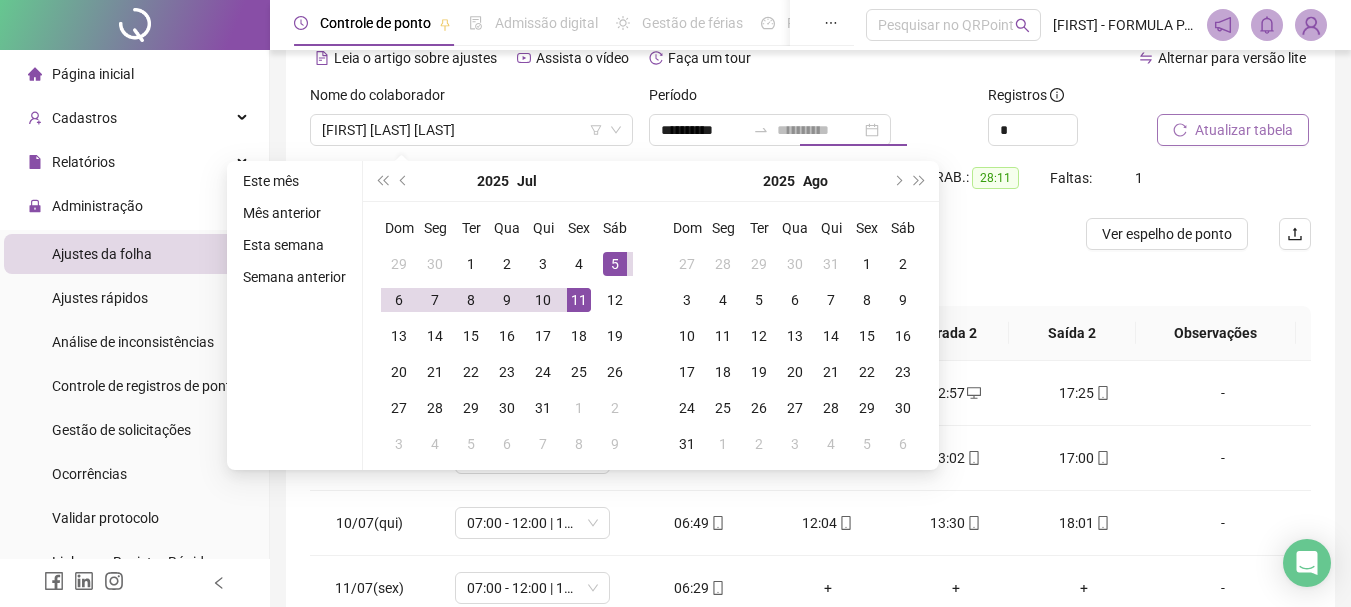 click on "5" at bounding box center [615, 264] 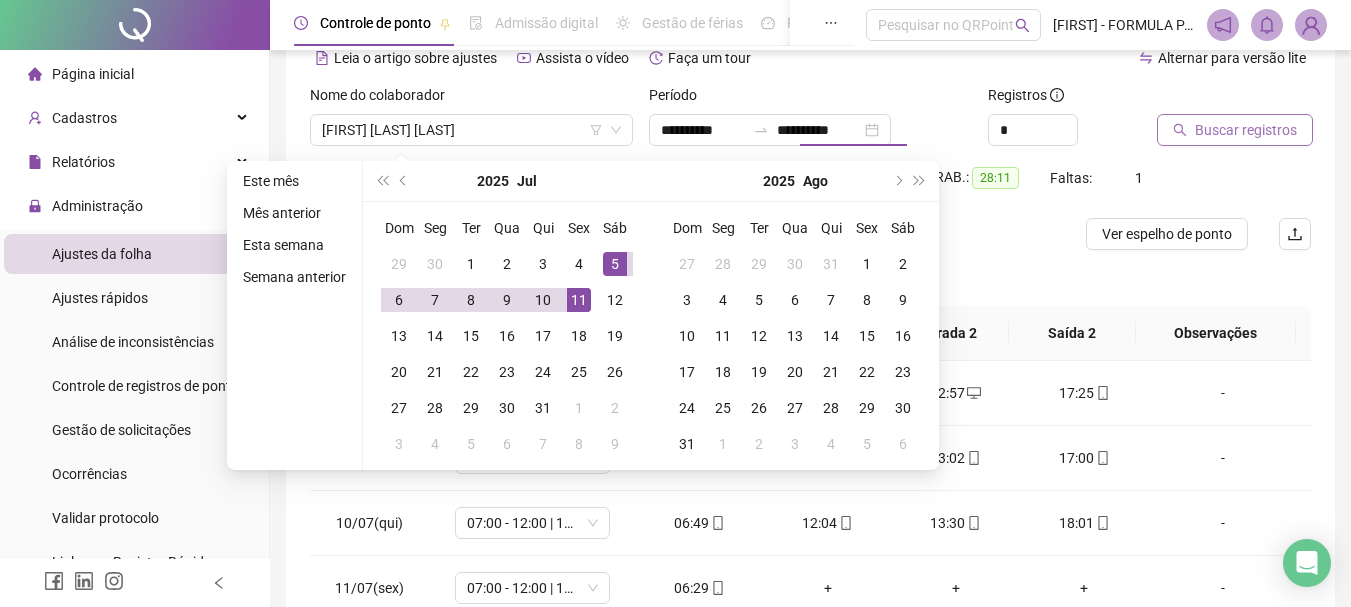 type on "**********" 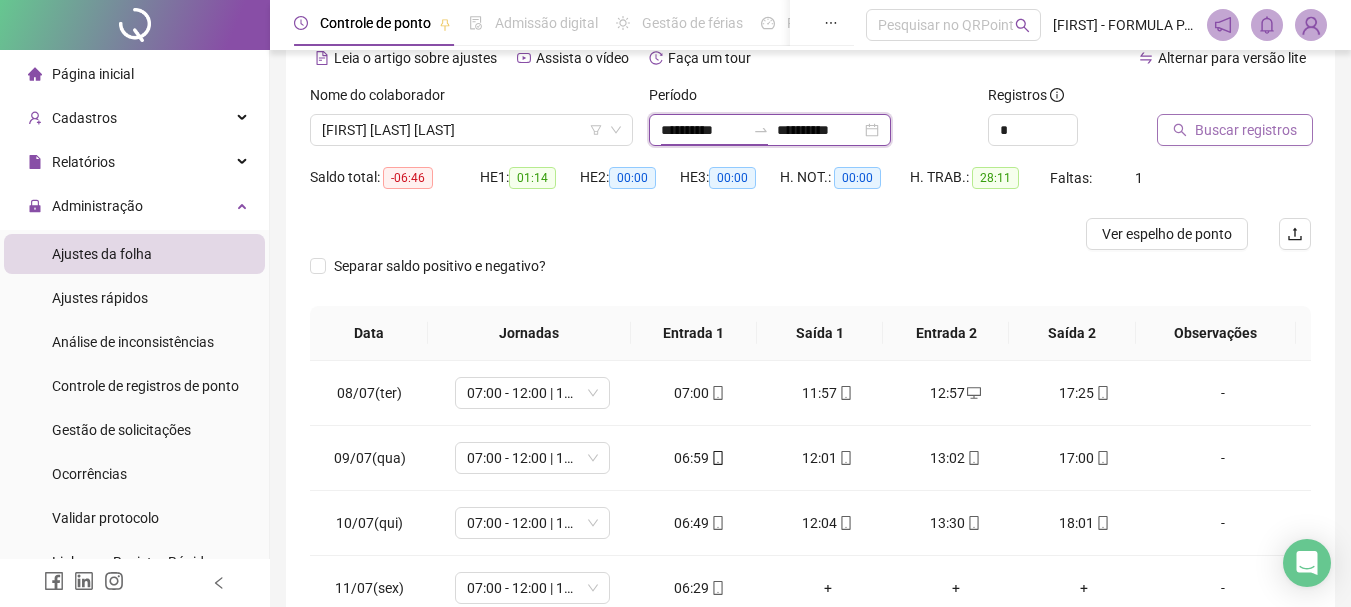 click on "**********" at bounding box center [703, 130] 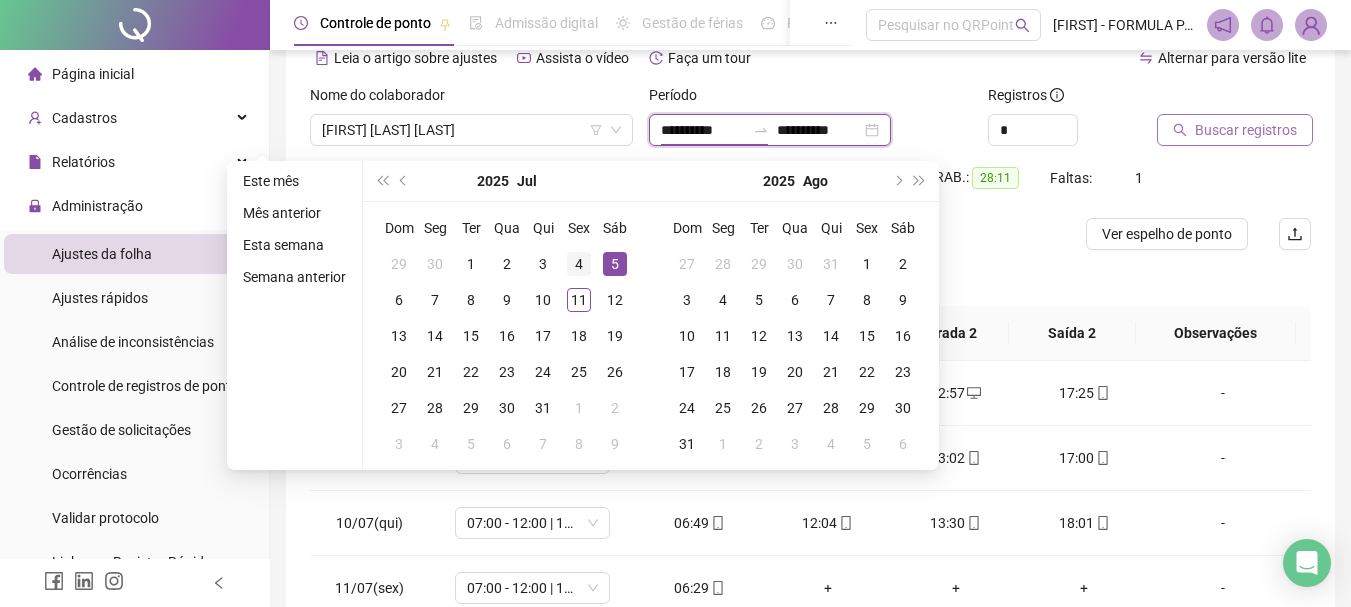 type on "**********" 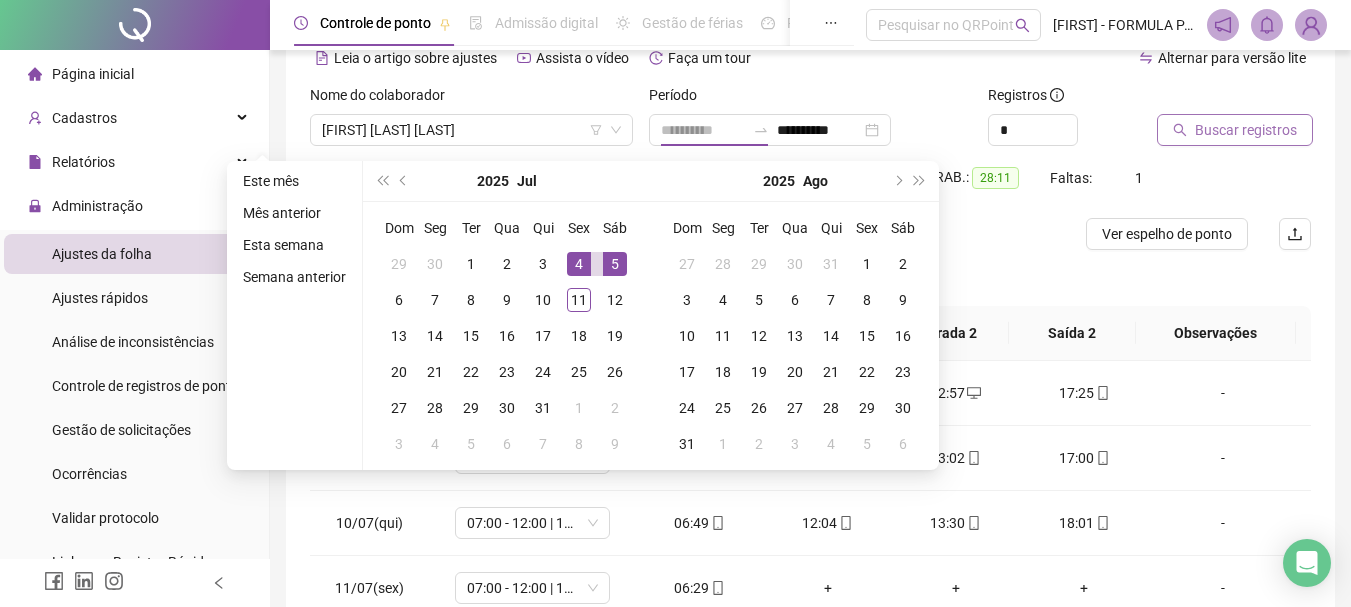 click on "4" at bounding box center (579, 264) 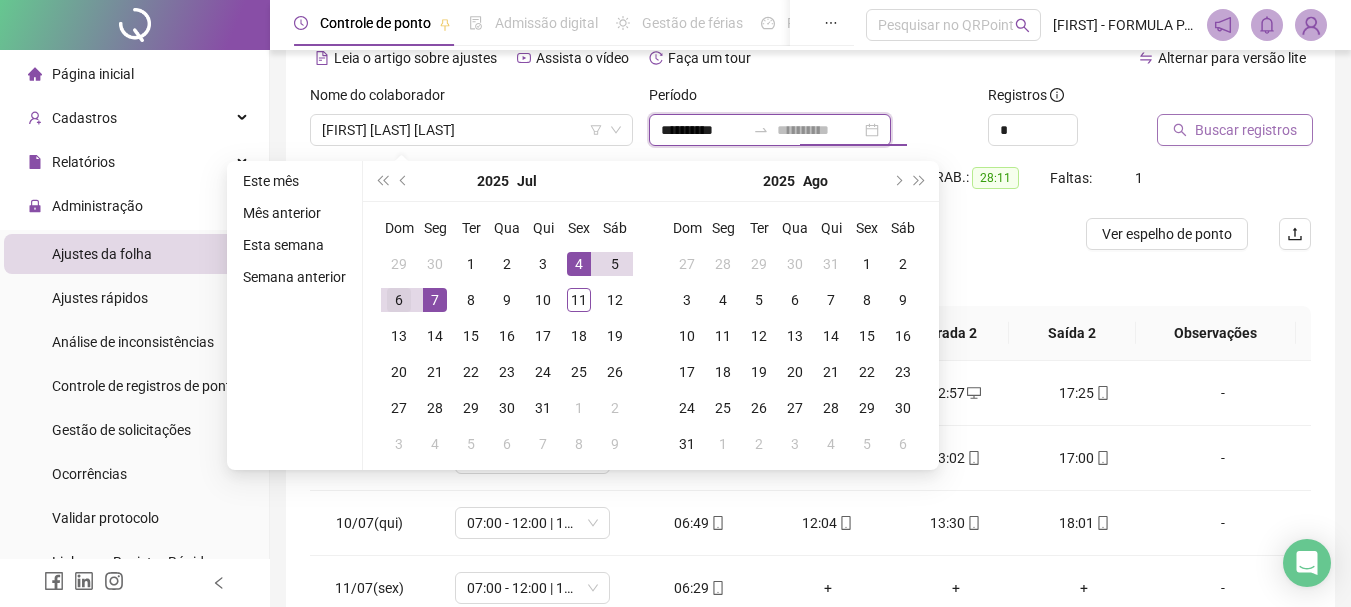 type on "**********" 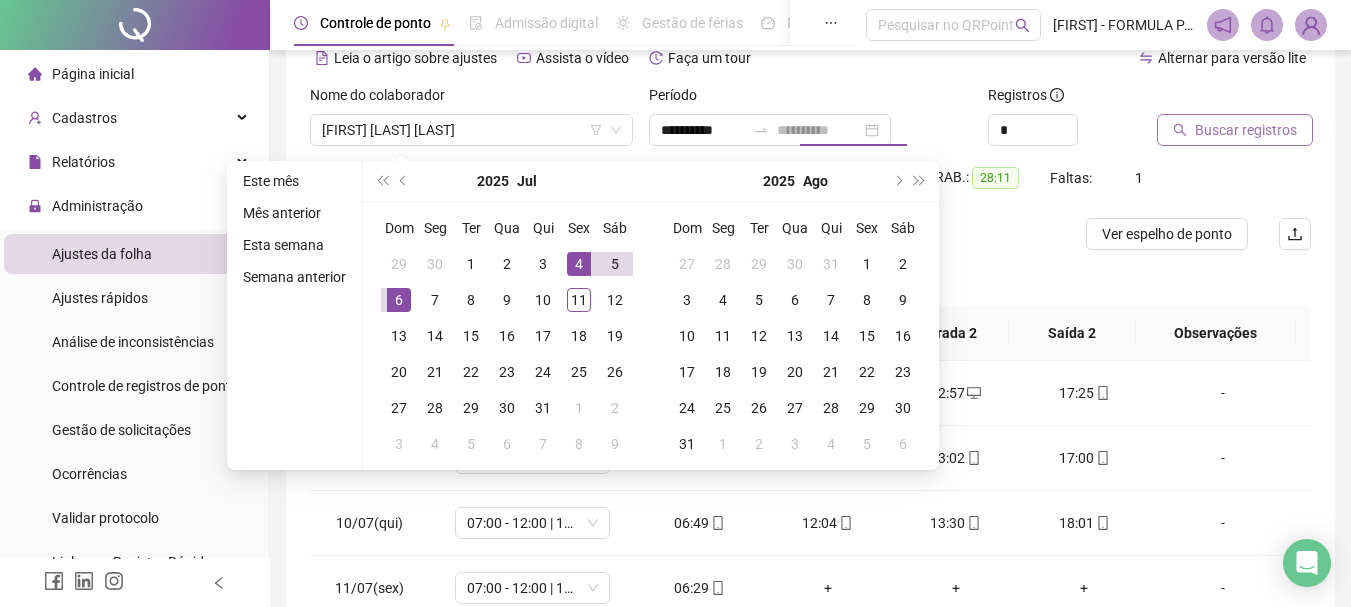 click on "6" at bounding box center (399, 300) 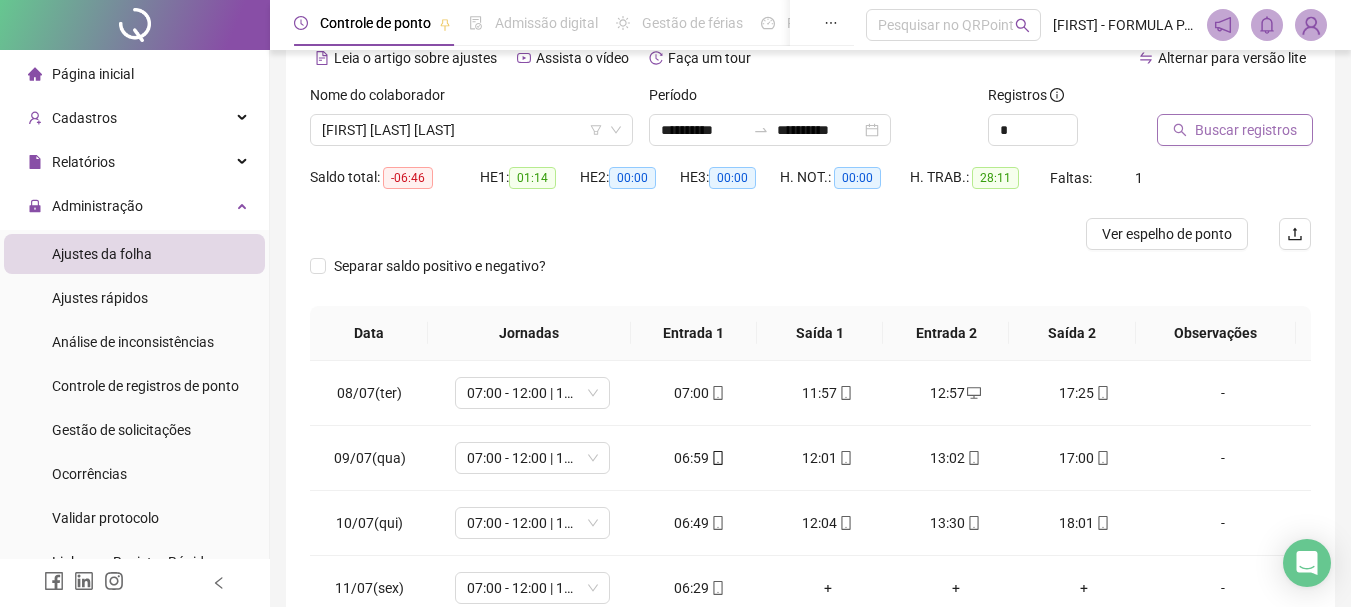 click 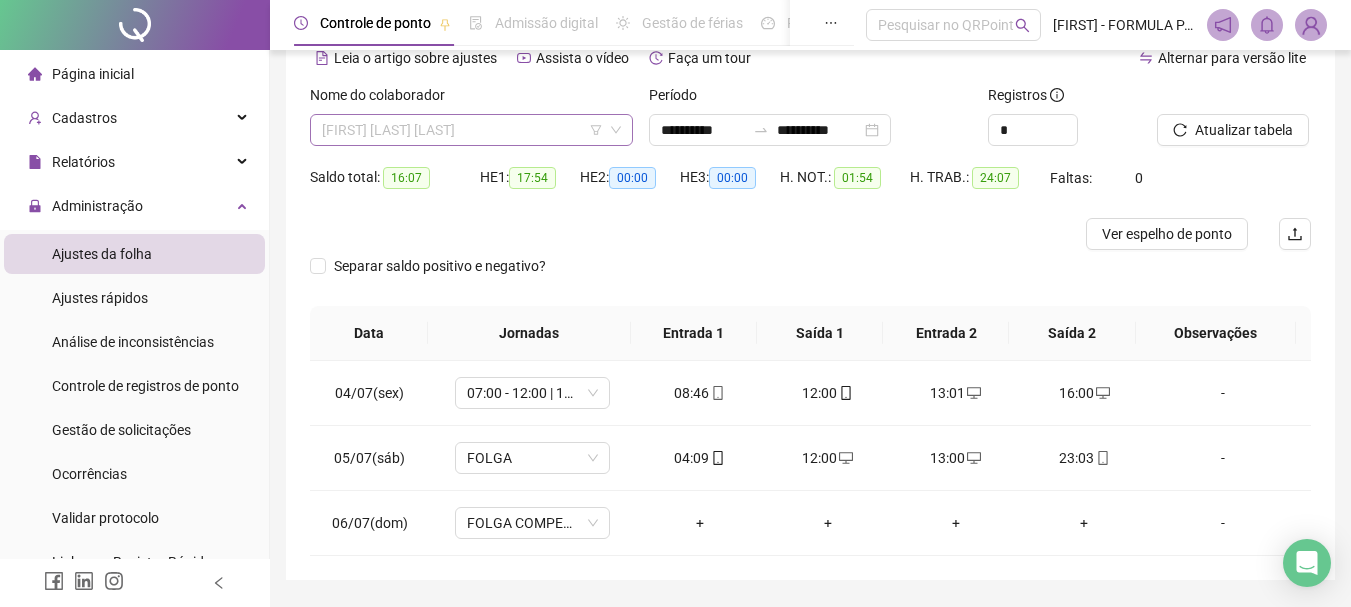 click on "[FIRST] [LAST] [LAST]" at bounding box center (471, 130) 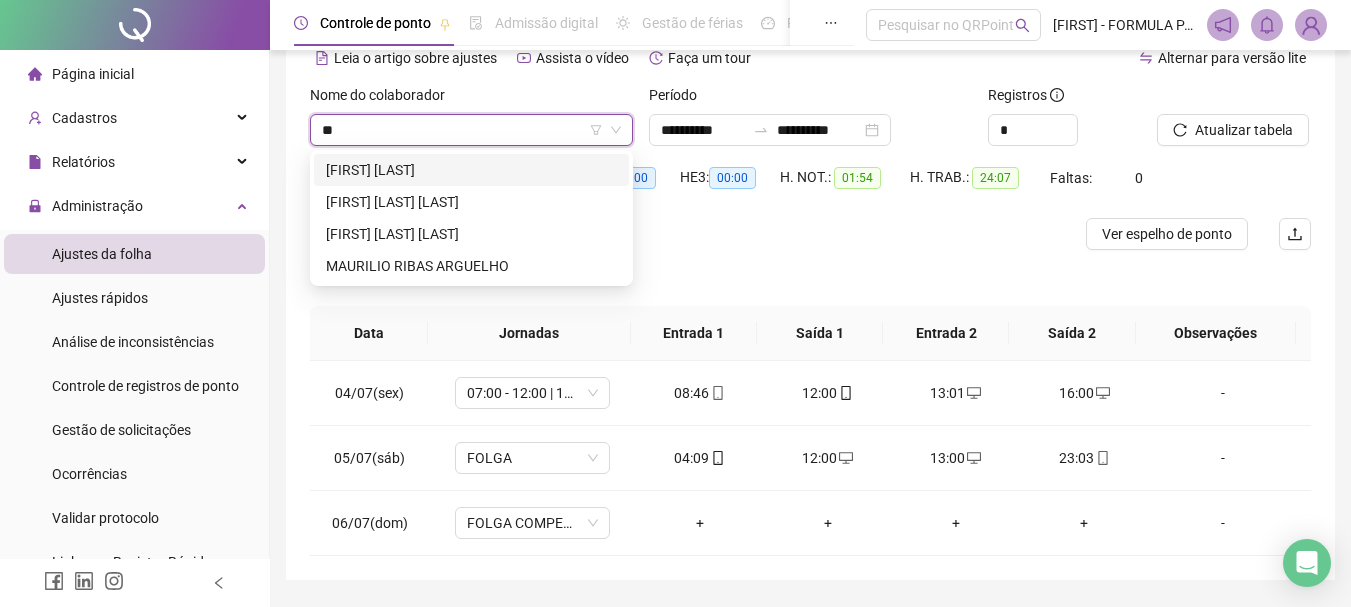 type on "***" 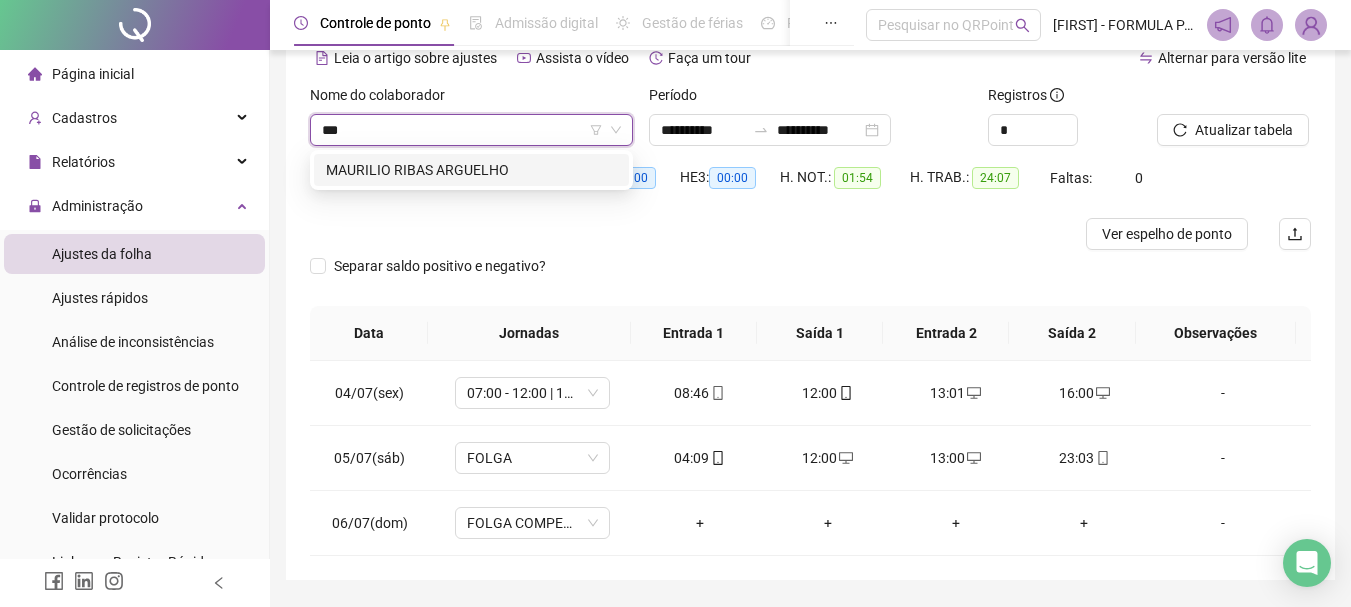 click on "MAURILIO RIBAS ARGUELHO" at bounding box center (471, 170) 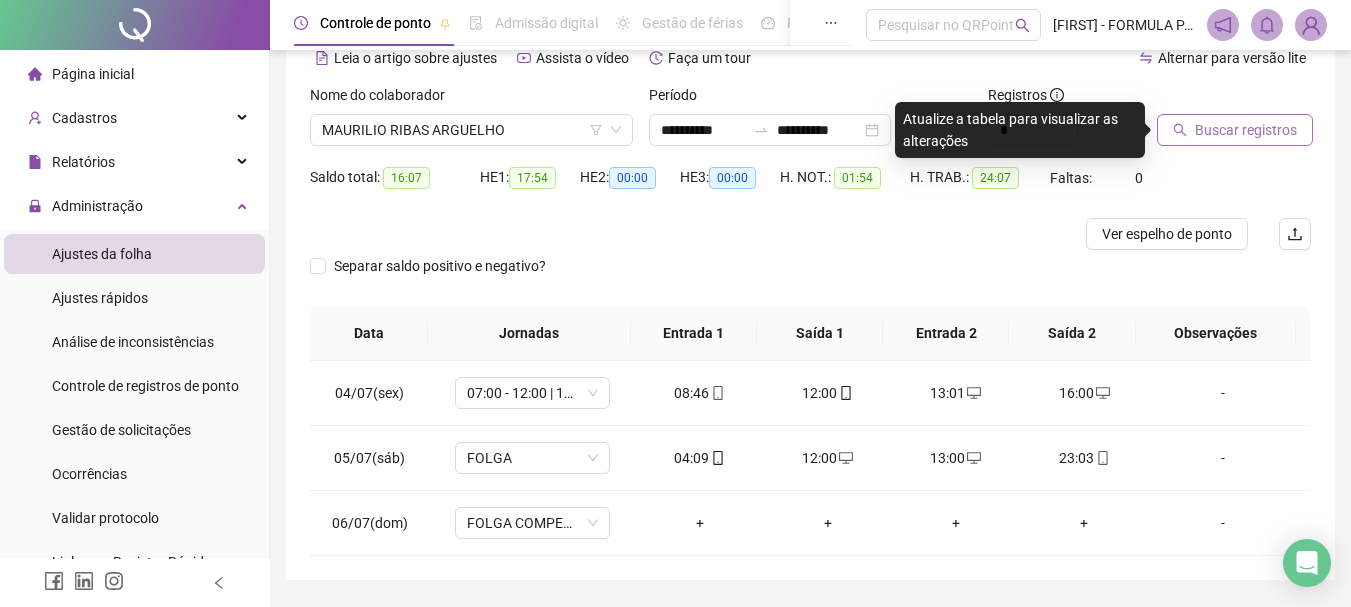 click on "Buscar registros" at bounding box center [1246, 130] 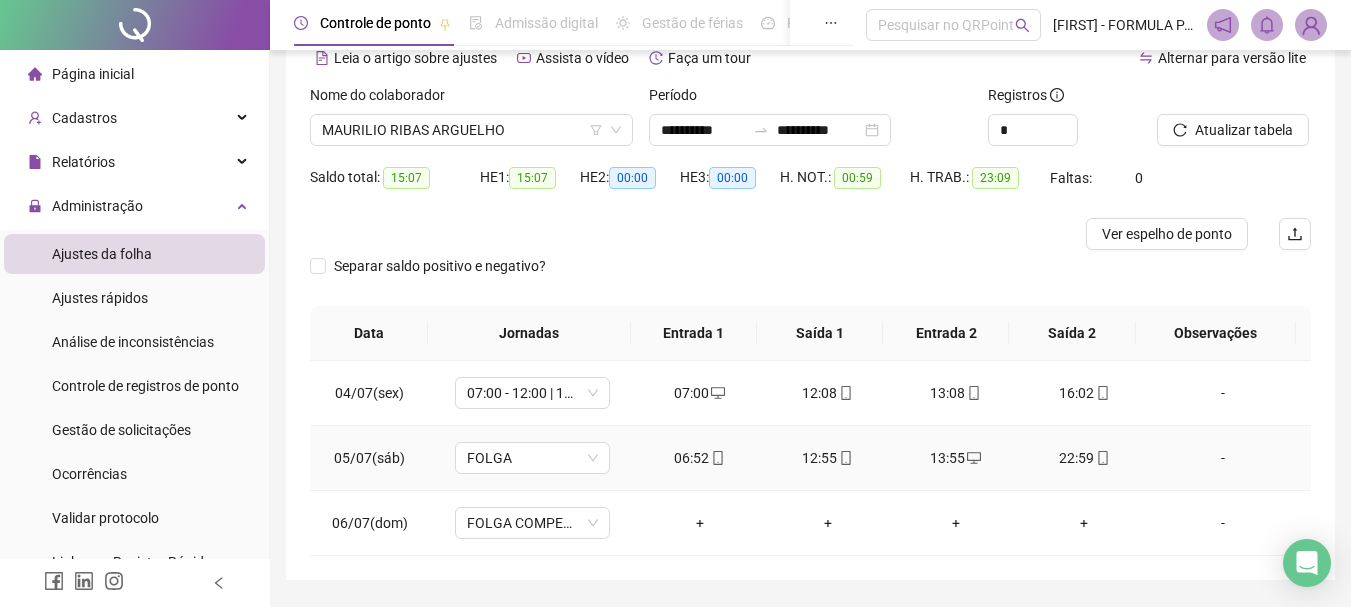 scroll, scrollTop: 159, scrollLeft: 0, axis: vertical 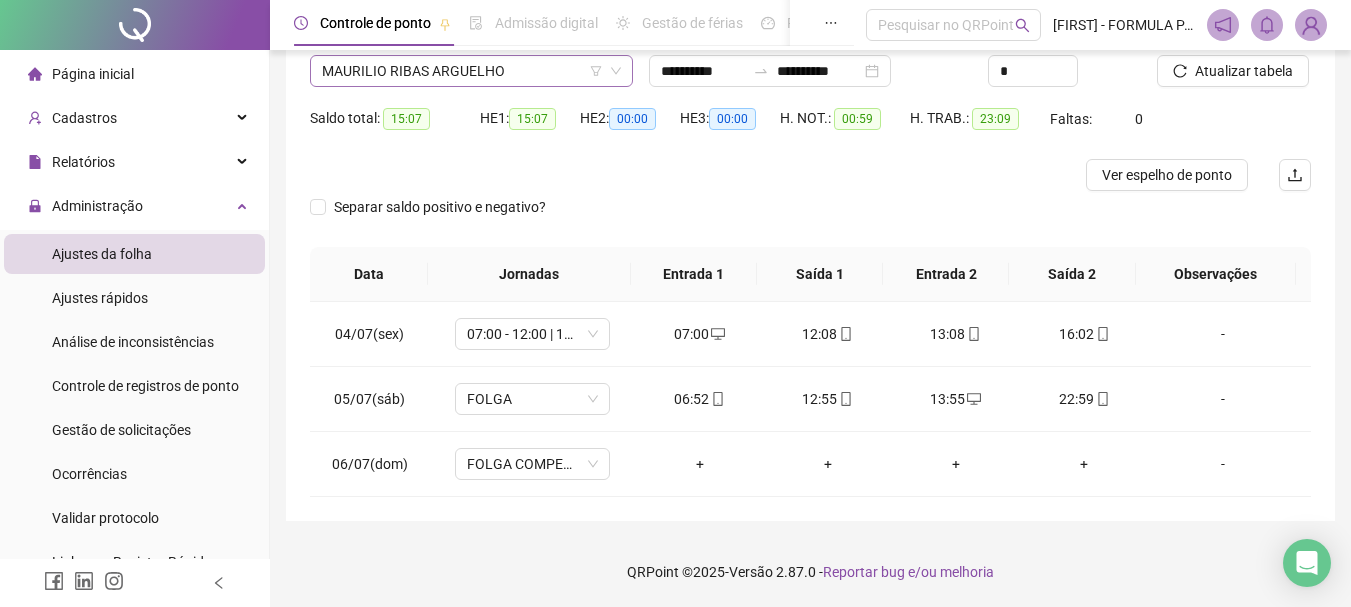 click on "MAURILIO RIBAS ARGUELHO" at bounding box center [471, 71] 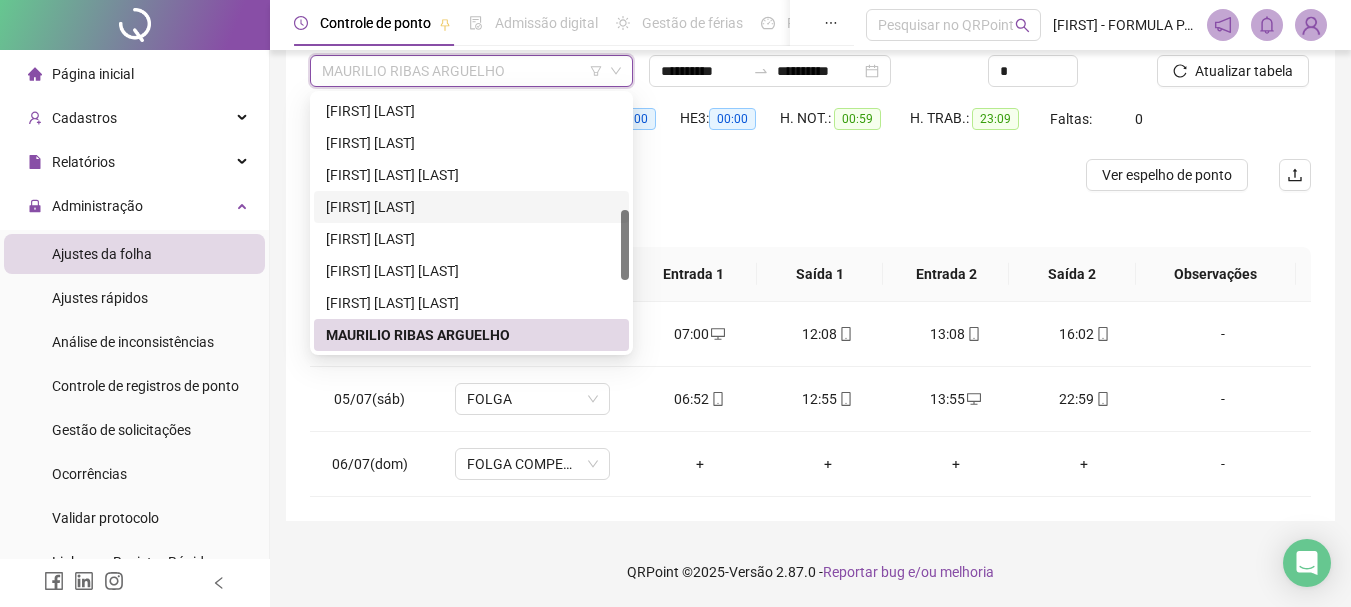 scroll, scrollTop: 672, scrollLeft: 0, axis: vertical 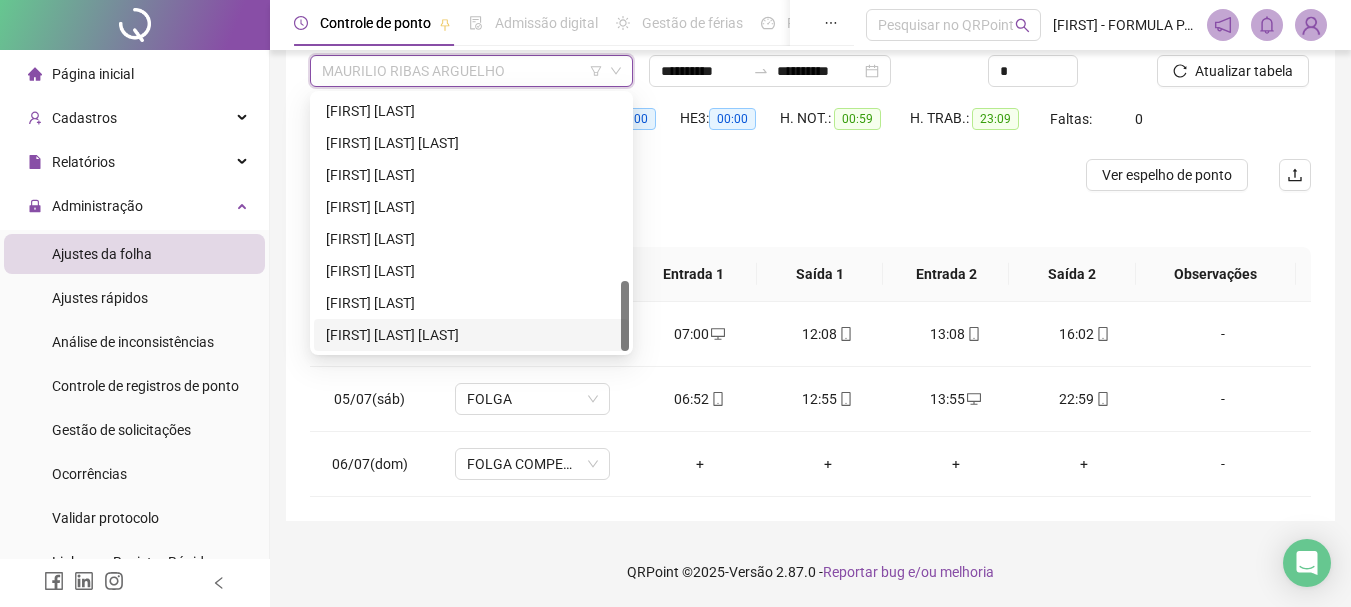 click on "[FIRST] [LAST] [LAST]" at bounding box center [471, 335] 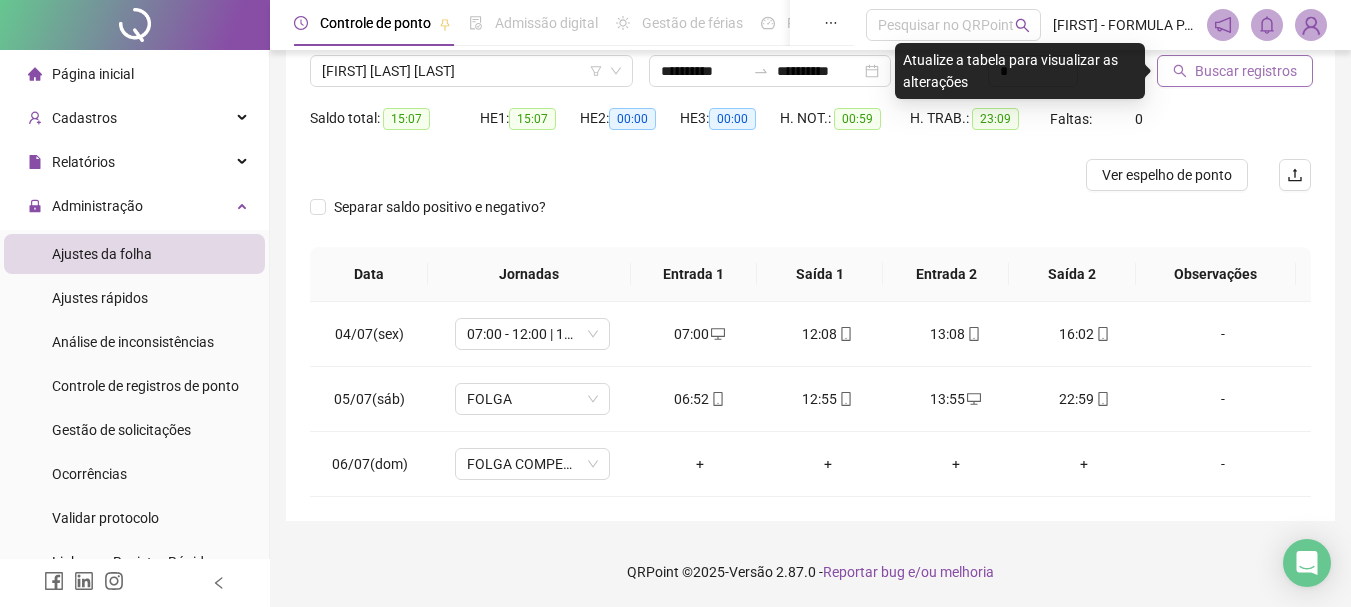 click on "Buscar registros" at bounding box center [1246, 71] 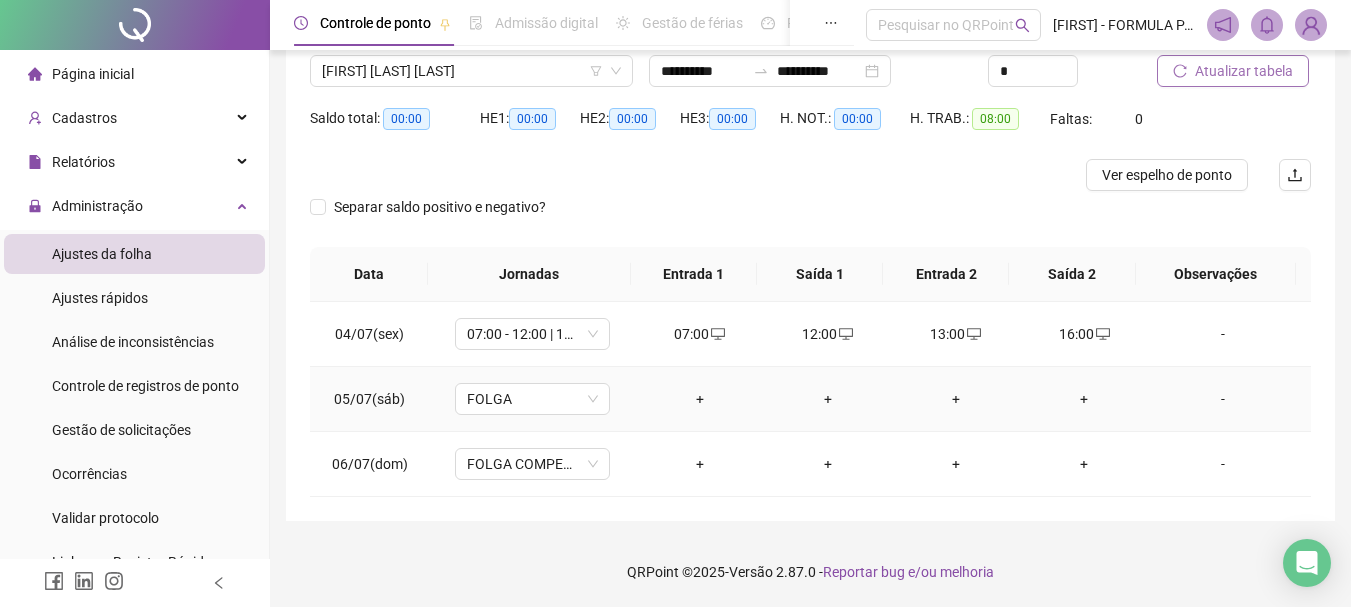 click on "+" at bounding box center [700, 399] 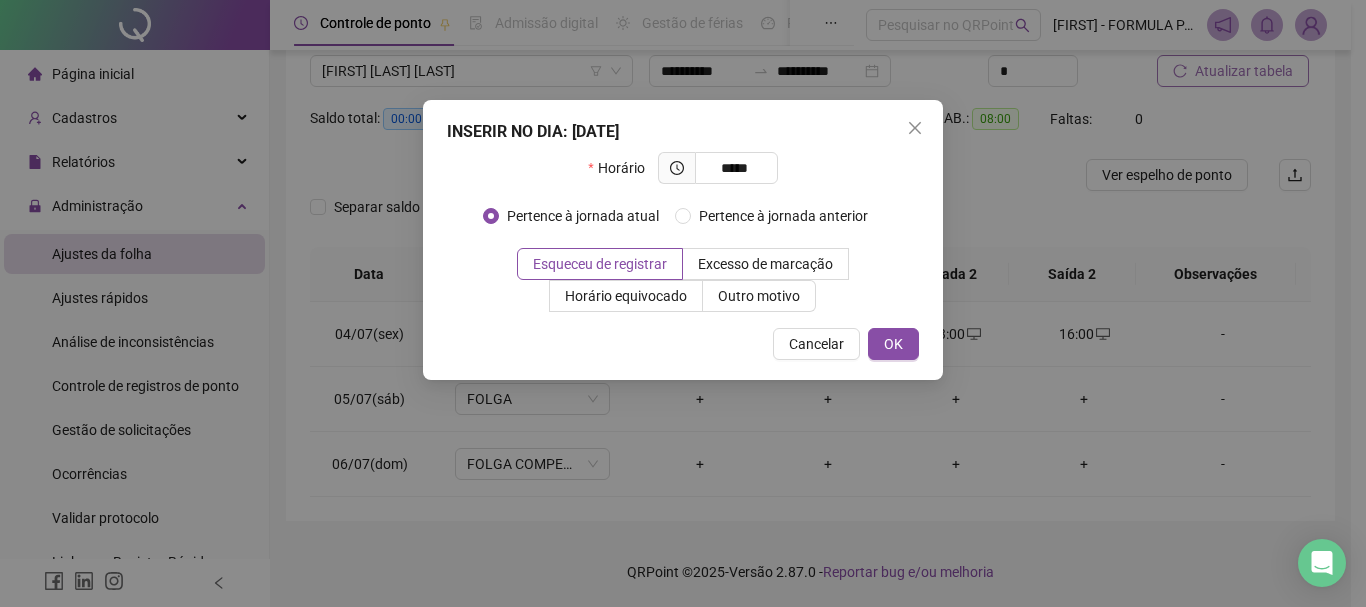 type on "*****" 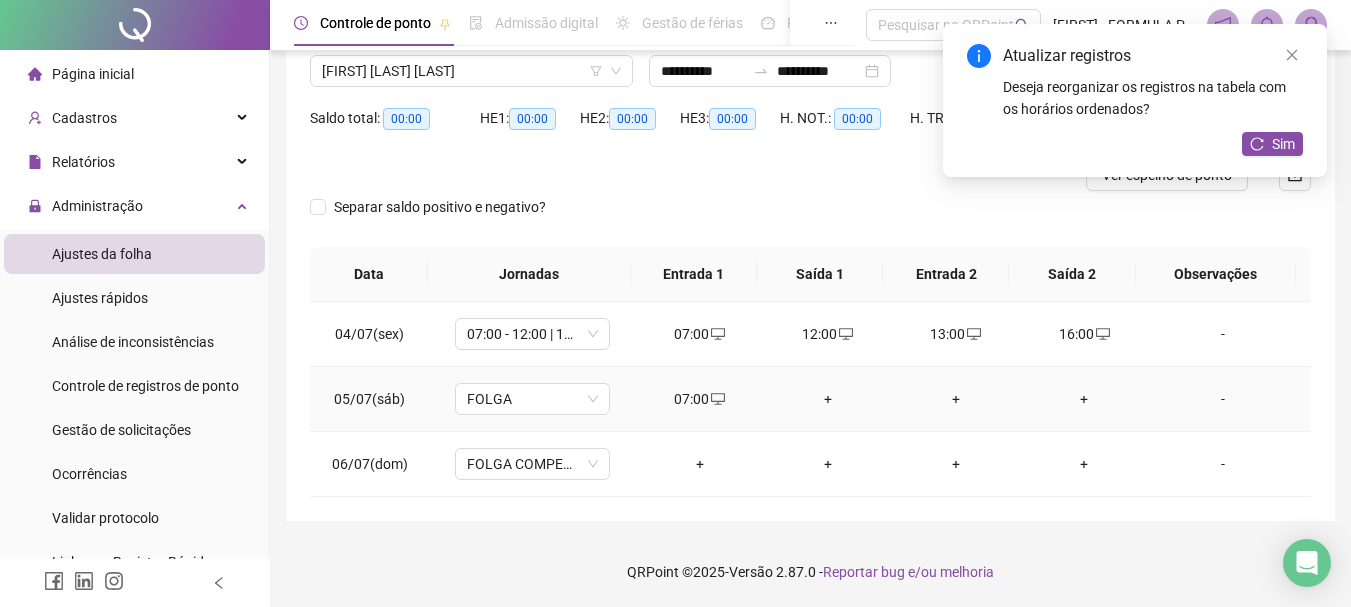click on "+" at bounding box center [828, 399] 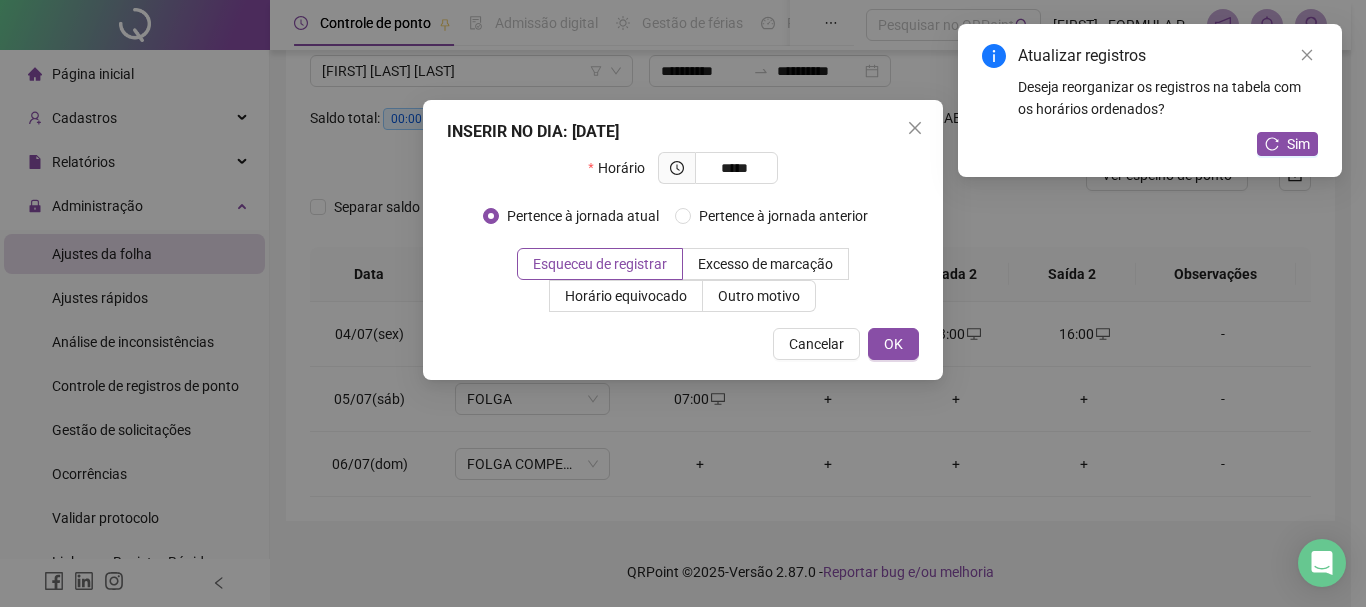 type on "*****" 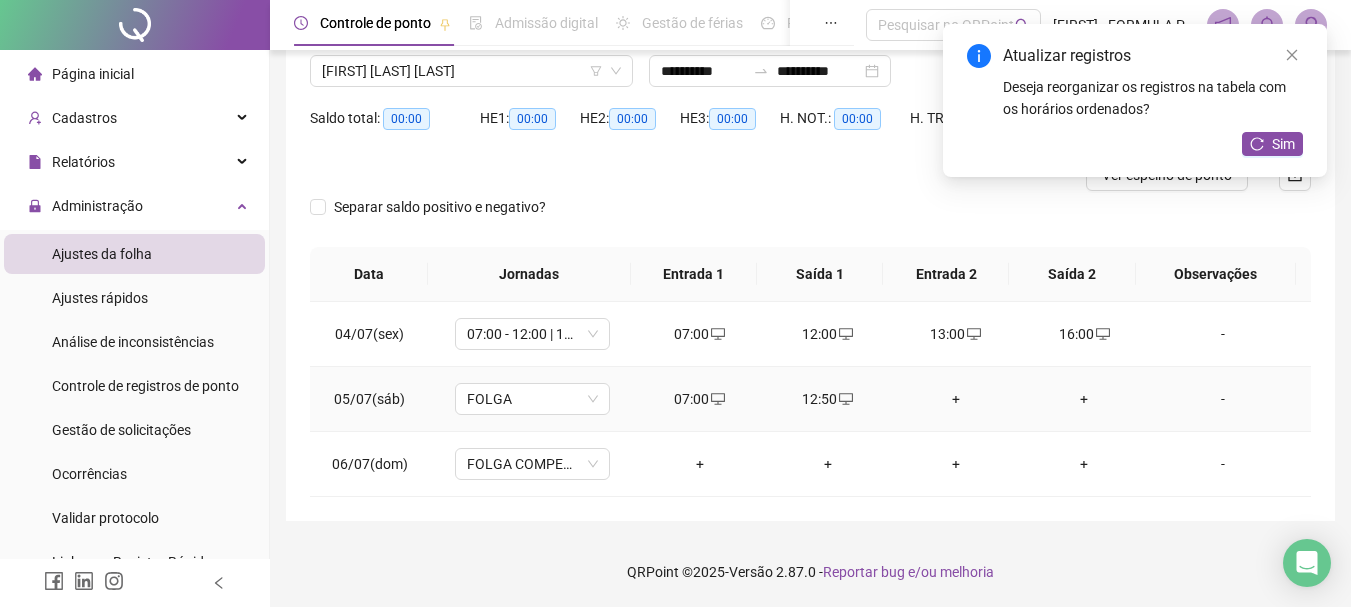 click on "+" at bounding box center [956, 399] 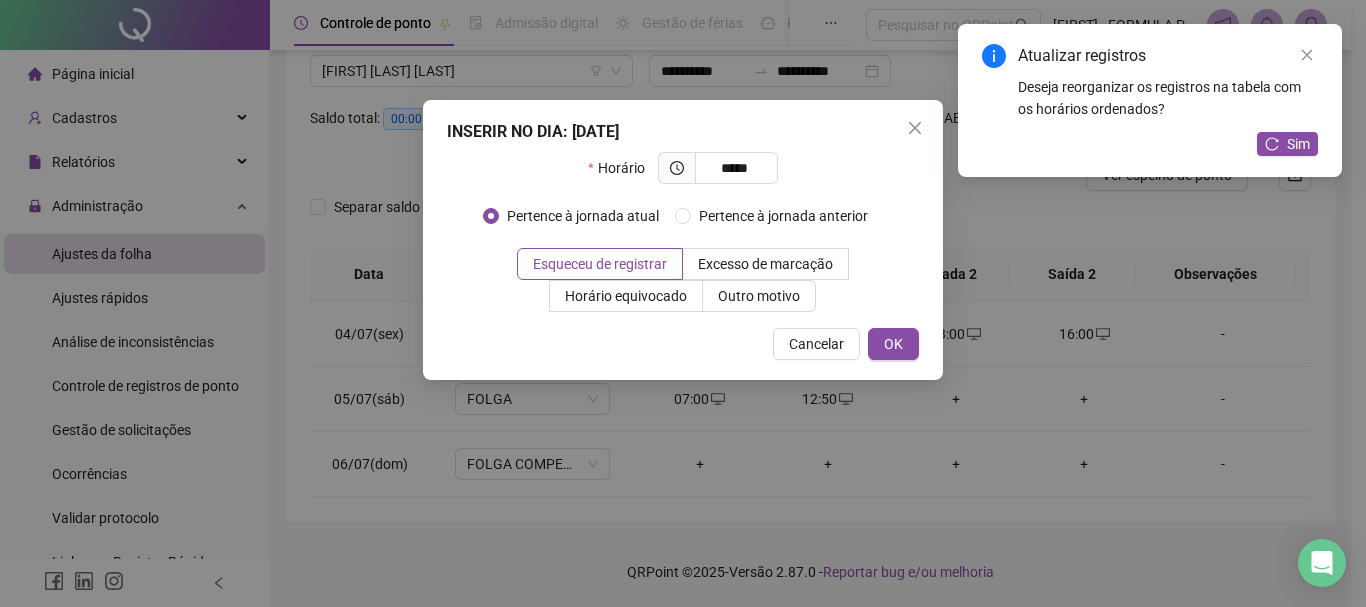 type on "*****" 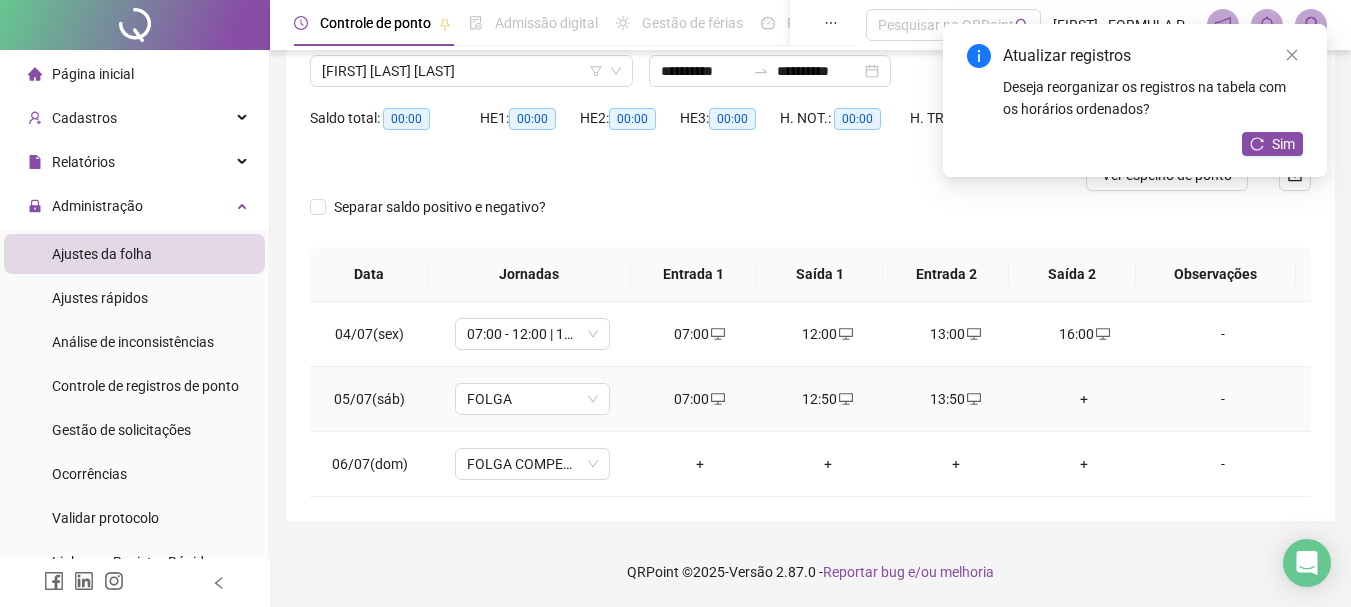 click on "+" at bounding box center (1084, 399) 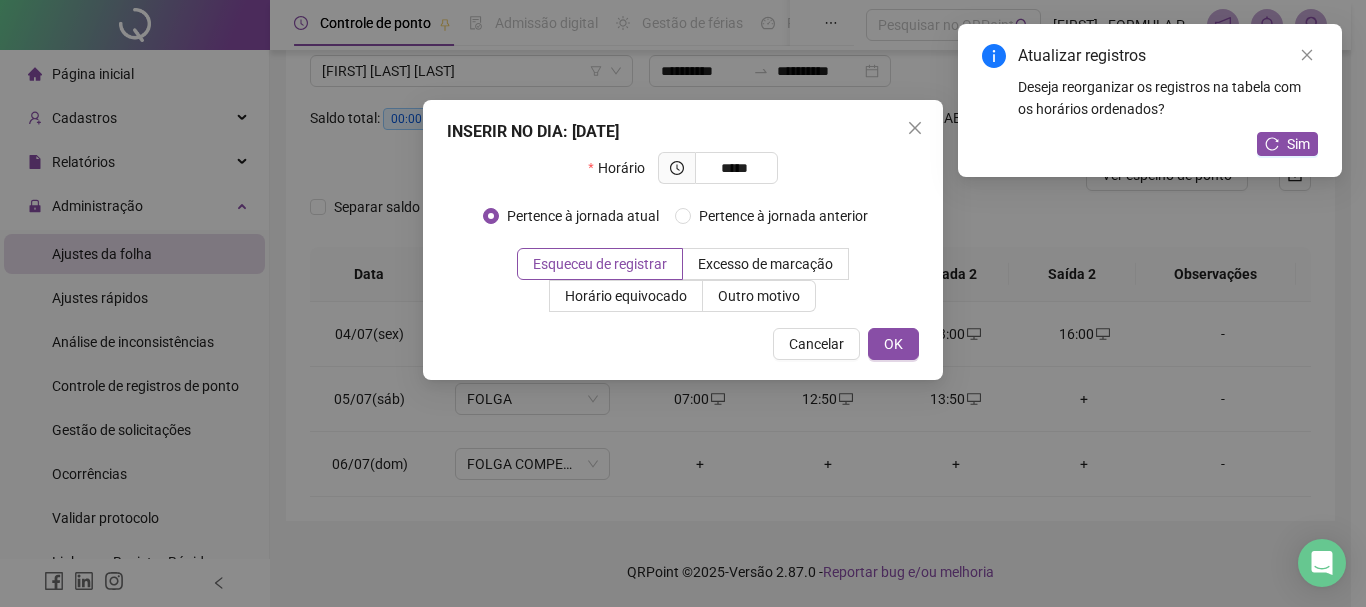 type on "*****" 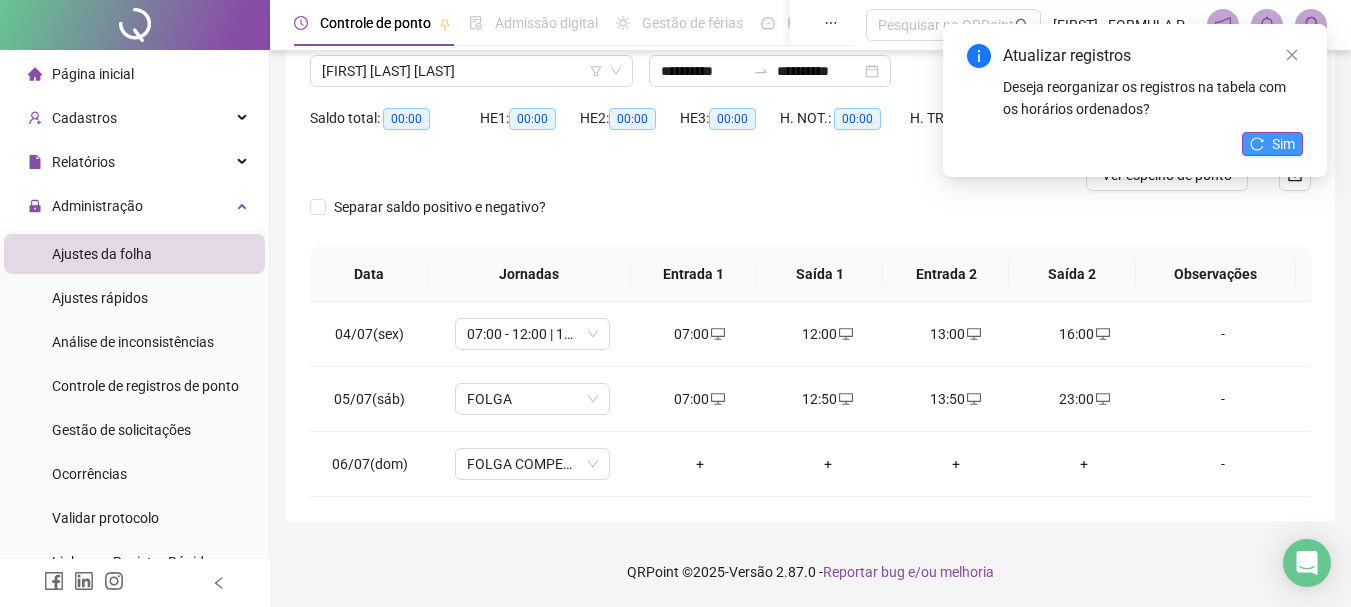 click 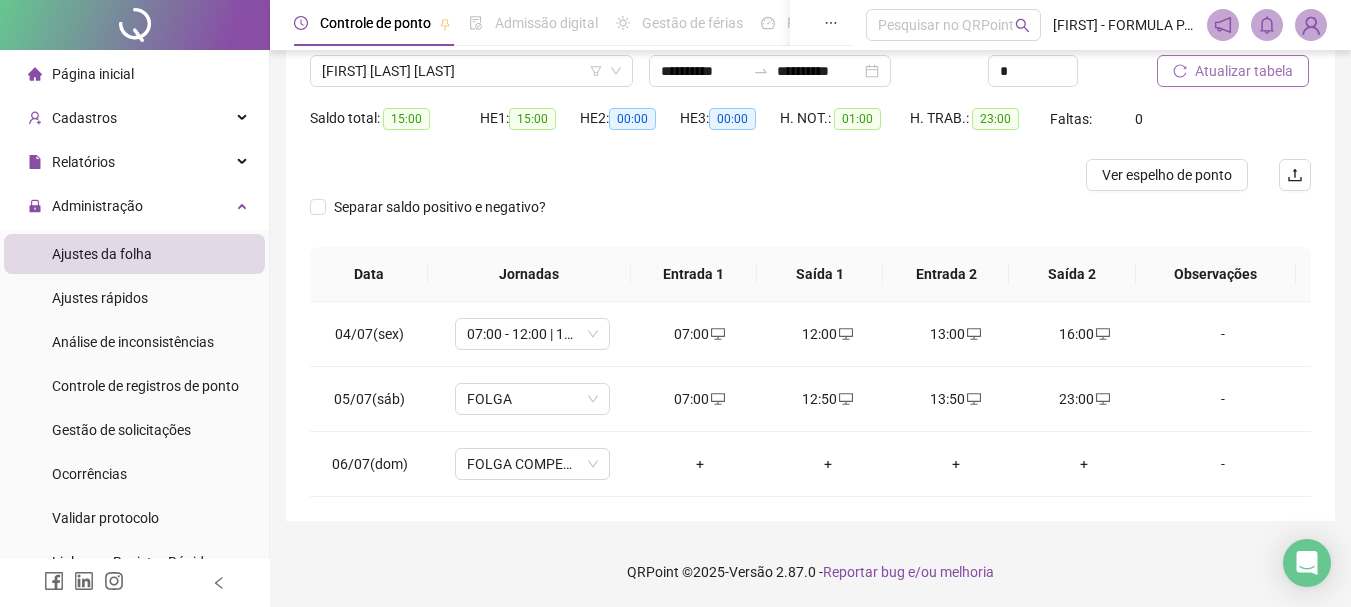 click on "Atualizar tabela" at bounding box center [1244, 71] 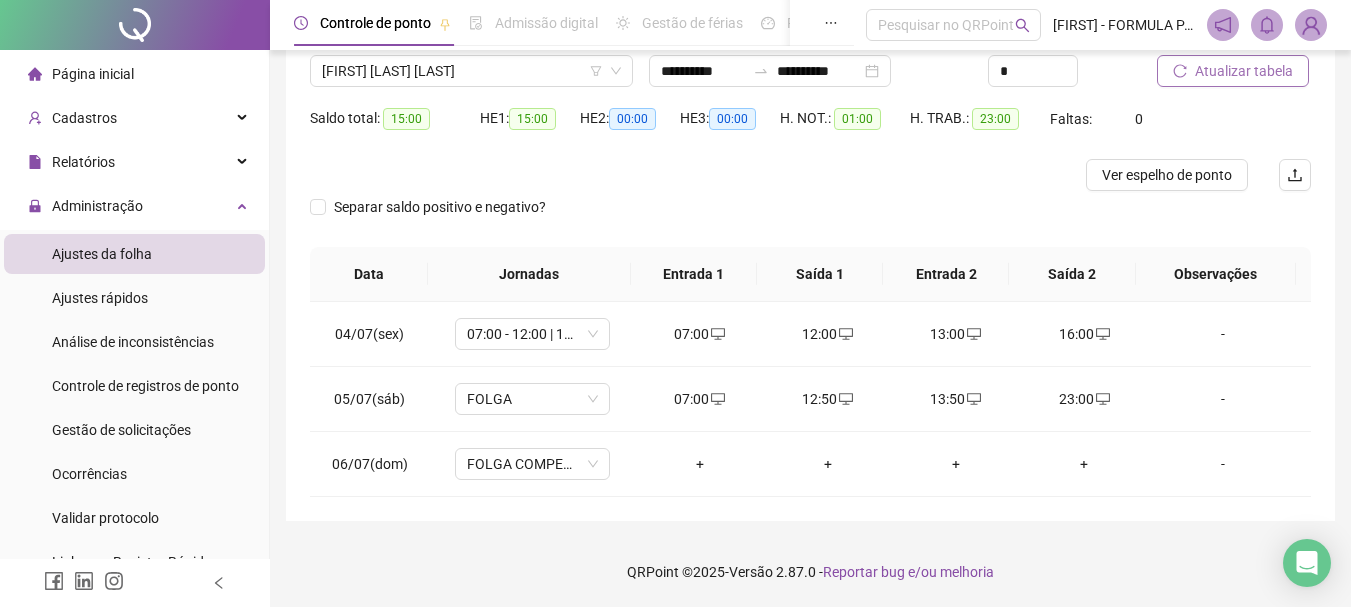 click on "Atualizar tabela" at bounding box center [1244, 71] 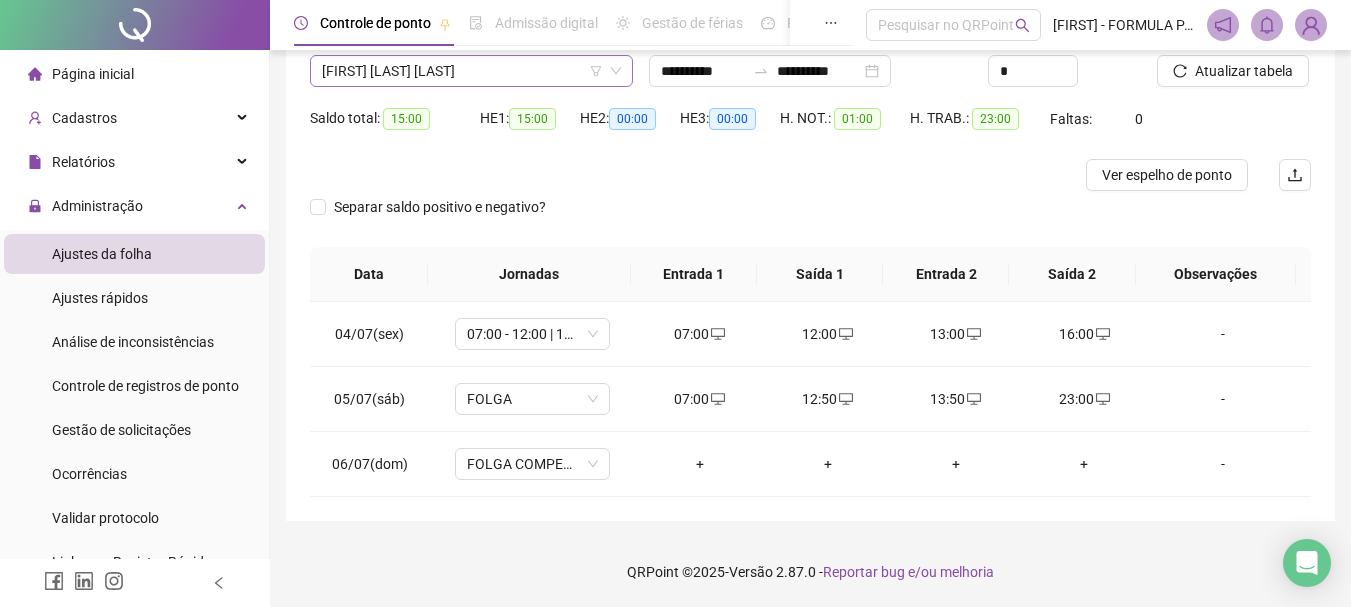 click on "[FIRST] [LAST] [LAST]" at bounding box center (471, 71) 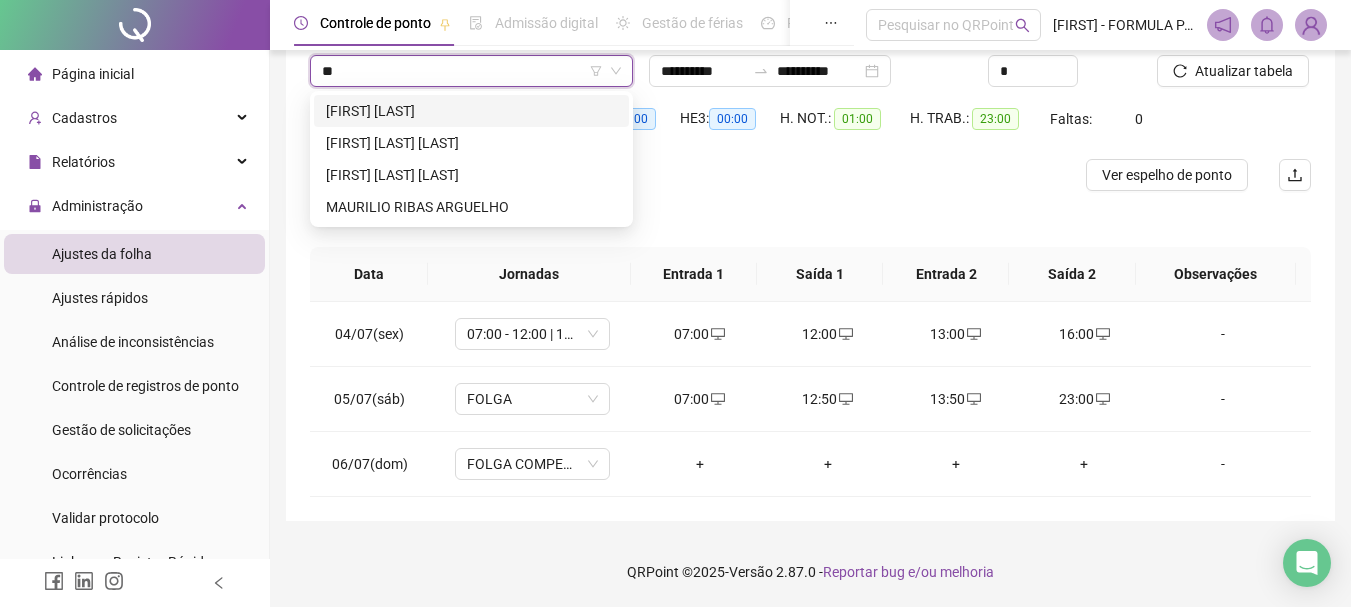 scroll, scrollTop: 0, scrollLeft: 0, axis: both 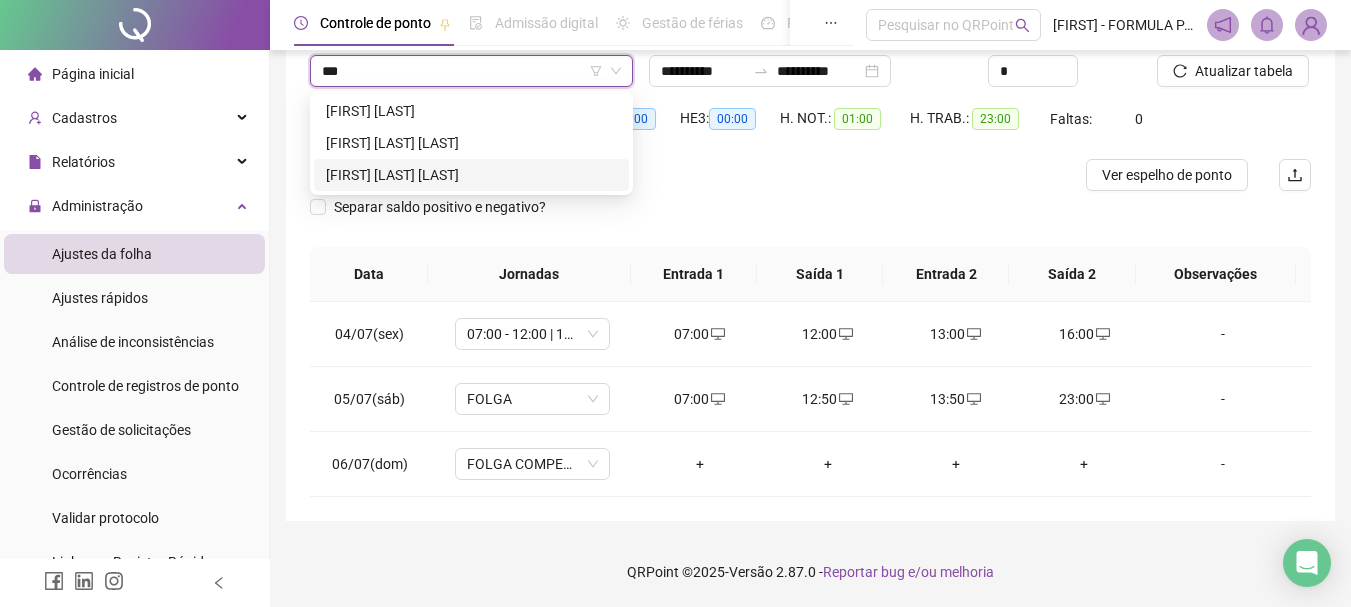 click on "[FIRST] [LAST] [LAST]" at bounding box center [471, 175] 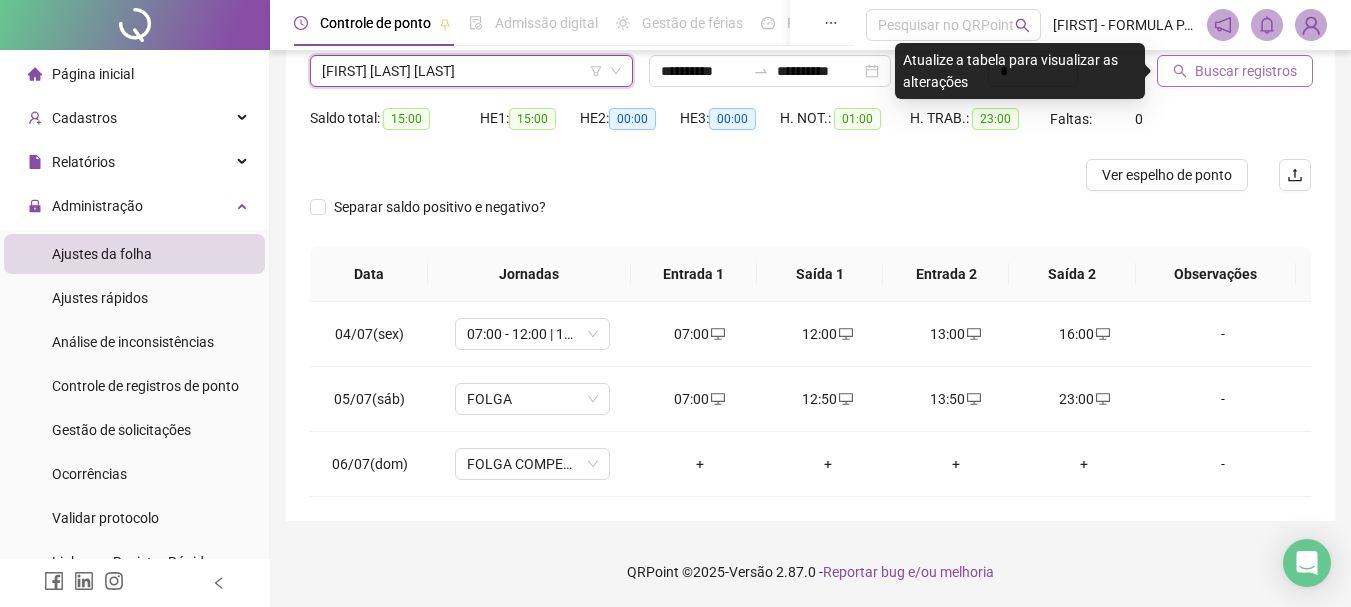 click on "Buscar registros" at bounding box center [1246, 71] 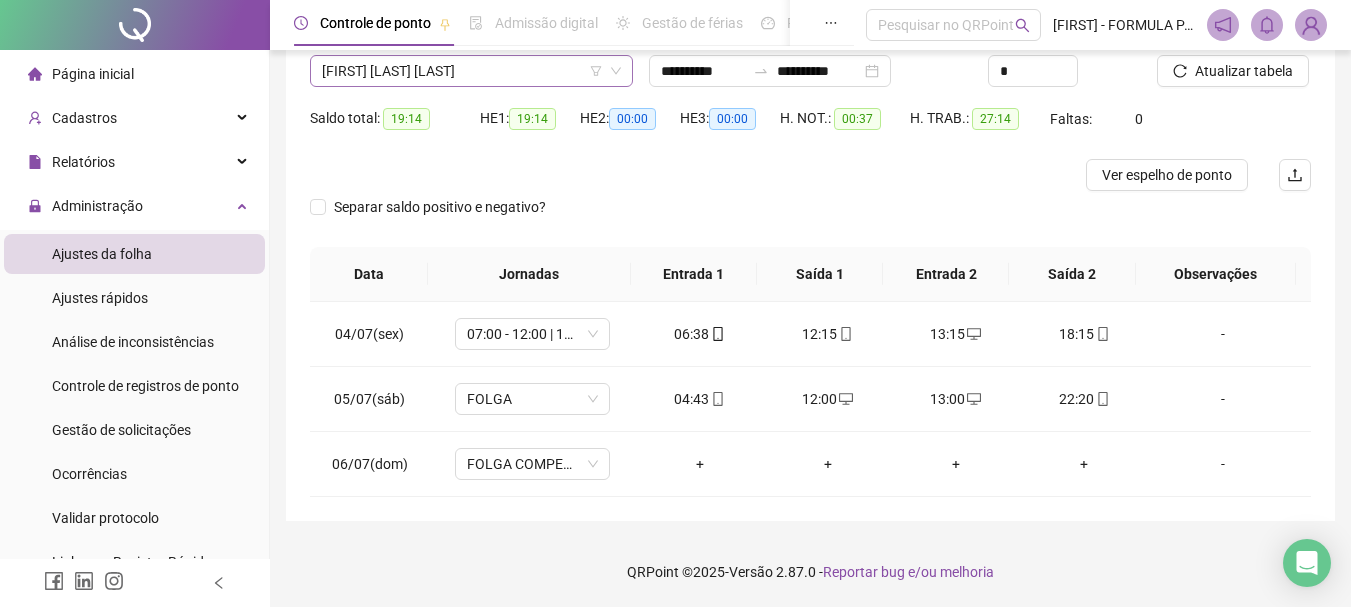 click on "[FIRST] [LAST] [LAST]" at bounding box center [471, 71] 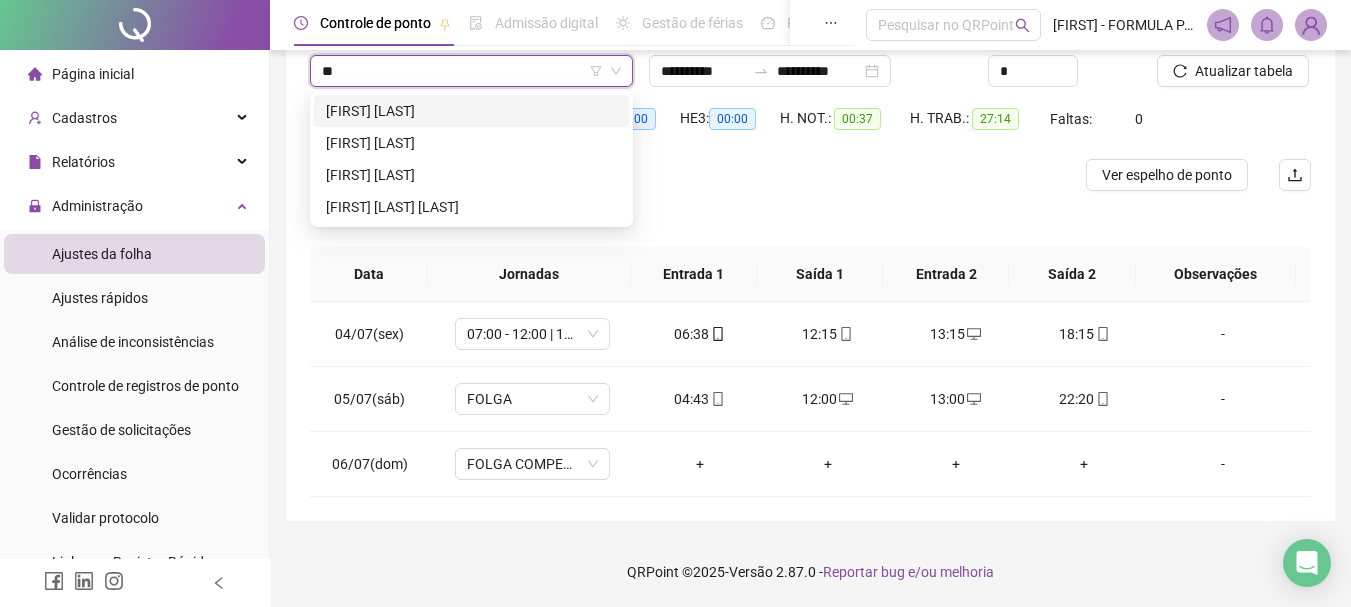 scroll, scrollTop: 0, scrollLeft: 0, axis: both 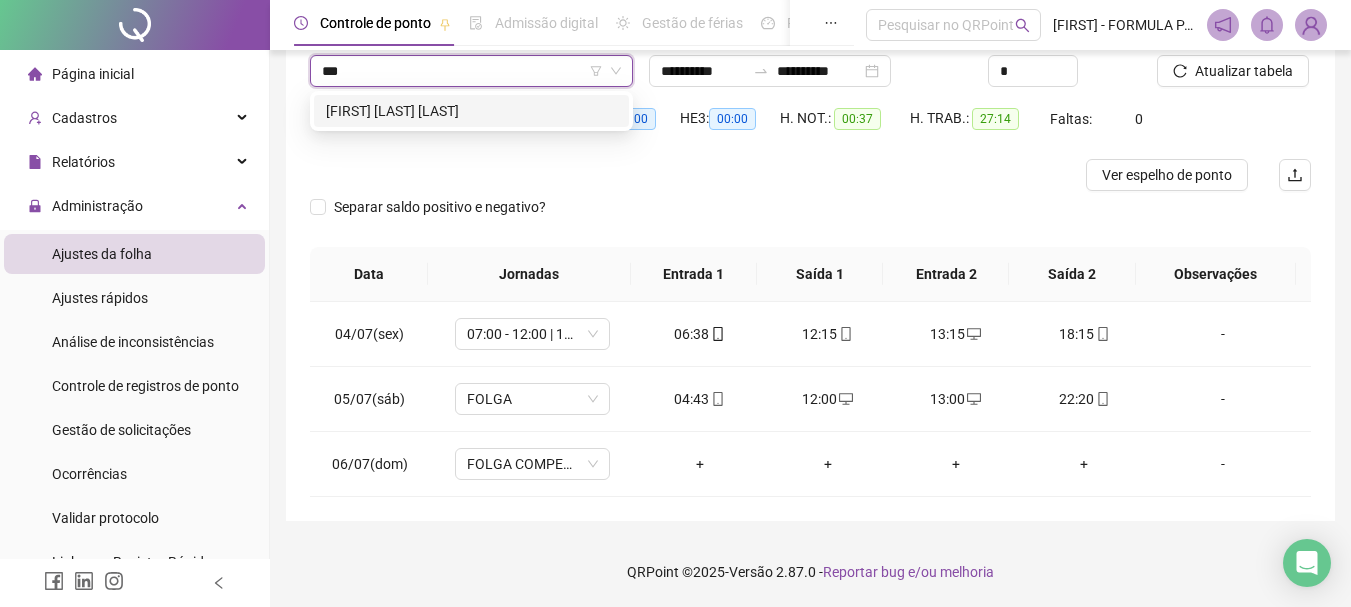 type on "****" 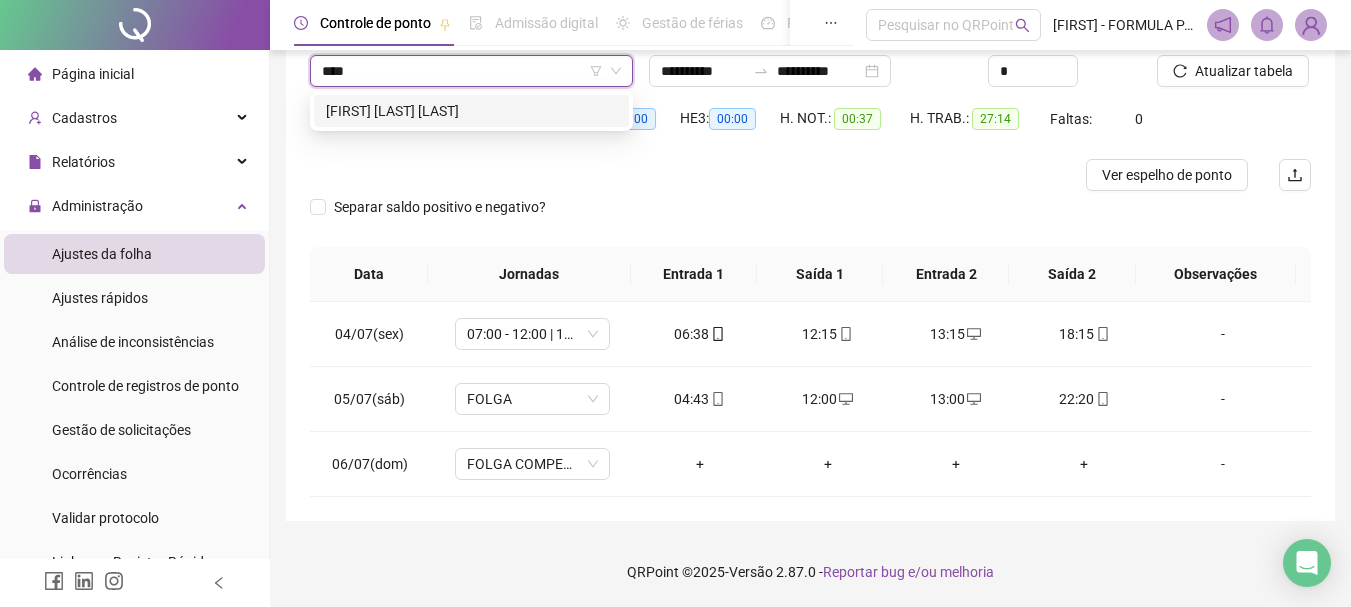 click on "[FIRST] [LAST] [LAST]" at bounding box center (471, 111) 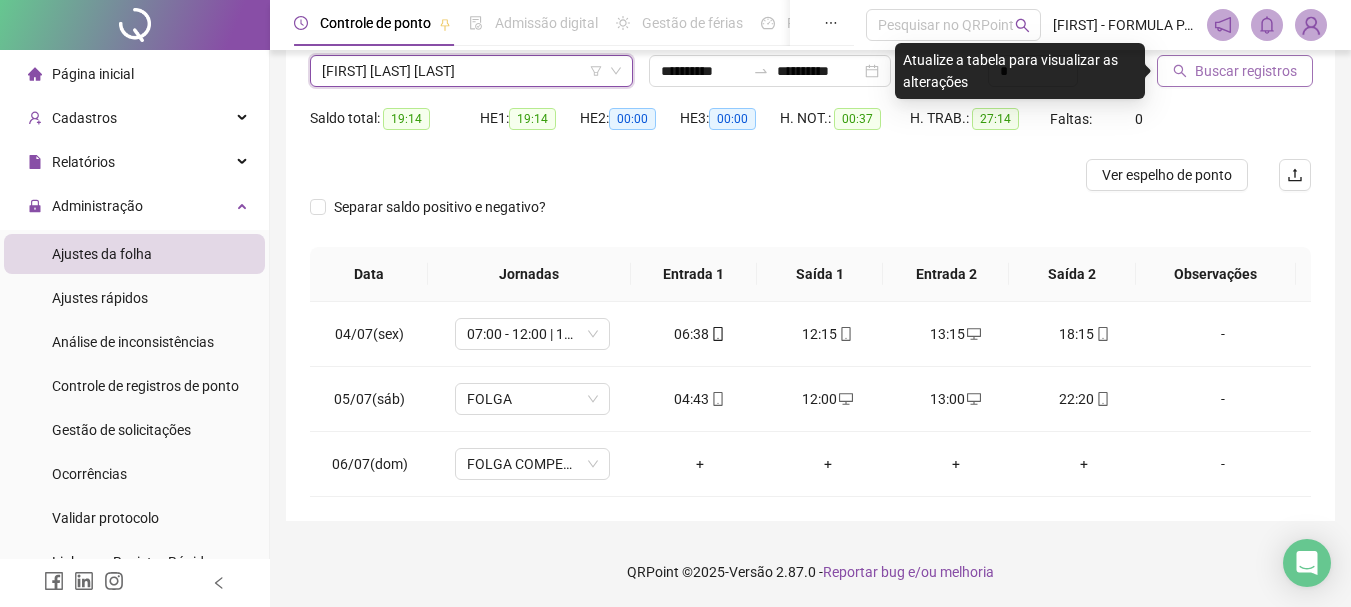click on "Buscar registros" at bounding box center (1246, 71) 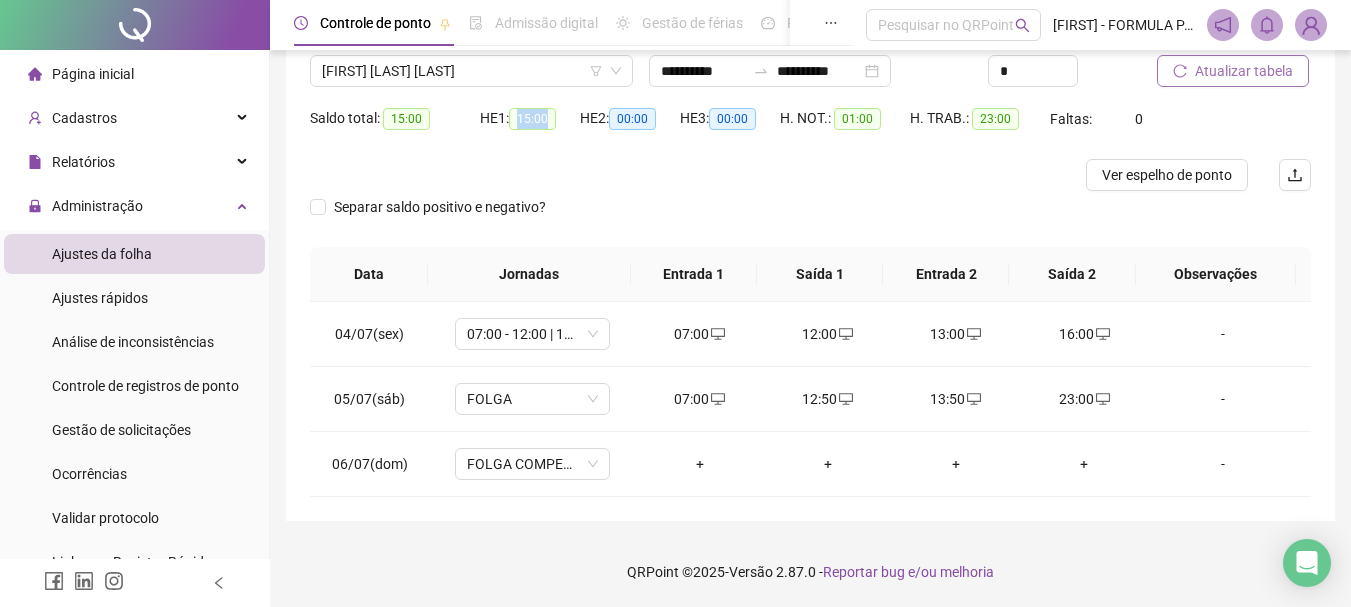 drag, startPoint x: 522, startPoint y: 122, endPoint x: 552, endPoint y: 133, distance: 31.95309 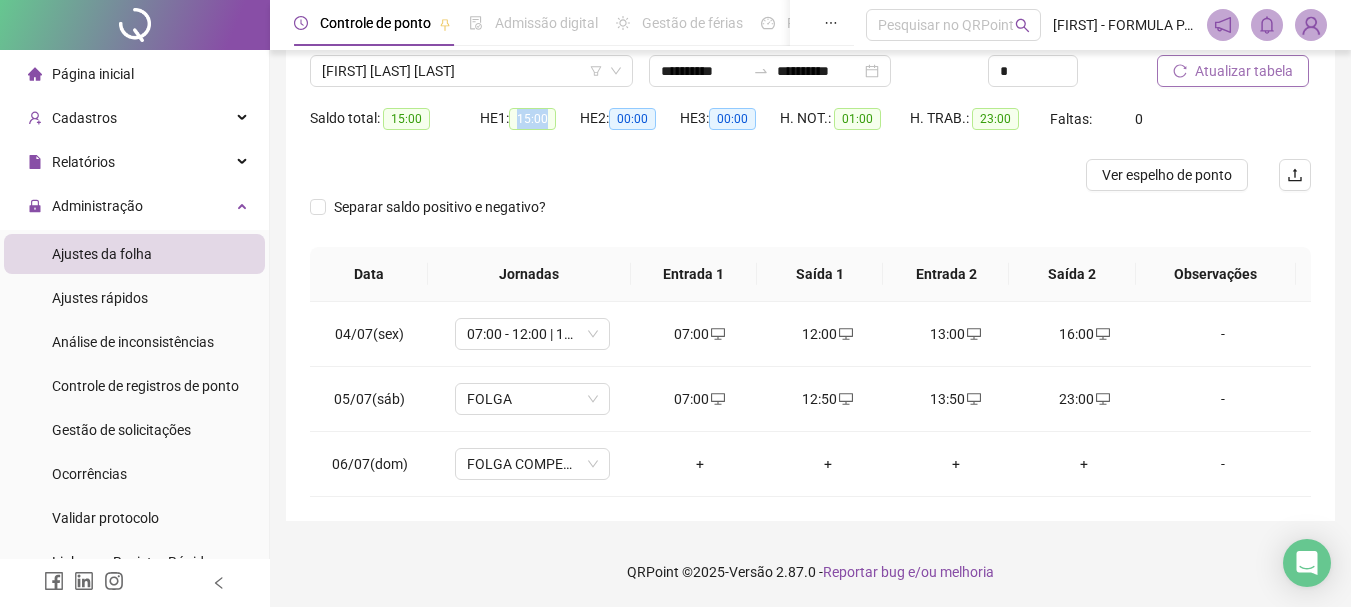 copy on "15:00" 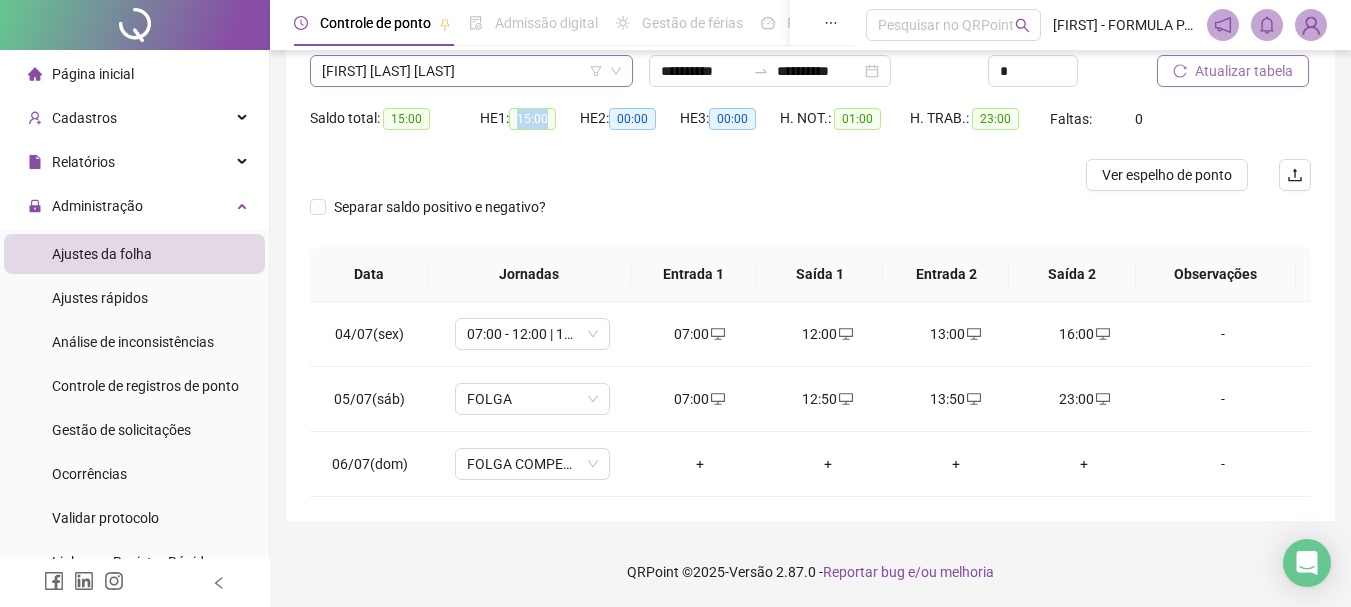 click on "[FIRST] [LAST] [LAST]" at bounding box center [471, 71] 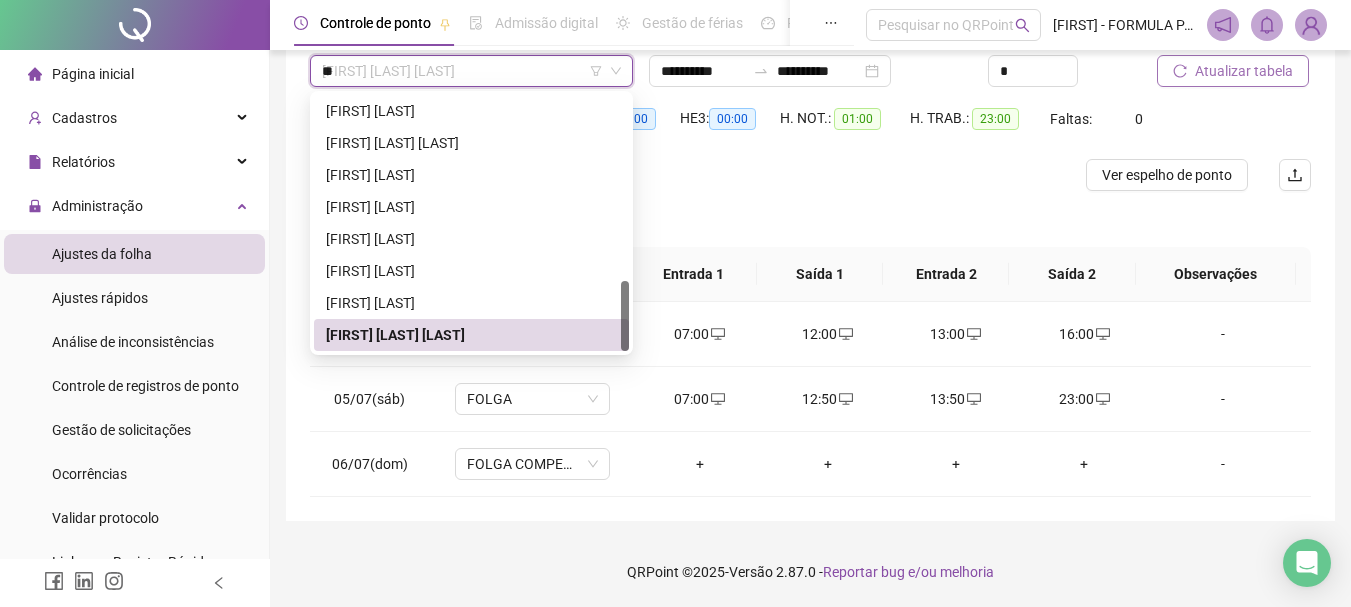 scroll, scrollTop: 0, scrollLeft: 0, axis: both 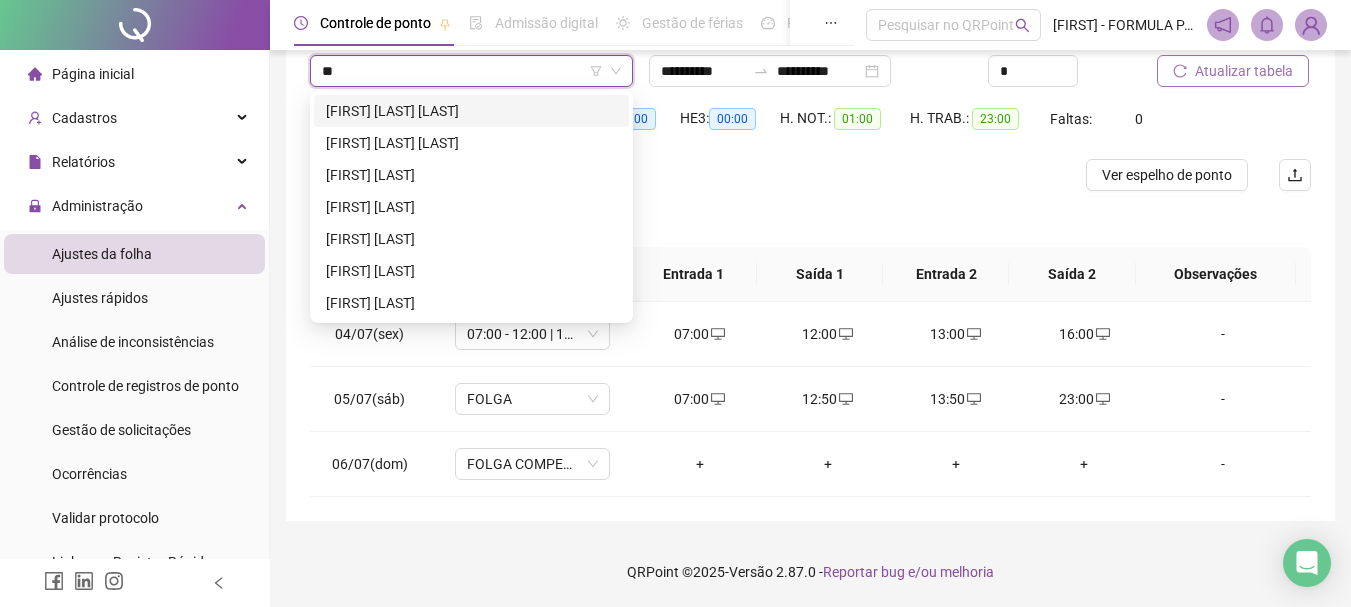 type on "***" 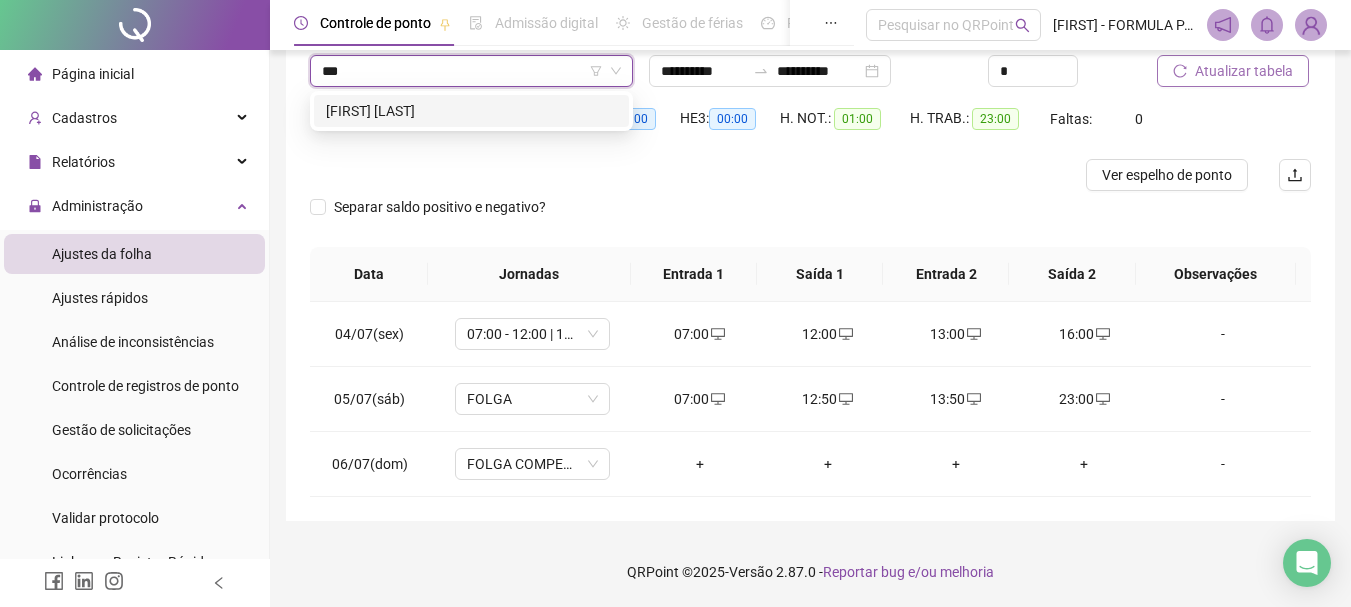 click on "[FIRST] [LAST]" at bounding box center [471, 111] 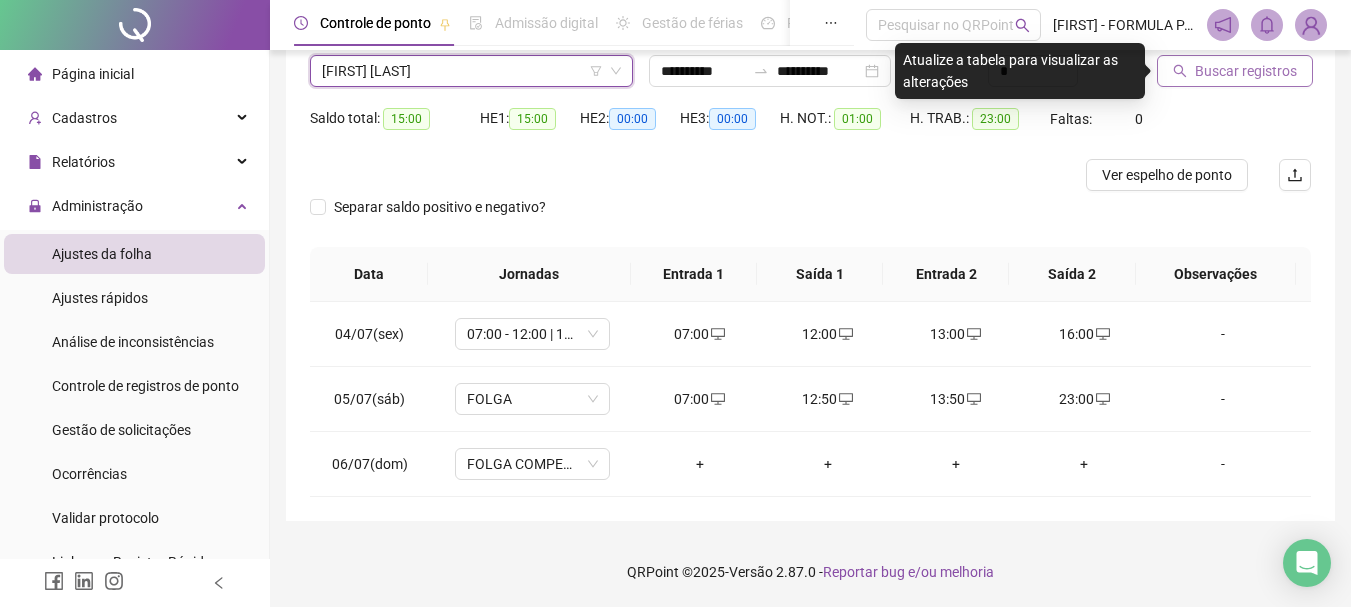 click on "Buscar registros" at bounding box center [1246, 71] 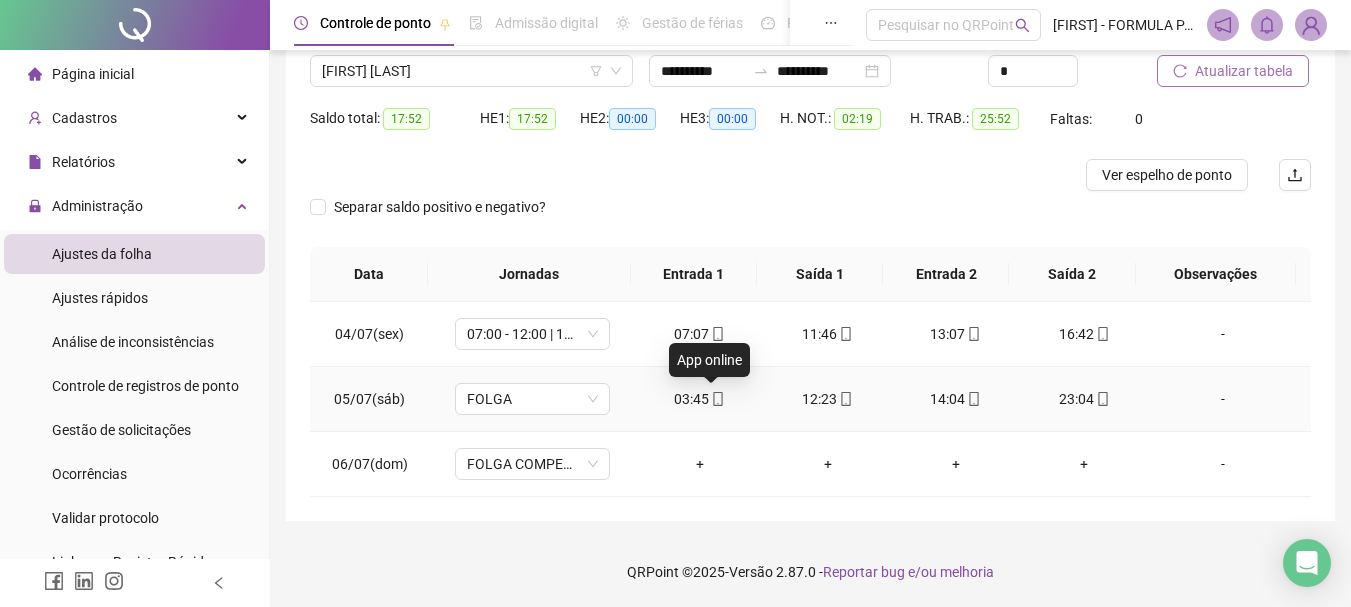 click 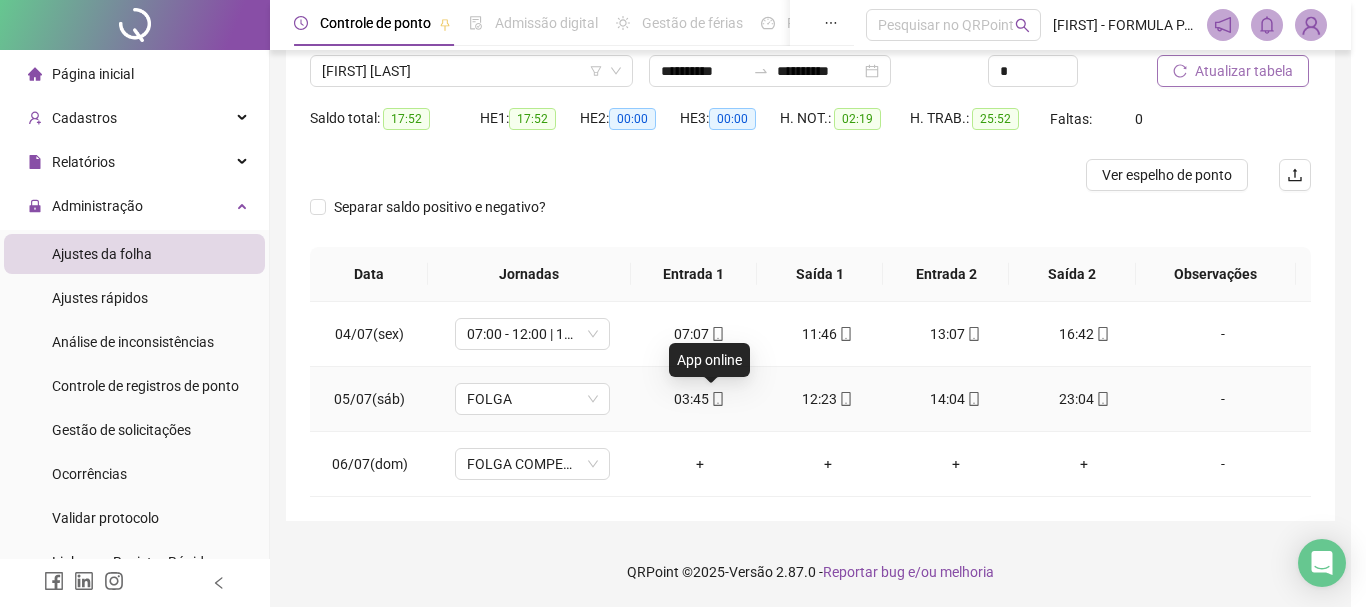 type on "**********" 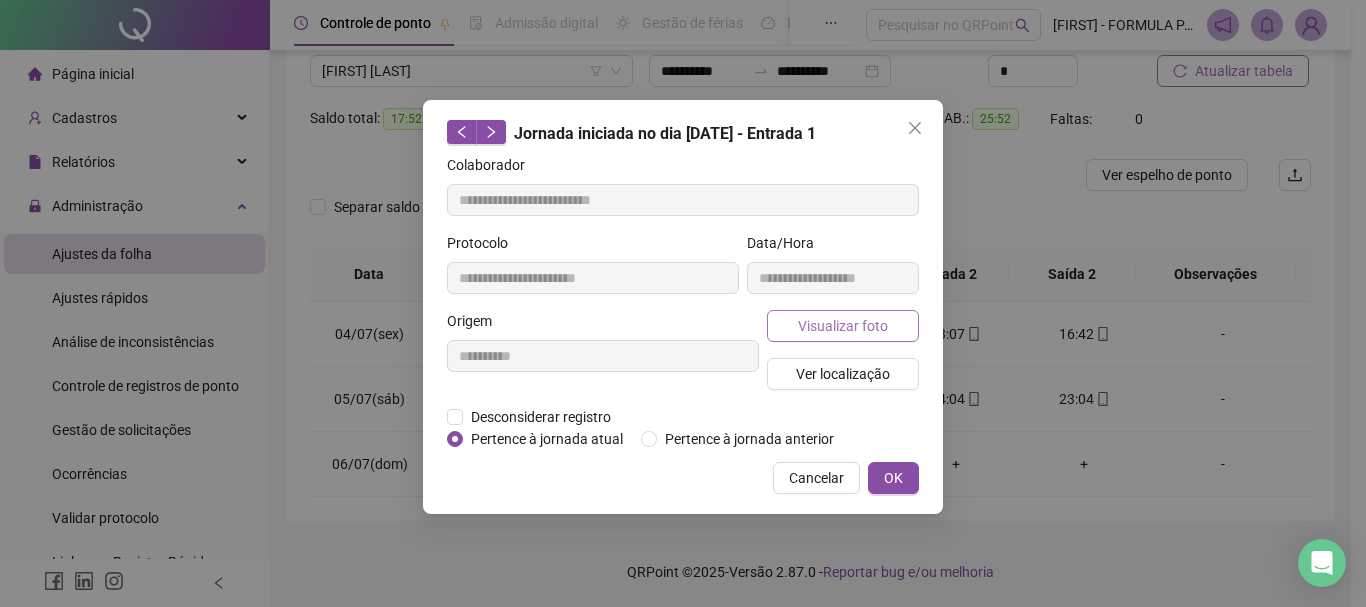 click on "Visualizar foto" at bounding box center [843, 326] 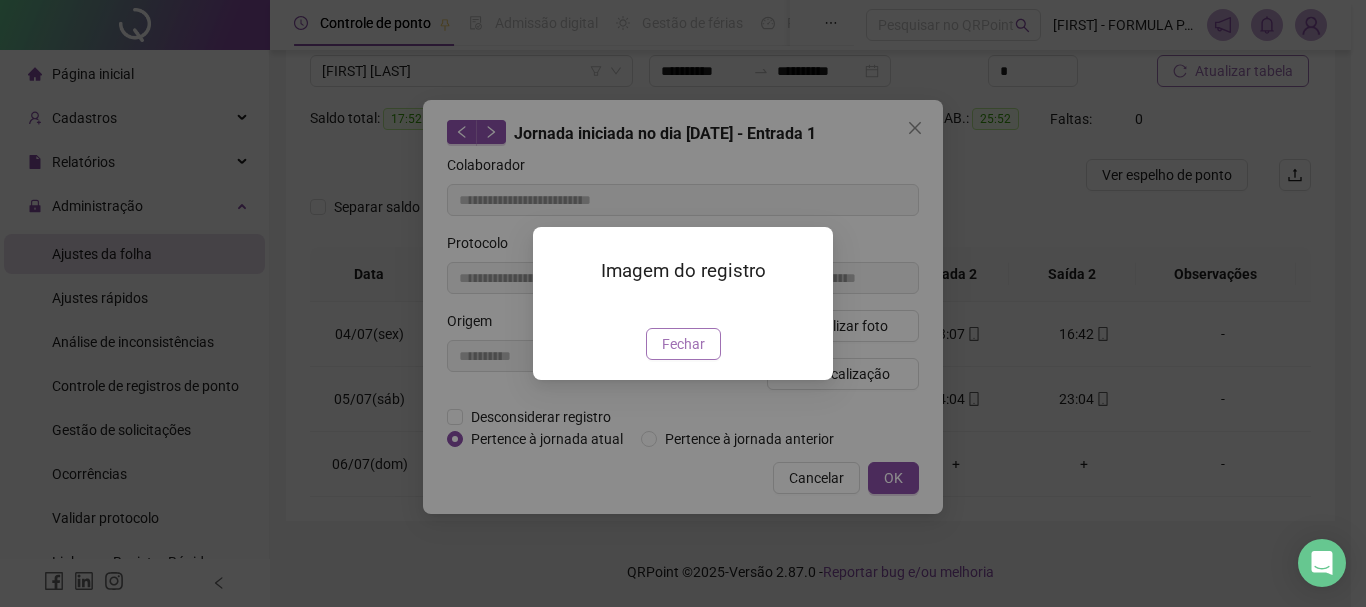 click on "Fechar" at bounding box center [683, 344] 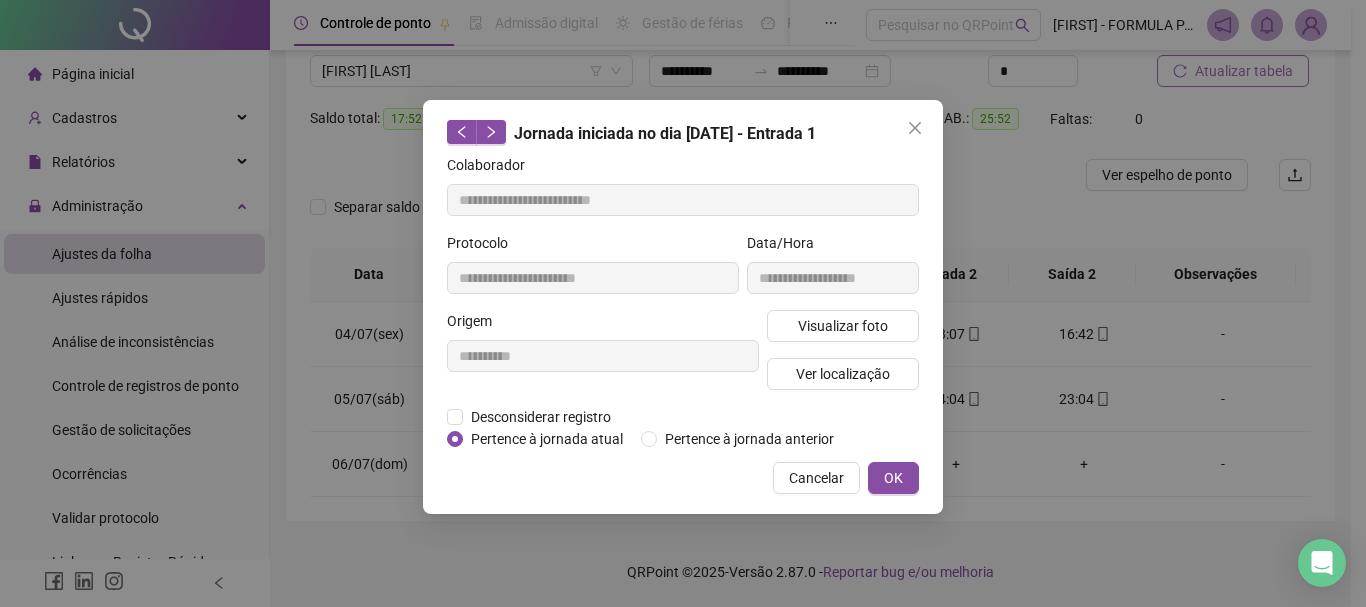 click 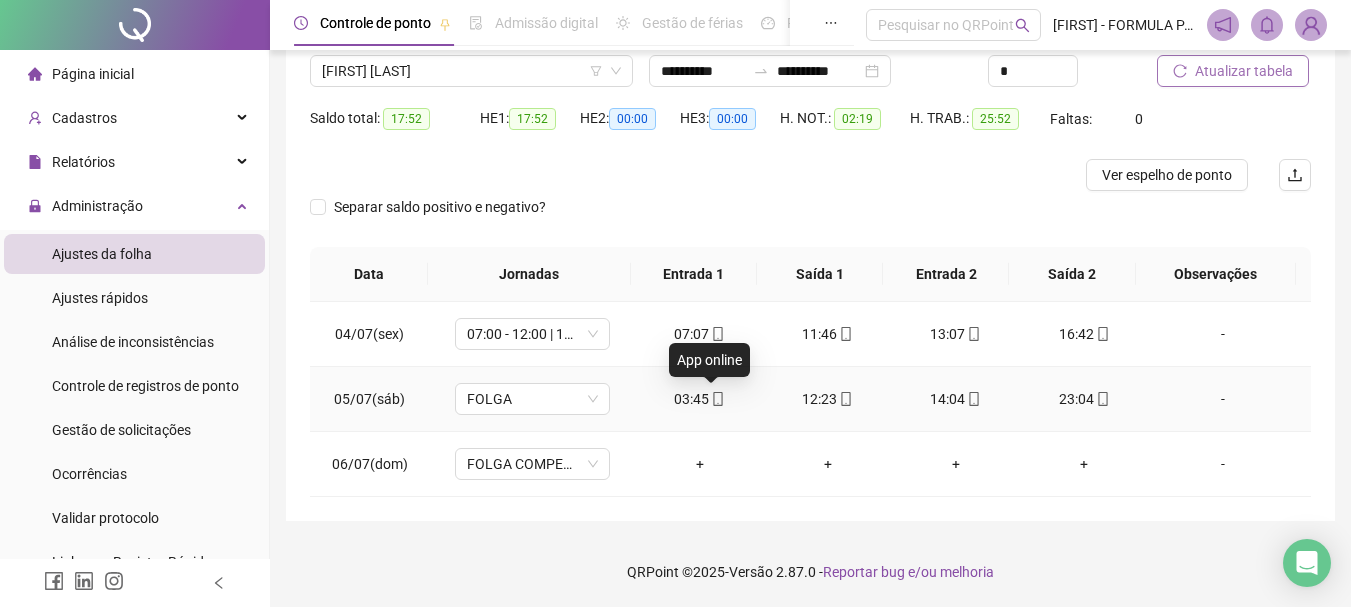click 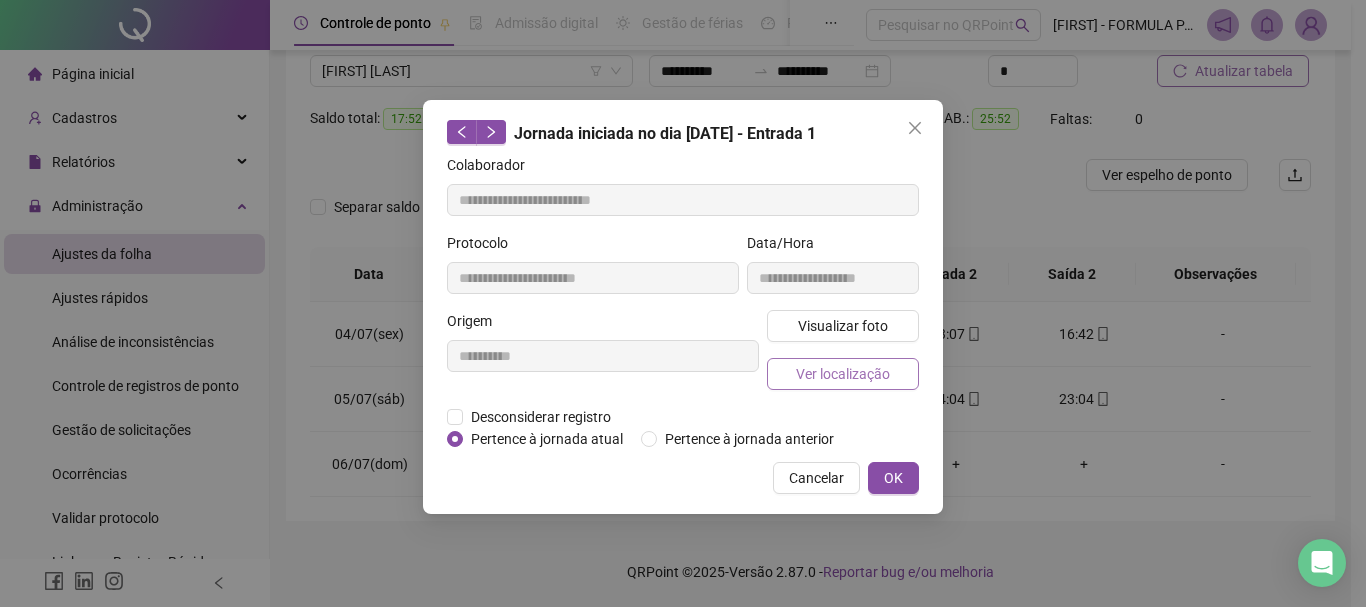 click on "Ver localização" at bounding box center (843, 374) 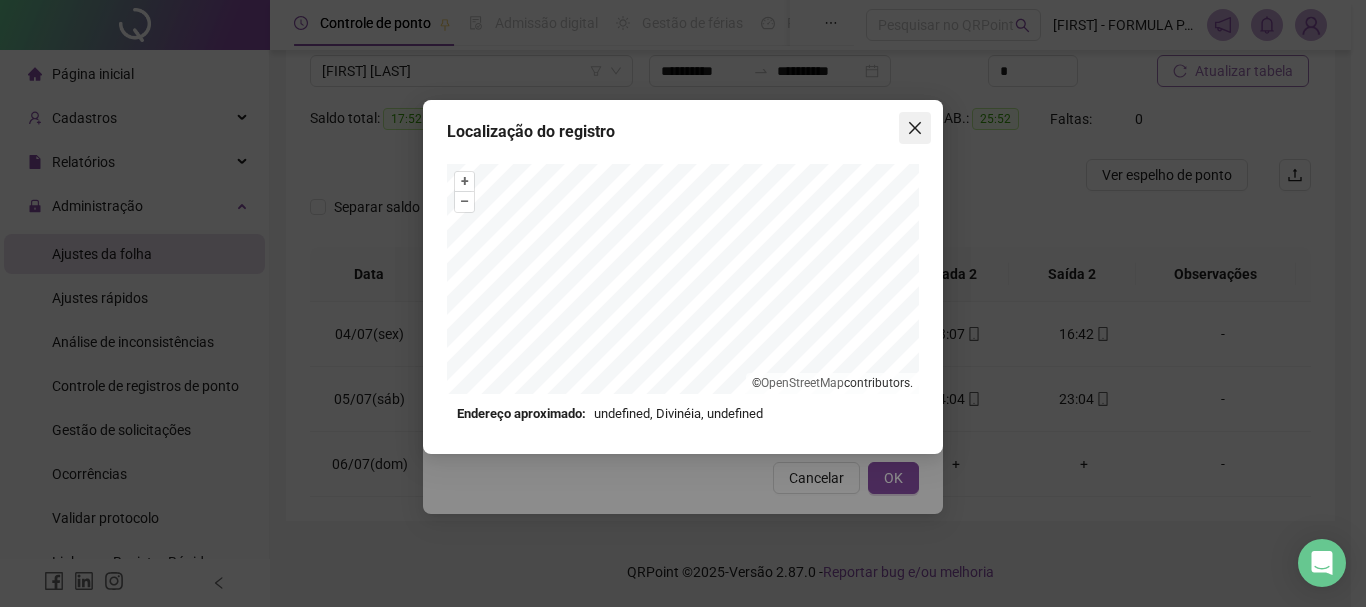 click 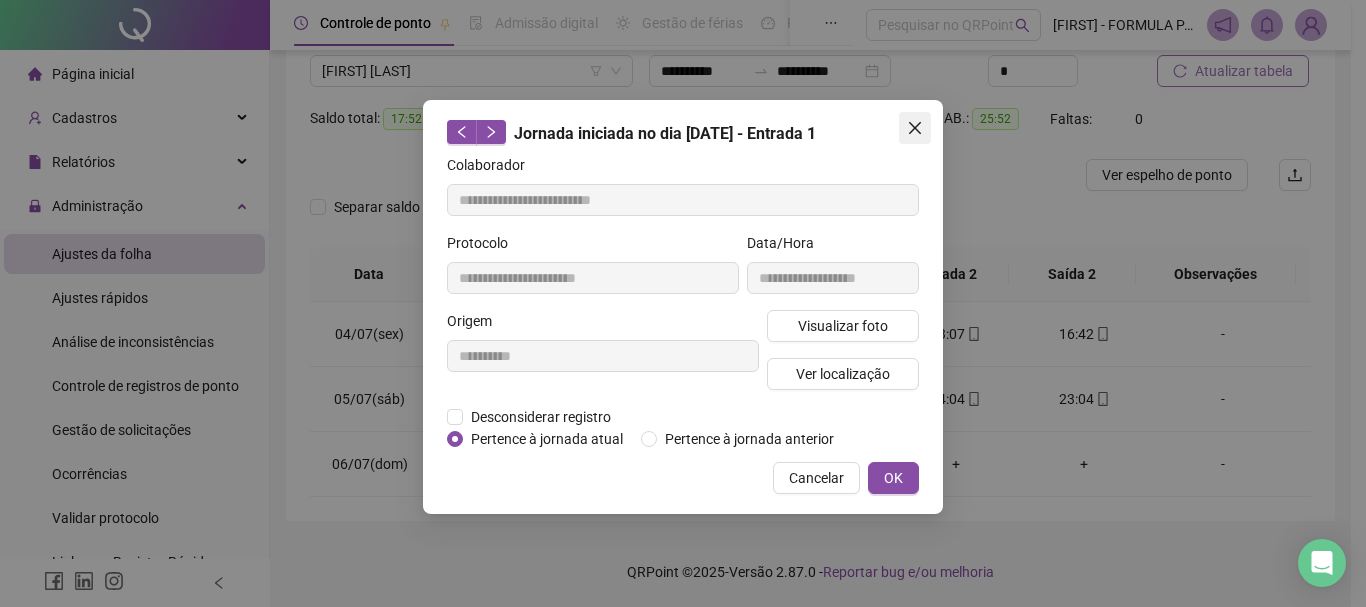 click 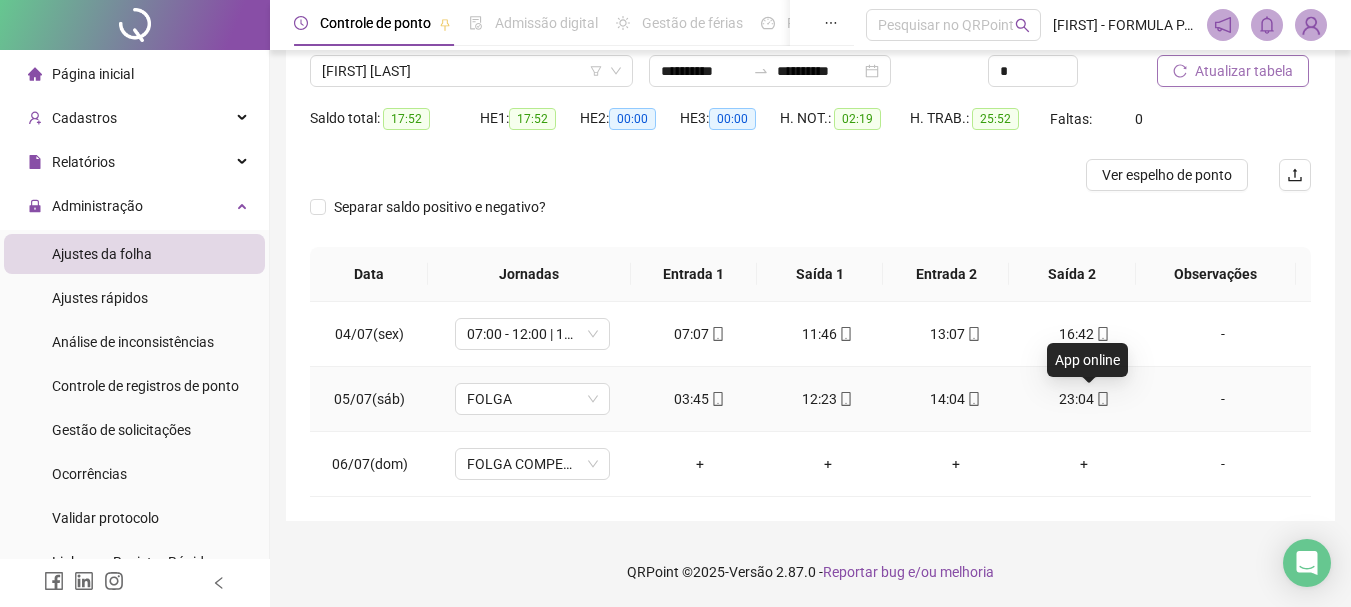 click 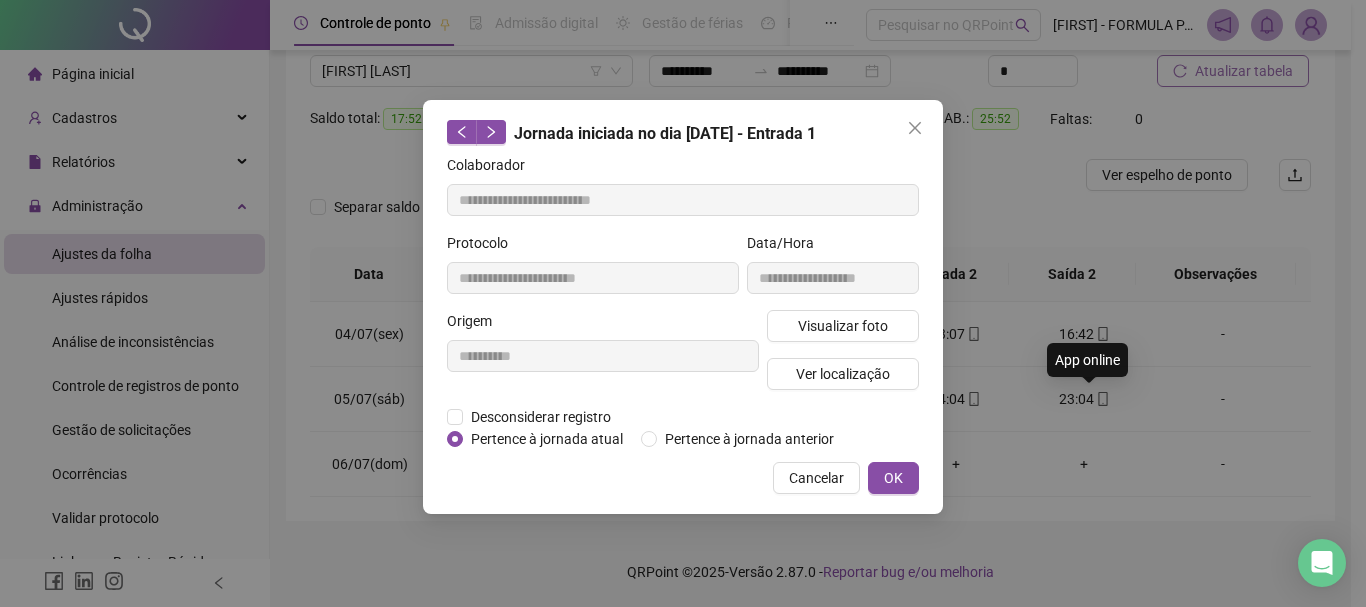 type on "**********" 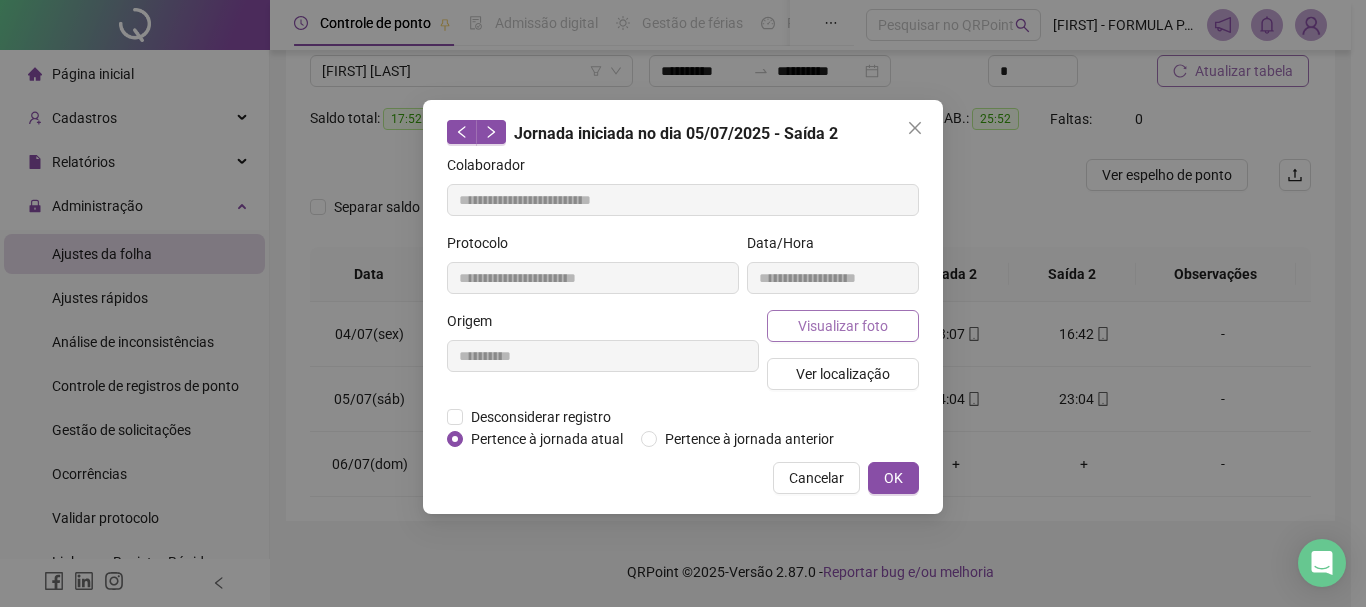 click on "Visualizar foto" at bounding box center (843, 326) 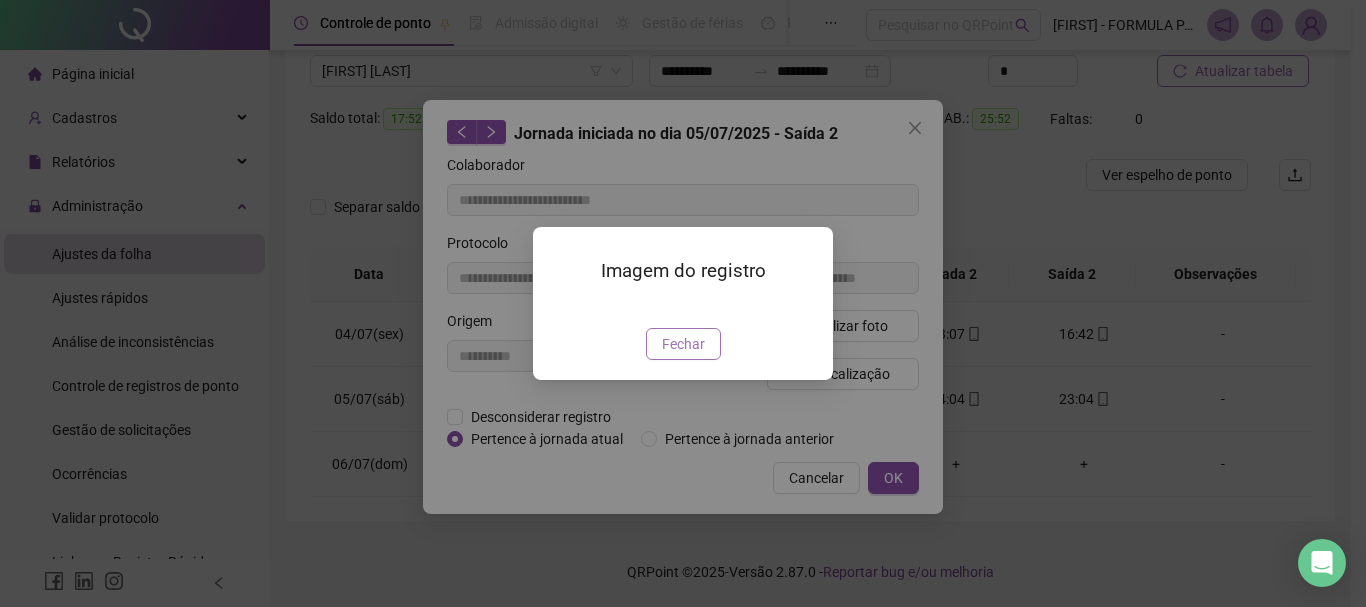 click on "Fechar" at bounding box center (683, 344) 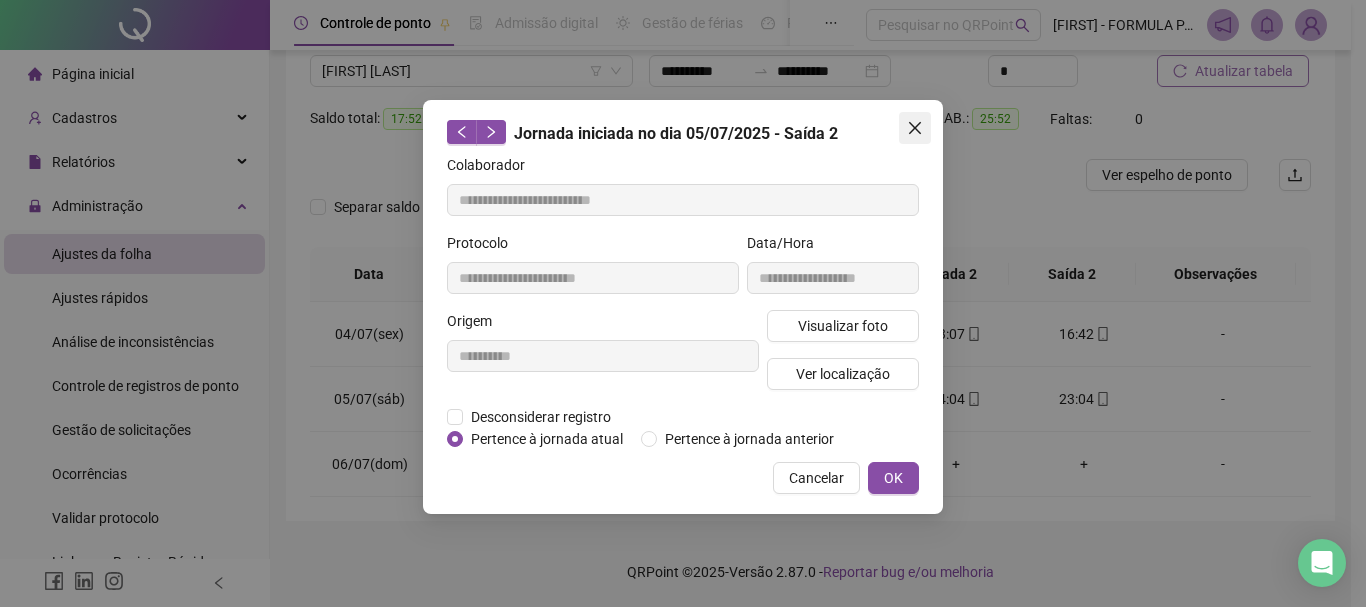click 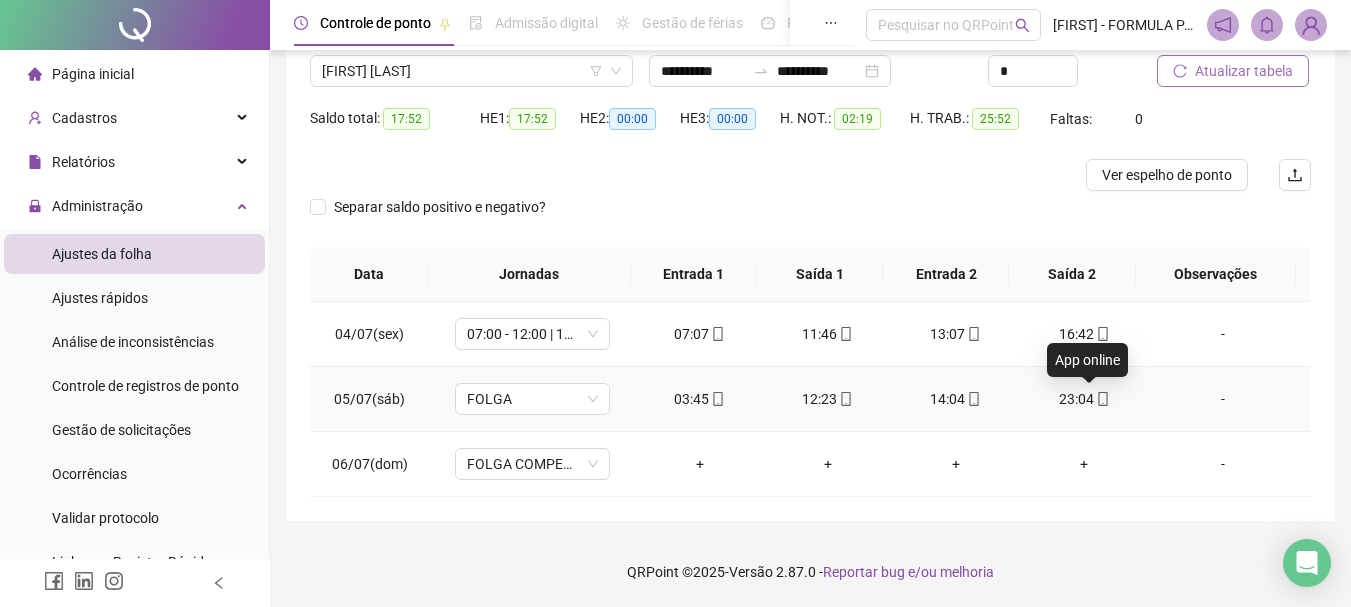 click 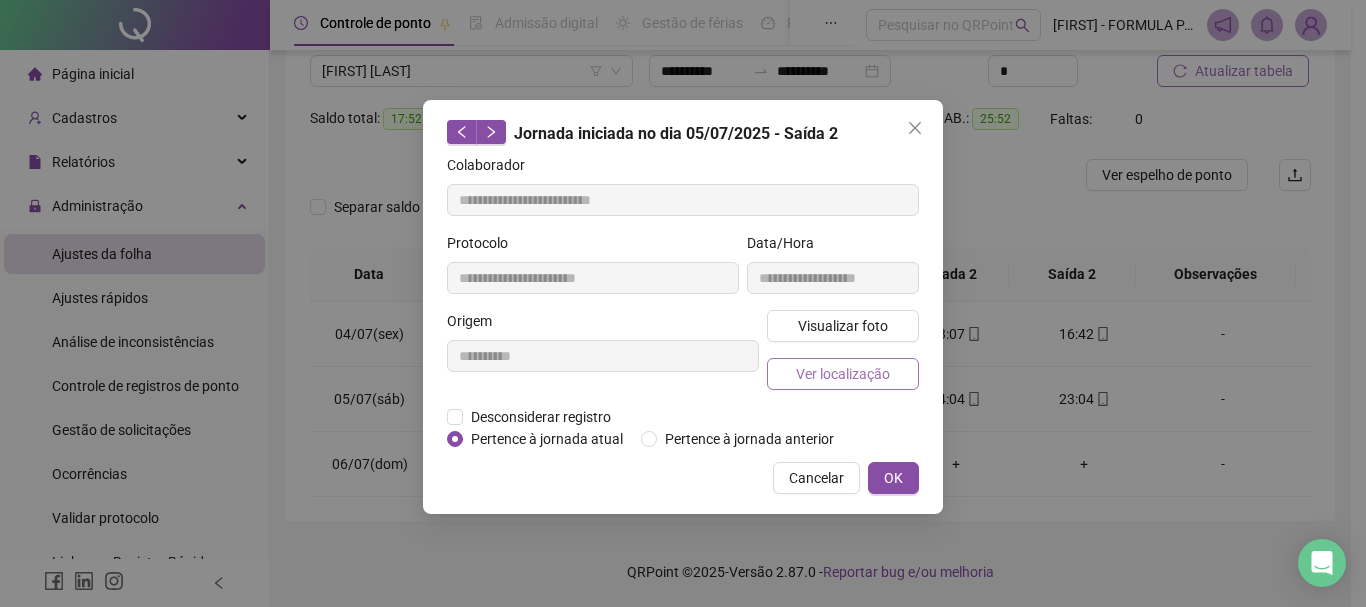 click on "Ver localização" at bounding box center [843, 374] 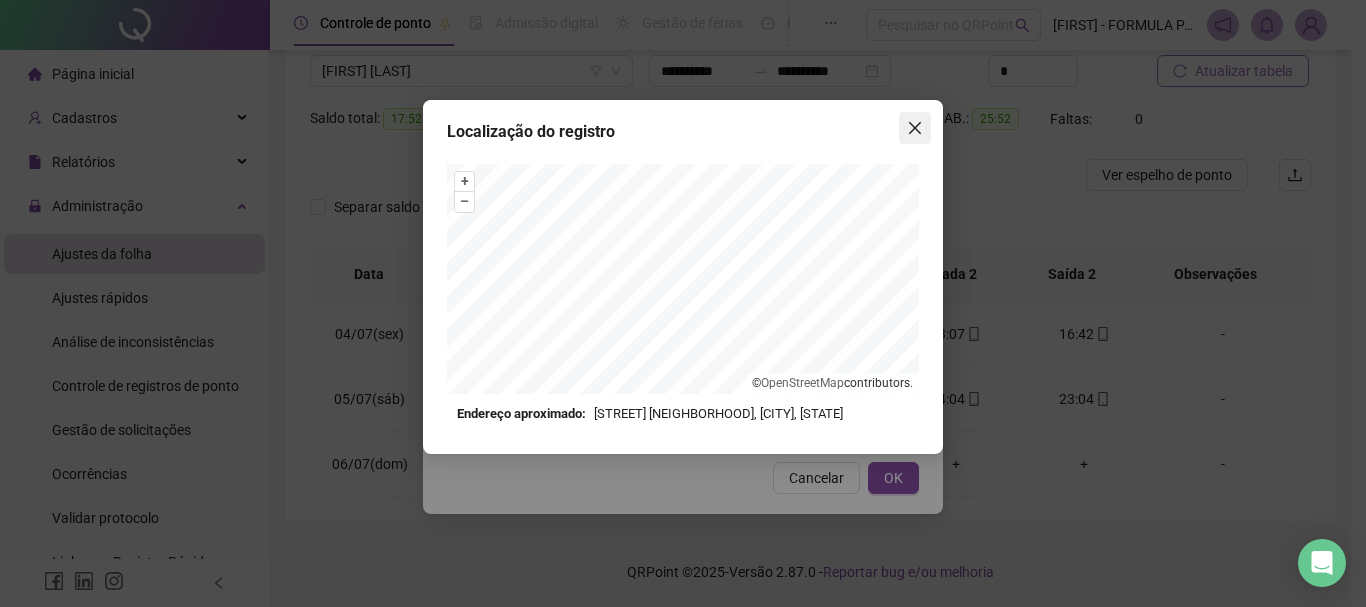 click 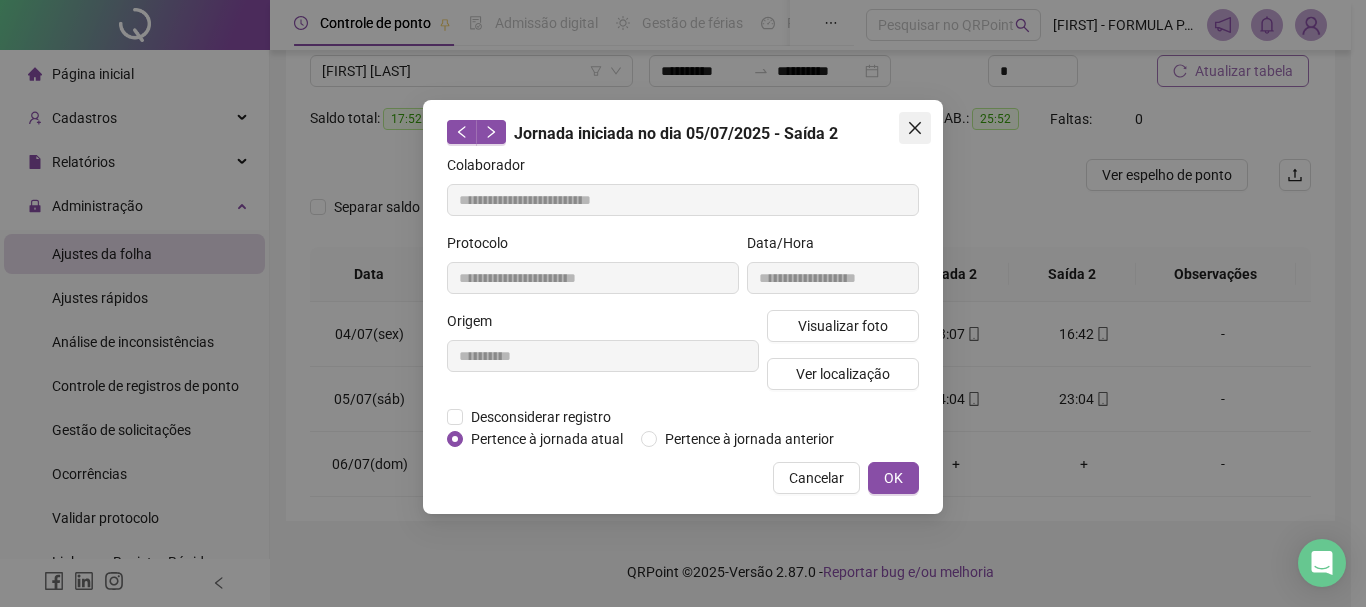 click 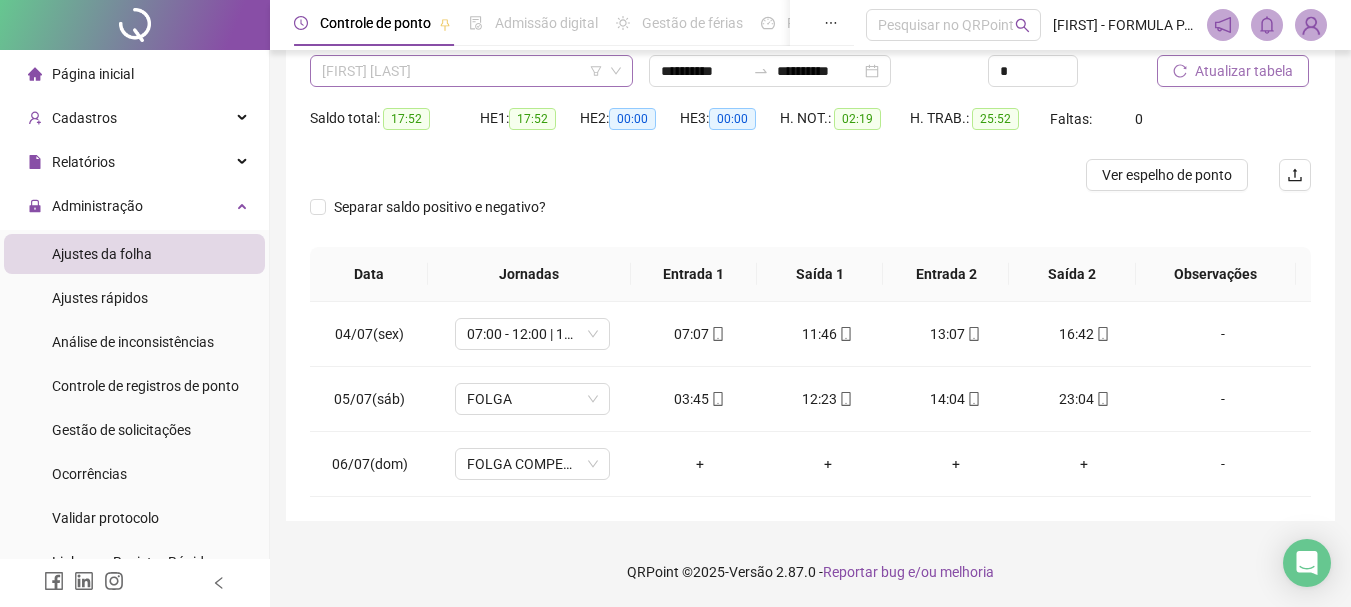 click on "[FIRST] [LAST]" at bounding box center (471, 71) 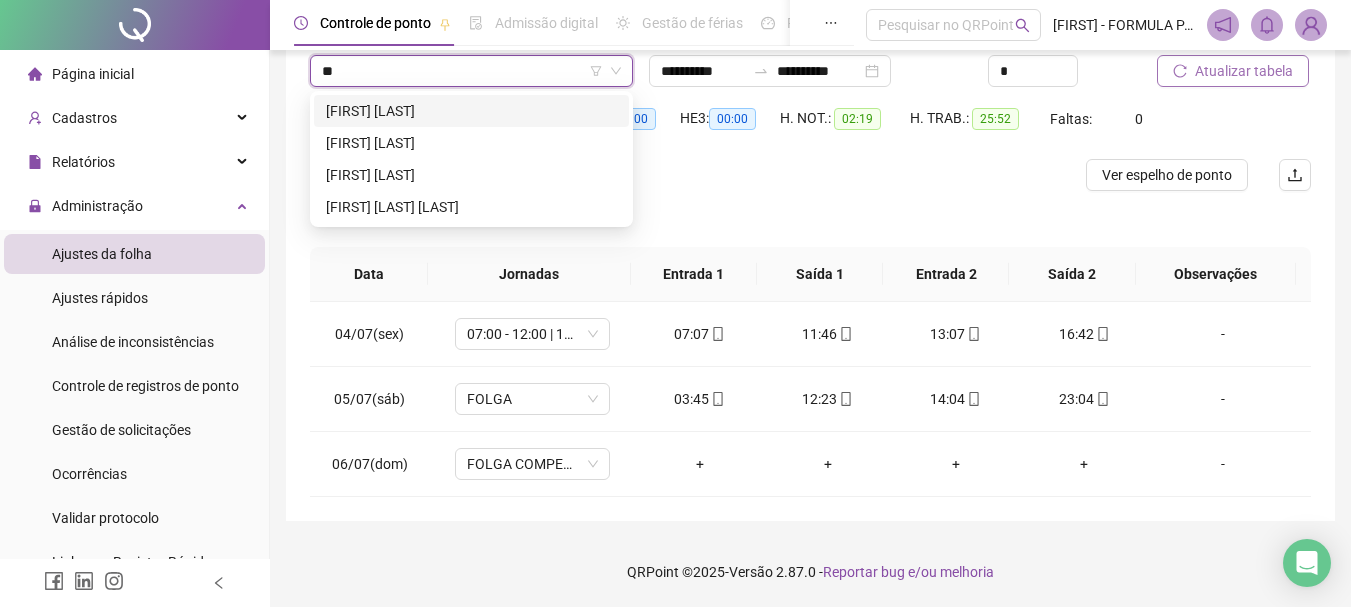 scroll, scrollTop: 0, scrollLeft: 0, axis: both 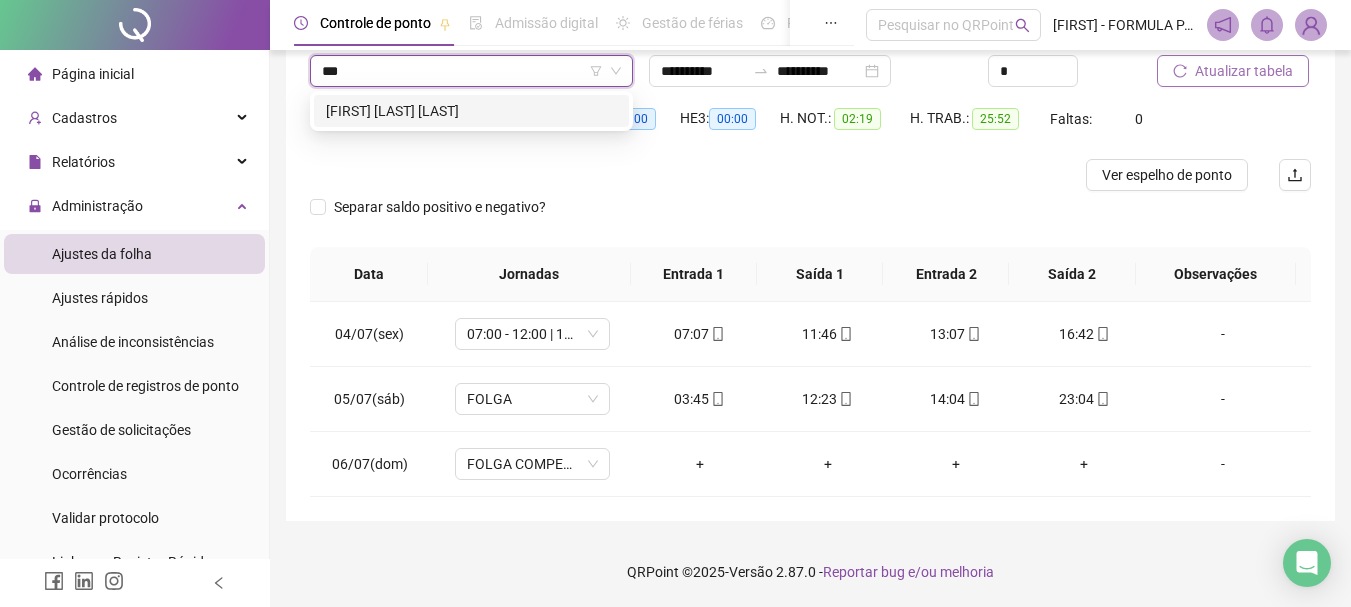 type on "****" 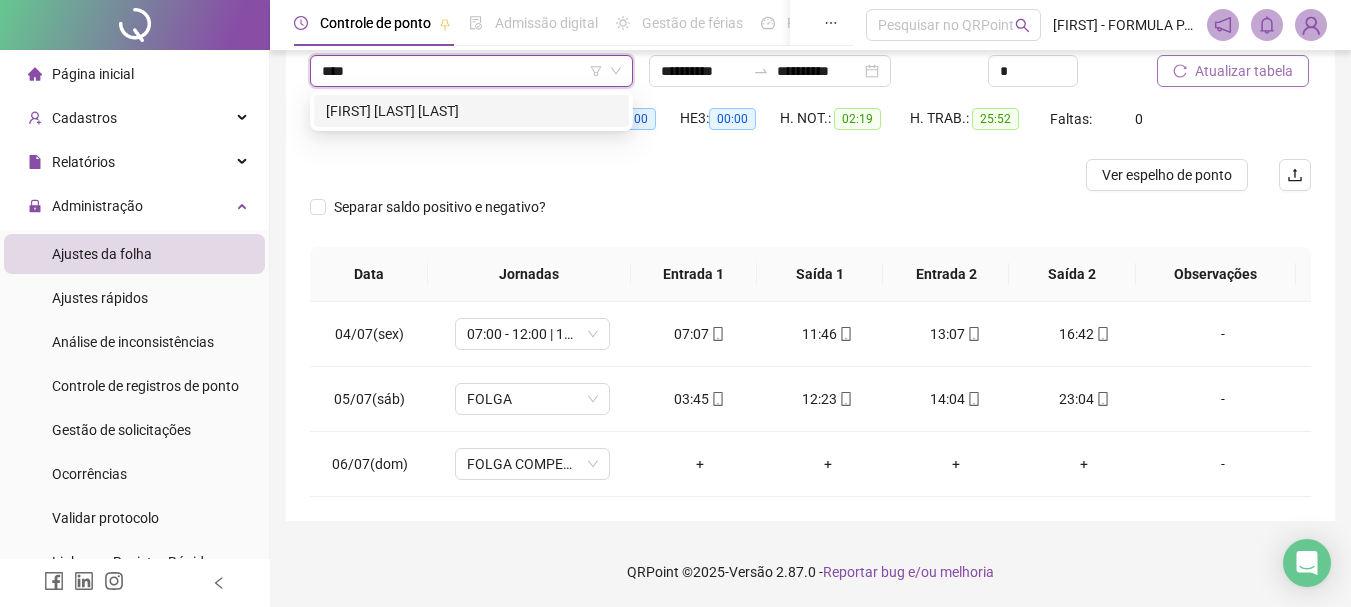 click on "[FIRST] [LAST] [LAST]" at bounding box center (471, 111) 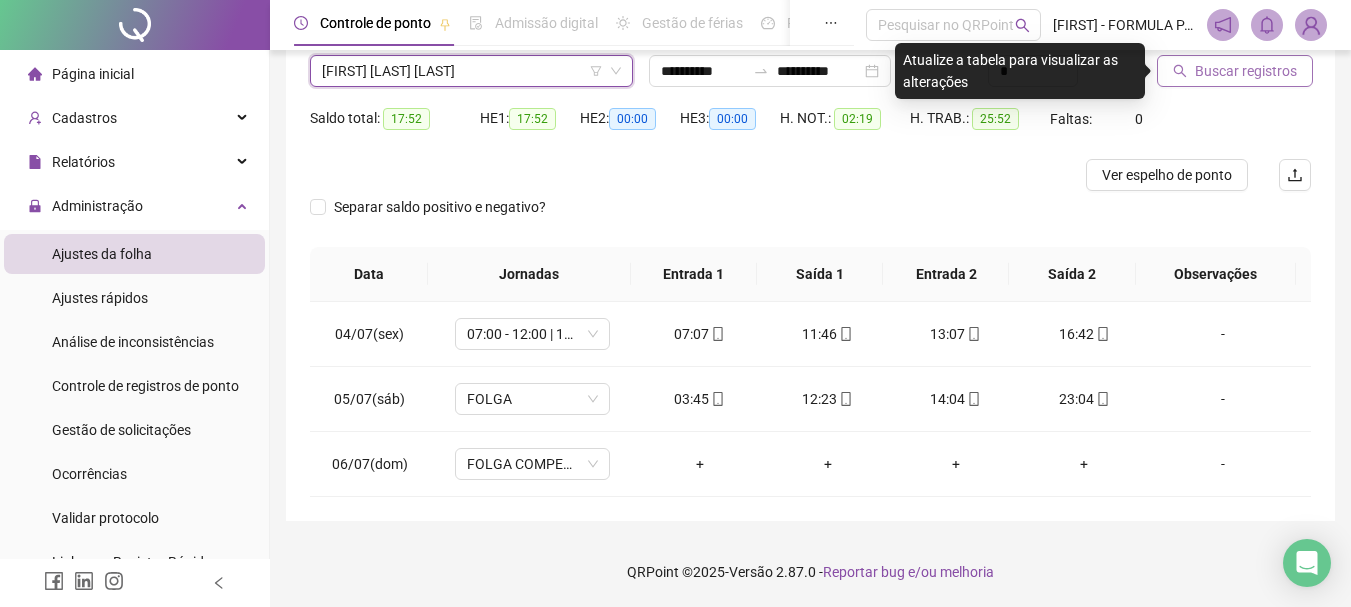 click on "Buscar registros" at bounding box center [1246, 71] 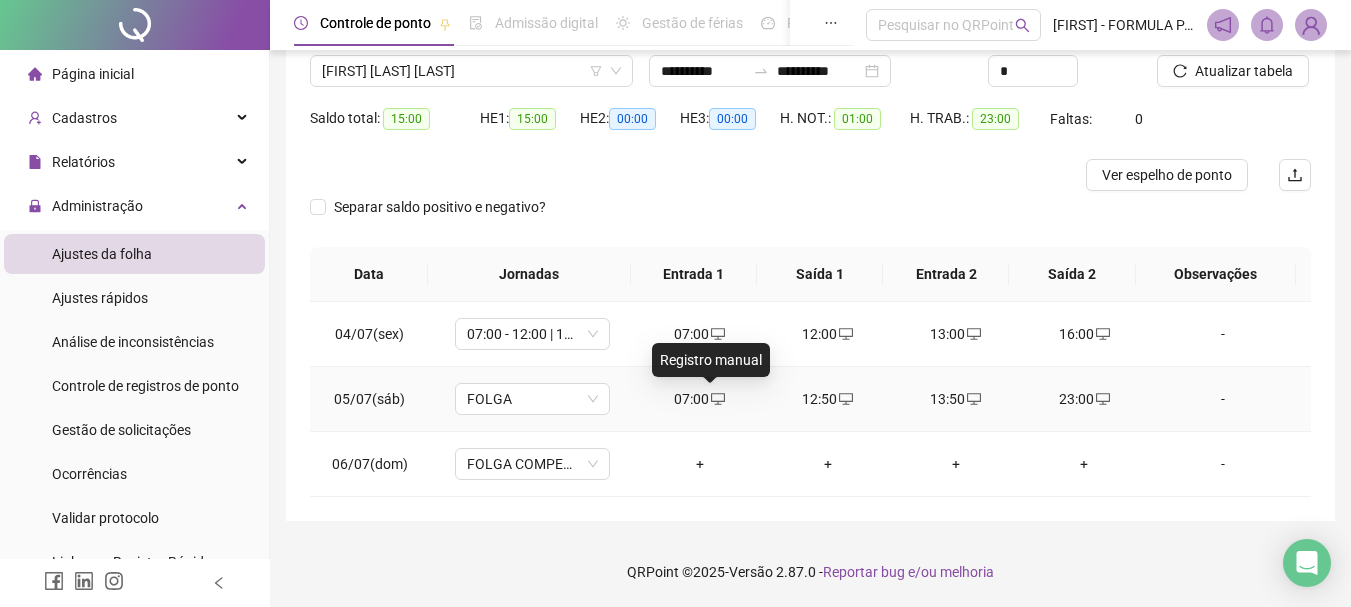 click 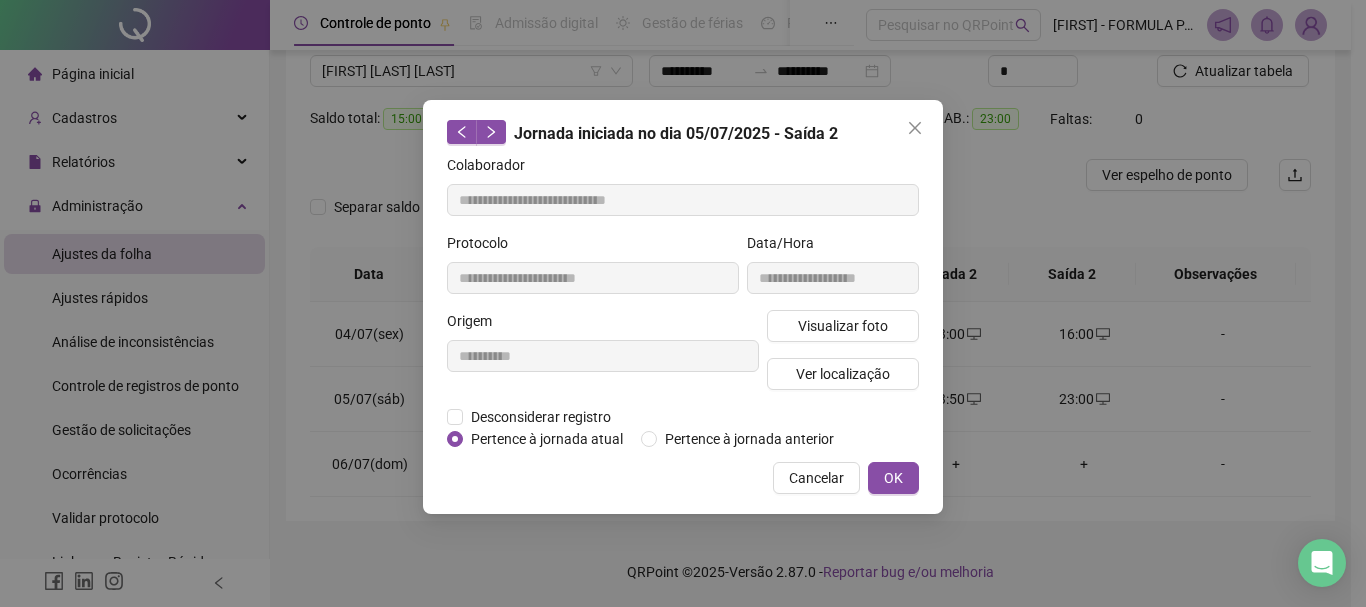 type on "**********" 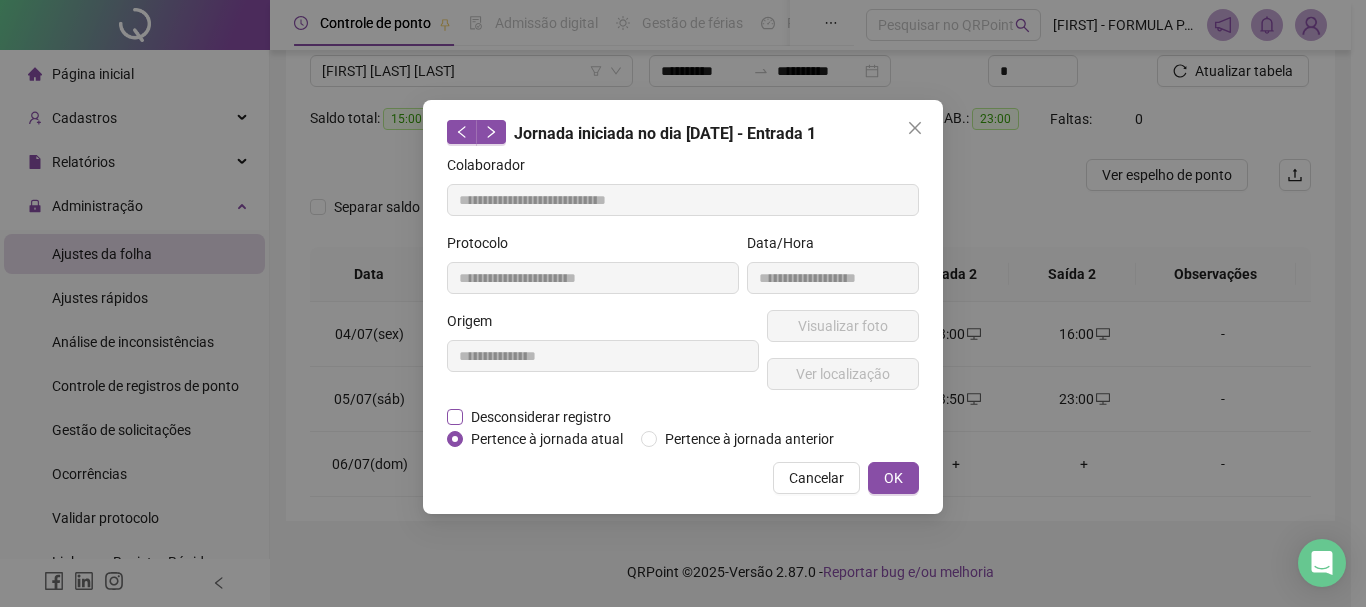 click on "Desconsiderar registro" at bounding box center [541, 417] 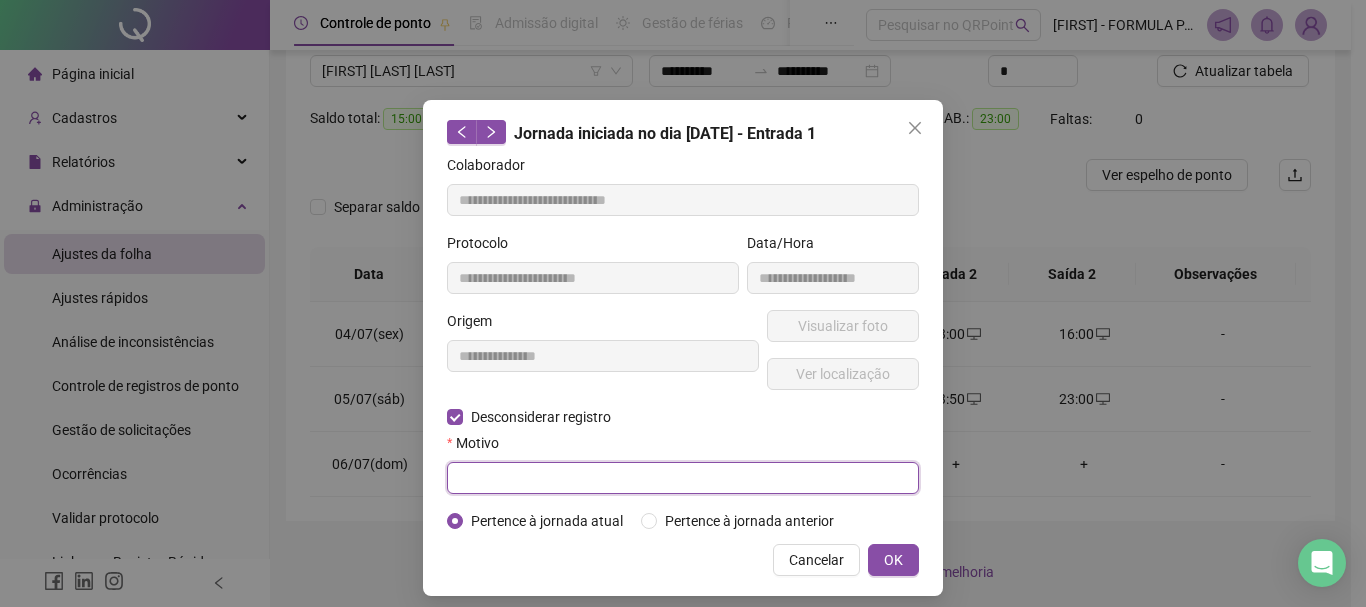 click at bounding box center (683, 478) 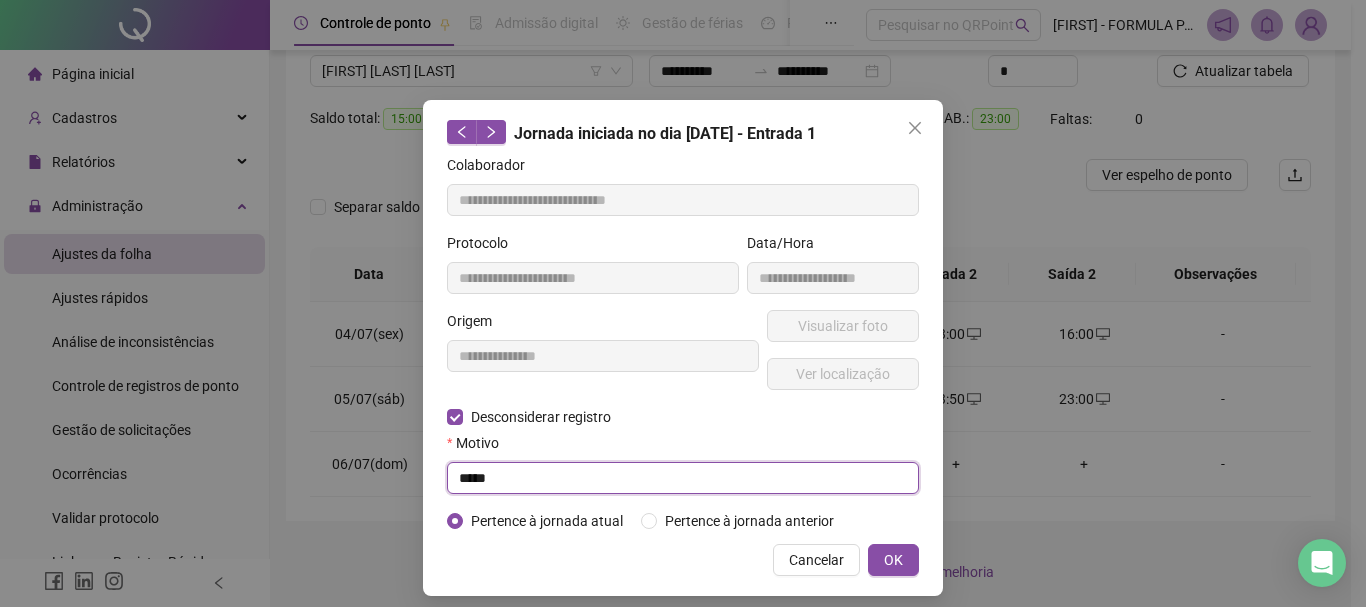 drag, startPoint x: 465, startPoint y: 484, endPoint x: 432, endPoint y: 489, distance: 33.37664 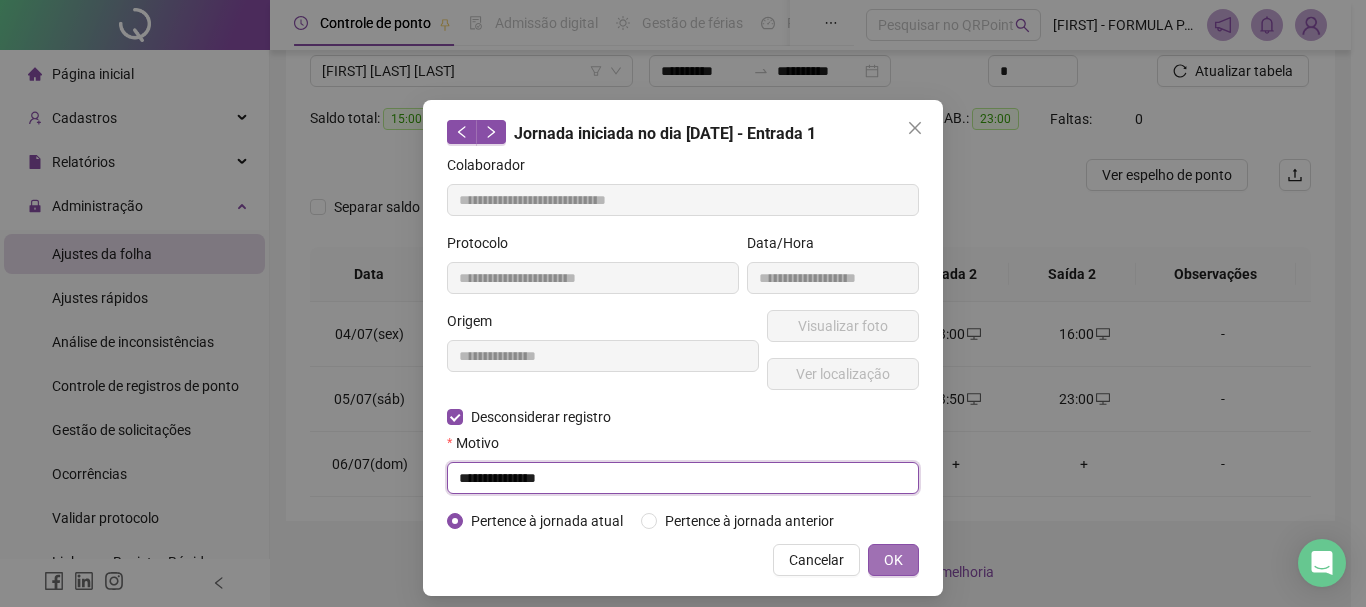type on "**********" 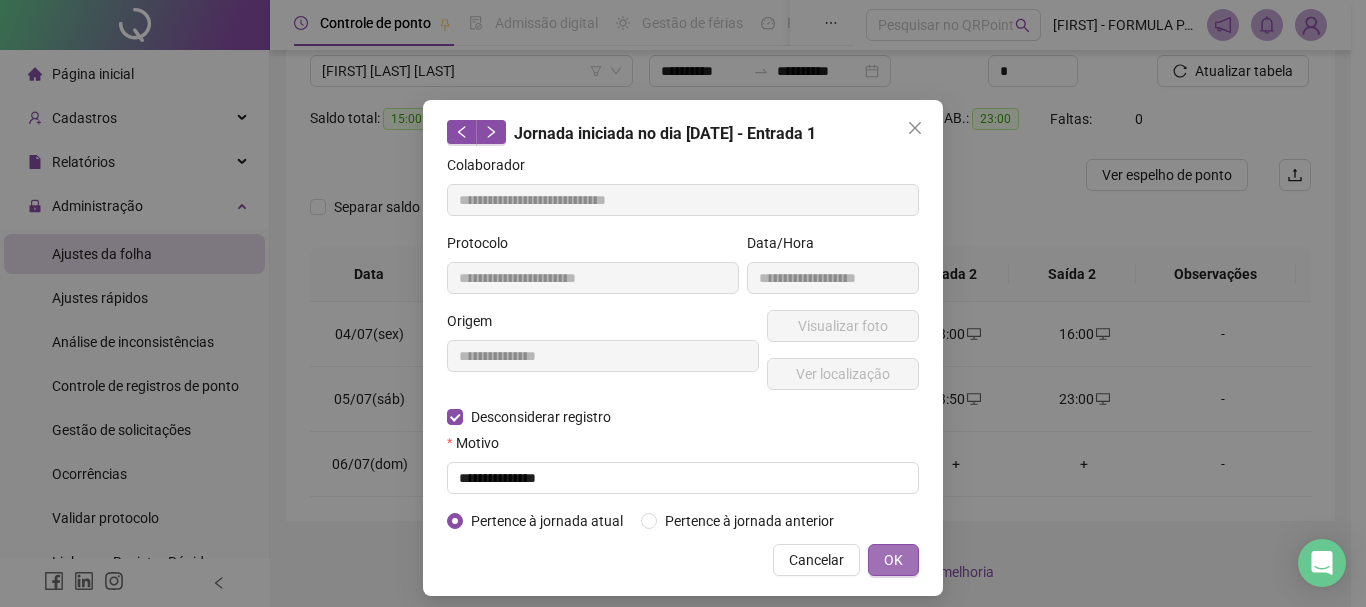 click on "OK" at bounding box center (893, 560) 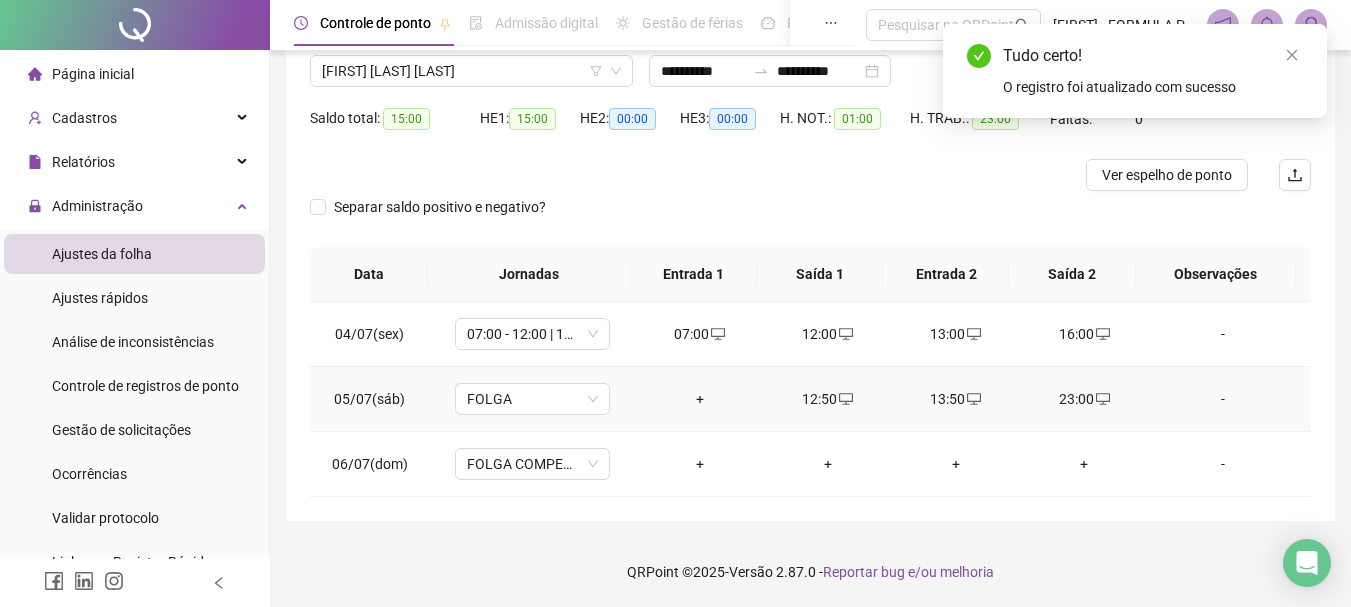 click on "+" at bounding box center (700, 399) 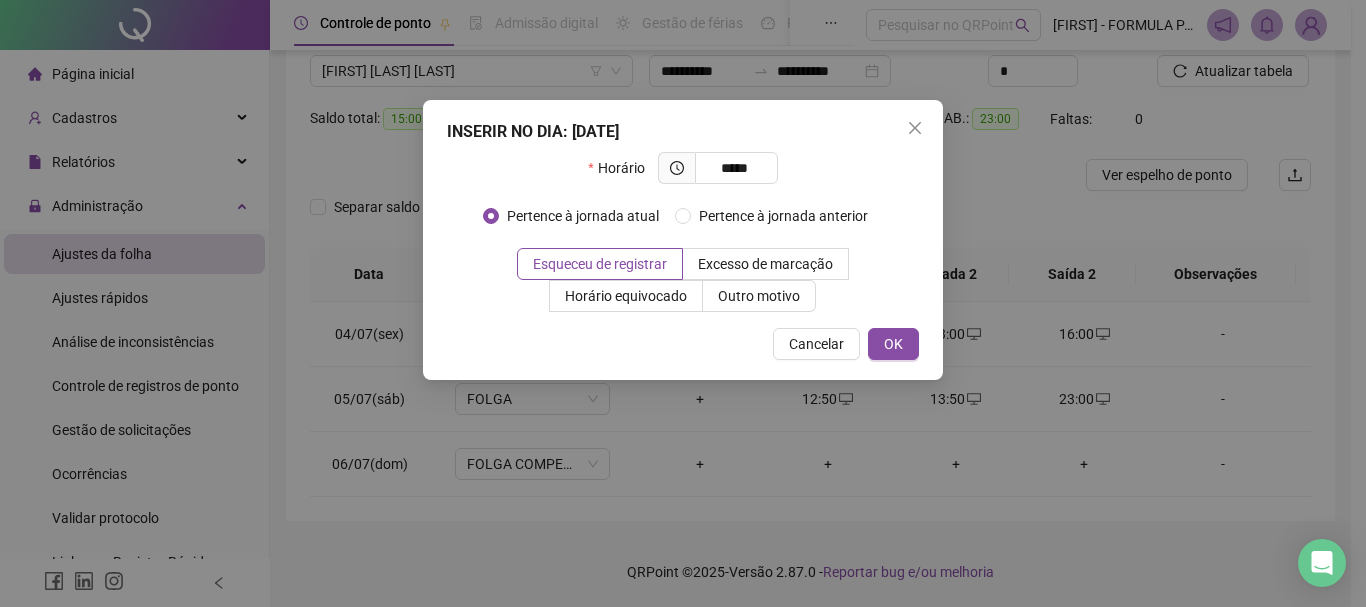 type on "*****" 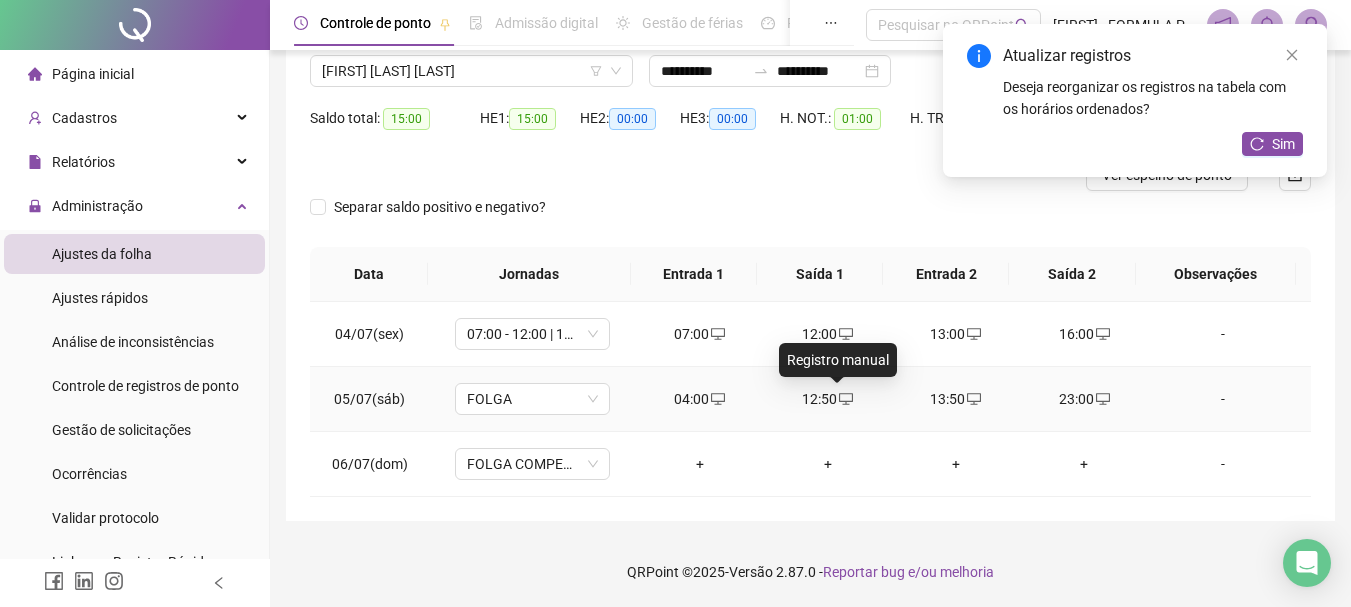 click 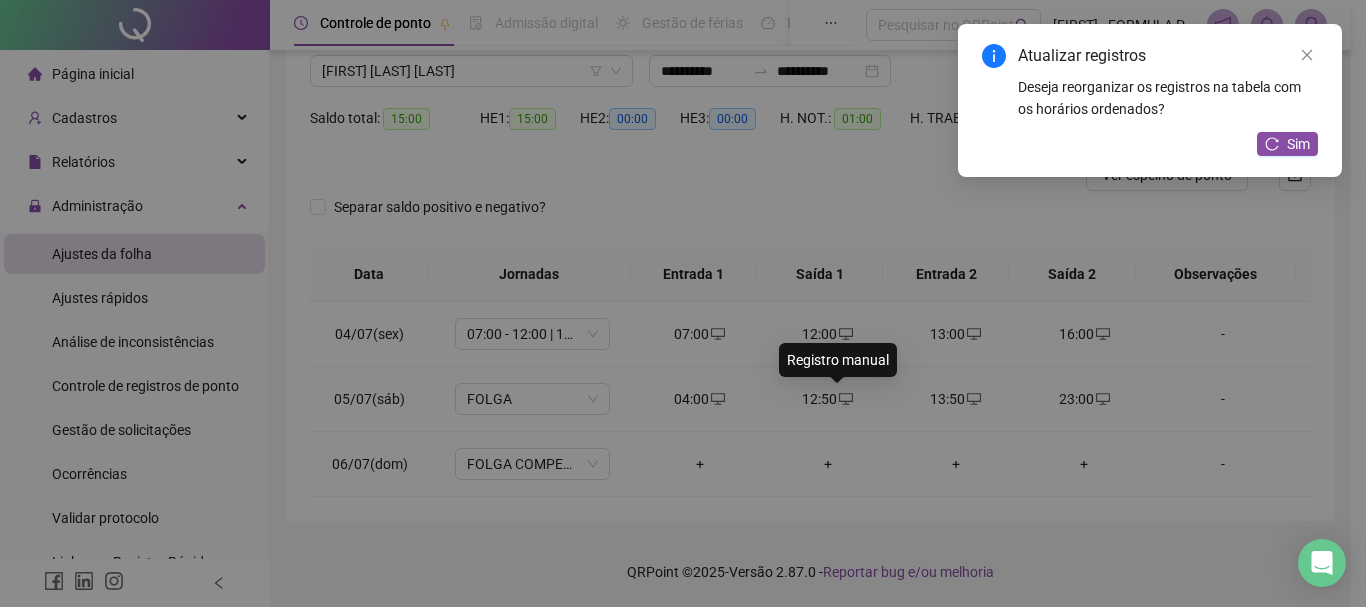 type on "**********" 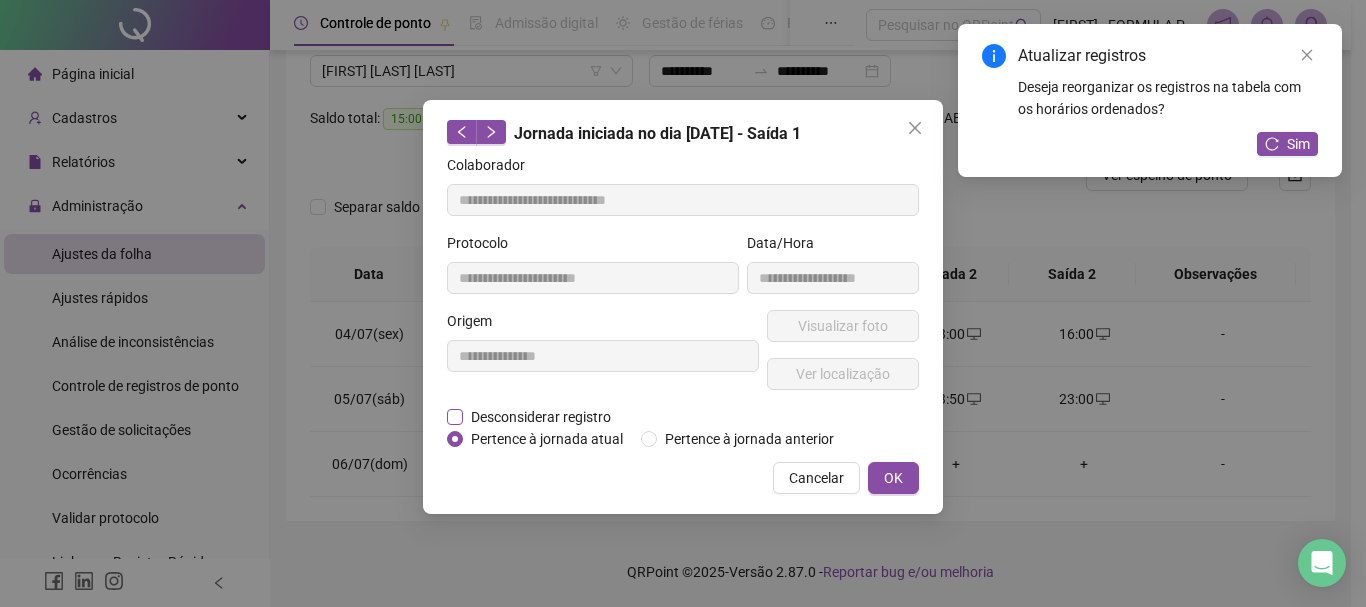 click on "Desconsiderar registro" at bounding box center [541, 417] 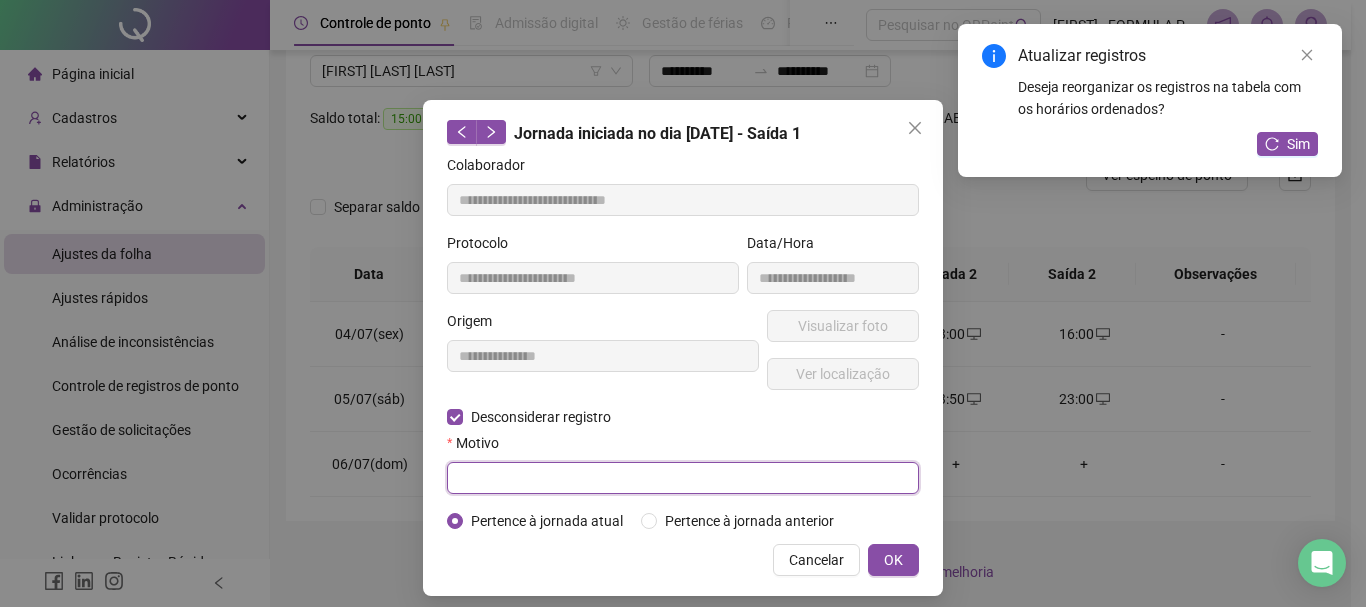 click at bounding box center [683, 478] 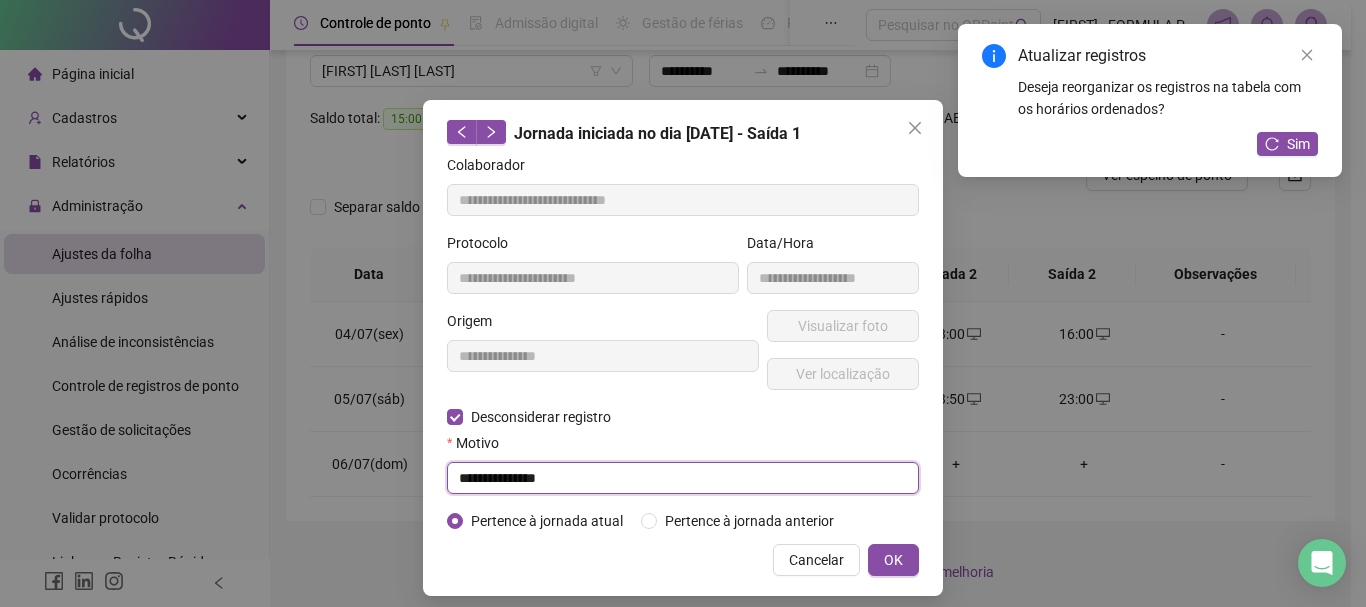 drag, startPoint x: 594, startPoint y: 474, endPoint x: 395, endPoint y: 489, distance: 199.56453 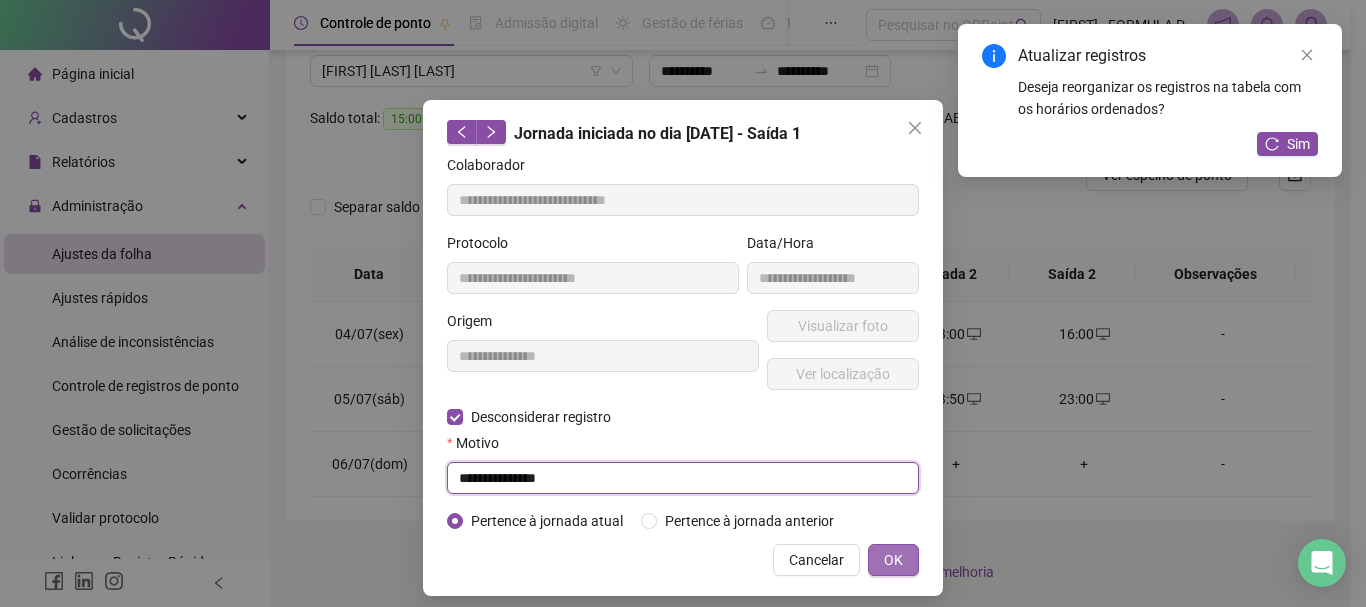 type on "**********" 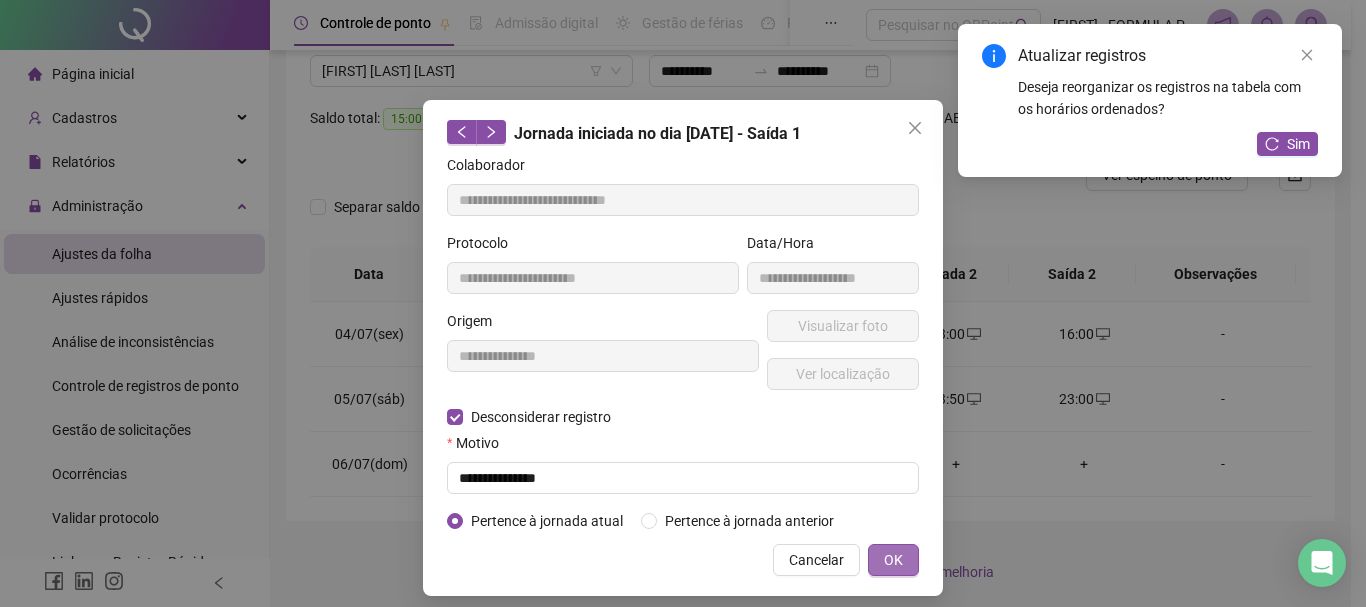 click on "OK" at bounding box center (893, 560) 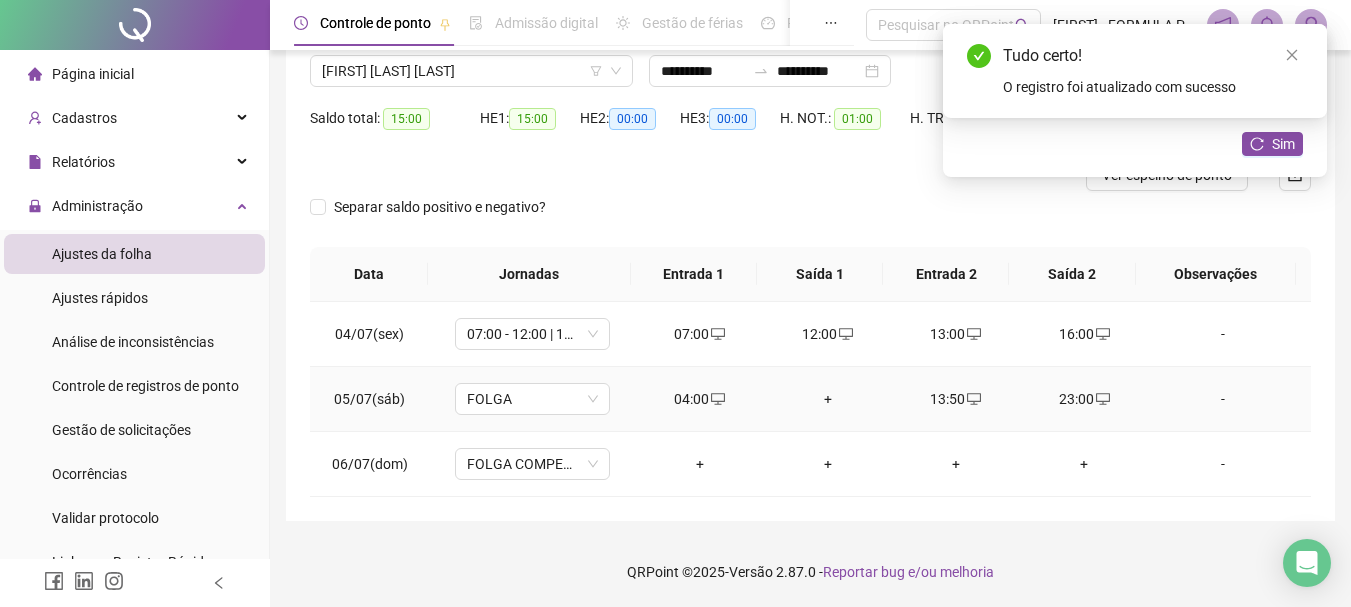click on "+" at bounding box center (828, 399) 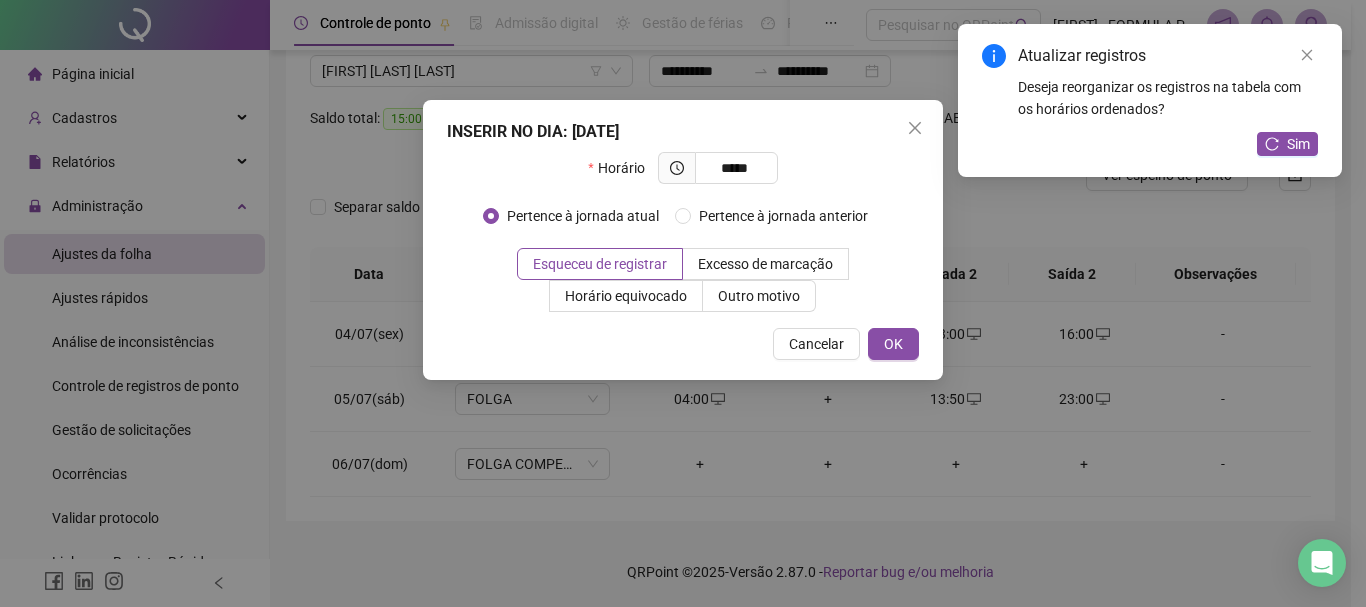 type on "*****" 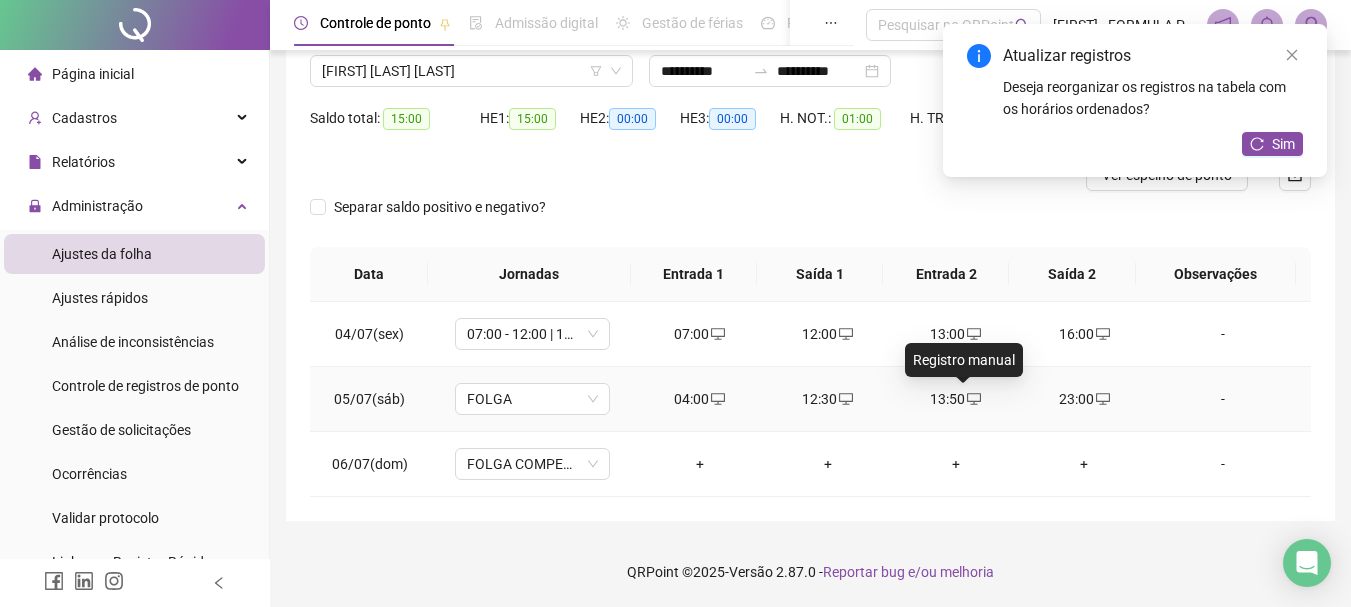 click 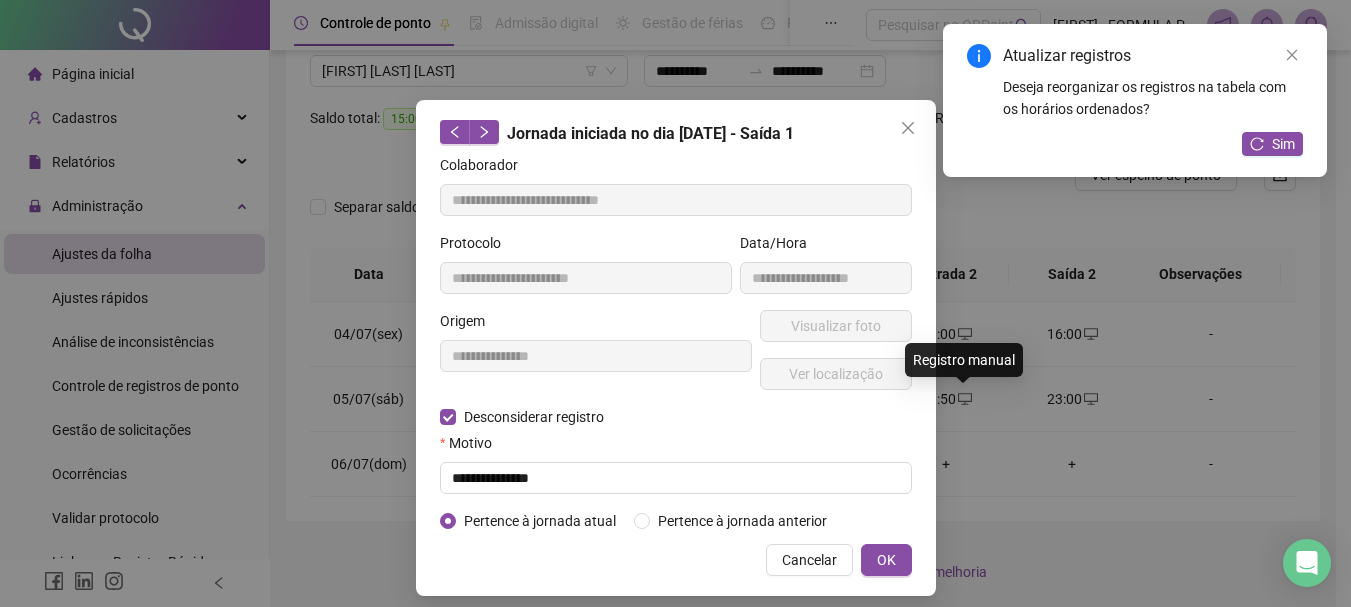 type on "**********" 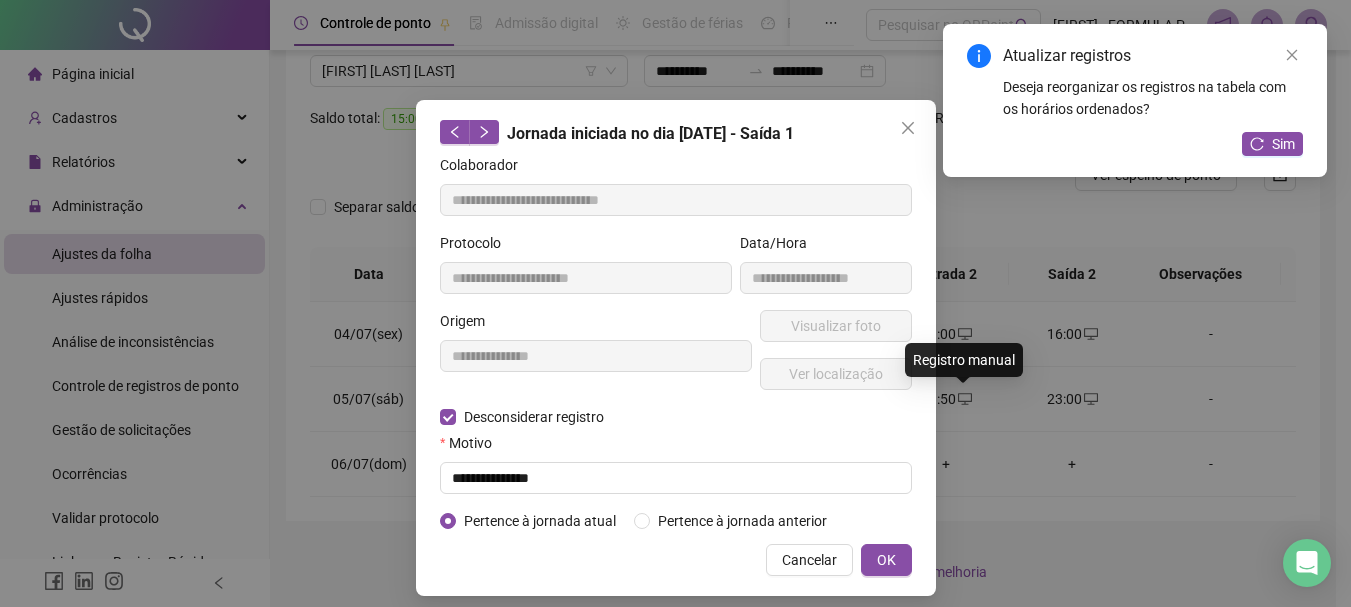 type on "**********" 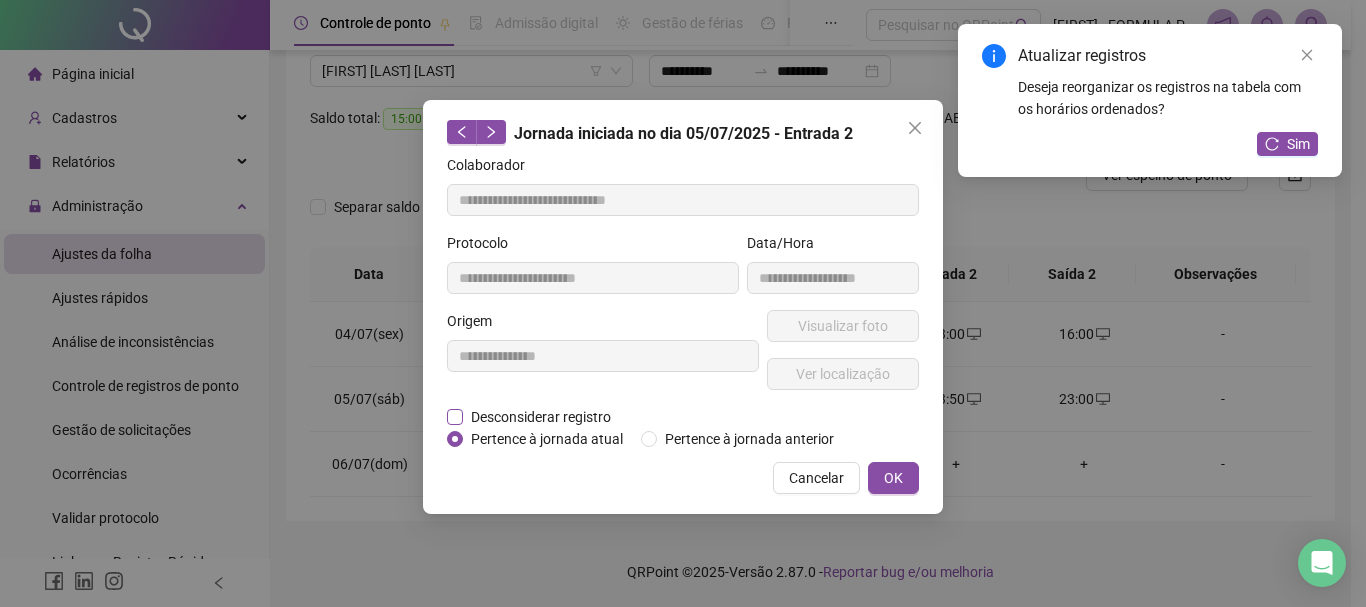 click on "Desconsiderar registro" at bounding box center [541, 417] 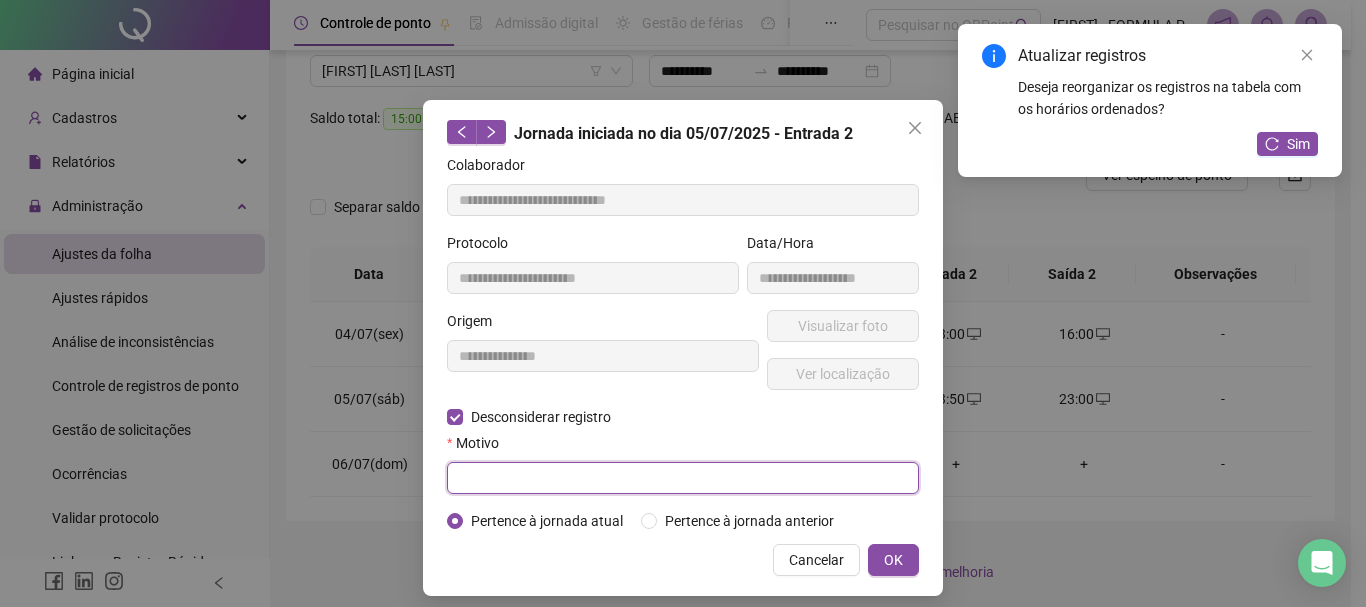 click at bounding box center [683, 478] 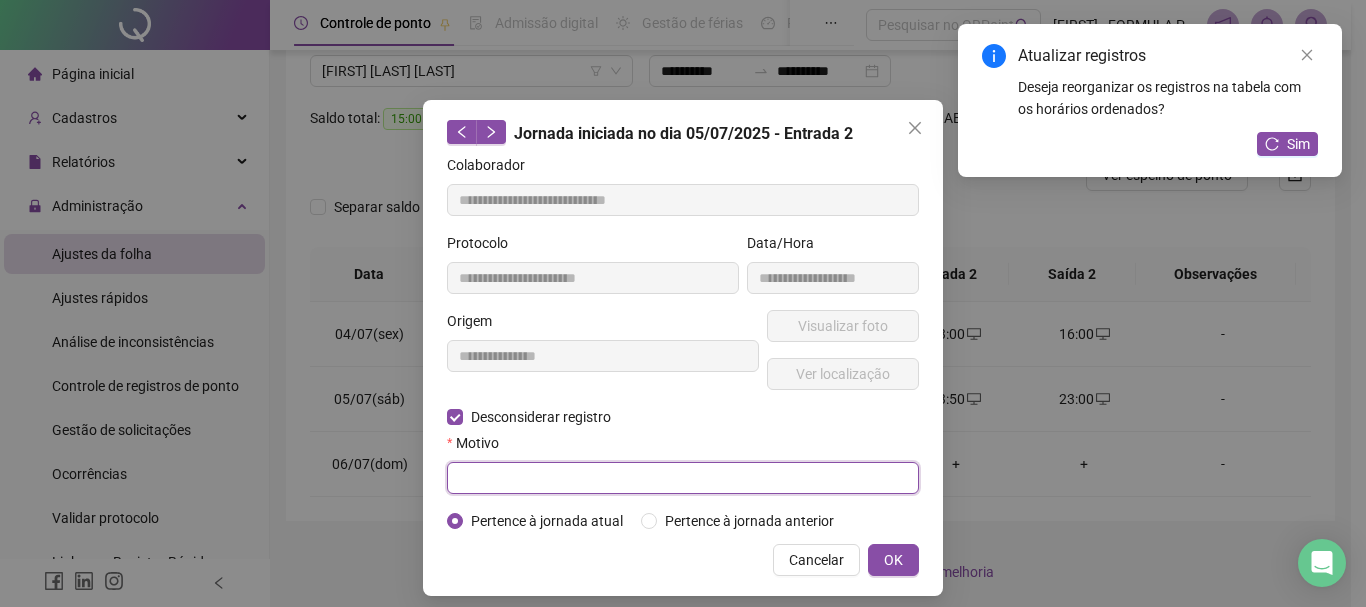 paste on "**********" 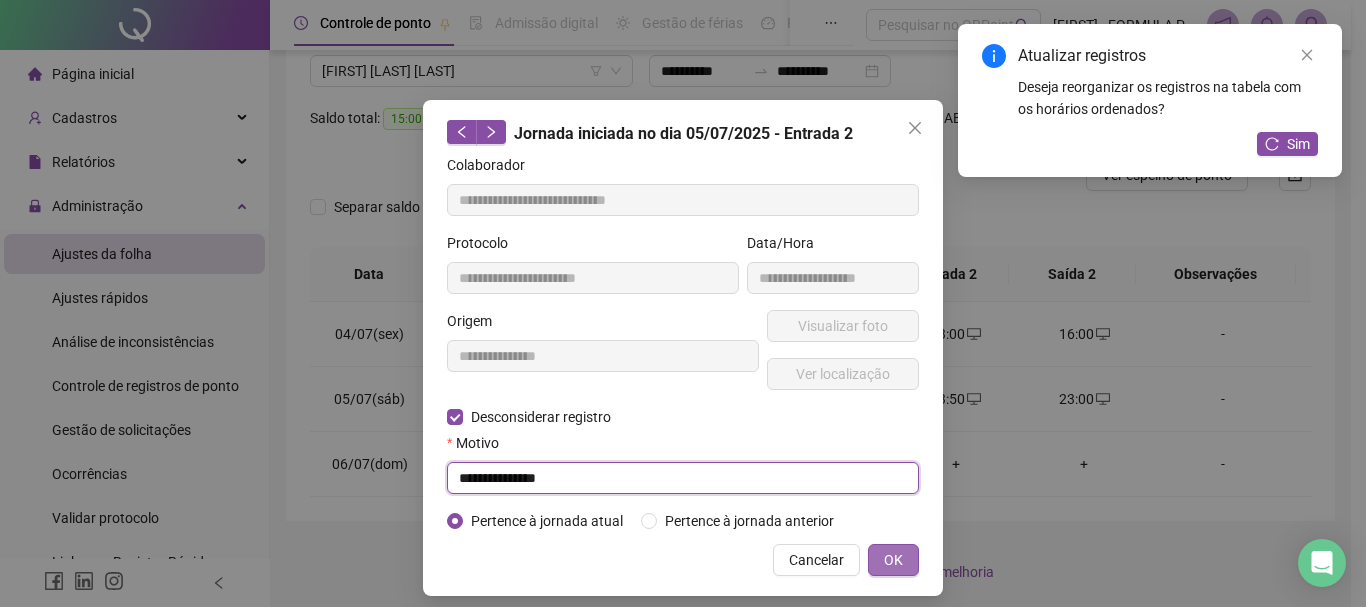 type on "**********" 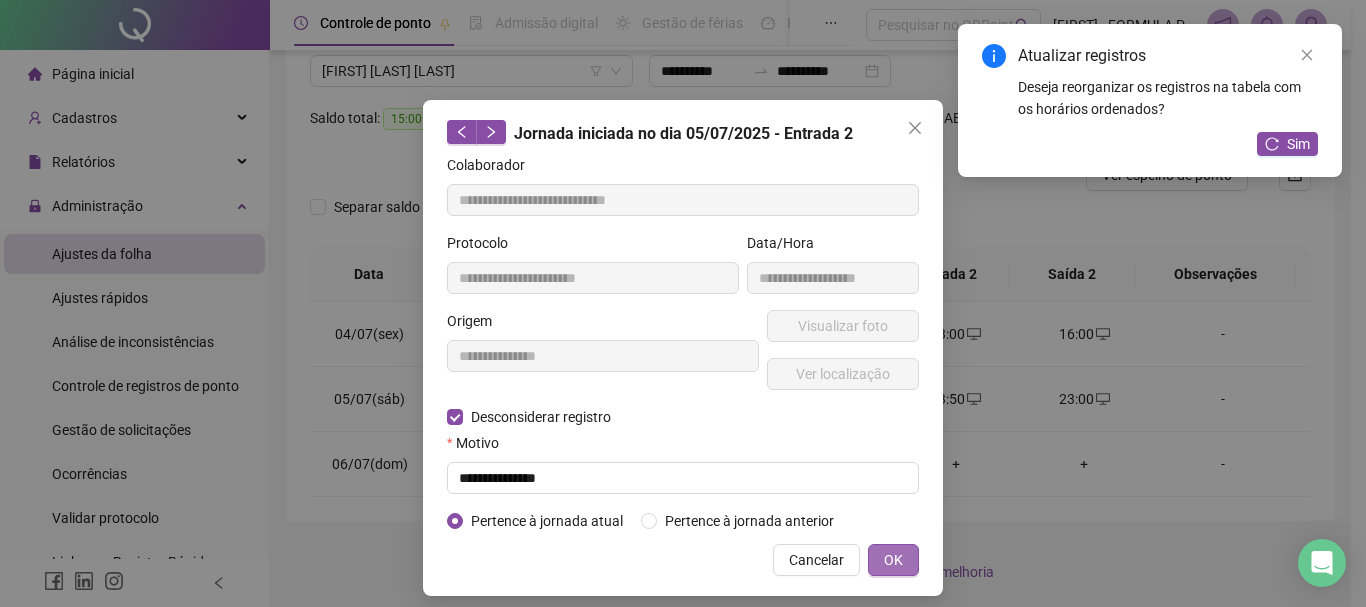 click on "OK" at bounding box center [893, 560] 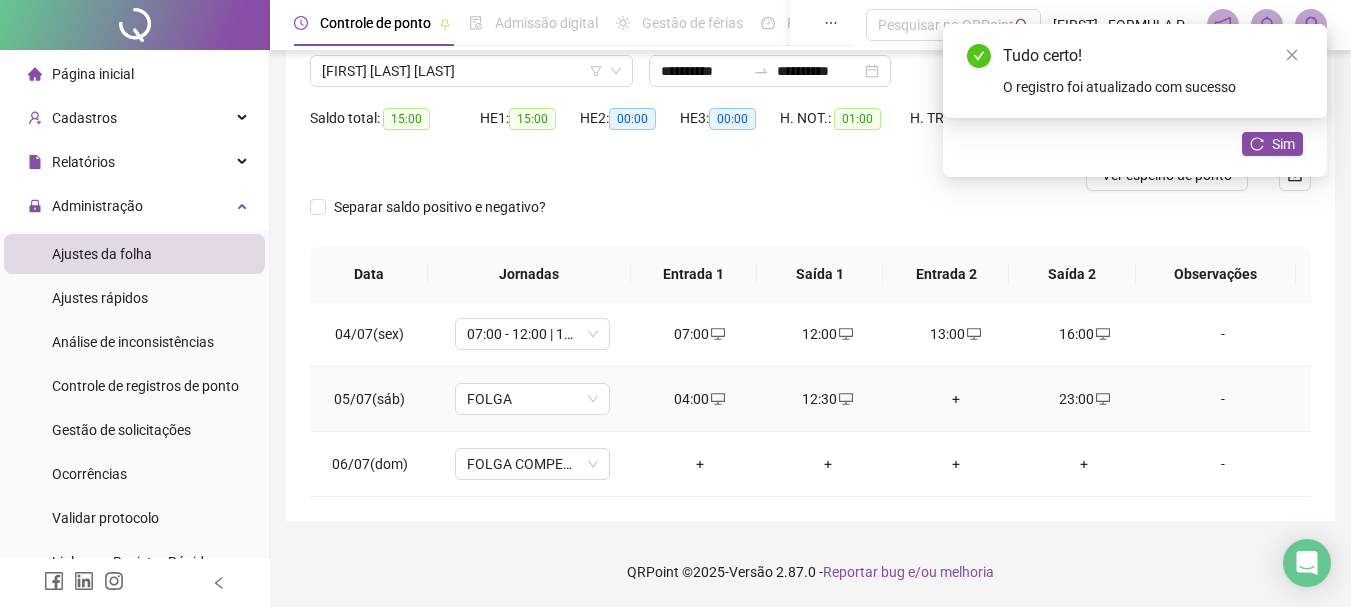 click on "+" at bounding box center [956, 399] 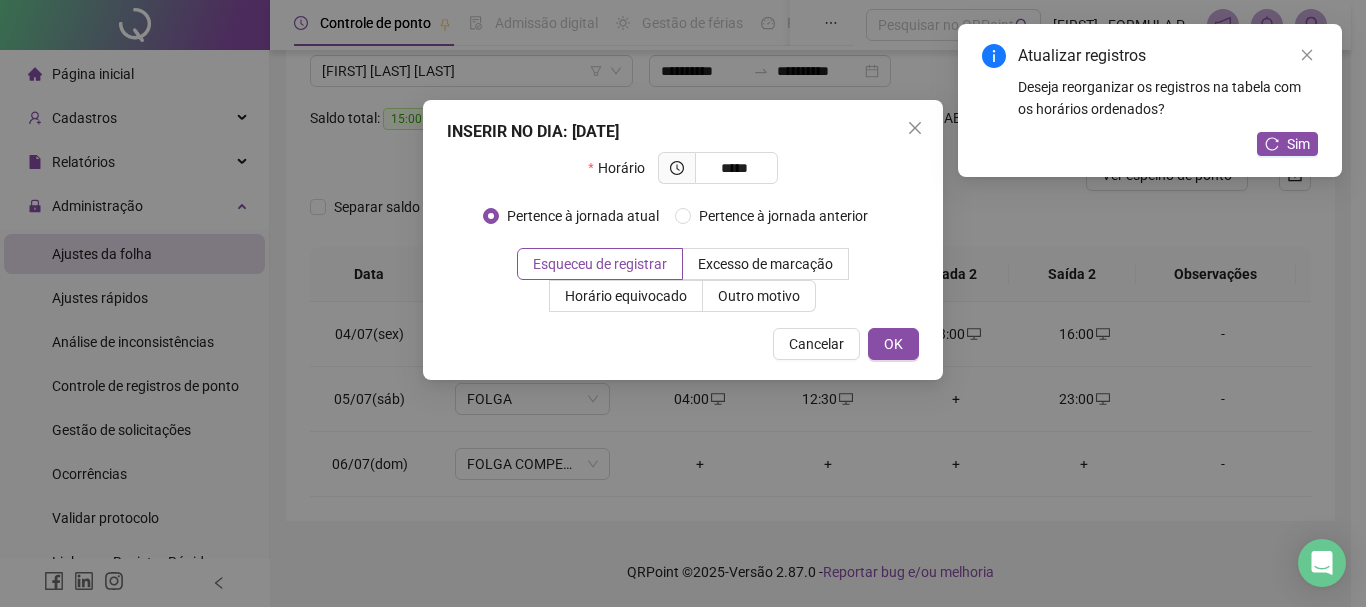 type on "*****" 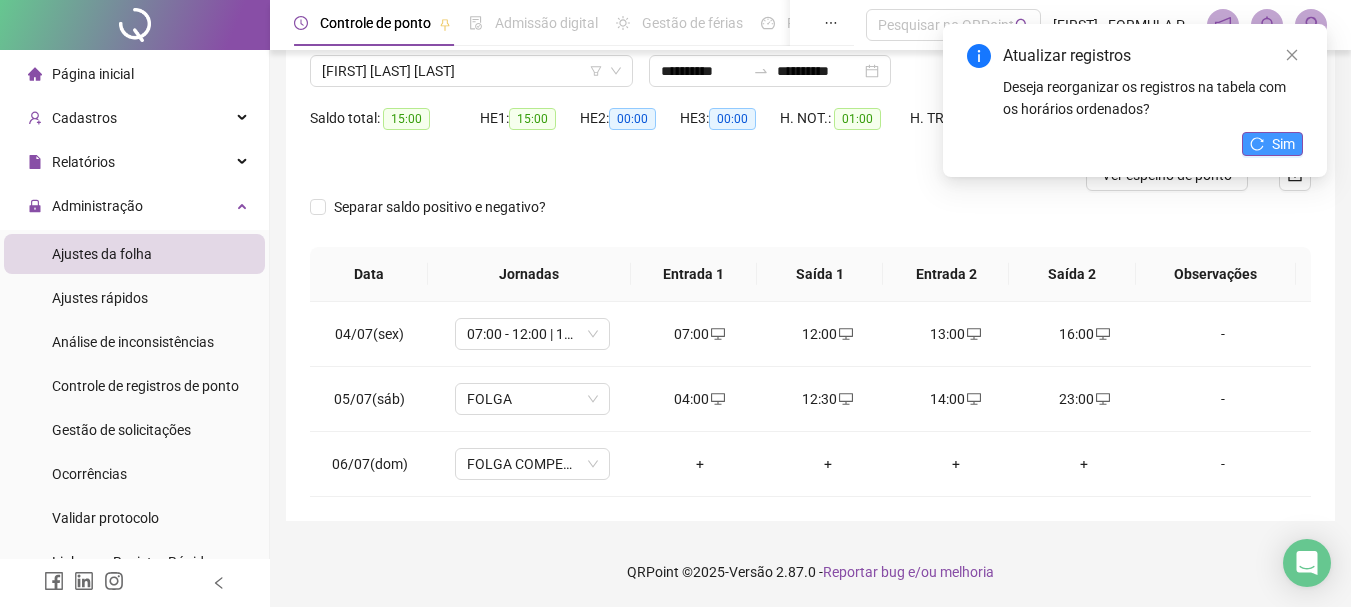 click on "Sim" at bounding box center [1283, 144] 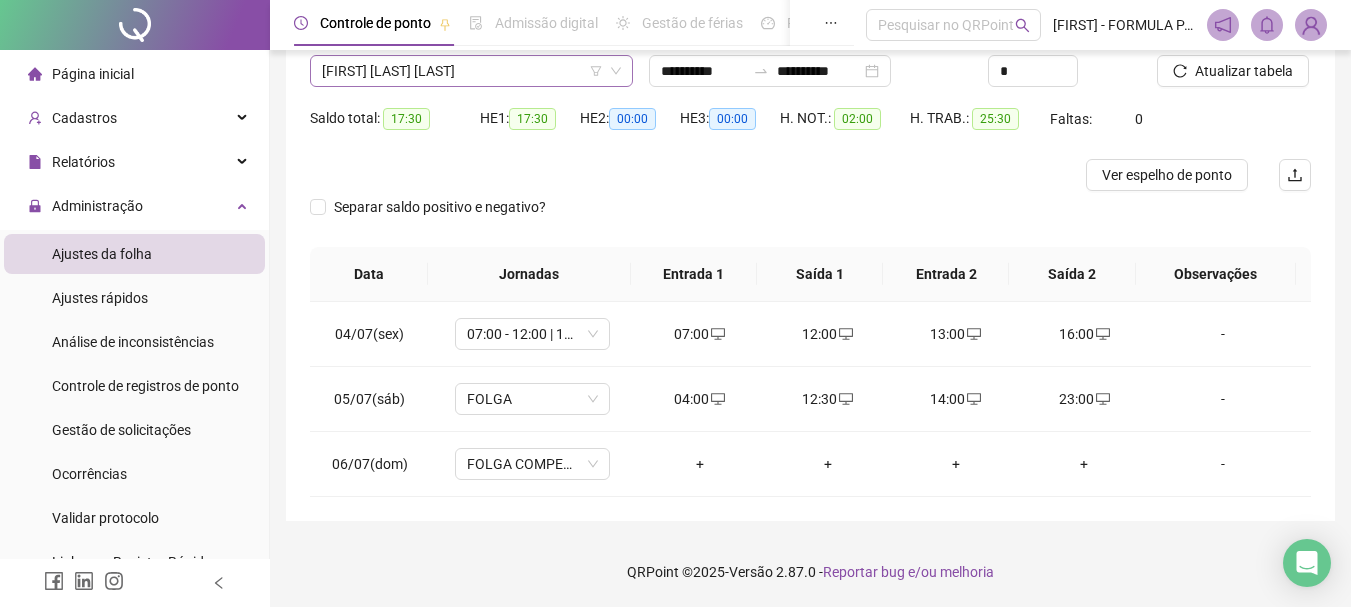 click on "[FIRST] [LAST] [LAST]" at bounding box center [471, 71] 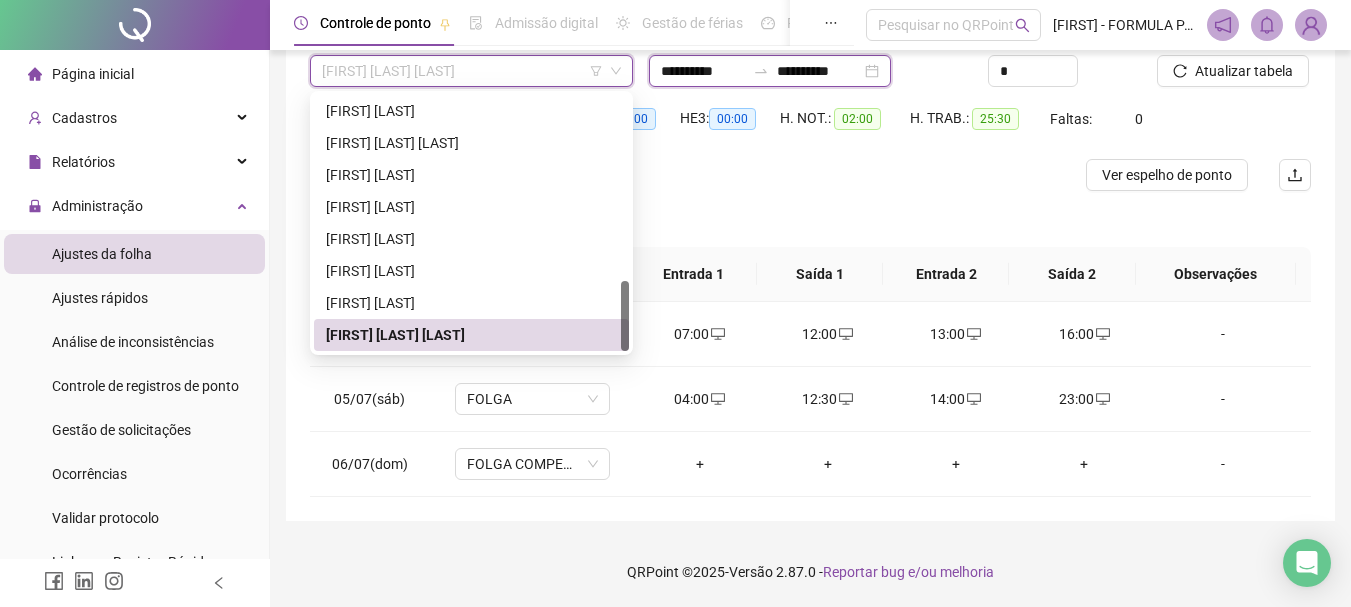 click on "**********" at bounding box center (703, 71) 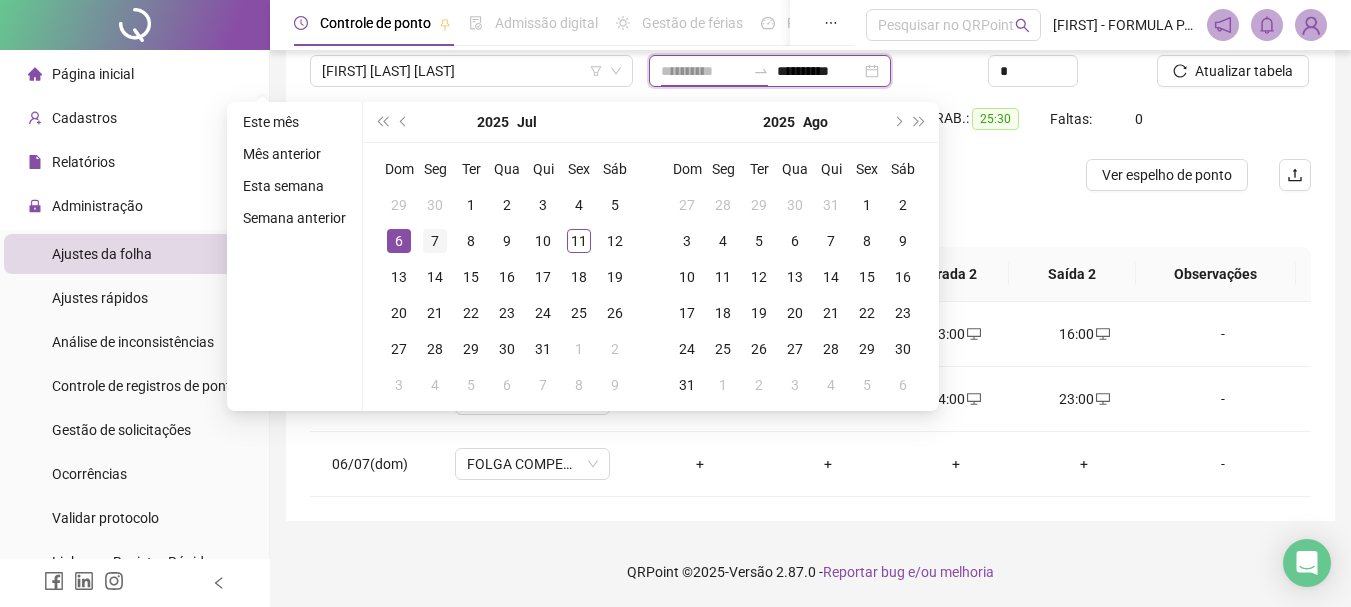 type on "**********" 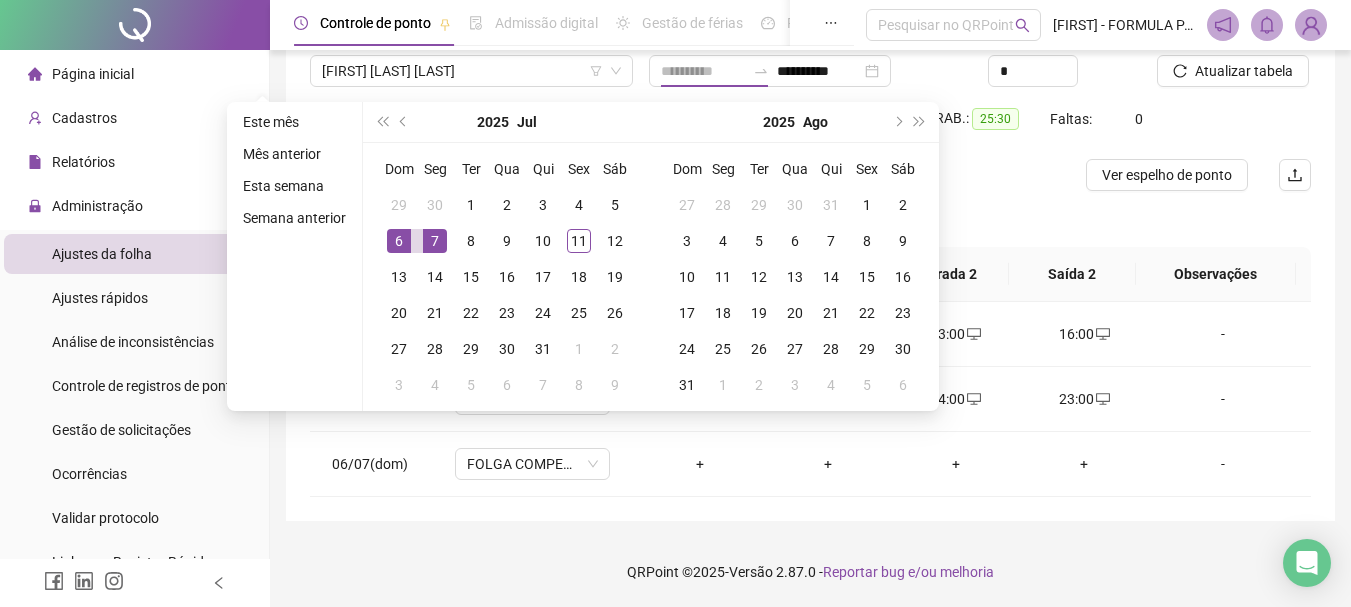 click on "7" at bounding box center (435, 241) 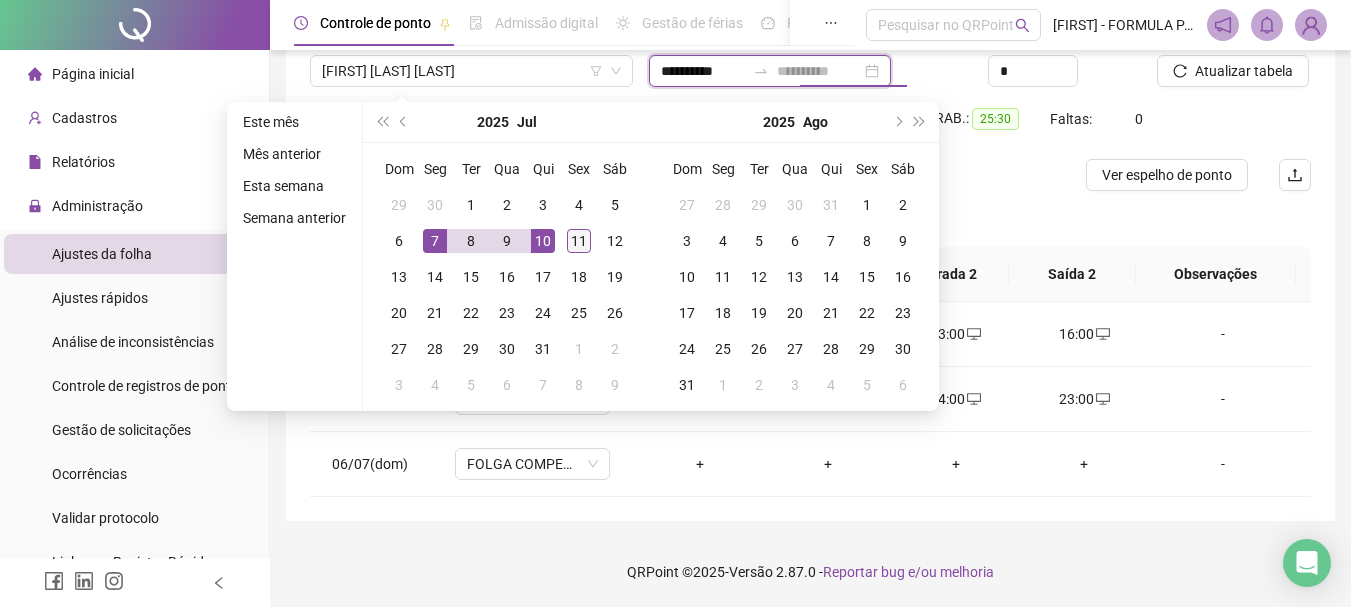 type on "**********" 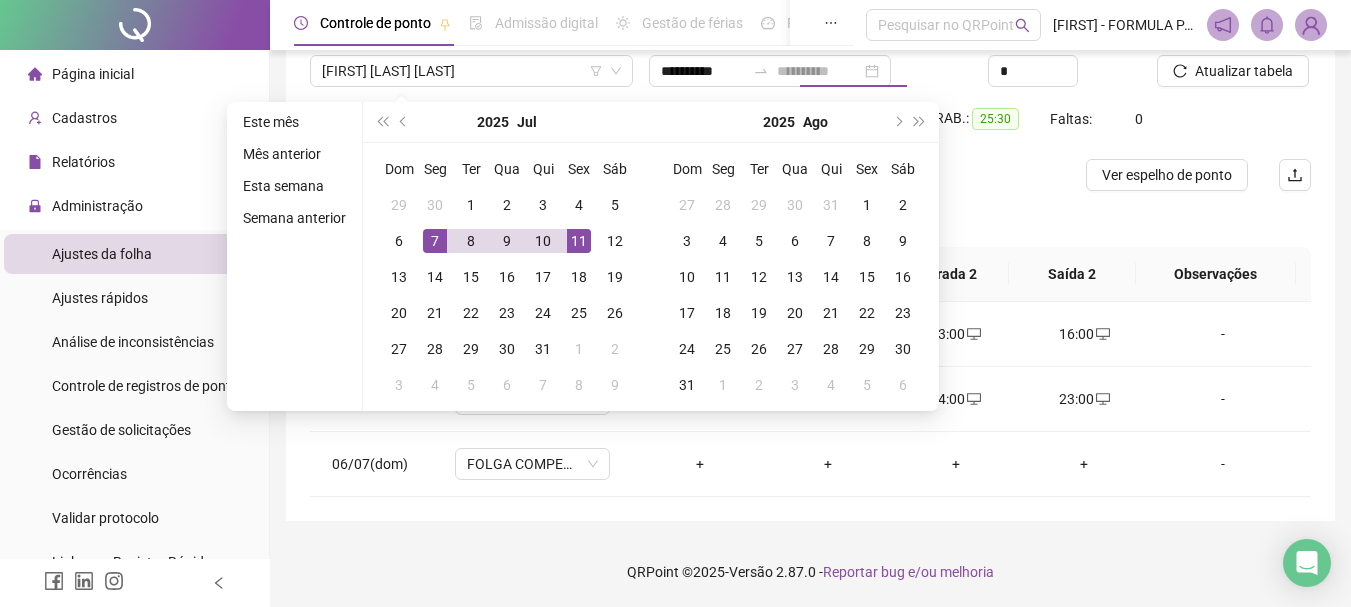 click on "11" at bounding box center [579, 241] 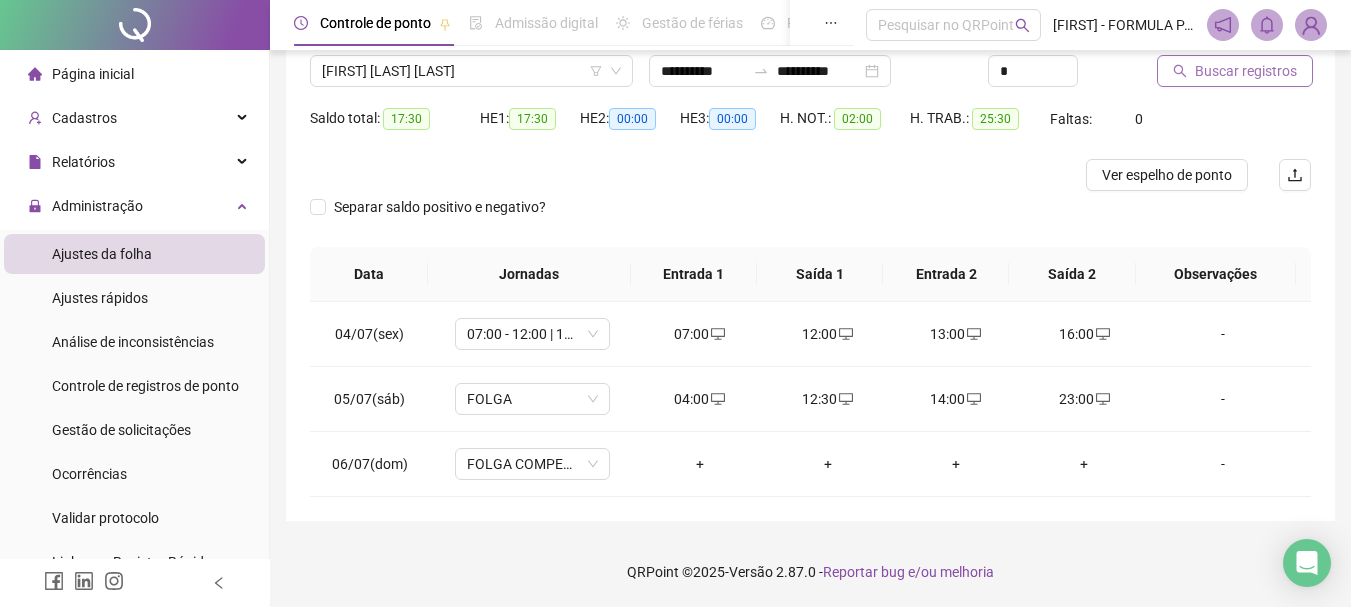 click on "Buscar registros" at bounding box center [1246, 71] 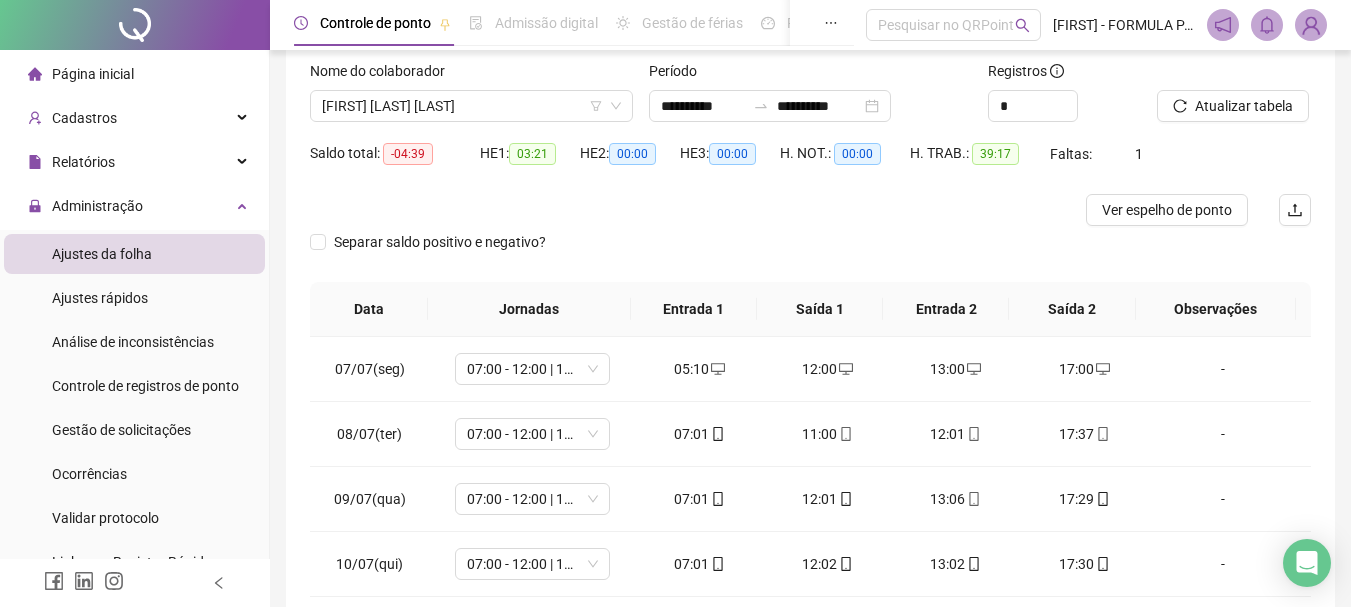 scroll, scrollTop: 89, scrollLeft: 0, axis: vertical 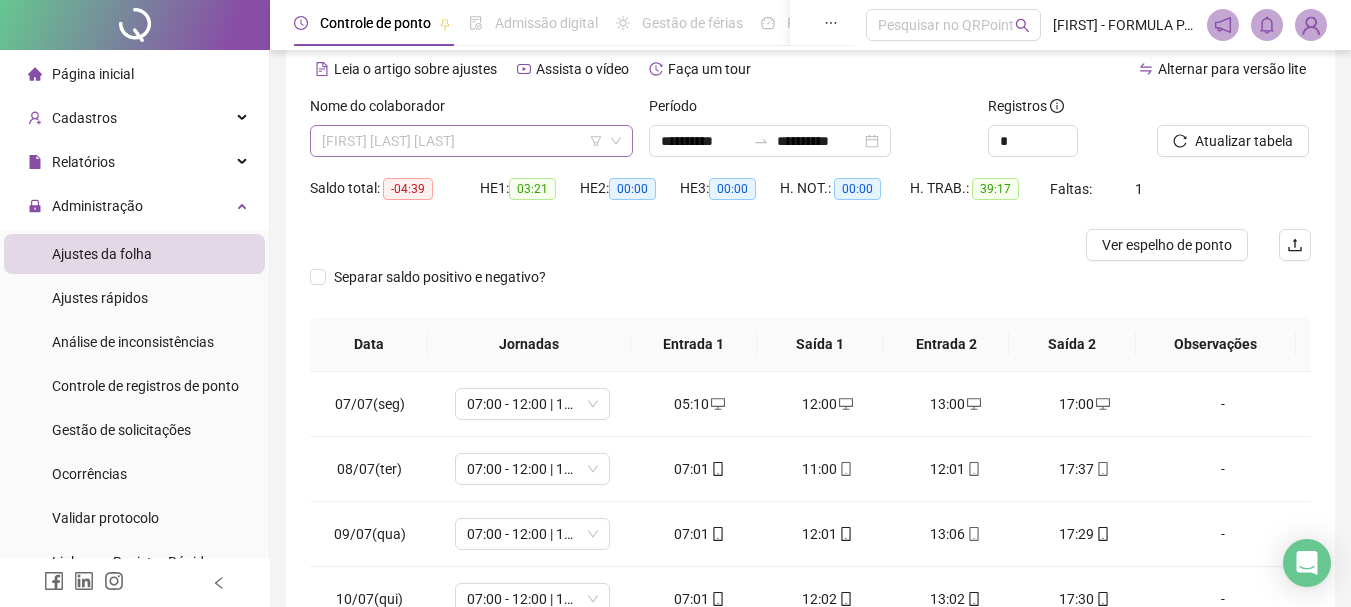 click on "[FIRST] [LAST] [LAST]" at bounding box center (471, 141) 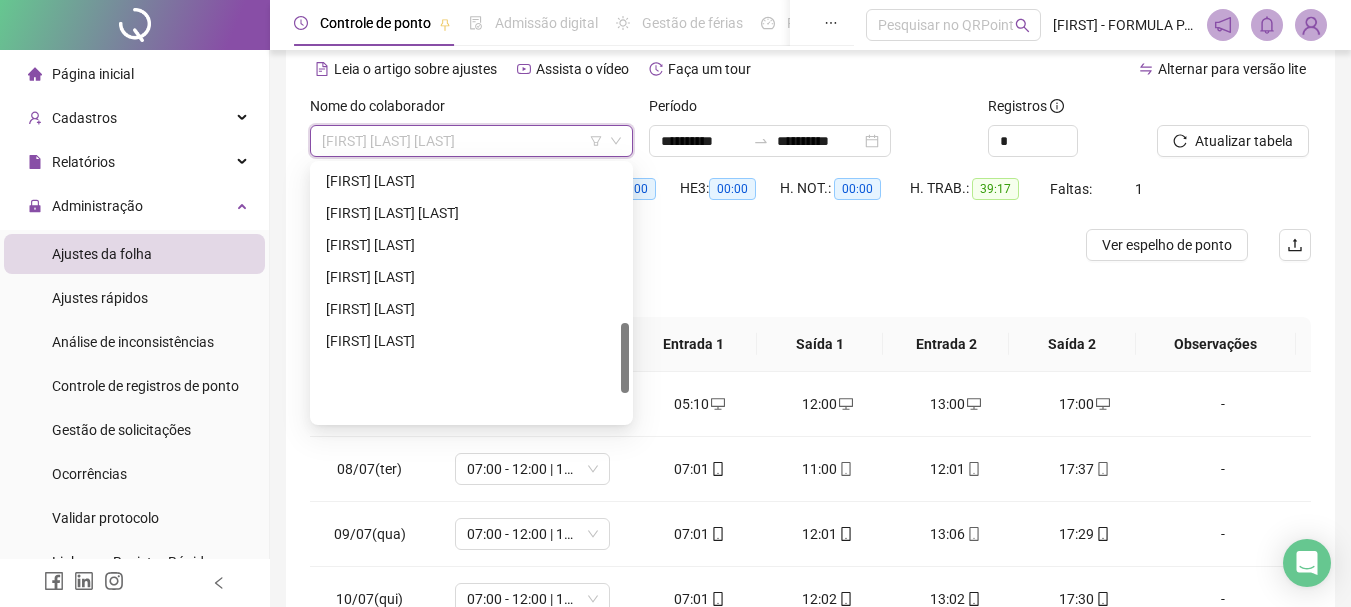 scroll, scrollTop: 472, scrollLeft: 0, axis: vertical 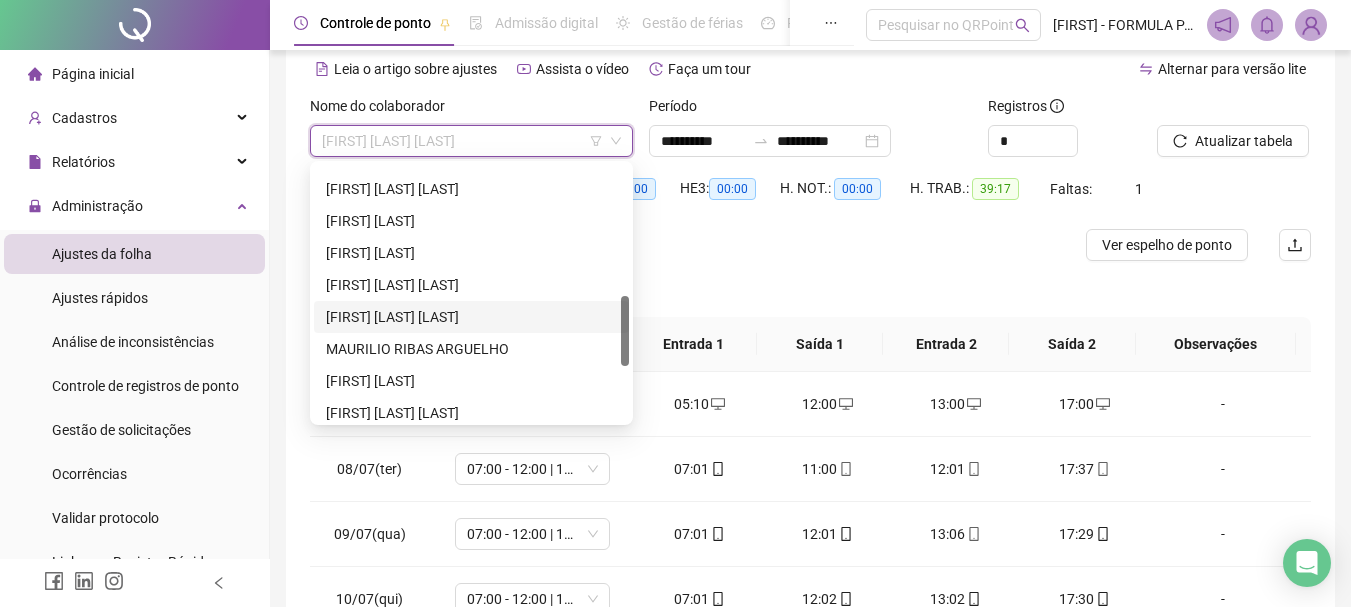 click on "[FIRST] [LAST] [LAST]" at bounding box center (471, 317) 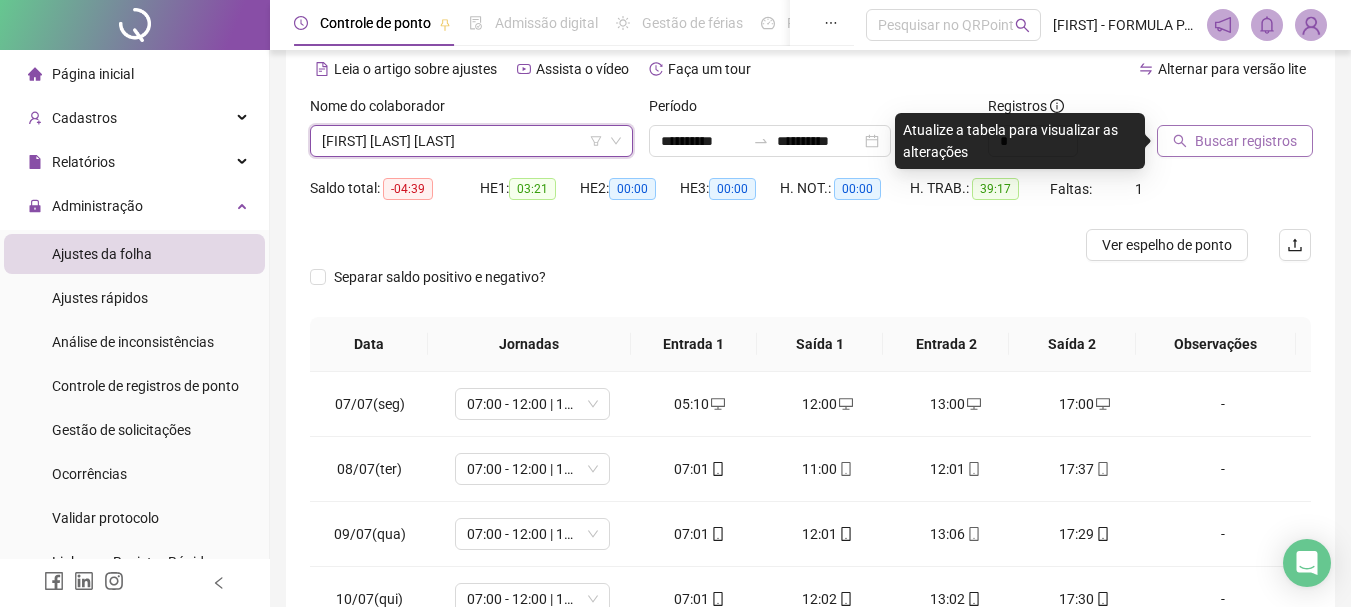 click on "Buscar registros" at bounding box center [1235, 141] 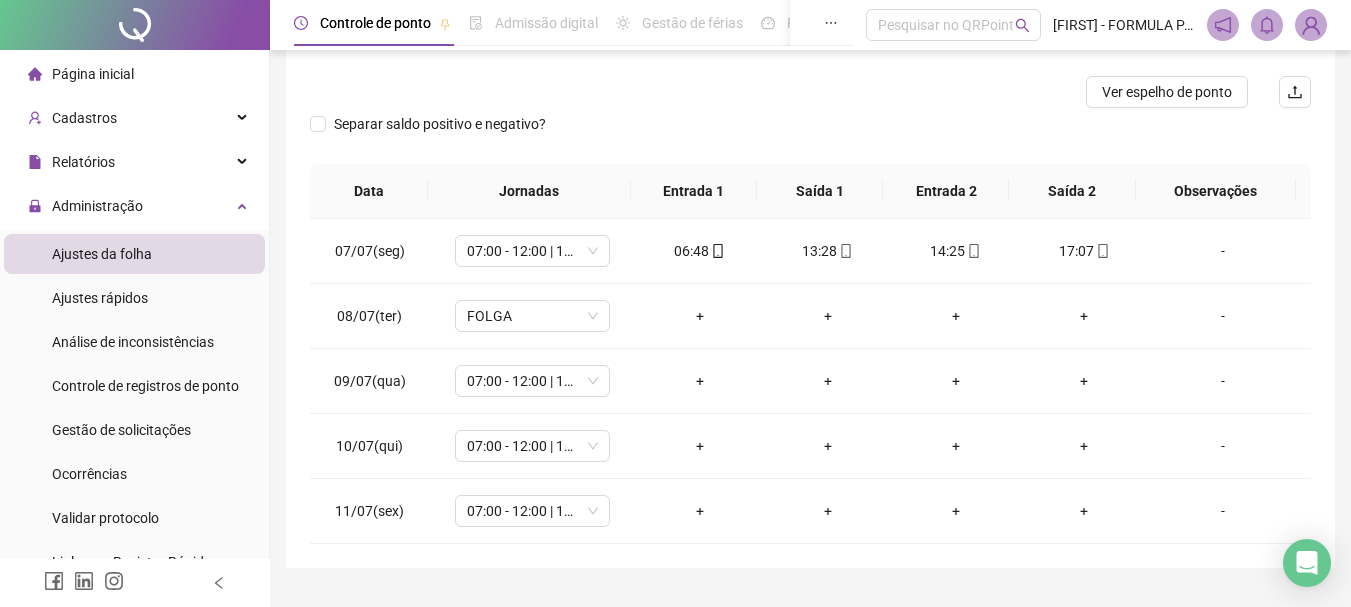 scroll, scrollTop: 289, scrollLeft: 0, axis: vertical 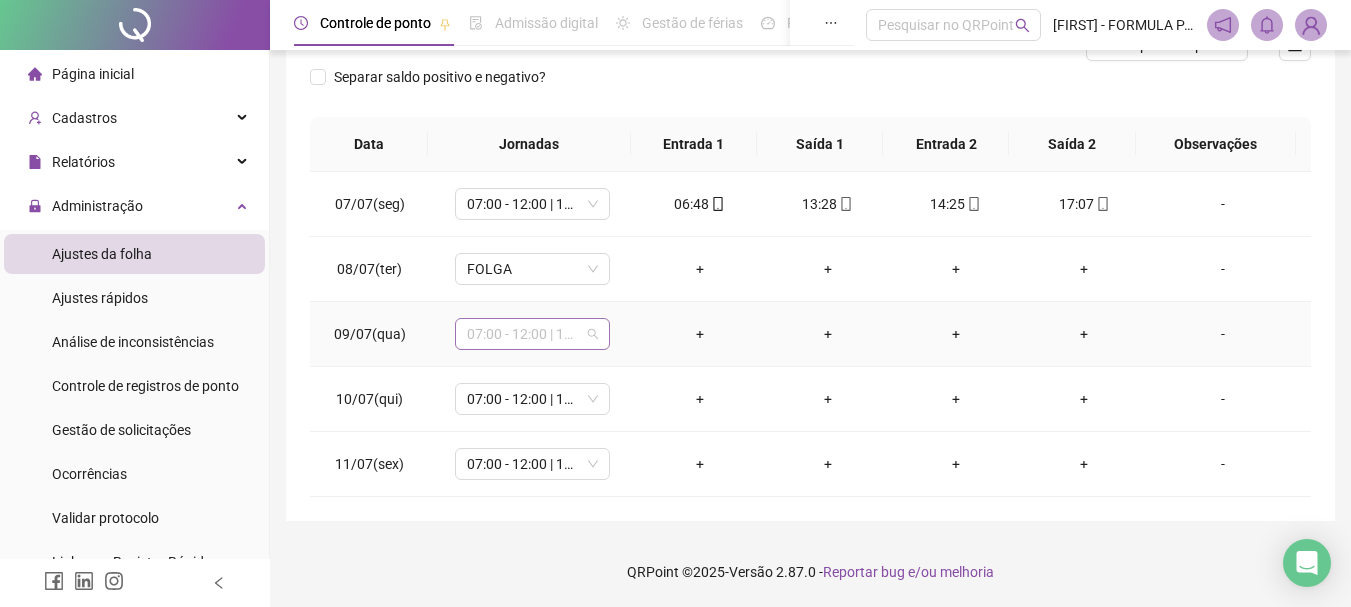 click on "07:00 - 12:00 | 13:00 - 17:00" at bounding box center (532, 334) 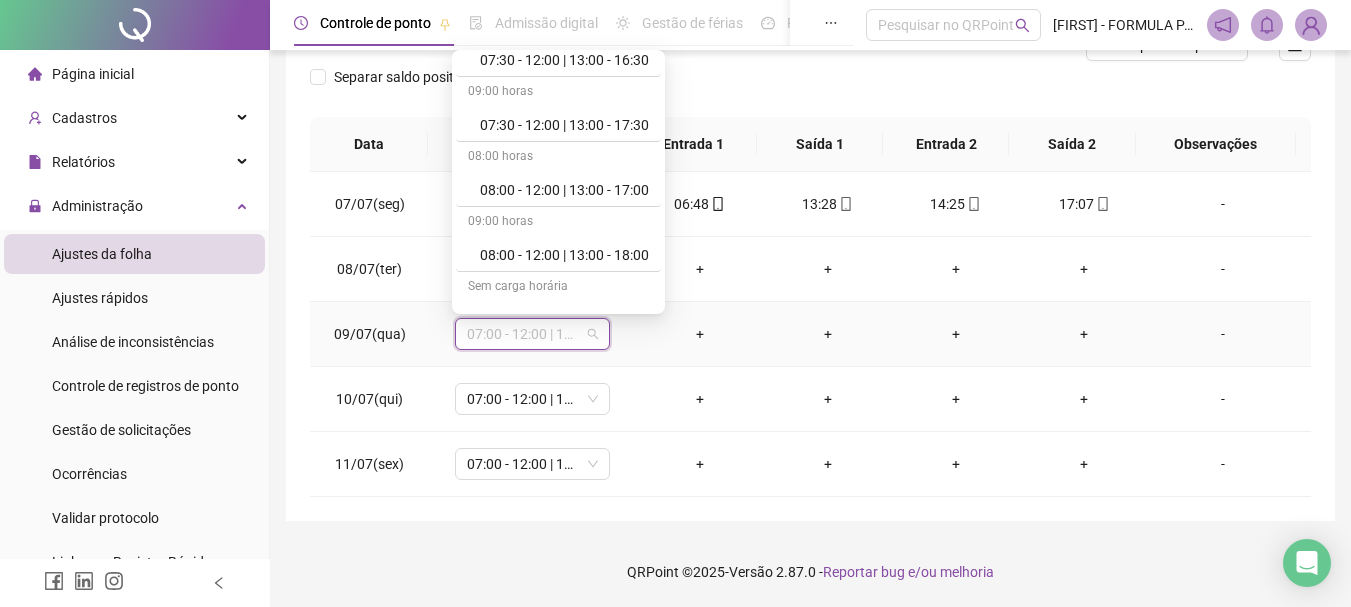 scroll, scrollTop: 500, scrollLeft: 0, axis: vertical 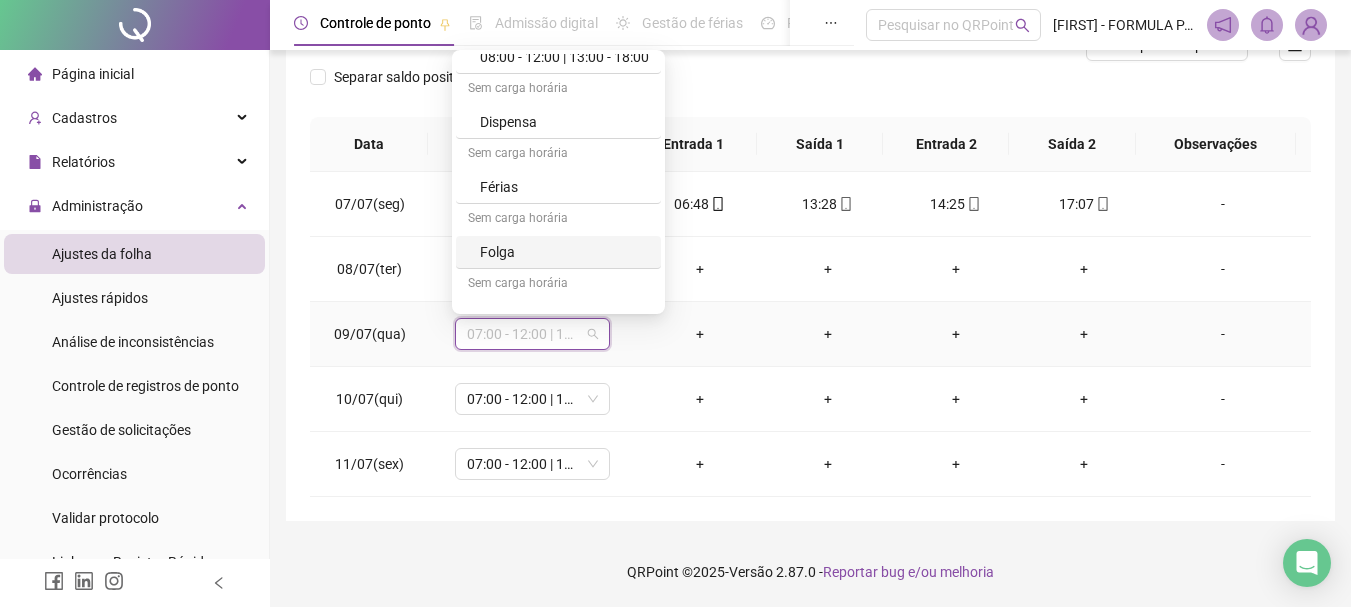 click on "Folga" at bounding box center (564, 252) 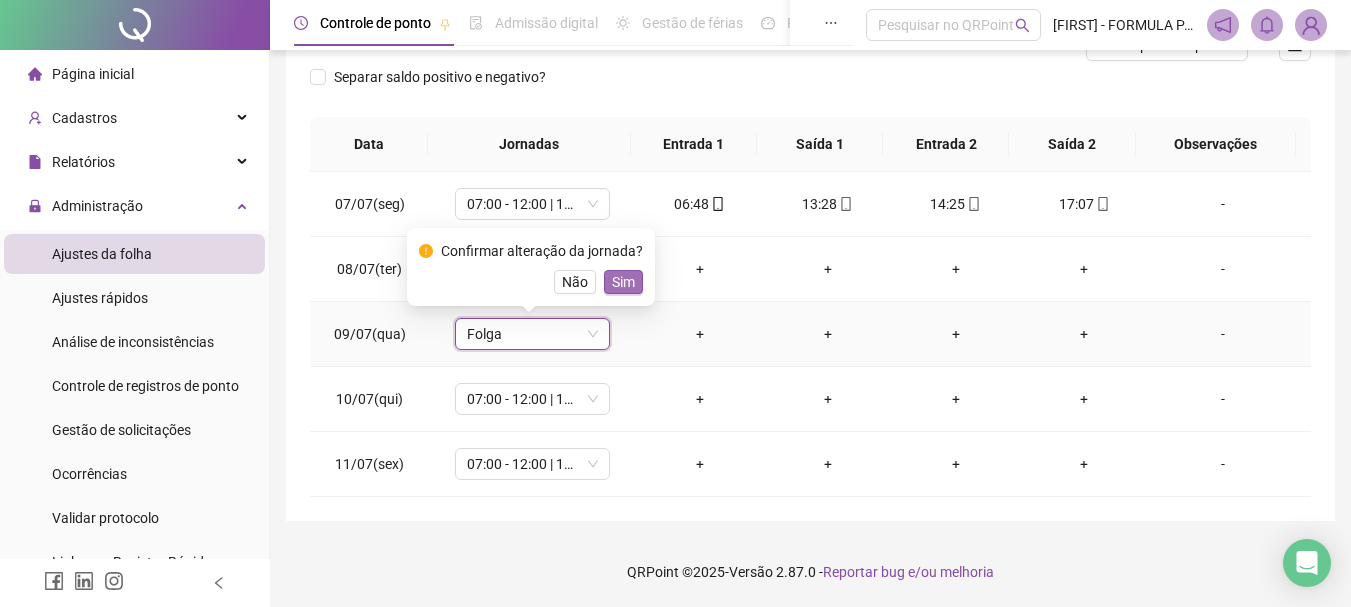click on "Sim" at bounding box center [623, 282] 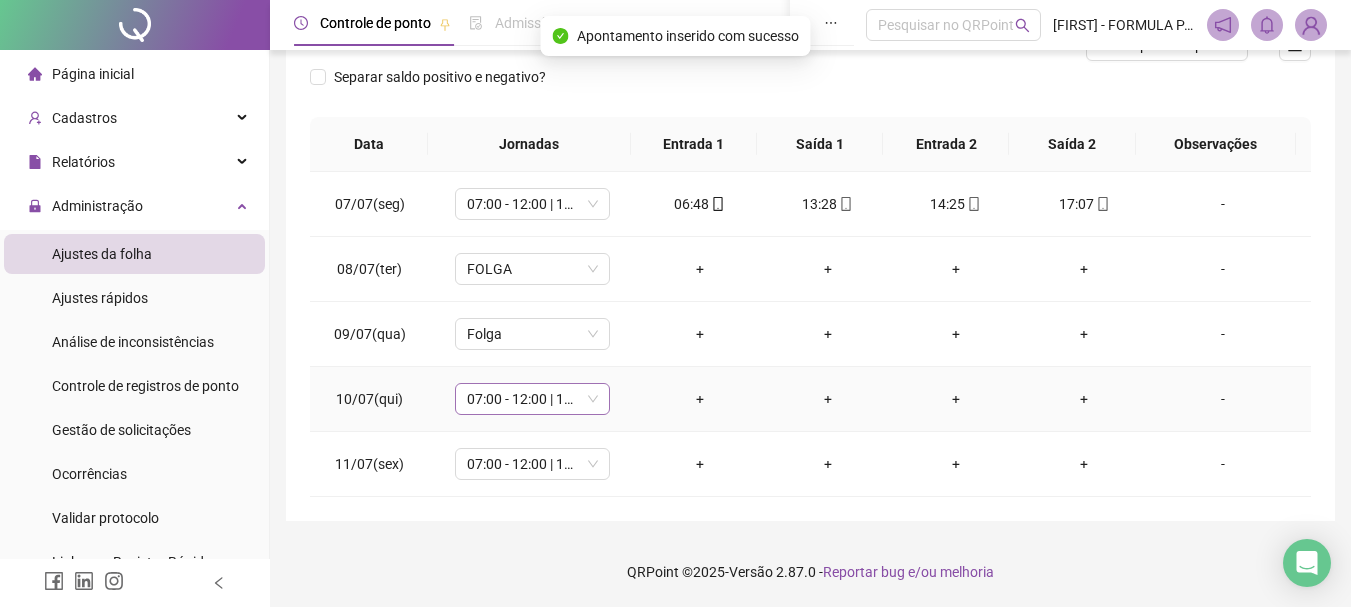click on "07:00 - 12:00 | 13:00 - 17:00" at bounding box center [532, 399] 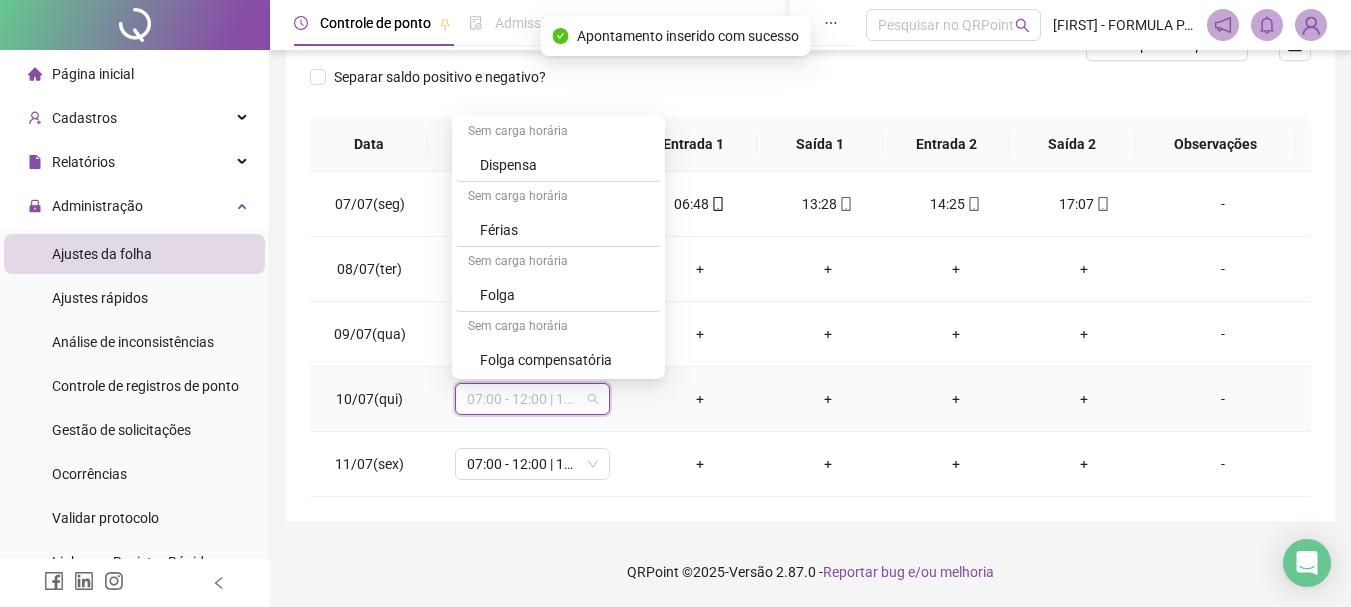 scroll, scrollTop: 589, scrollLeft: 0, axis: vertical 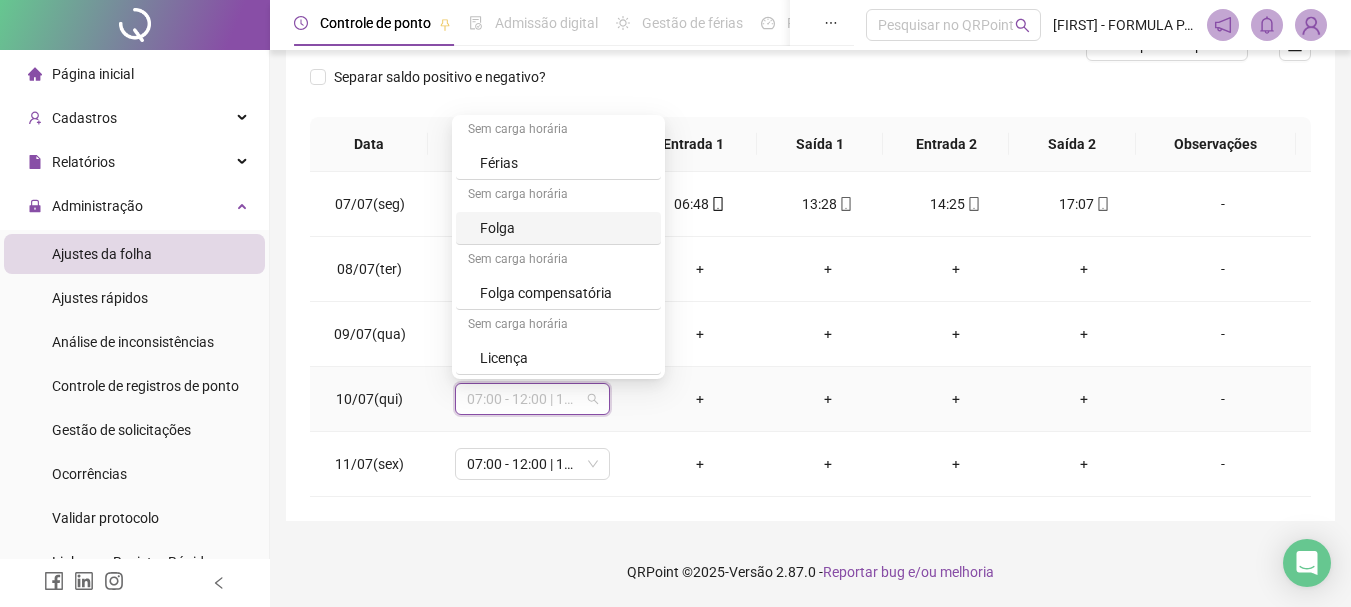 click on "Folga" at bounding box center (564, 228) 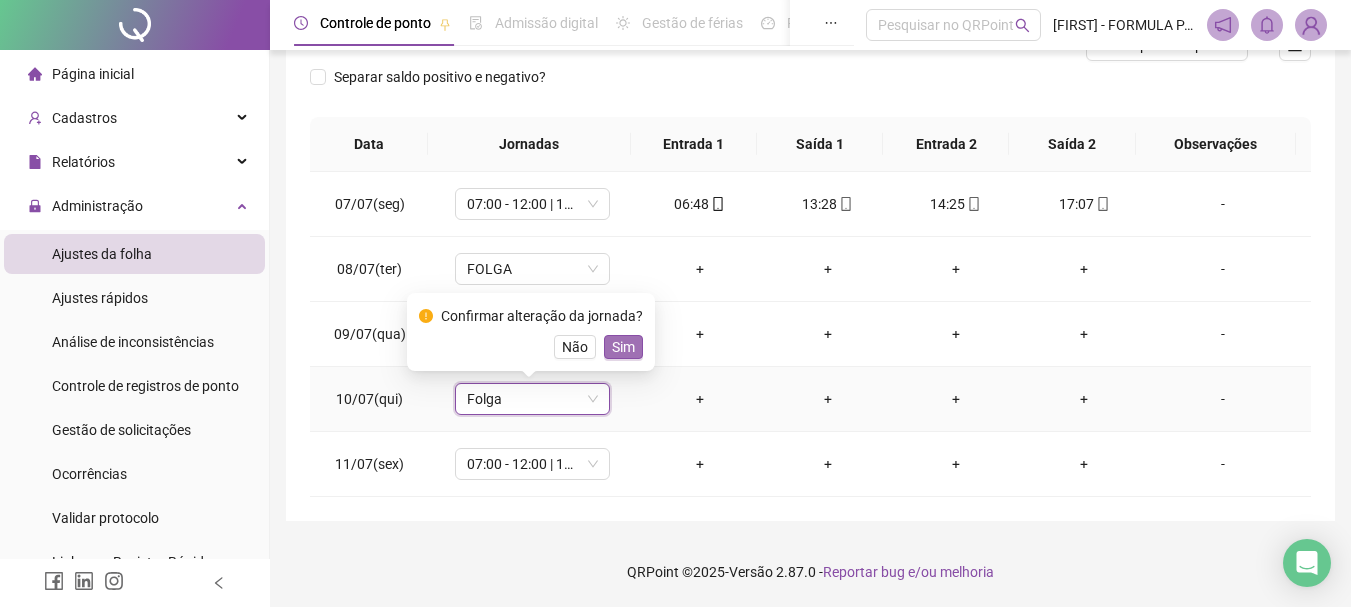 click on "Sim" at bounding box center [623, 347] 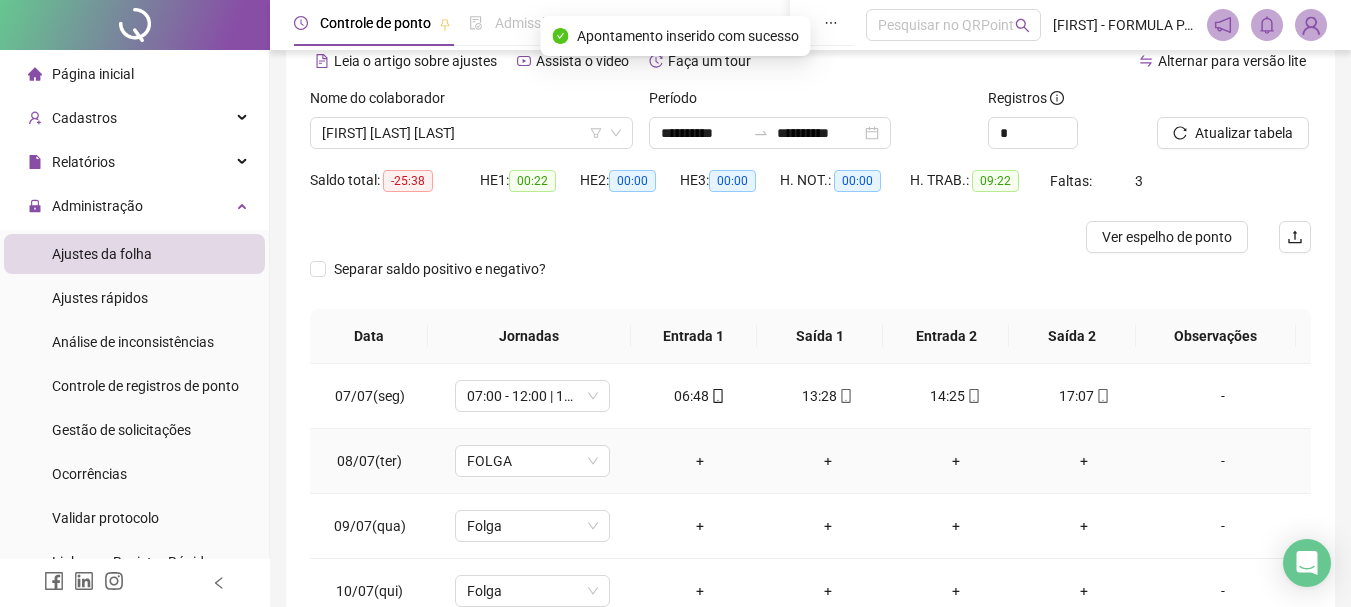 scroll, scrollTop: 89, scrollLeft: 0, axis: vertical 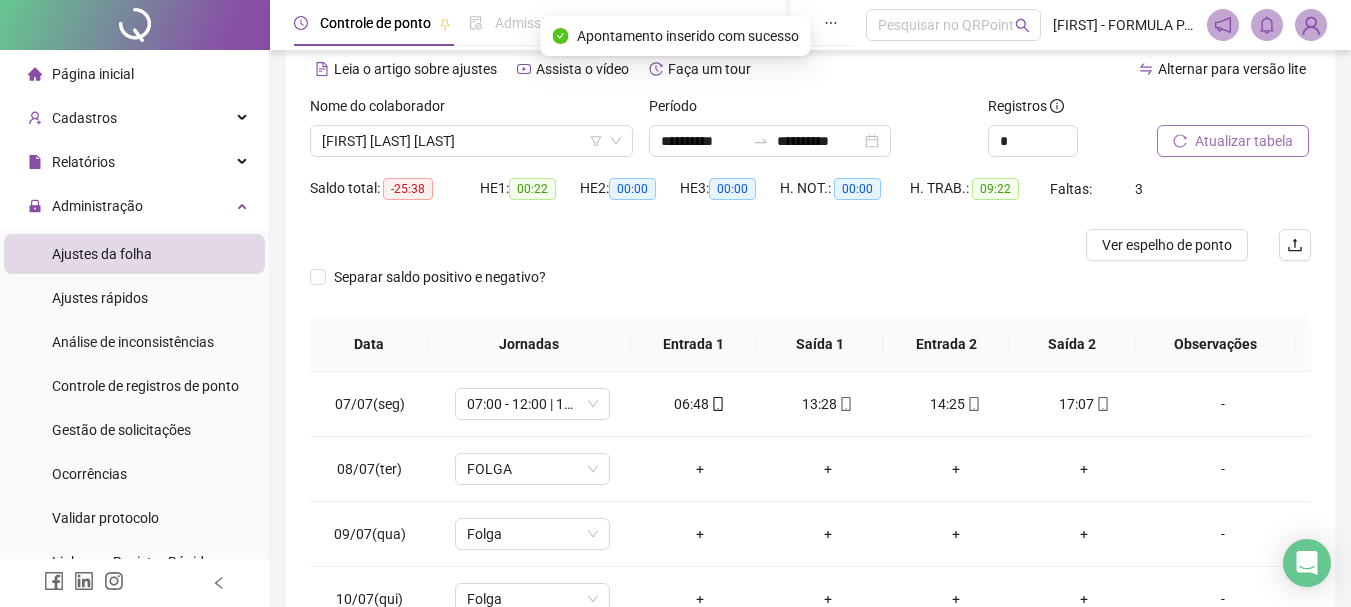 click on "Atualizar tabela" at bounding box center [1244, 141] 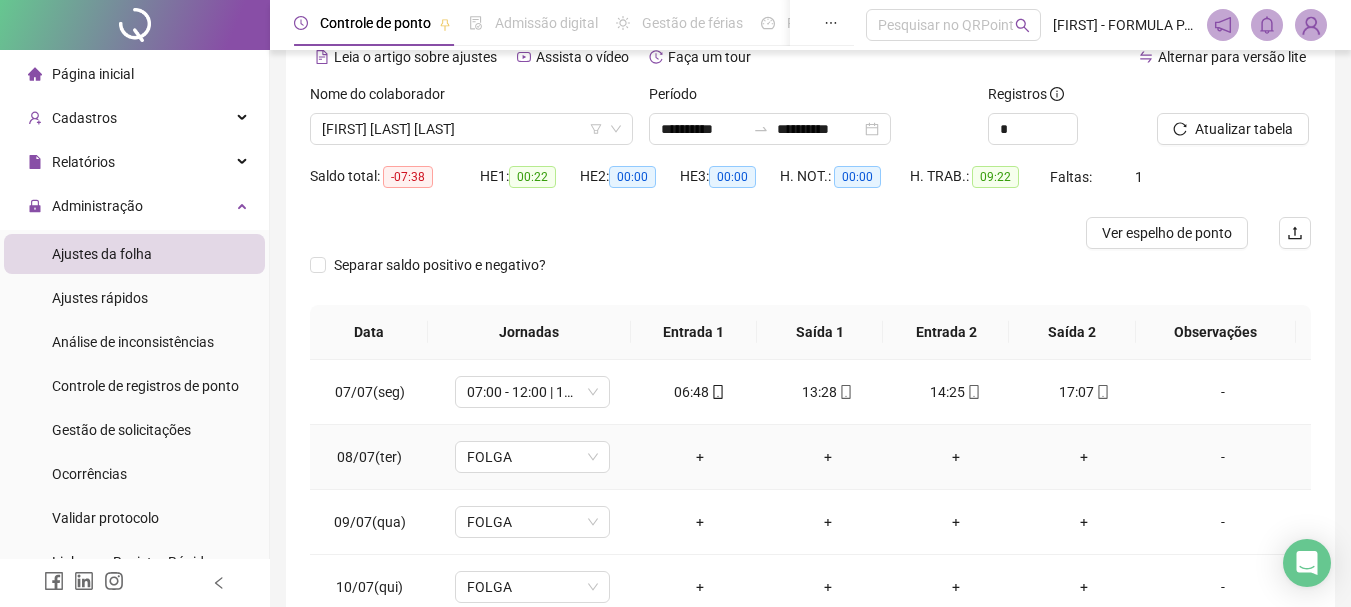 scroll, scrollTop: 89, scrollLeft: 0, axis: vertical 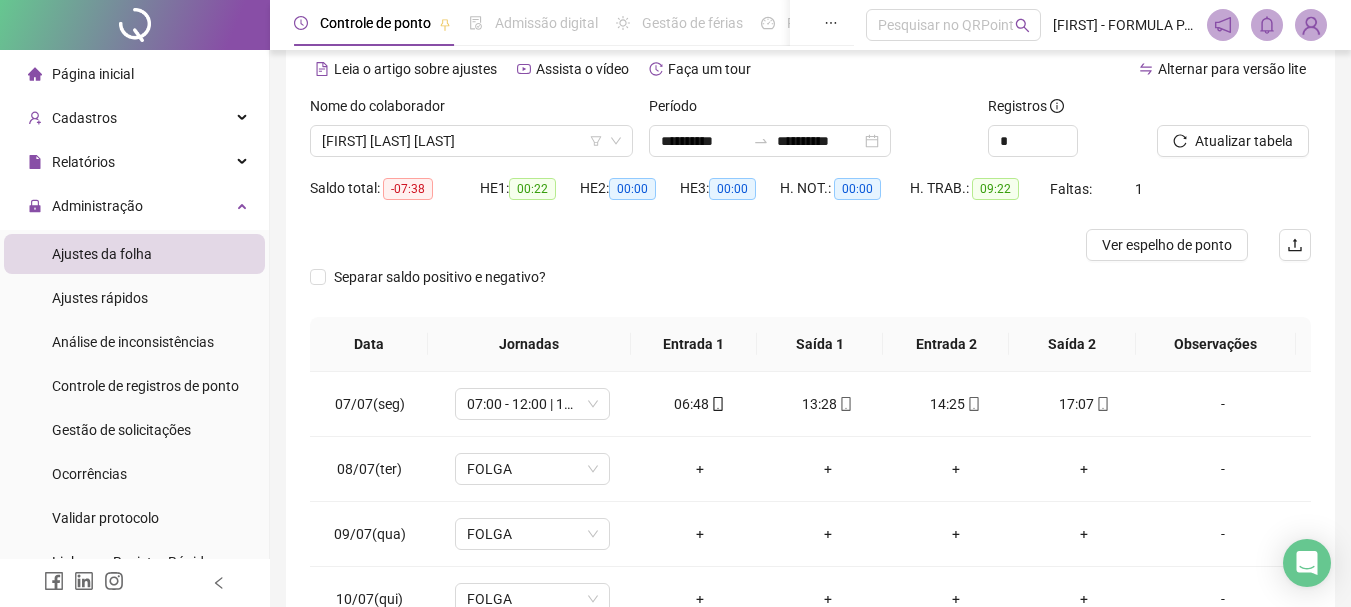 click at bounding box center (685, 245) 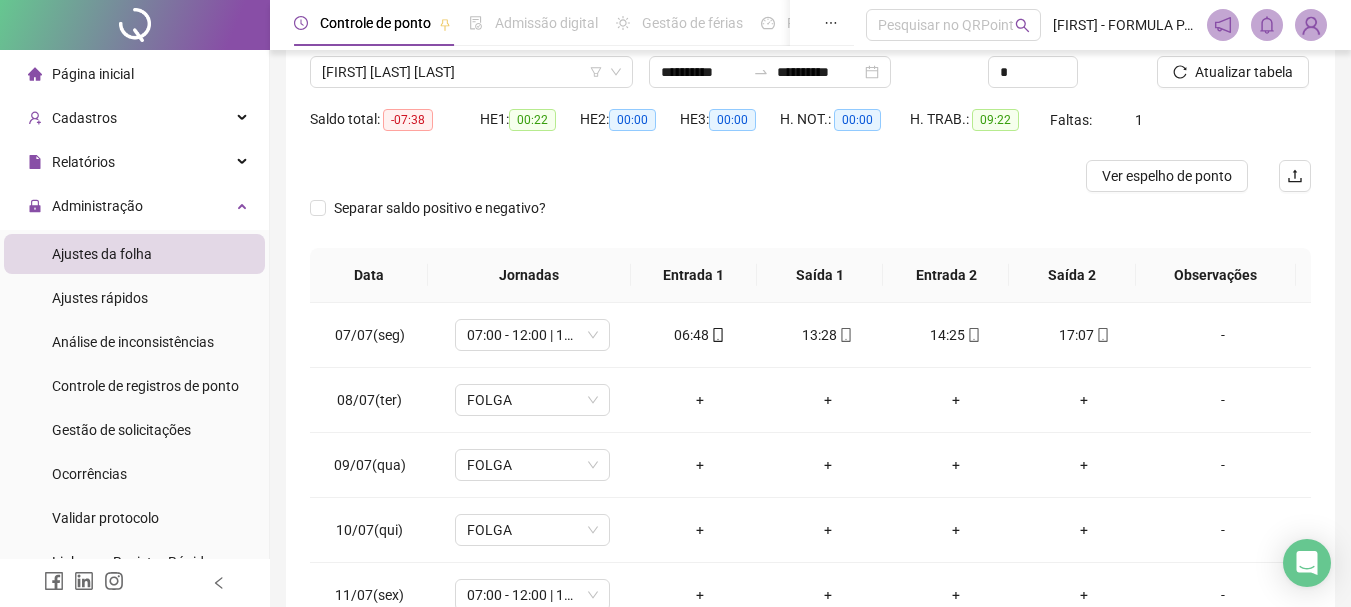 scroll, scrollTop: 189, scrollLeft: 0, axis: vertical 